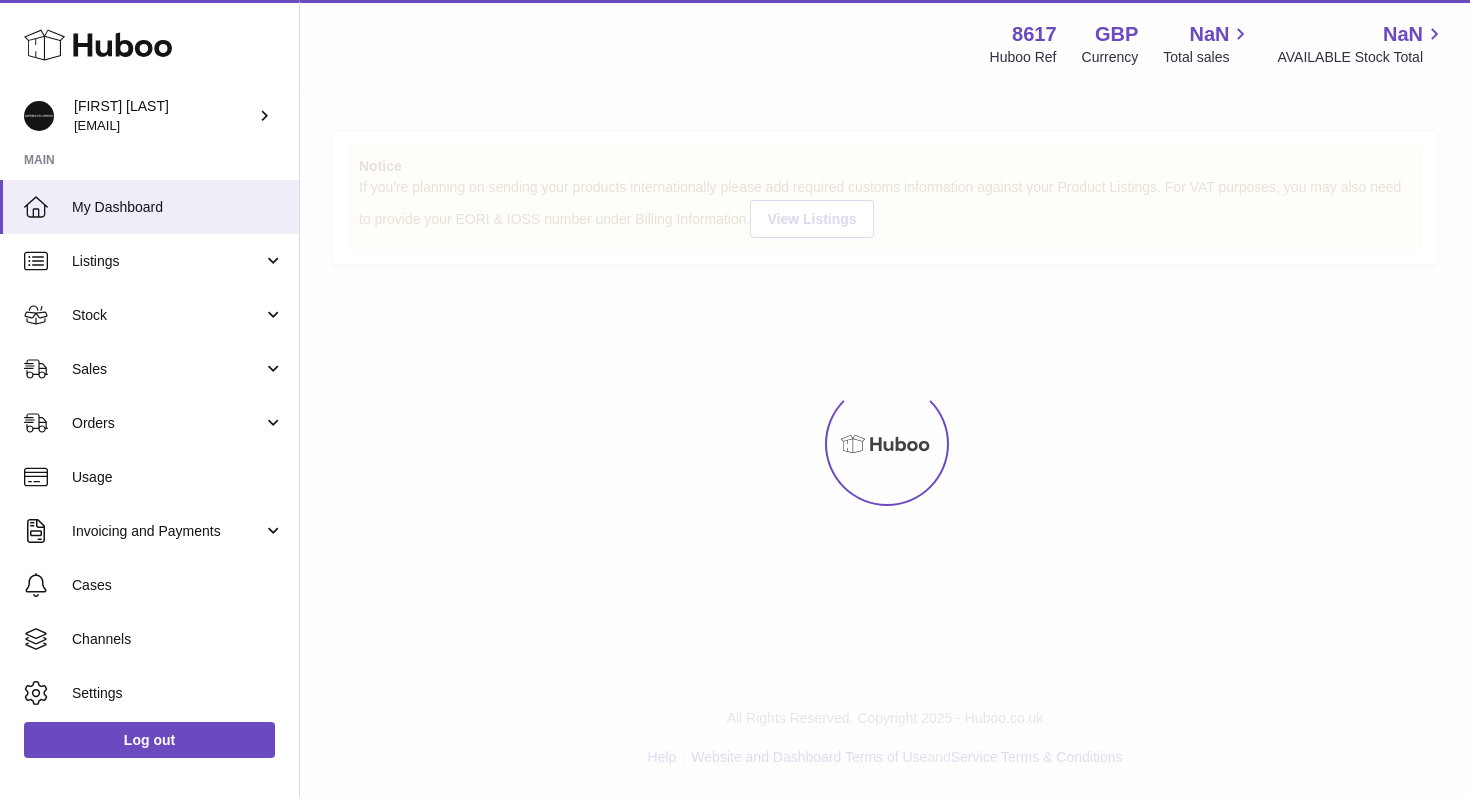 scroll, scrollTop: 0, scrollLeft: 0, axis: both 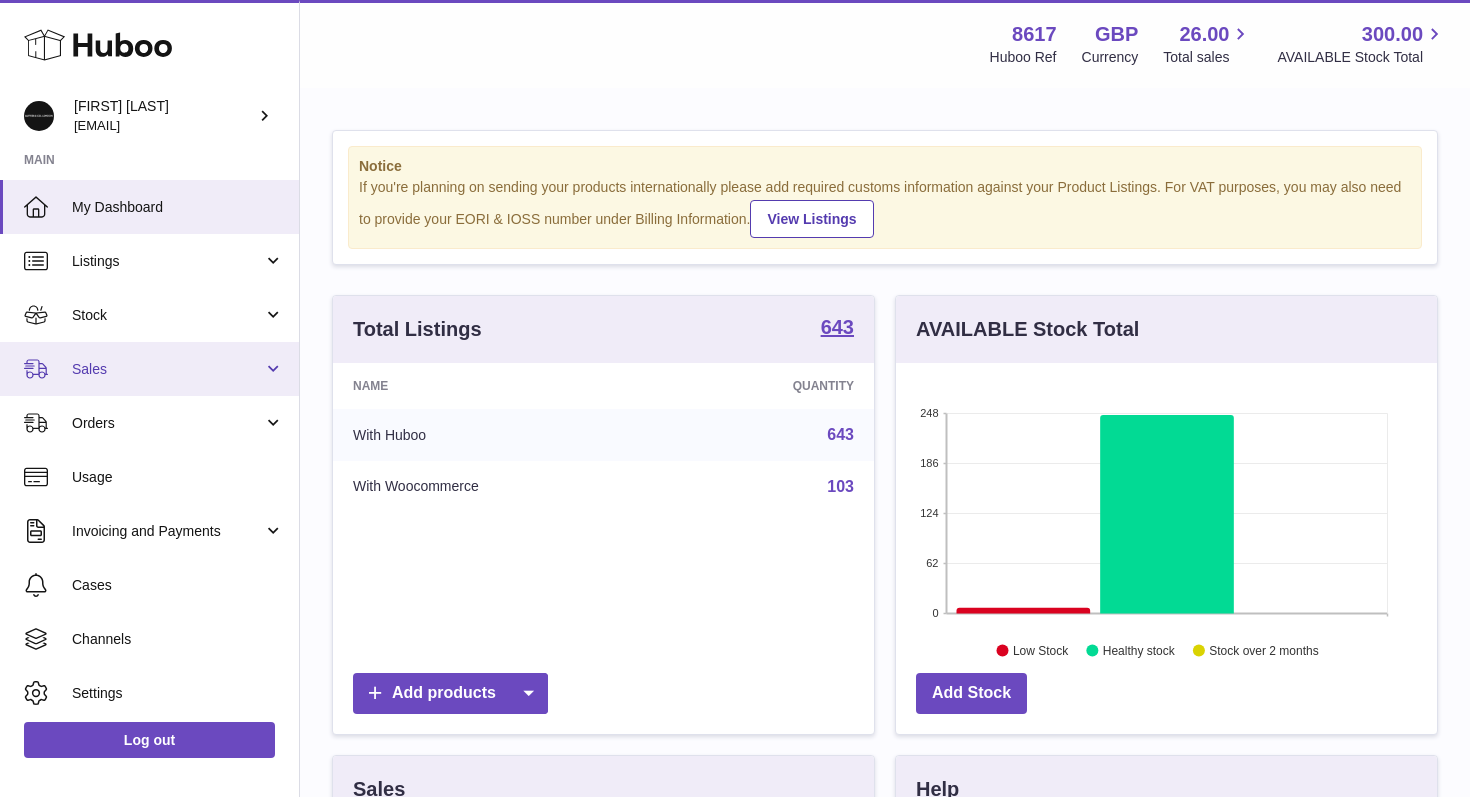 click on "Sales" at bounding box center [149, 369] 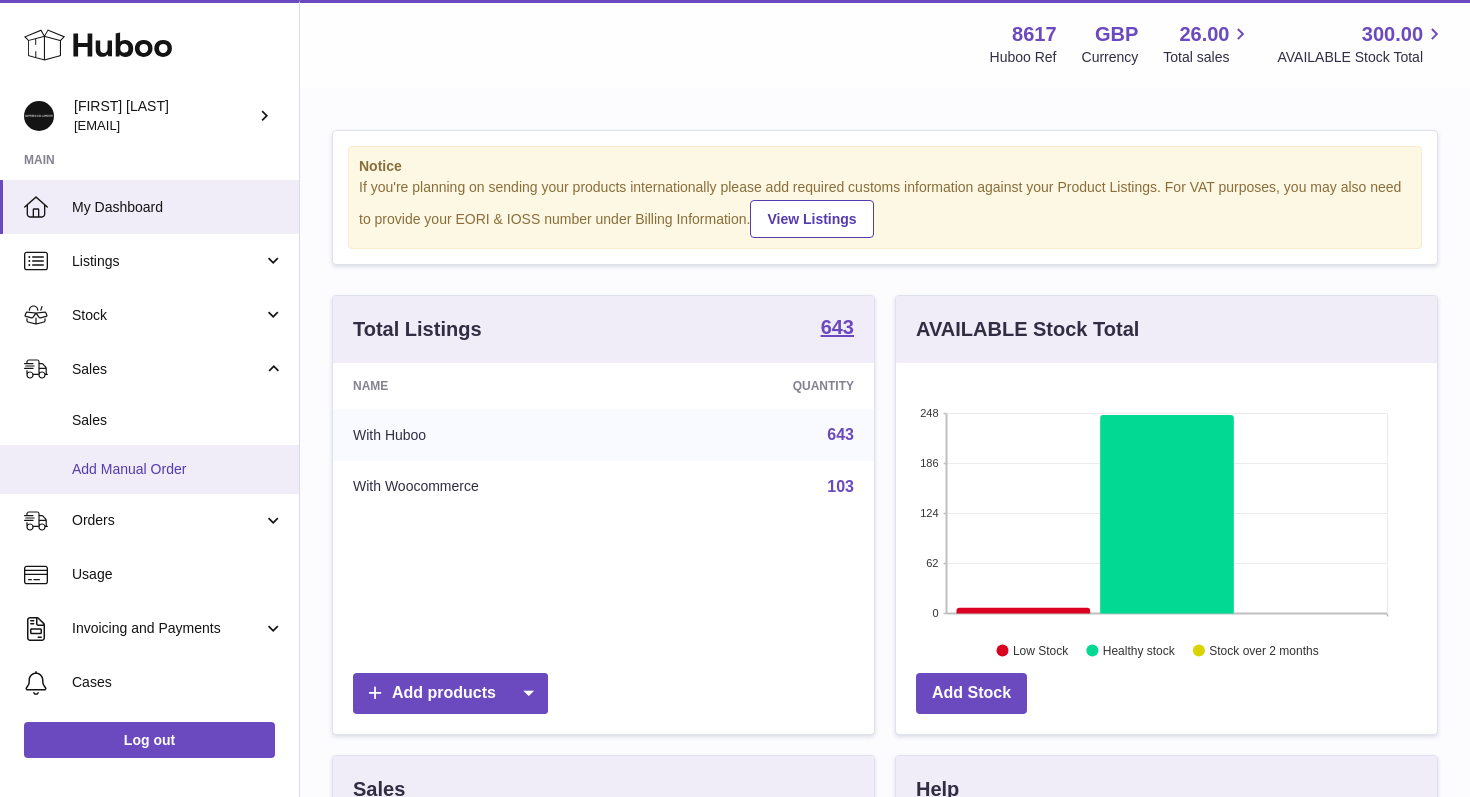 click on "Add Manual Order" at bounding box center (149, 469) 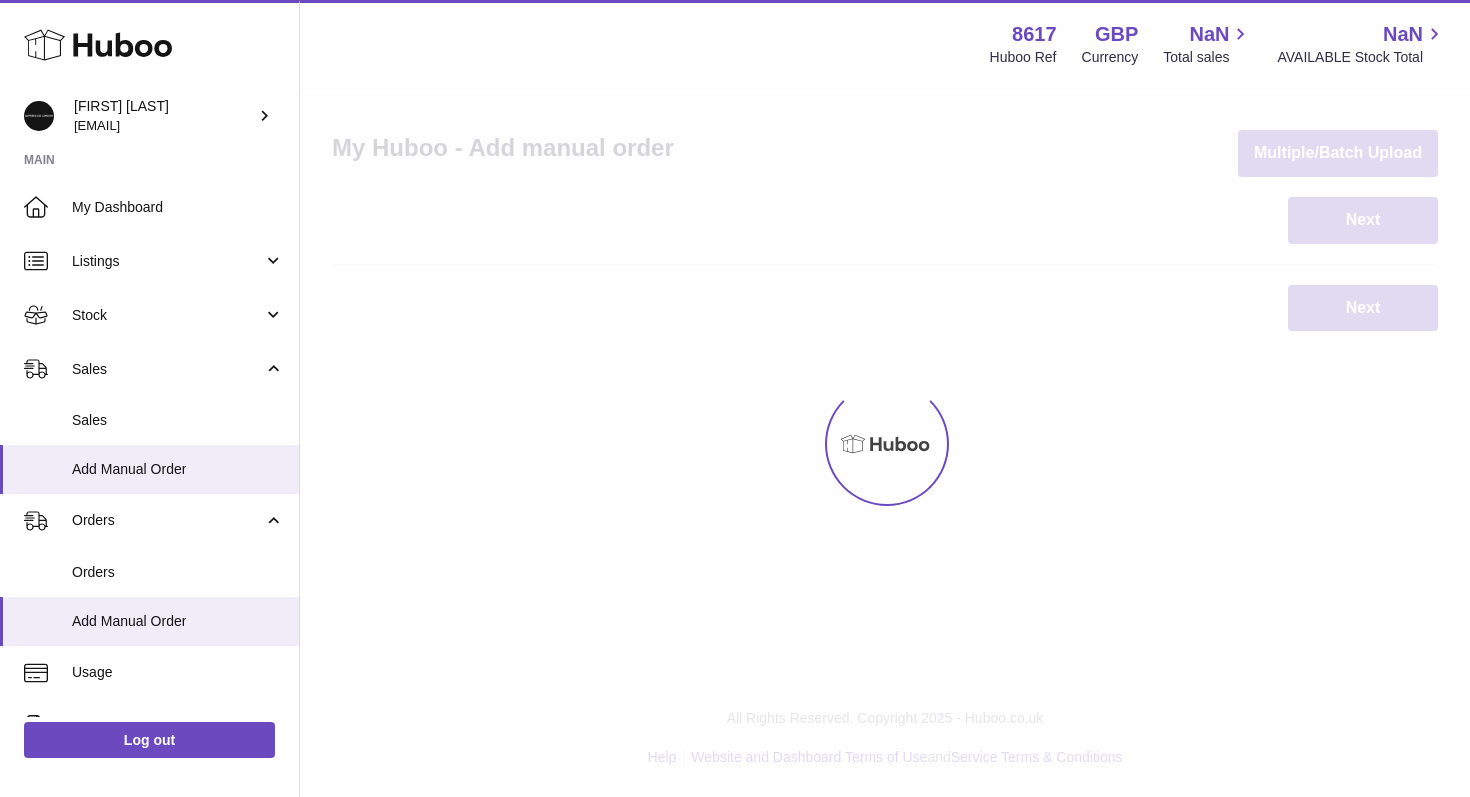scroll, scrollTop: 0, scrollLeft: 0, axis: both 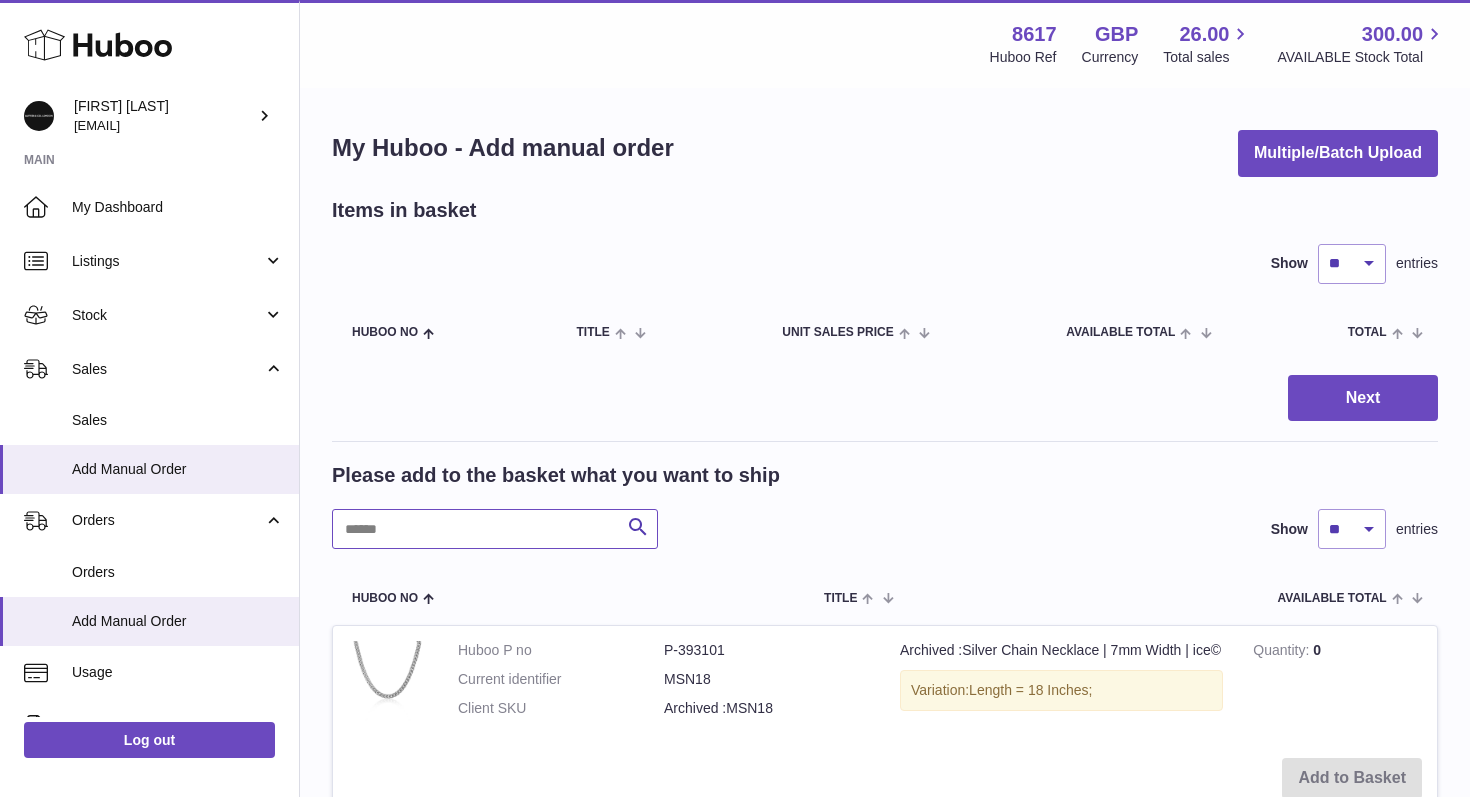 click at bounding box center [495, 529] 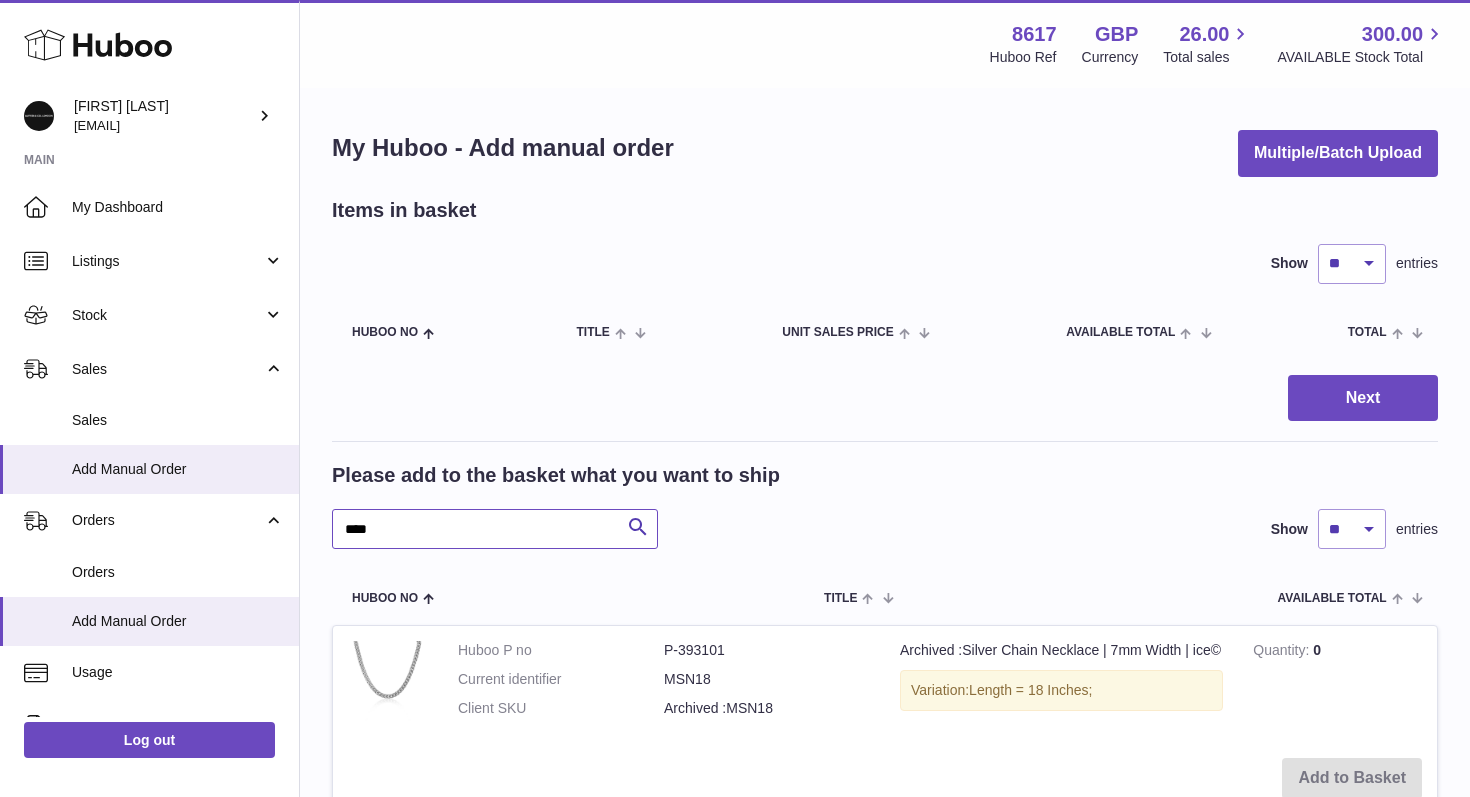 type on "****" 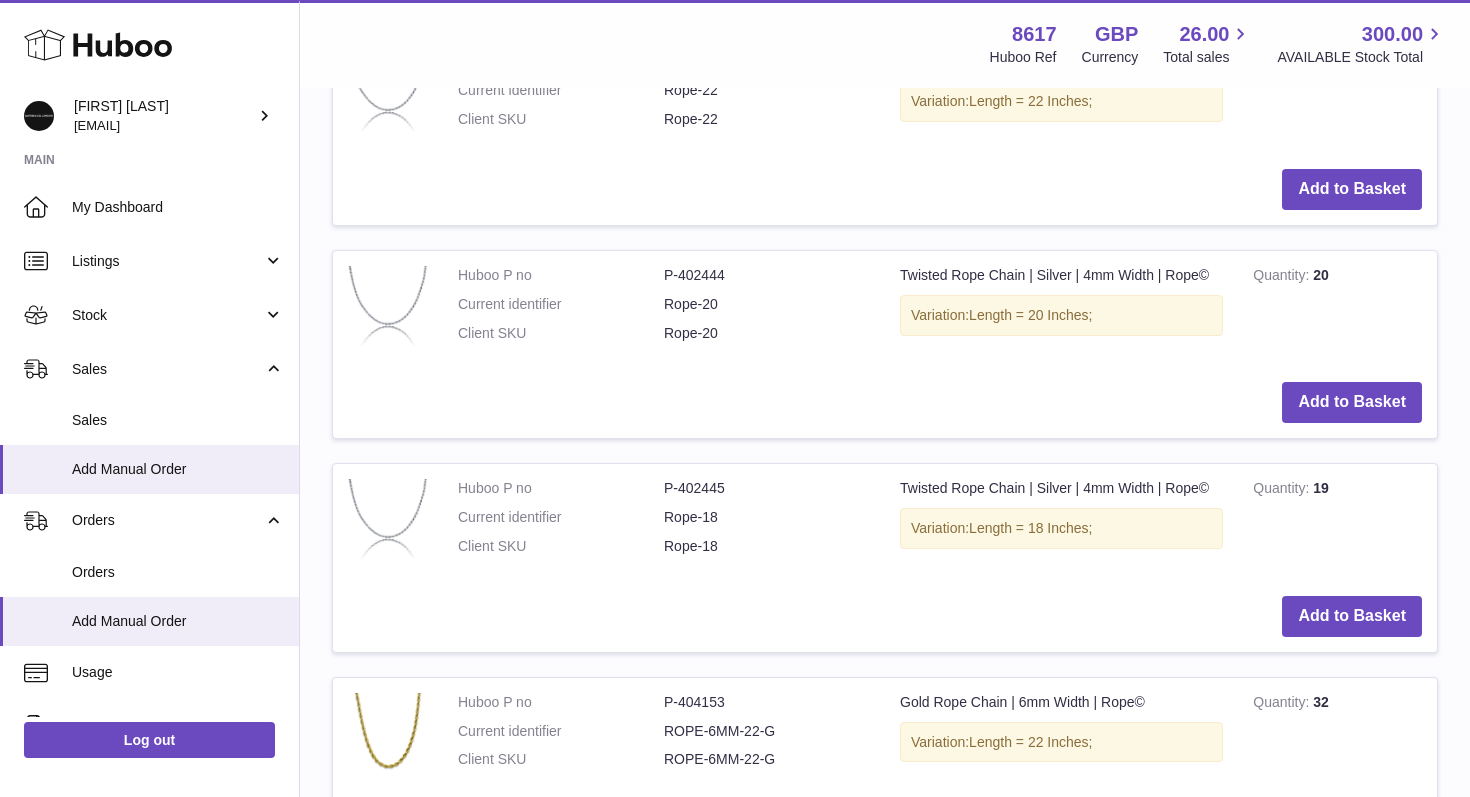 scroll, scrollTop: 601, scrollLeft: 0, axis: vertical 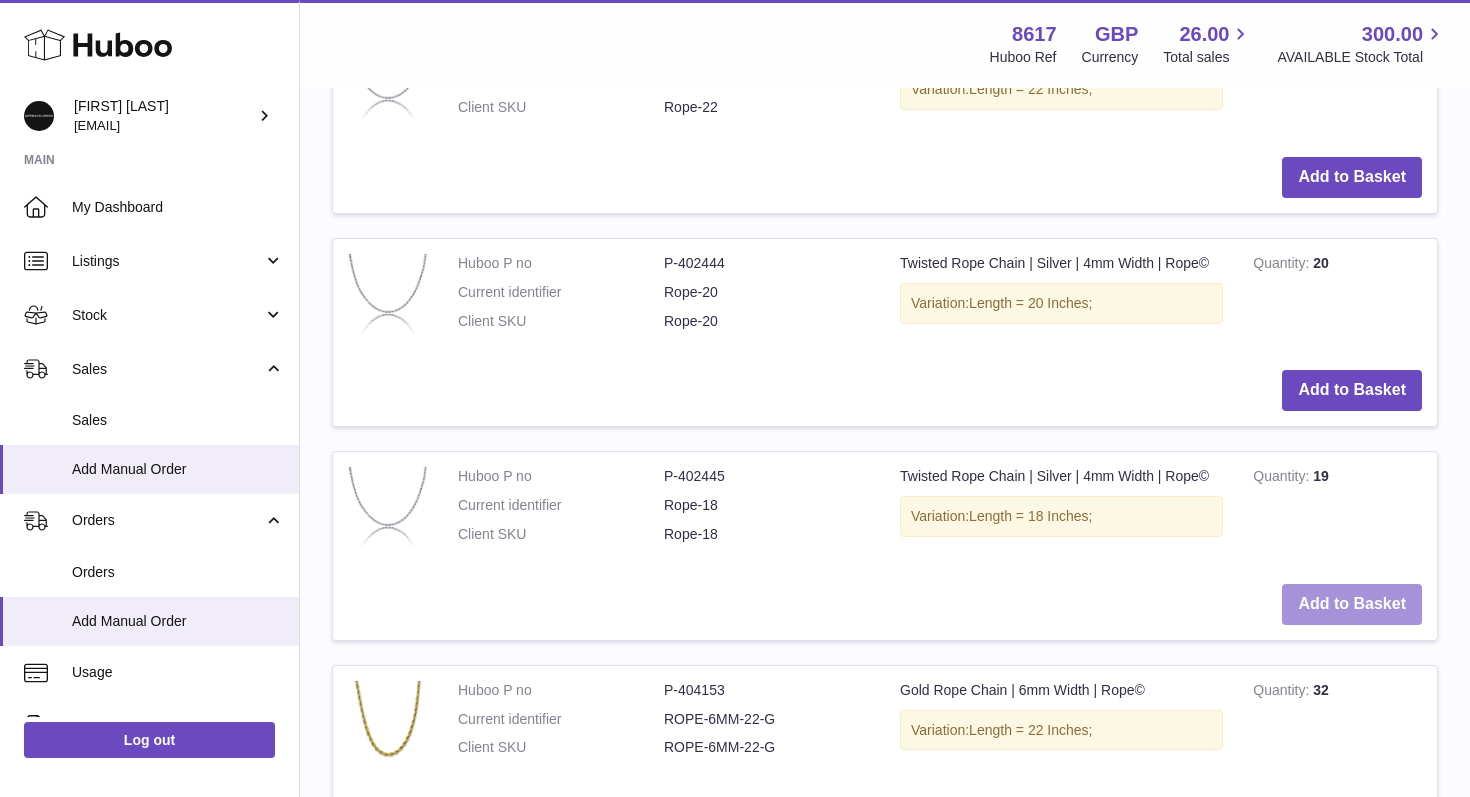 drag, startPoint x: 1322, startPoint y: 606, endPoint x: 1079, endPoint y: 543, distance: 251.03386 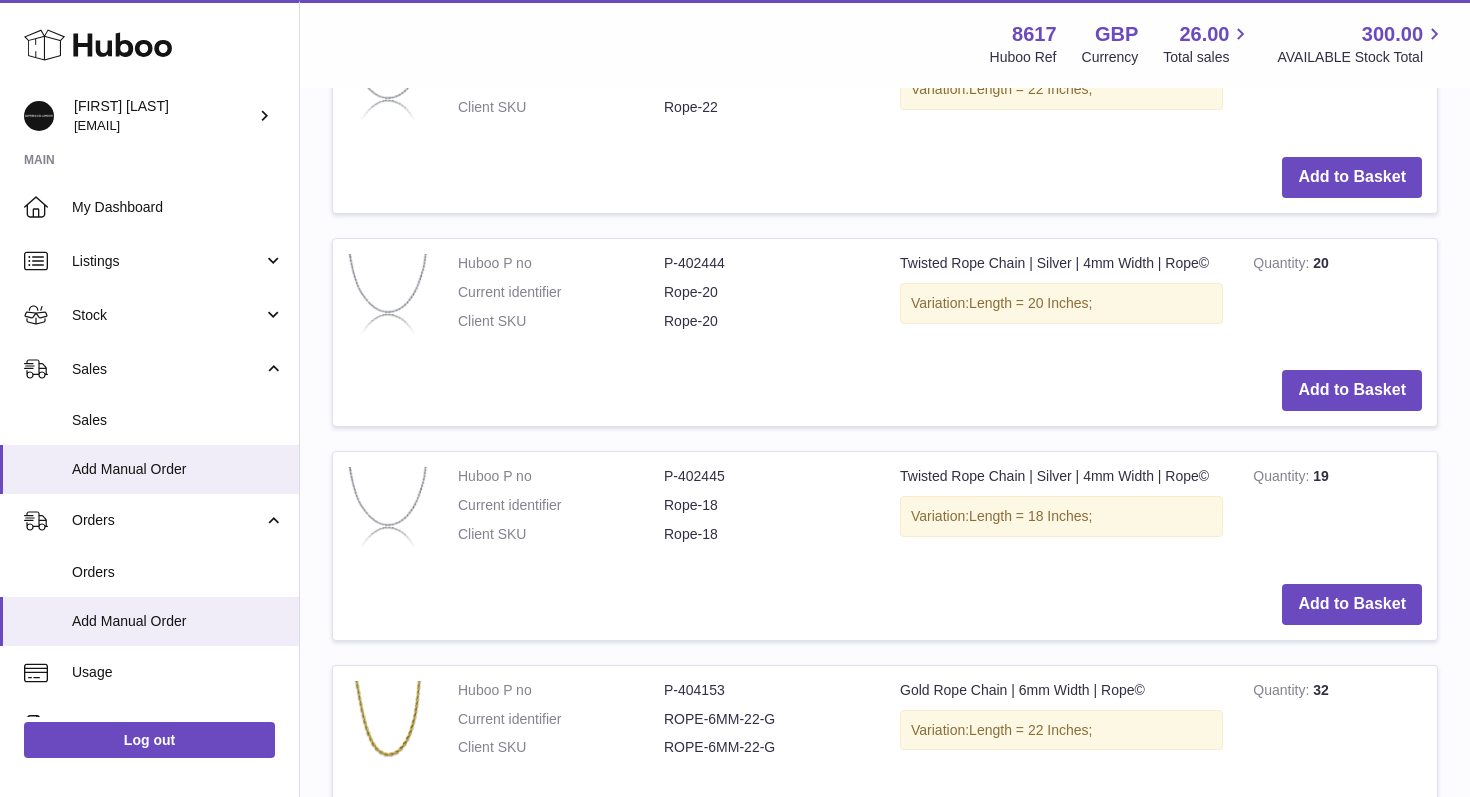 click on "P-402445" at bounding box center [767, 476] 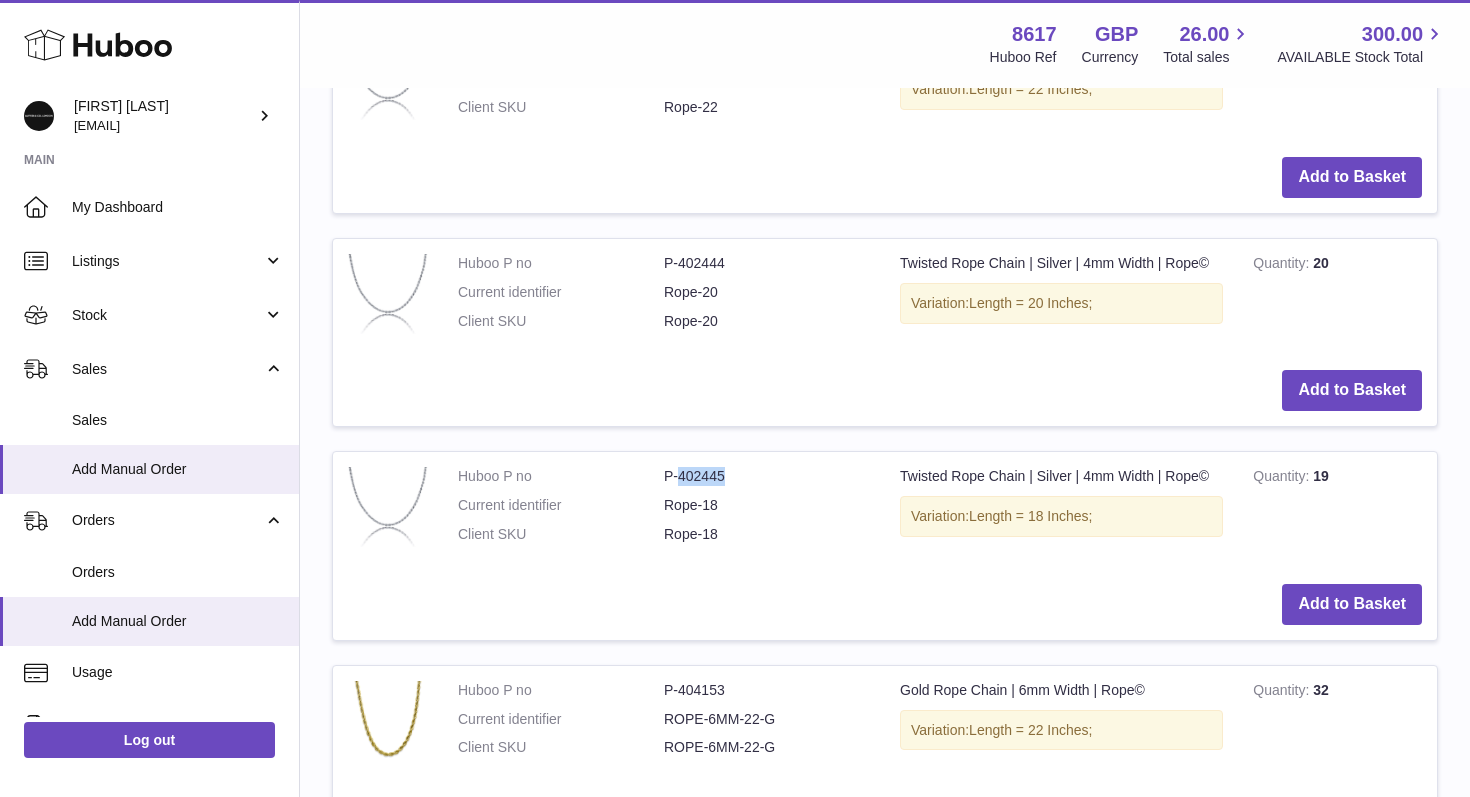 click on "P-402445" at bounding box center (767, 476) 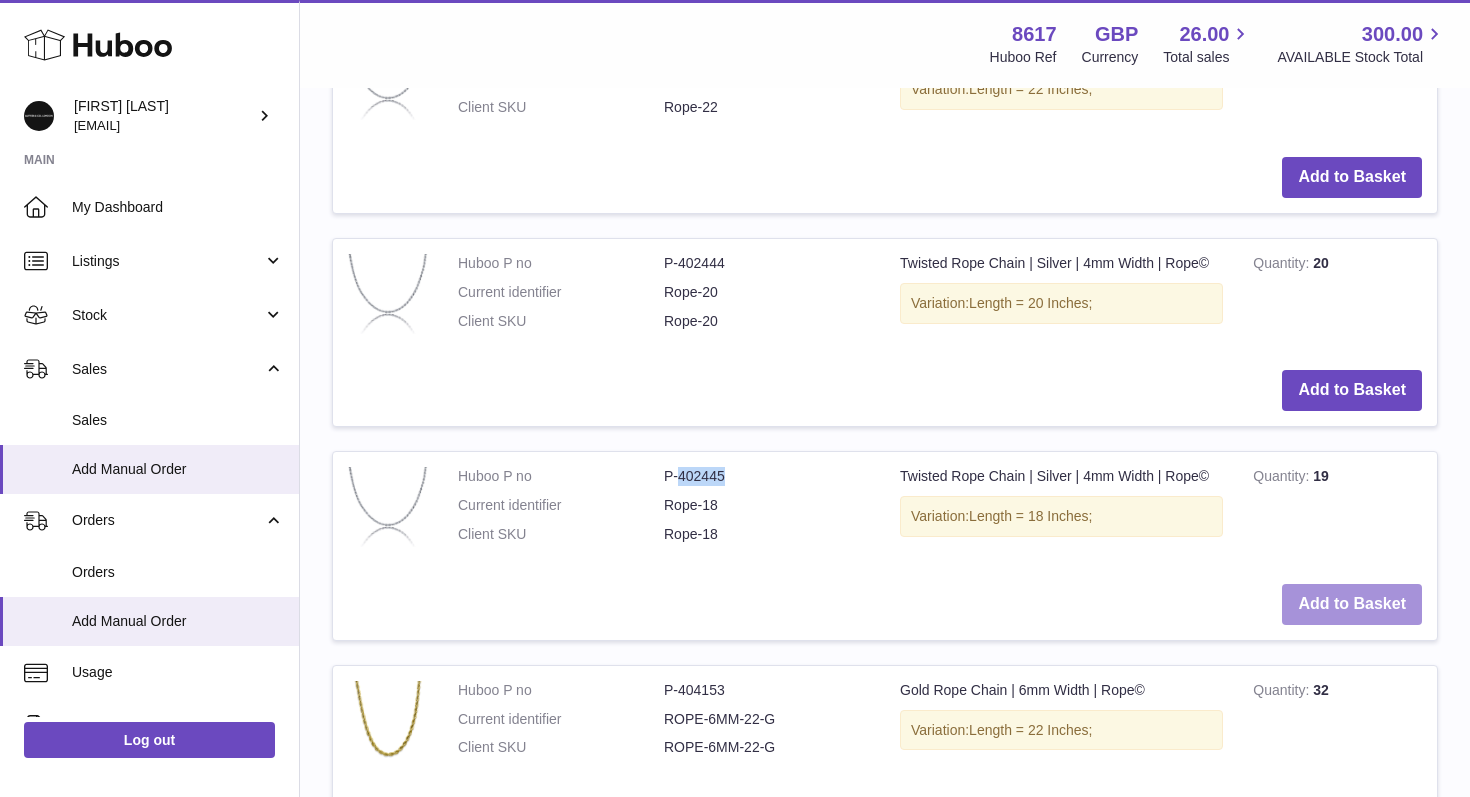 click on "Add to Basket" at bounding box center [1352, 604] 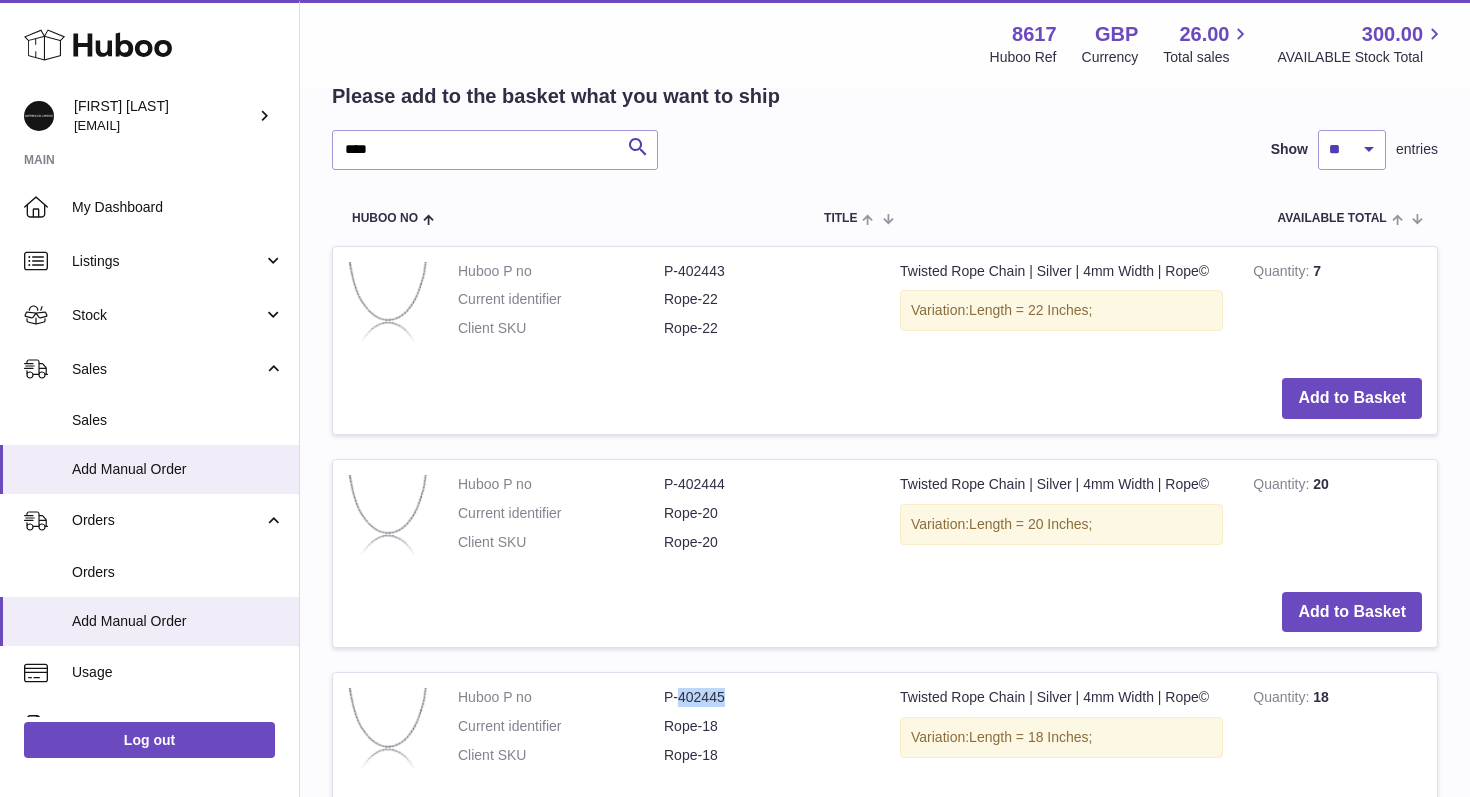 scroll, scrollTop: 822, scrollLeft: 0, axis: vertical 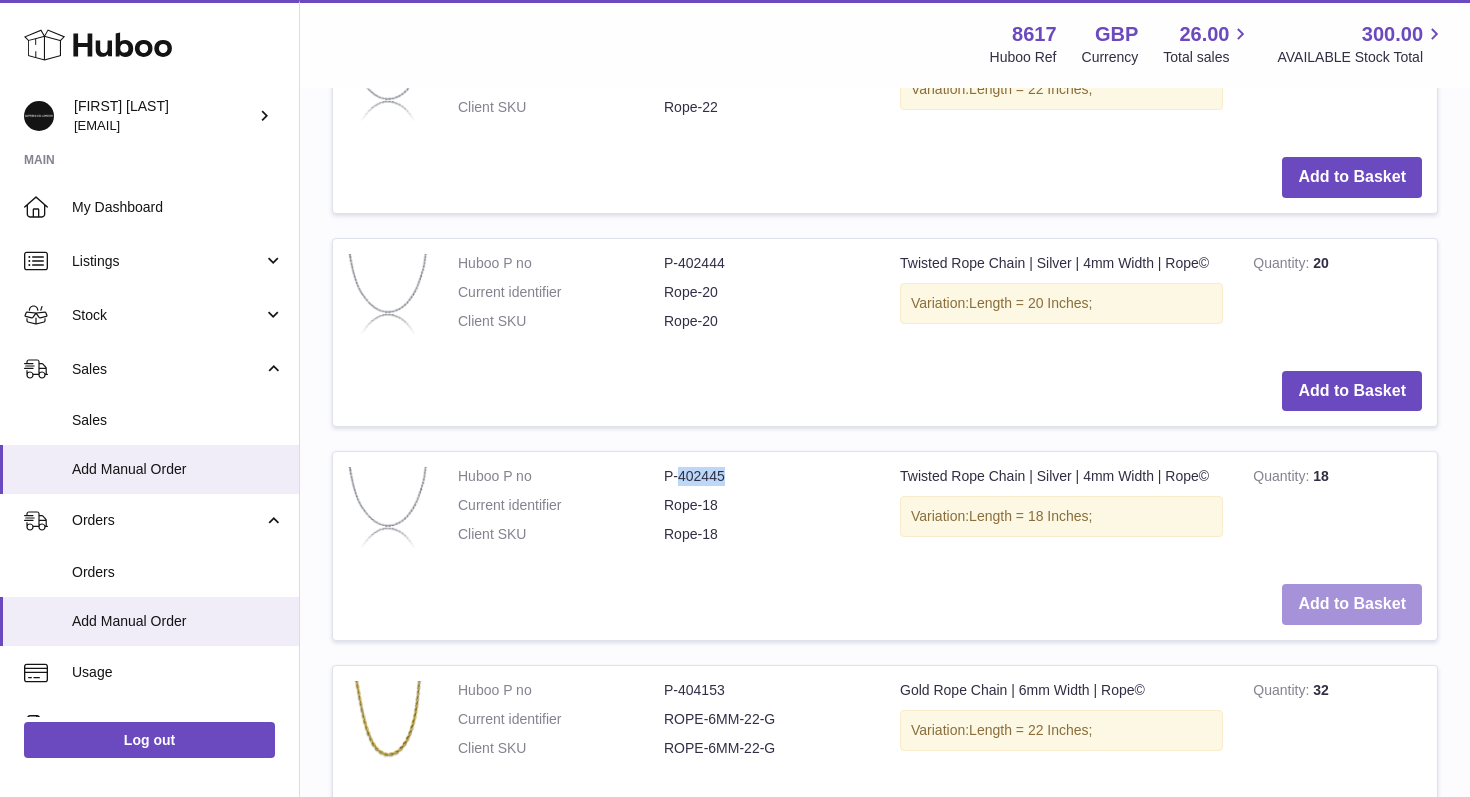 type 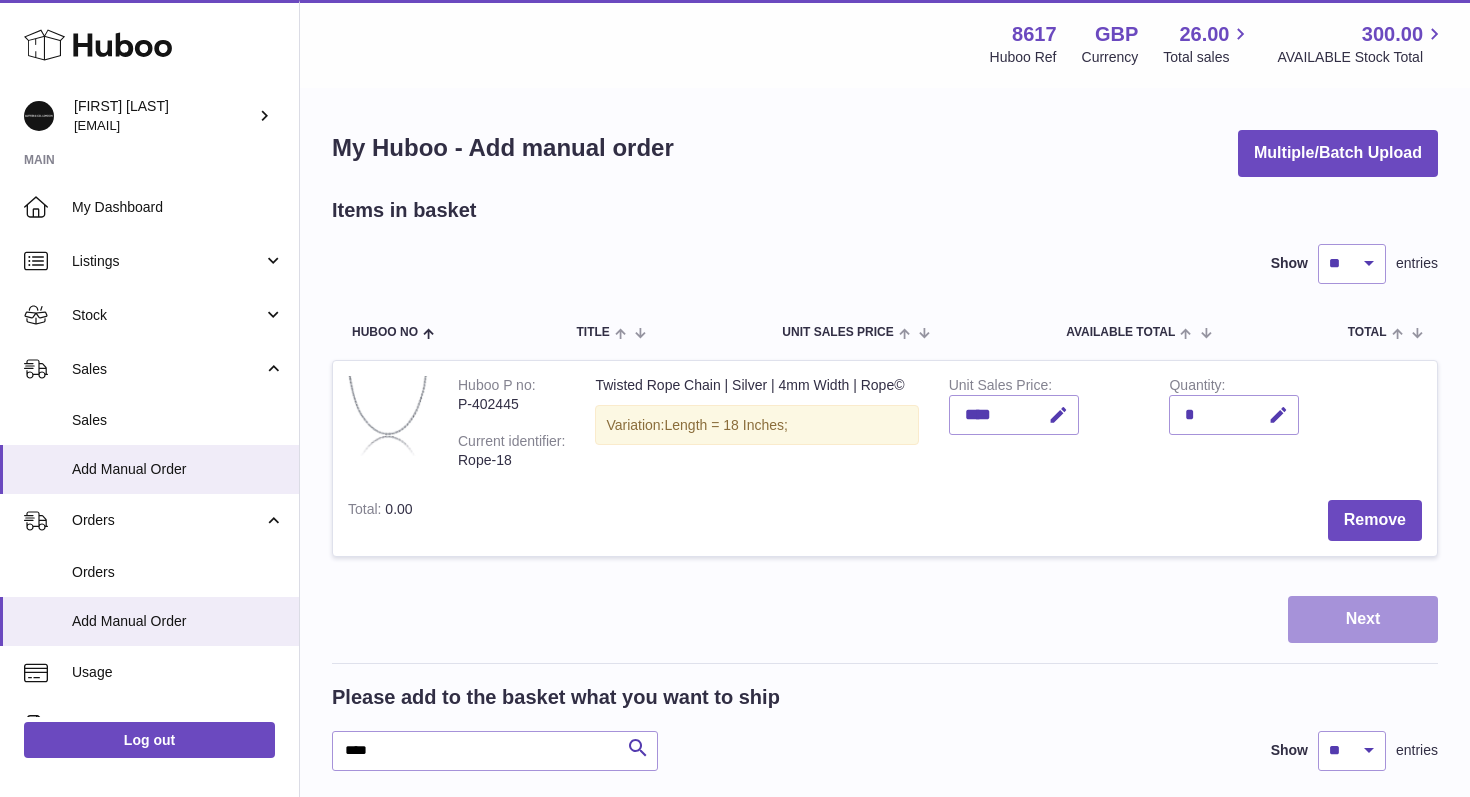 click on "Next" at bounding box center (1363, 619) 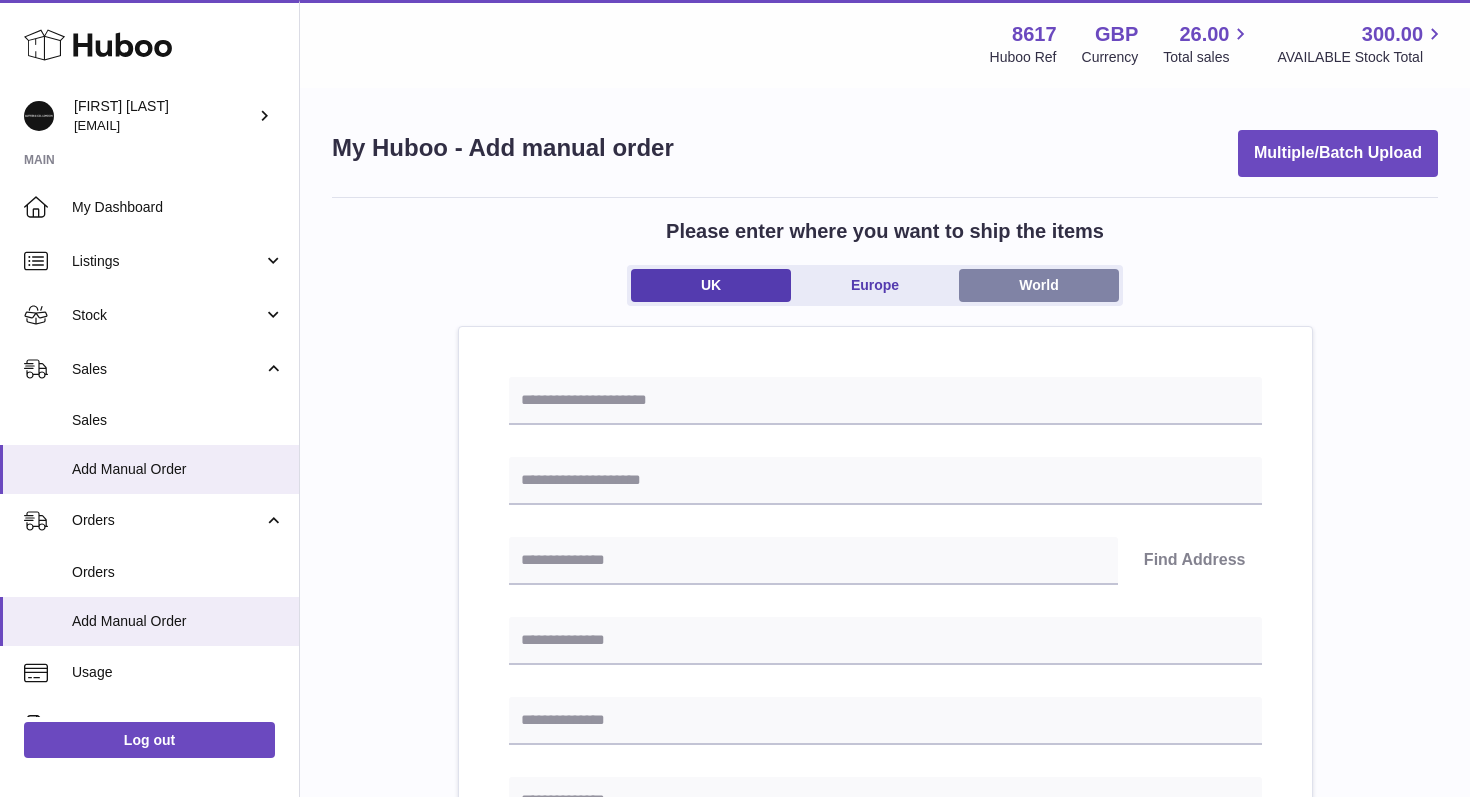 click on "World" at bounding box center (1039, 285) 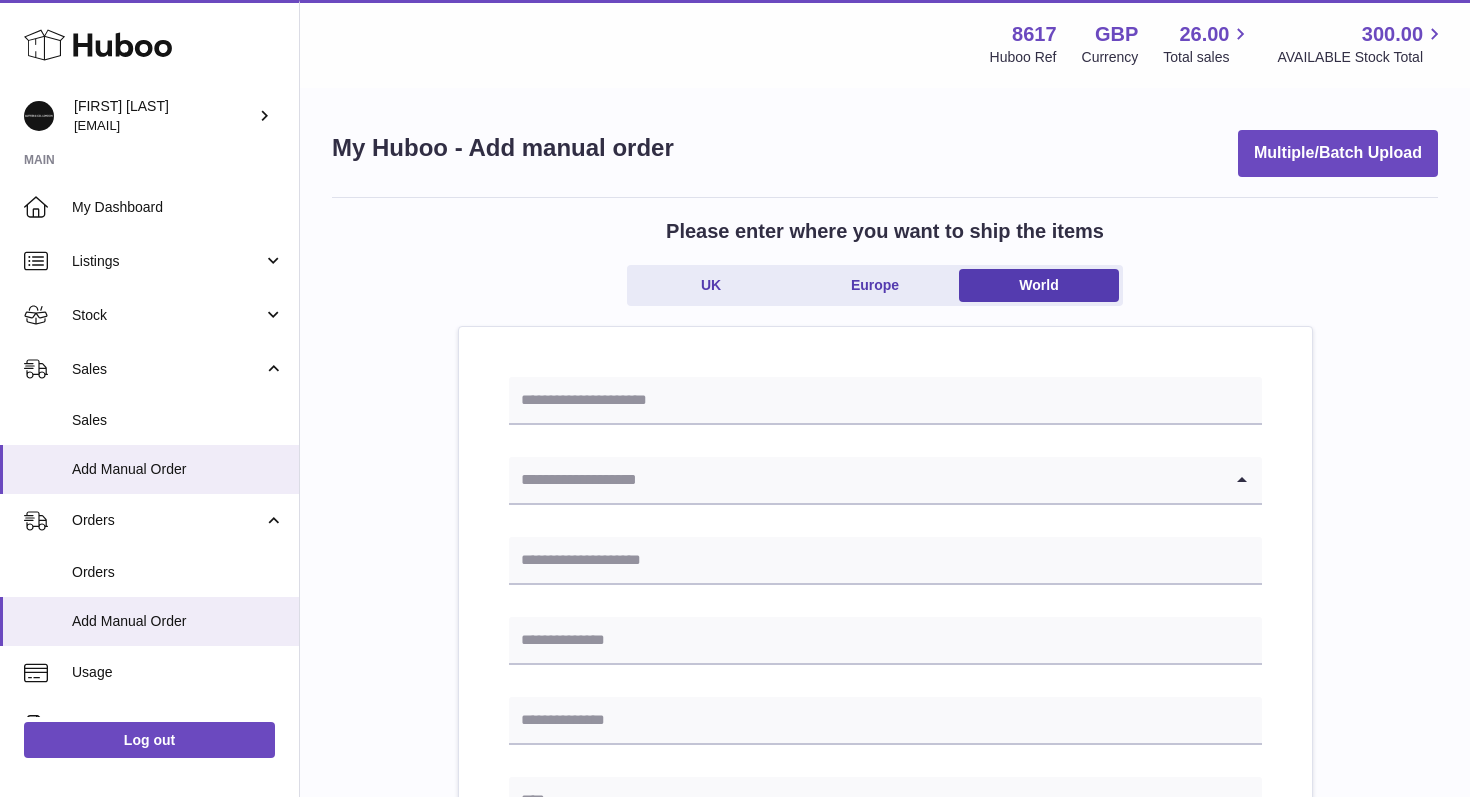 click at bounding box center [865, 480] 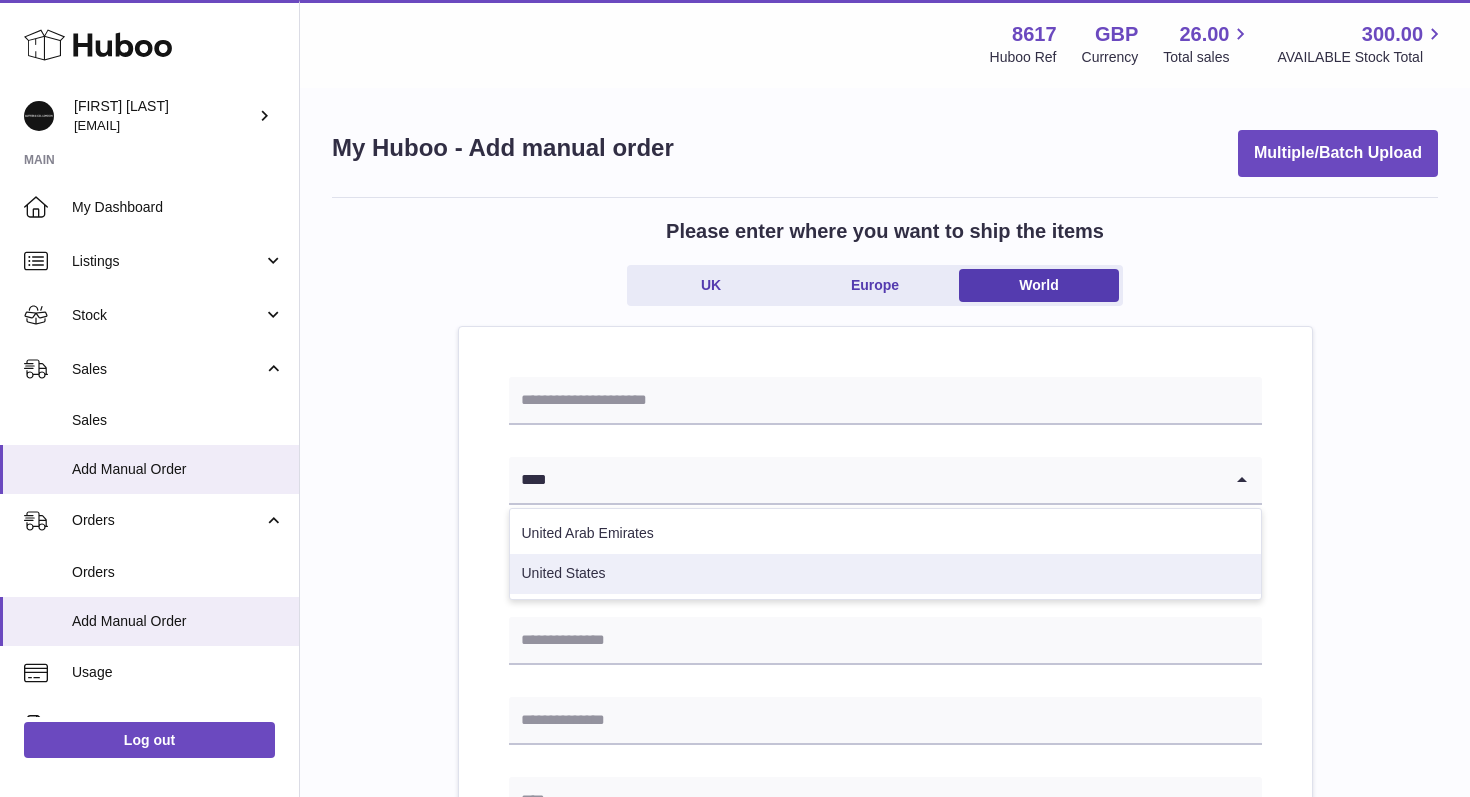 click on "United States" at bounding box center [885, 574] 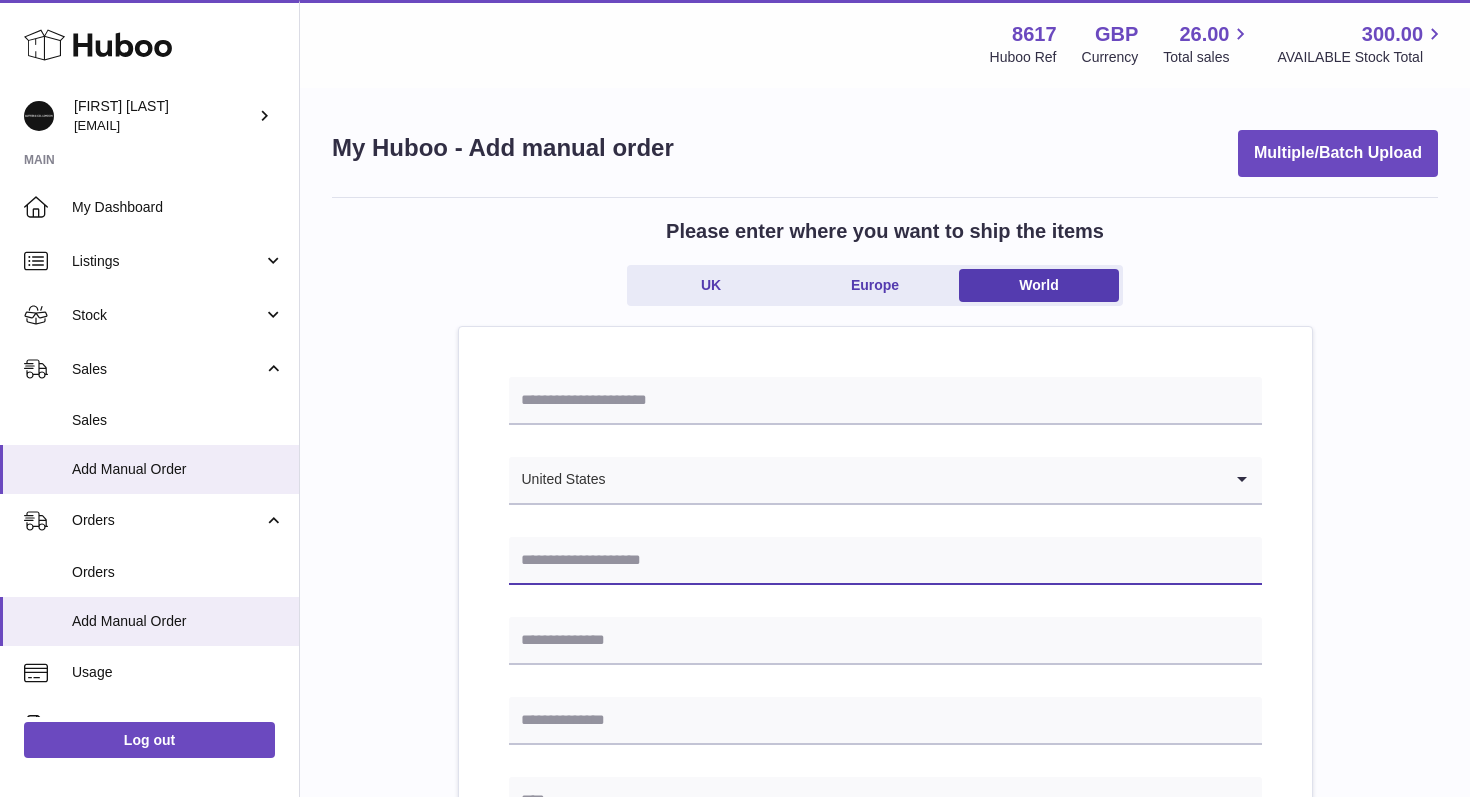 click at bounding box center [885, 561] 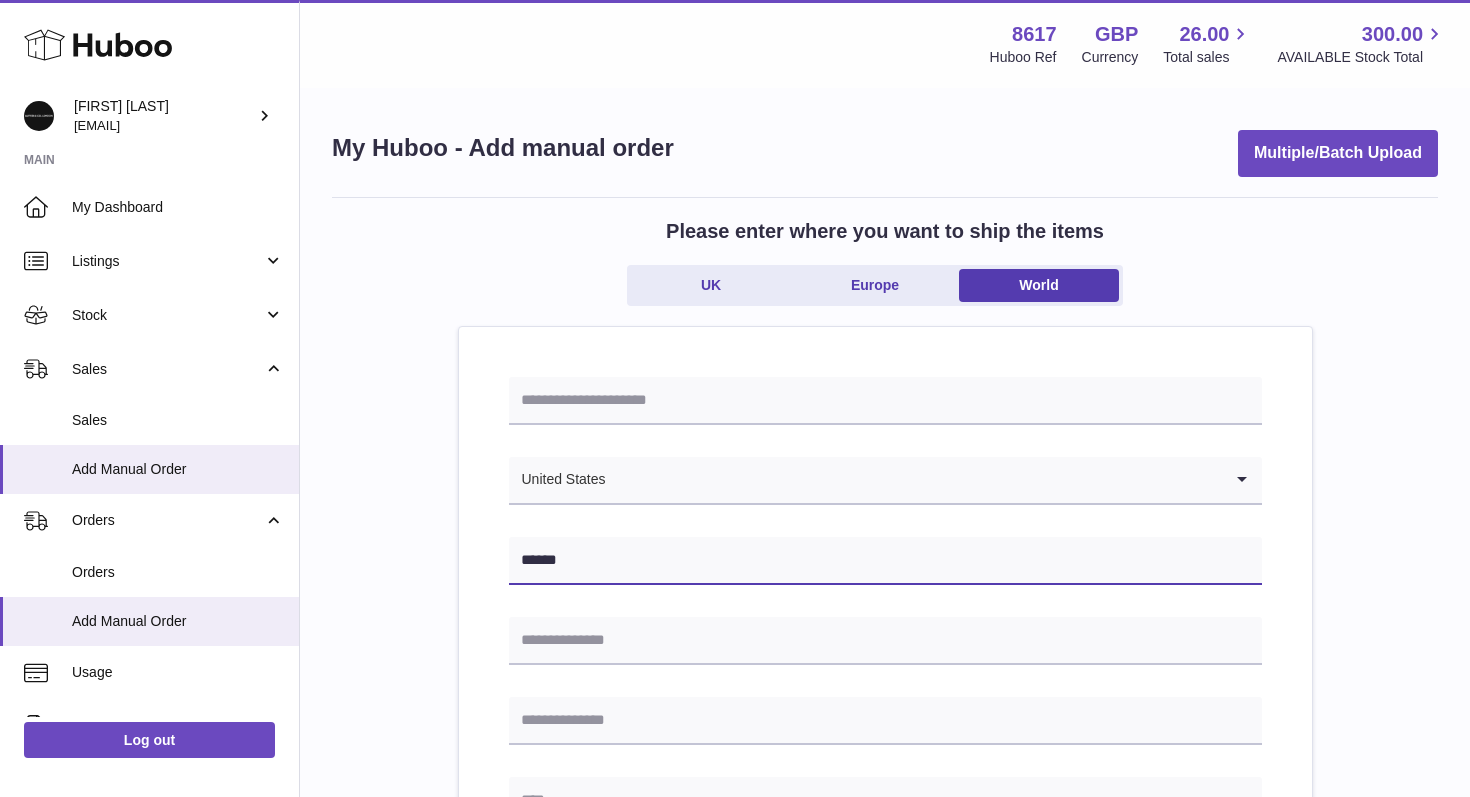 click on "******" at bounding box center (885, 561) 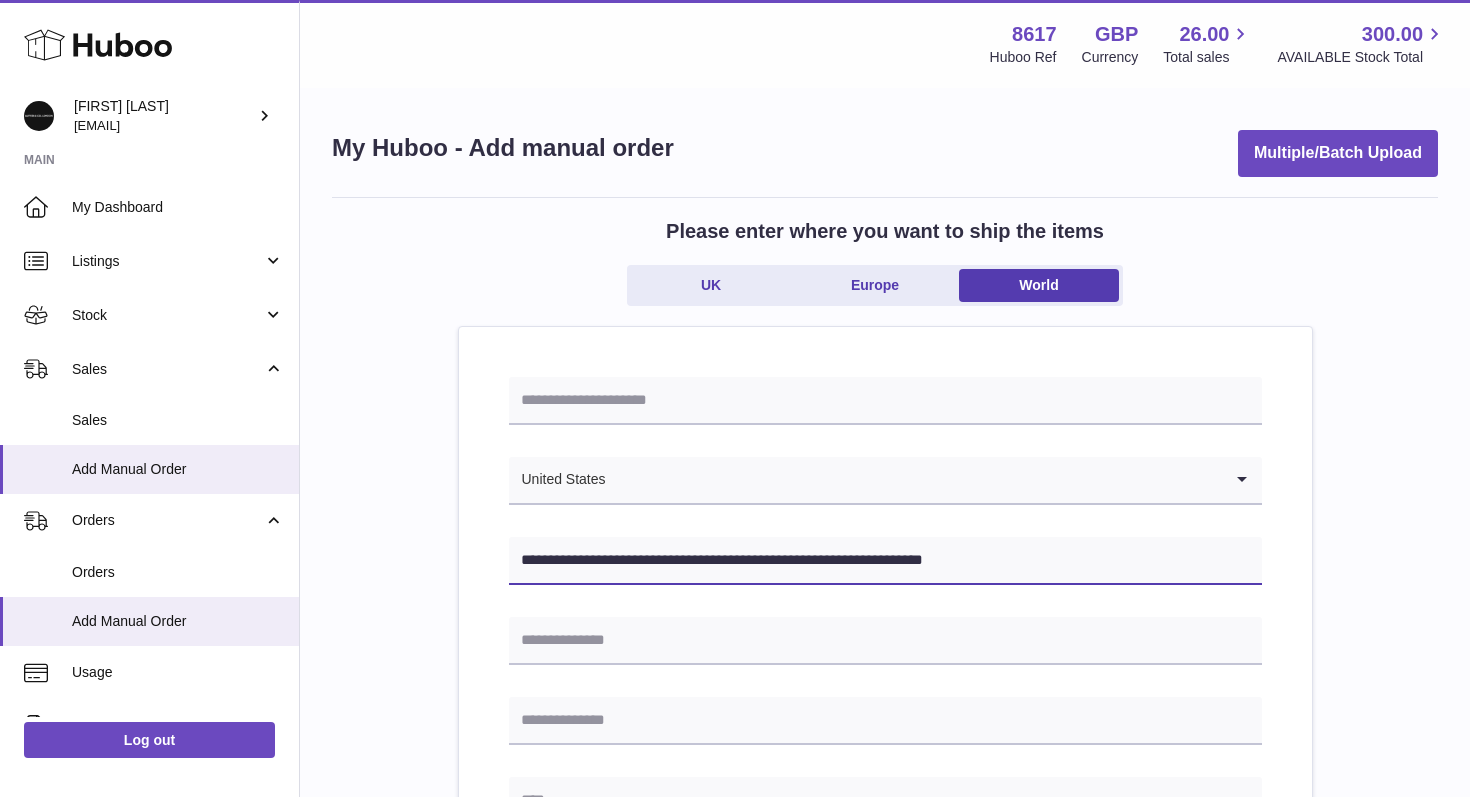 drag, startPoint x: 616, startPoint y: 558, endPoint x: 973, endPoint y: 599, distance: 359.34662 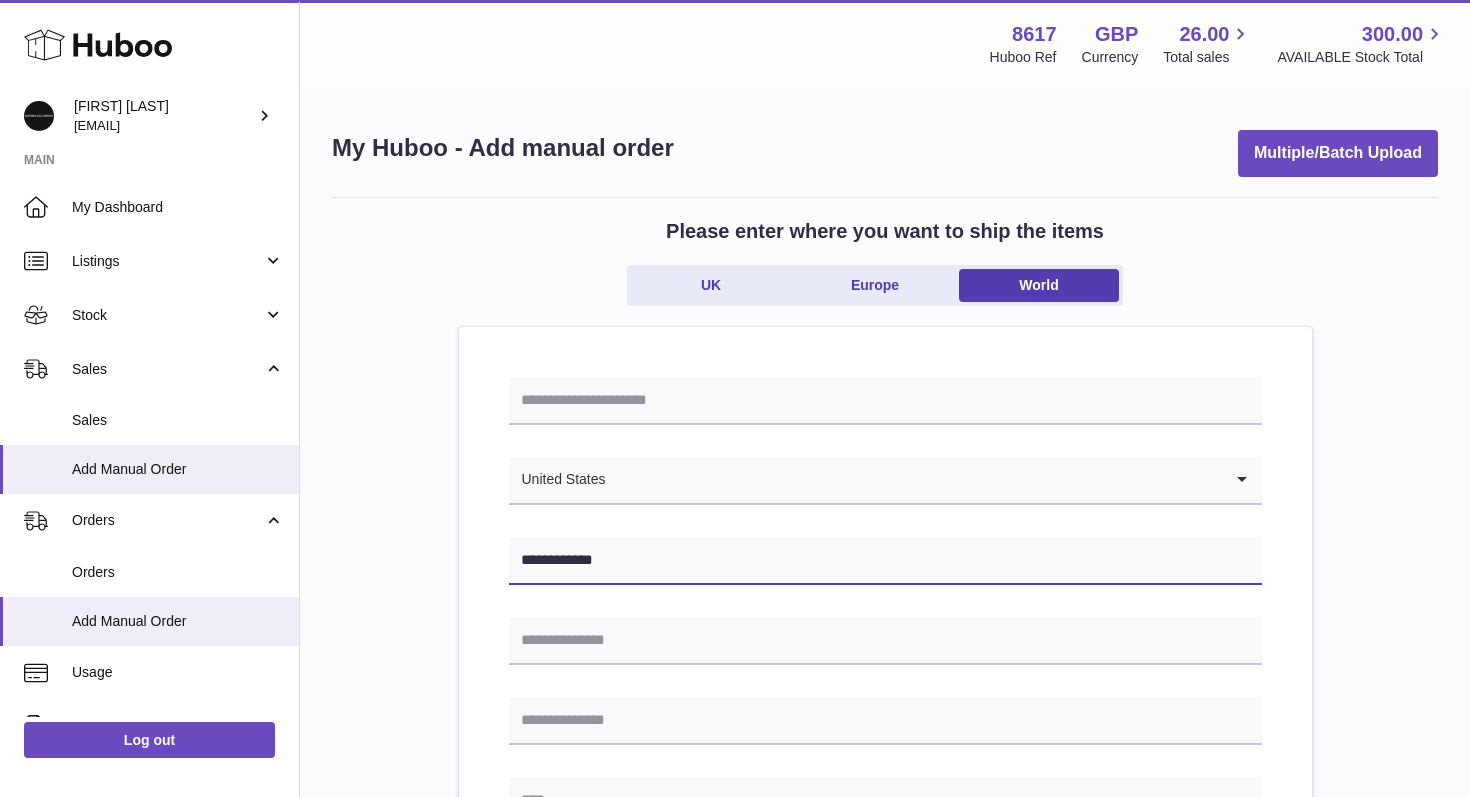 type on "**********" 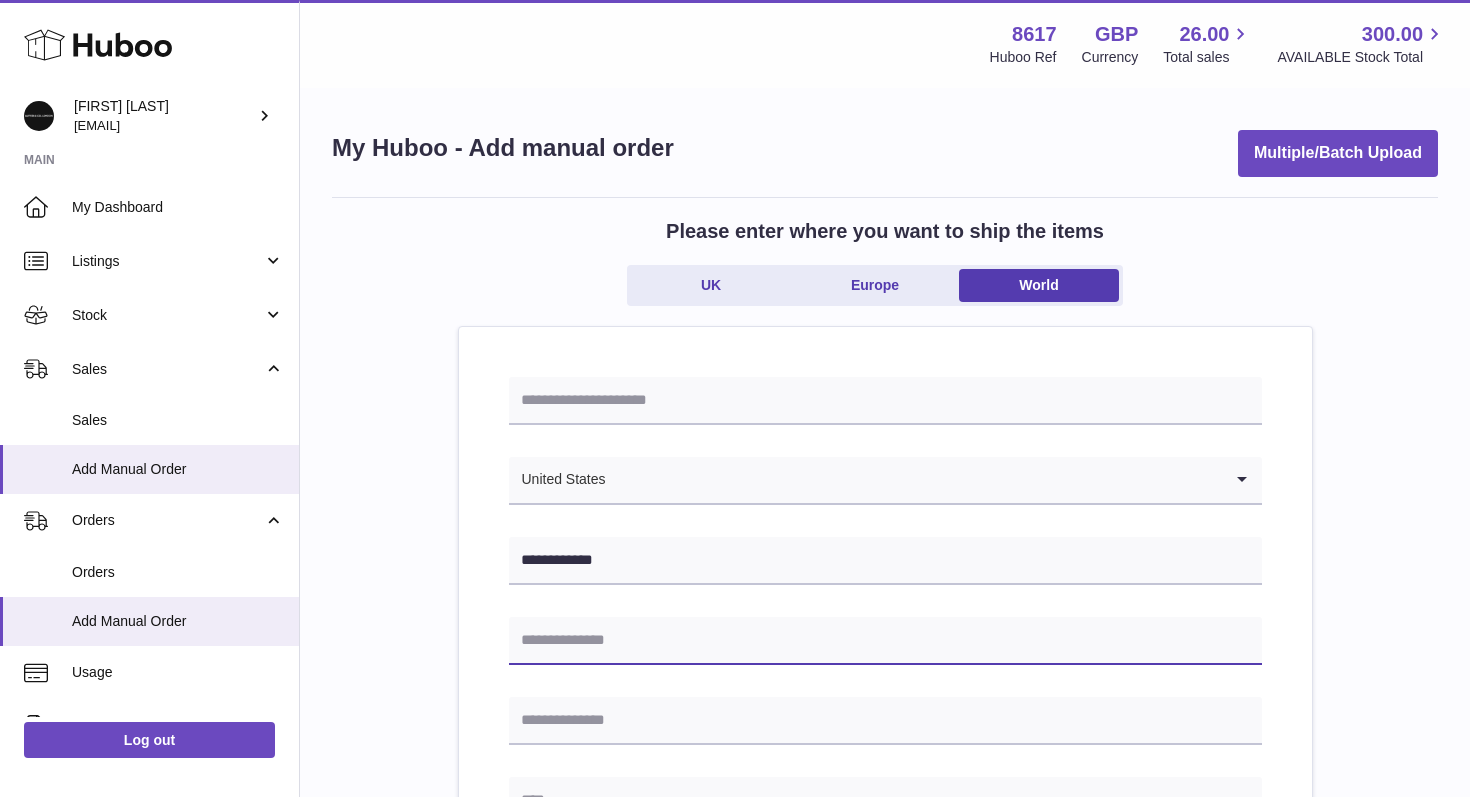 paste on "**********" 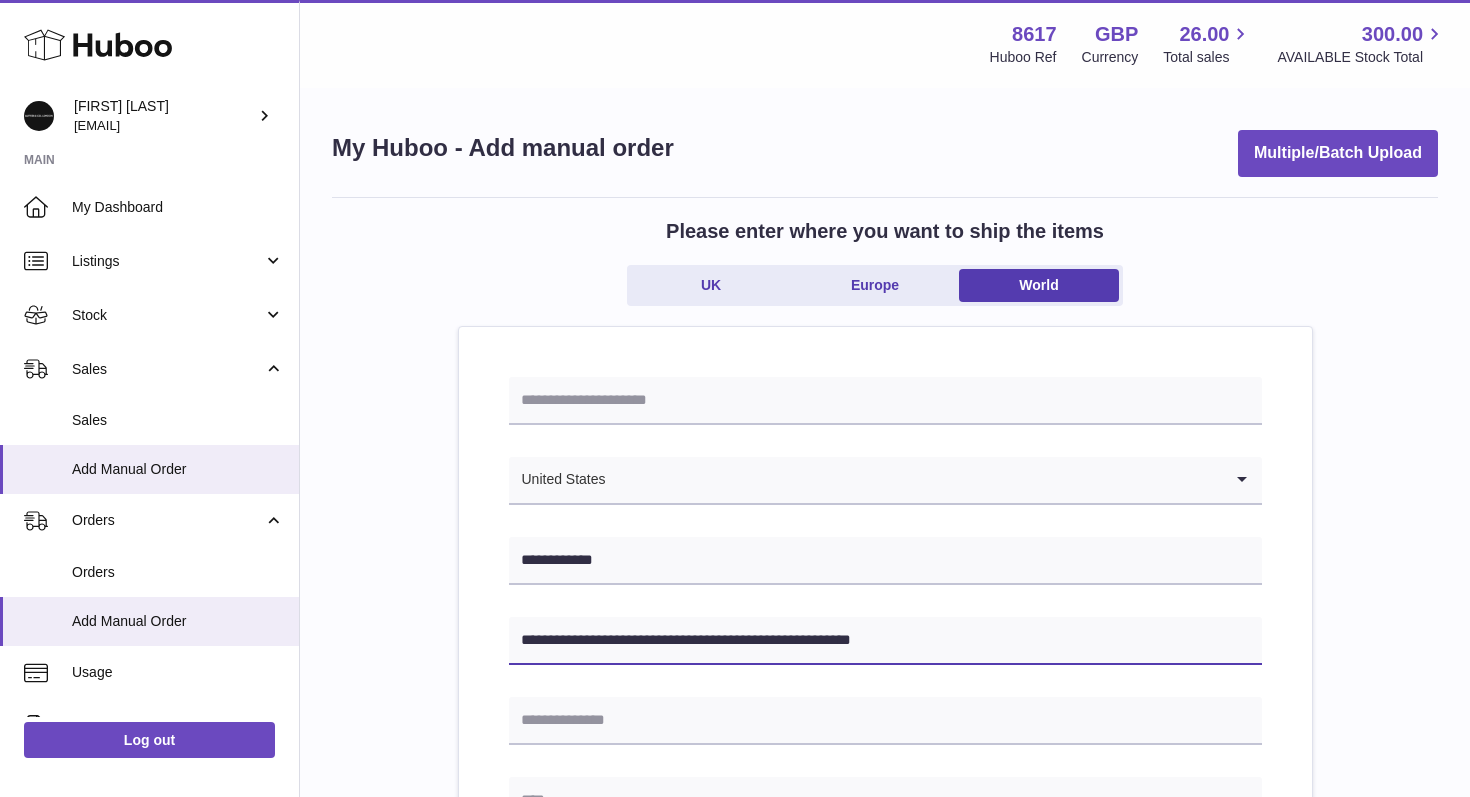 drag, startPoint x: 698, startPoint y: 640, endPoint x: 828, endPoint y: 654, distance: 130.75168 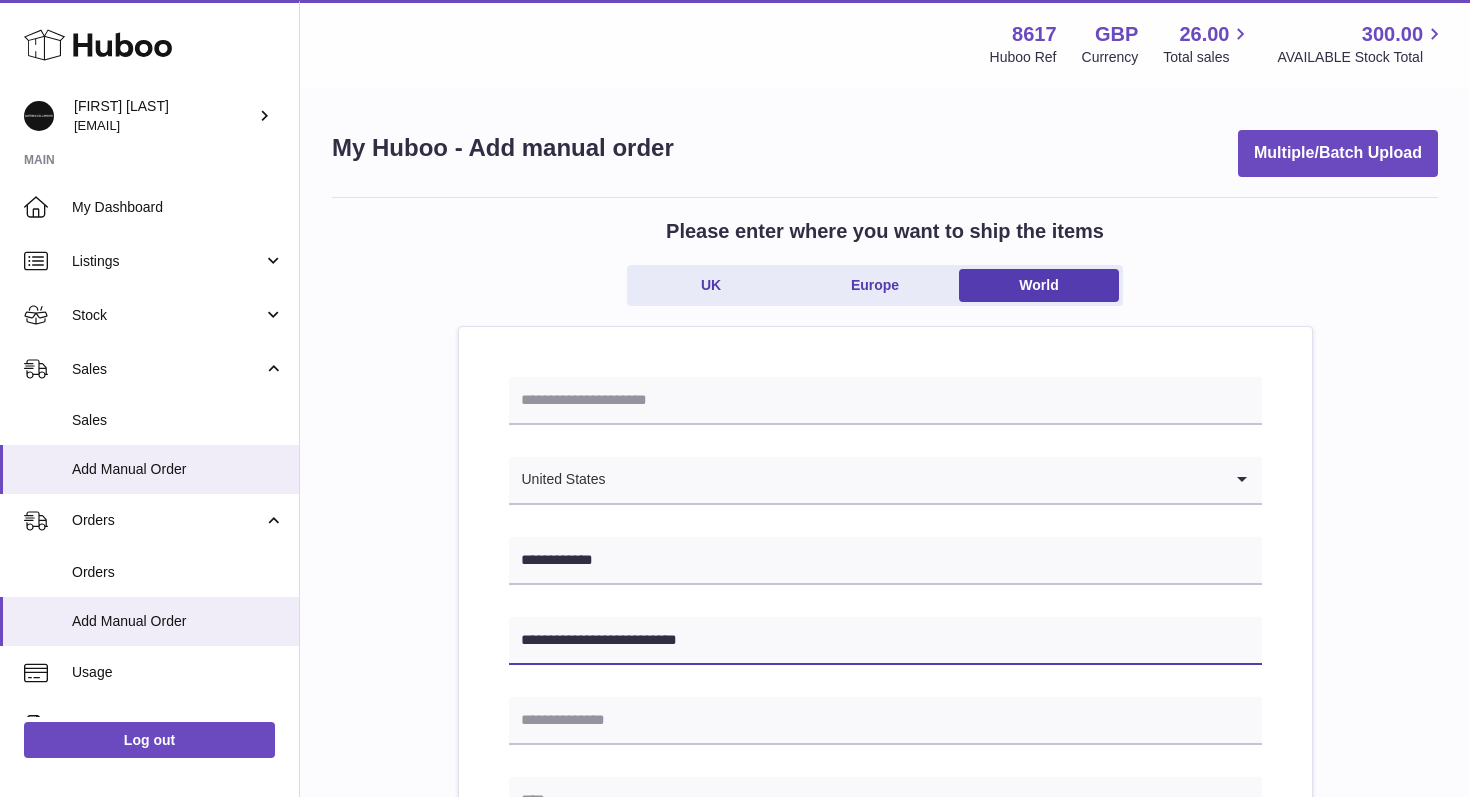 type on "**********" 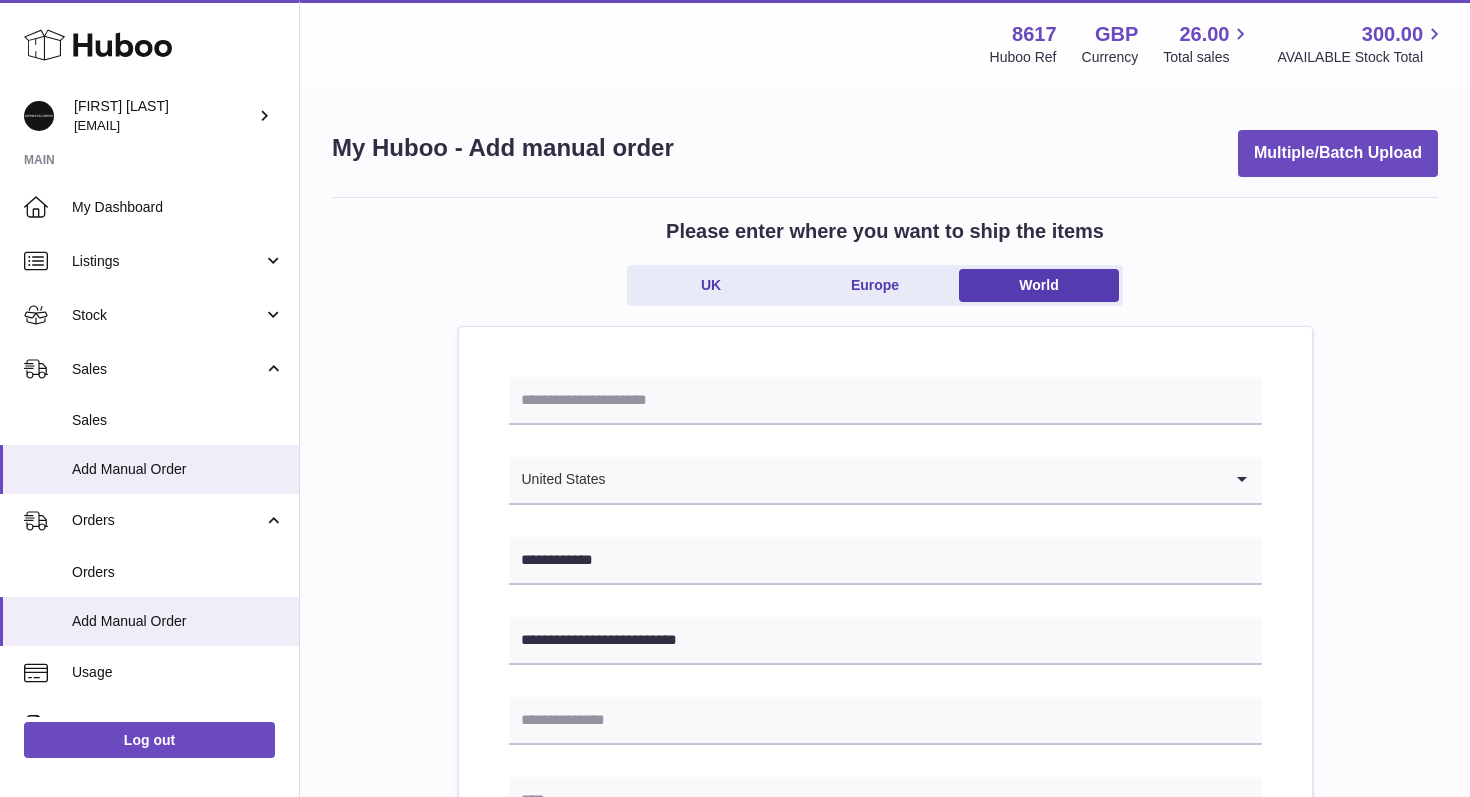 scroll, scrollTop: 27, scrollLeft: 0, axis: vertical 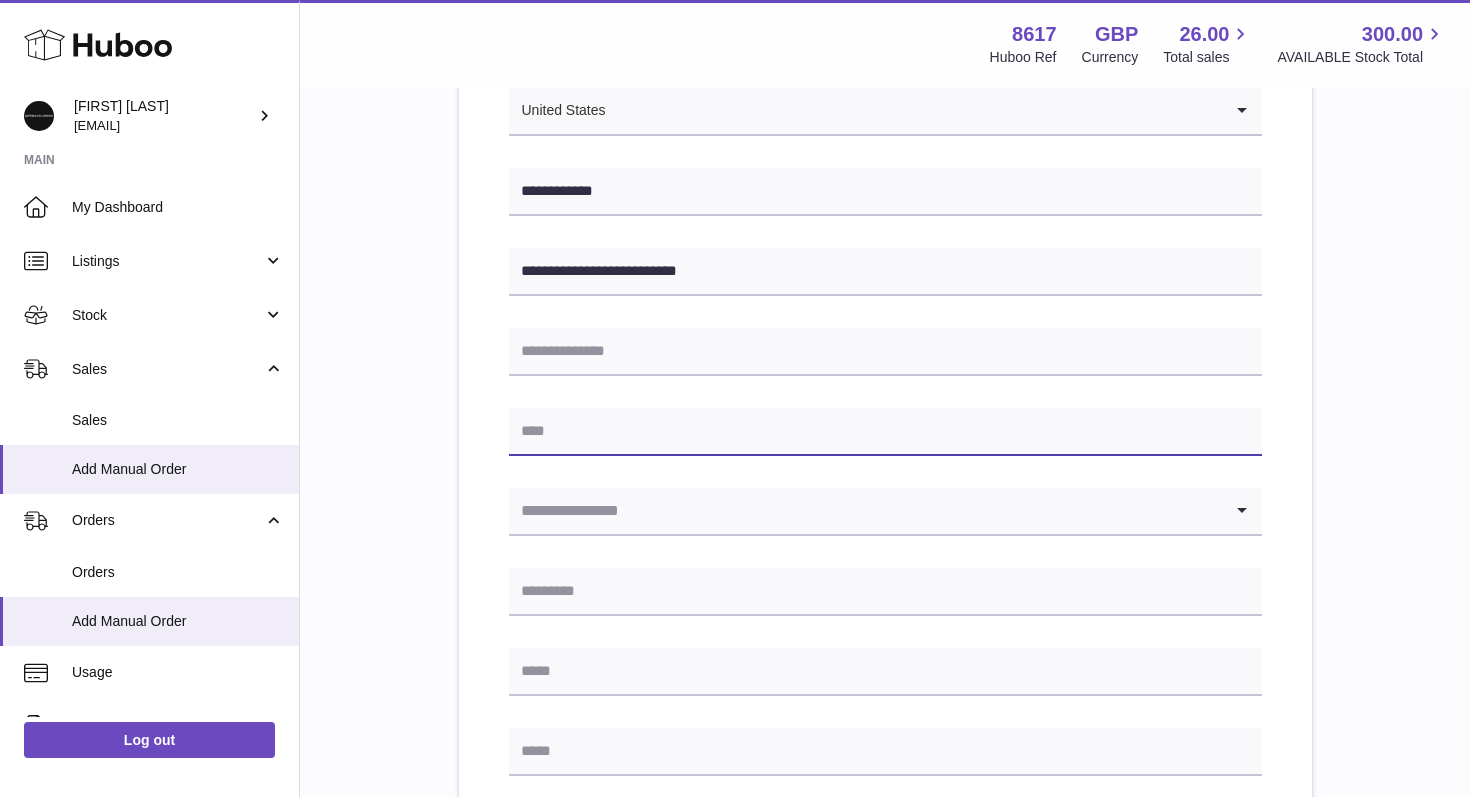 paste on "**********" 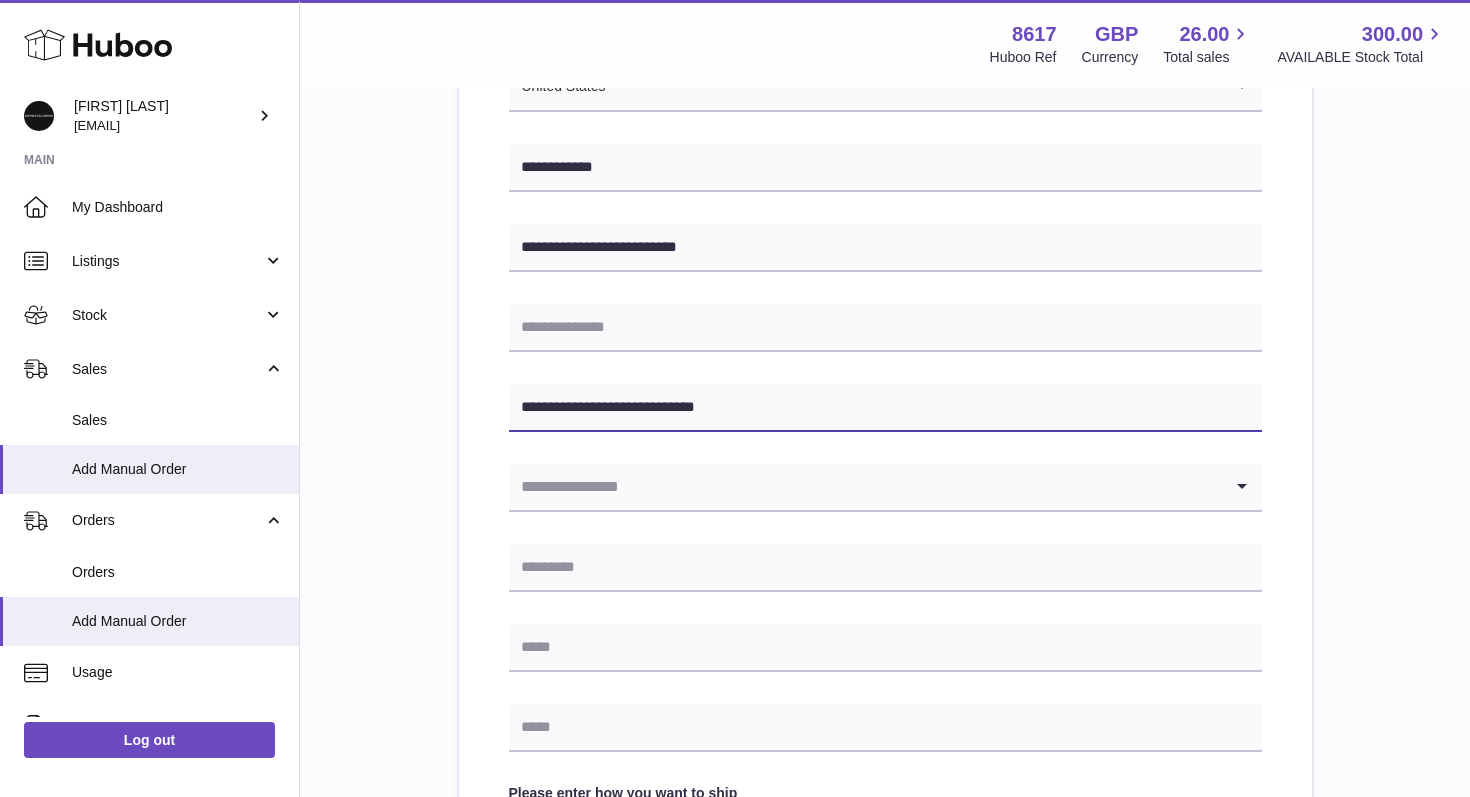 scroll, scrollTop: 409, scrollLeft: 0, axis: vertical 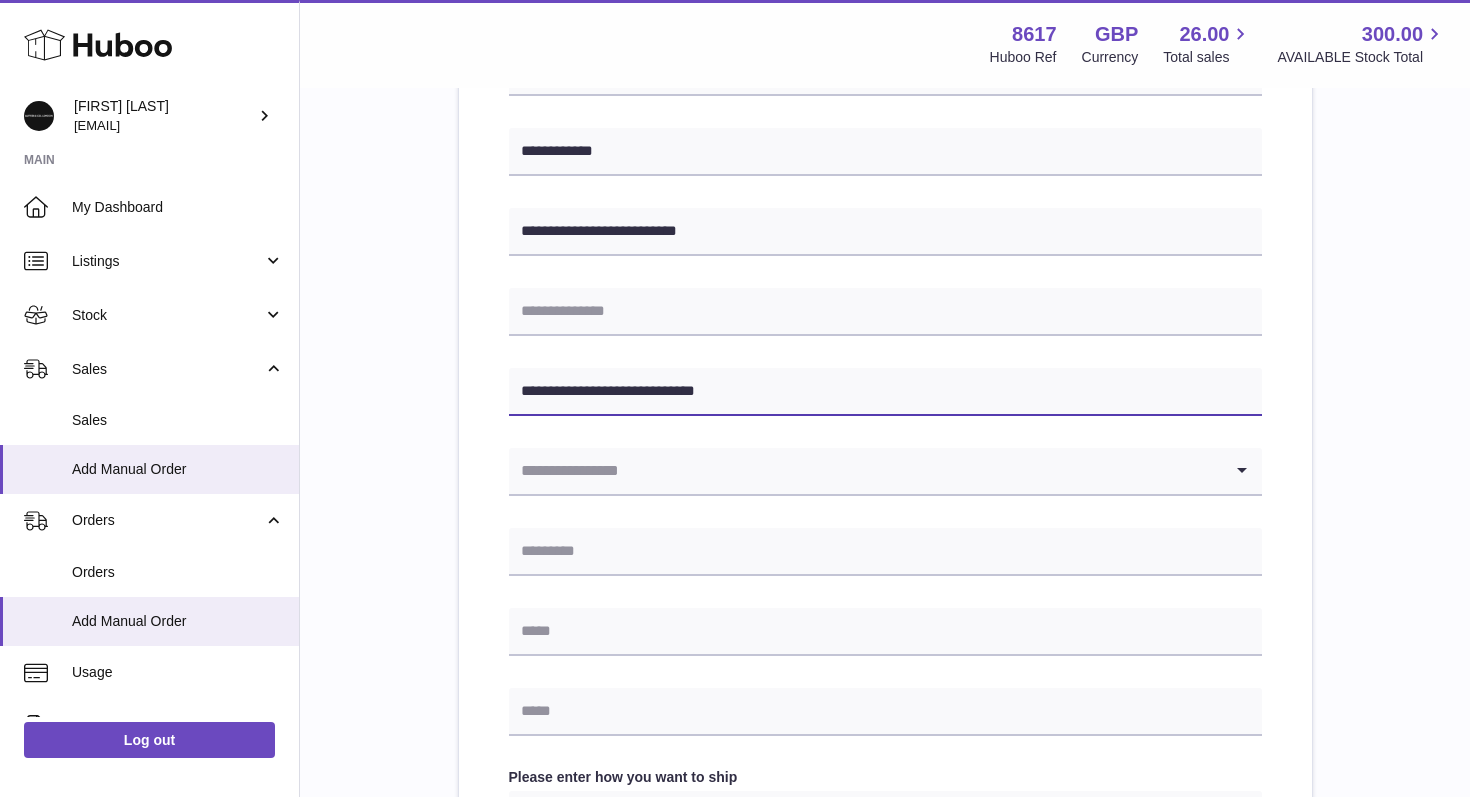 drag, startPoint x: 593, startPoint y: 394, endPoint x: 790, endPoint y: 407, distance: 197.42847 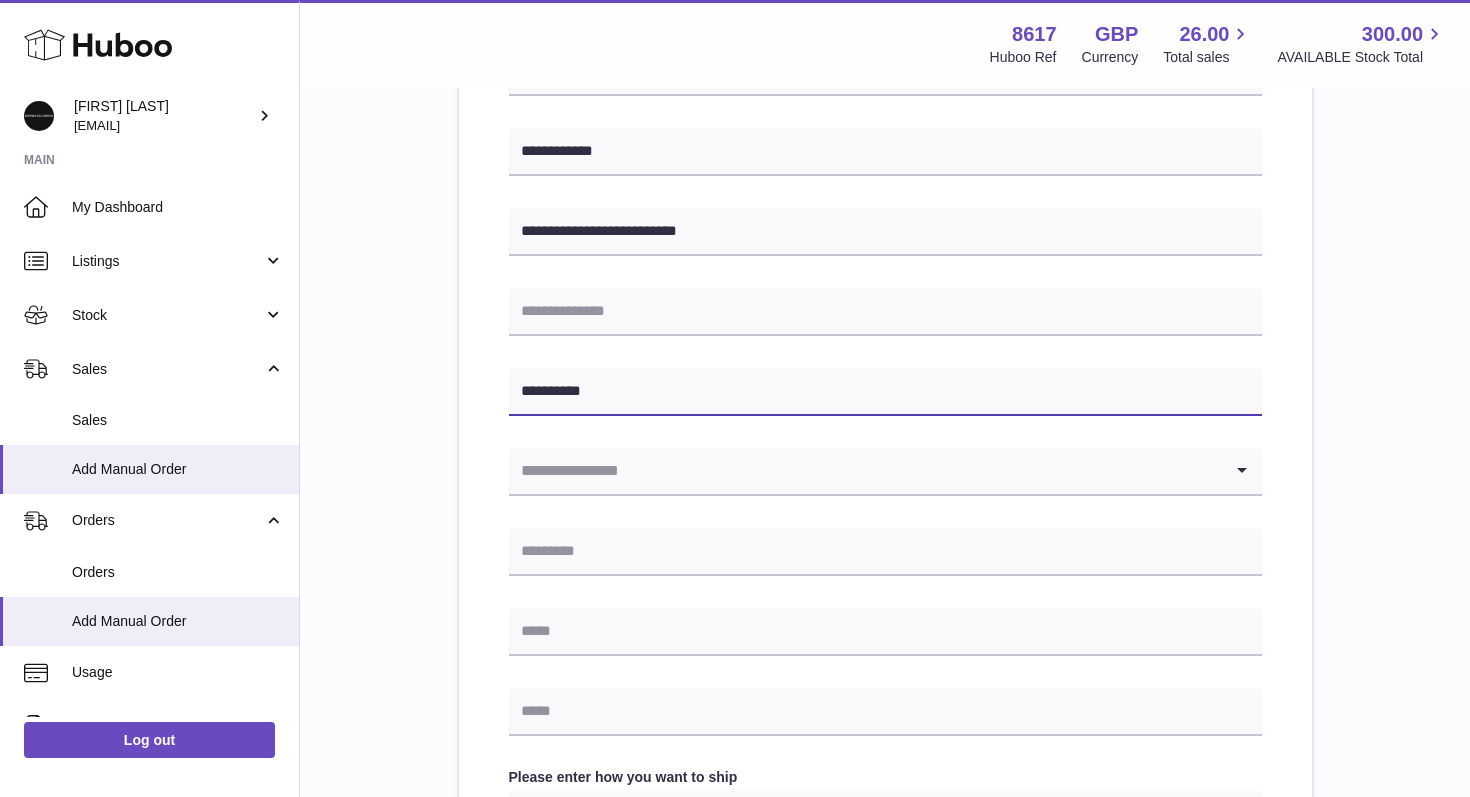 type on "*********" 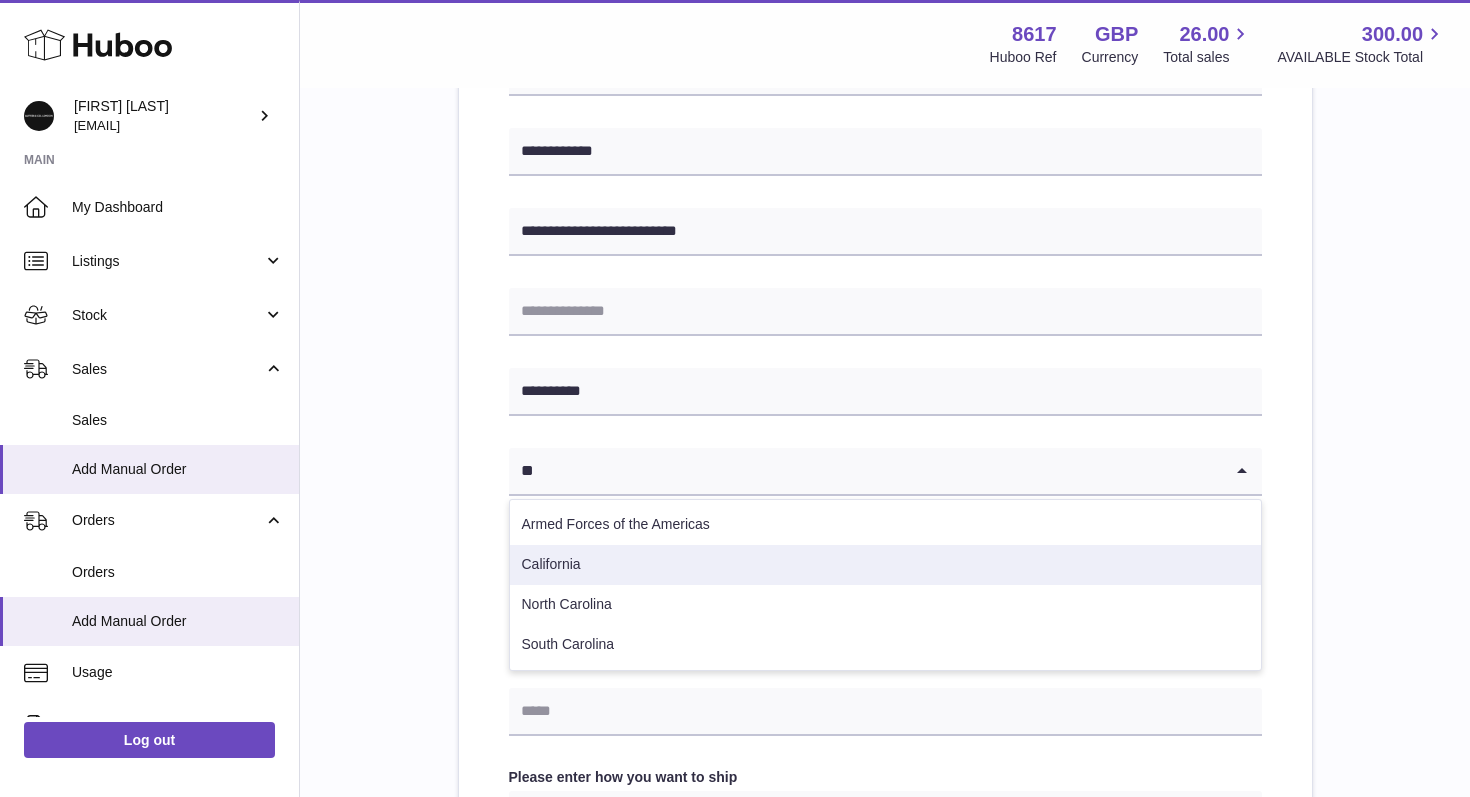 click on "California" at bounding box center (885, 565) 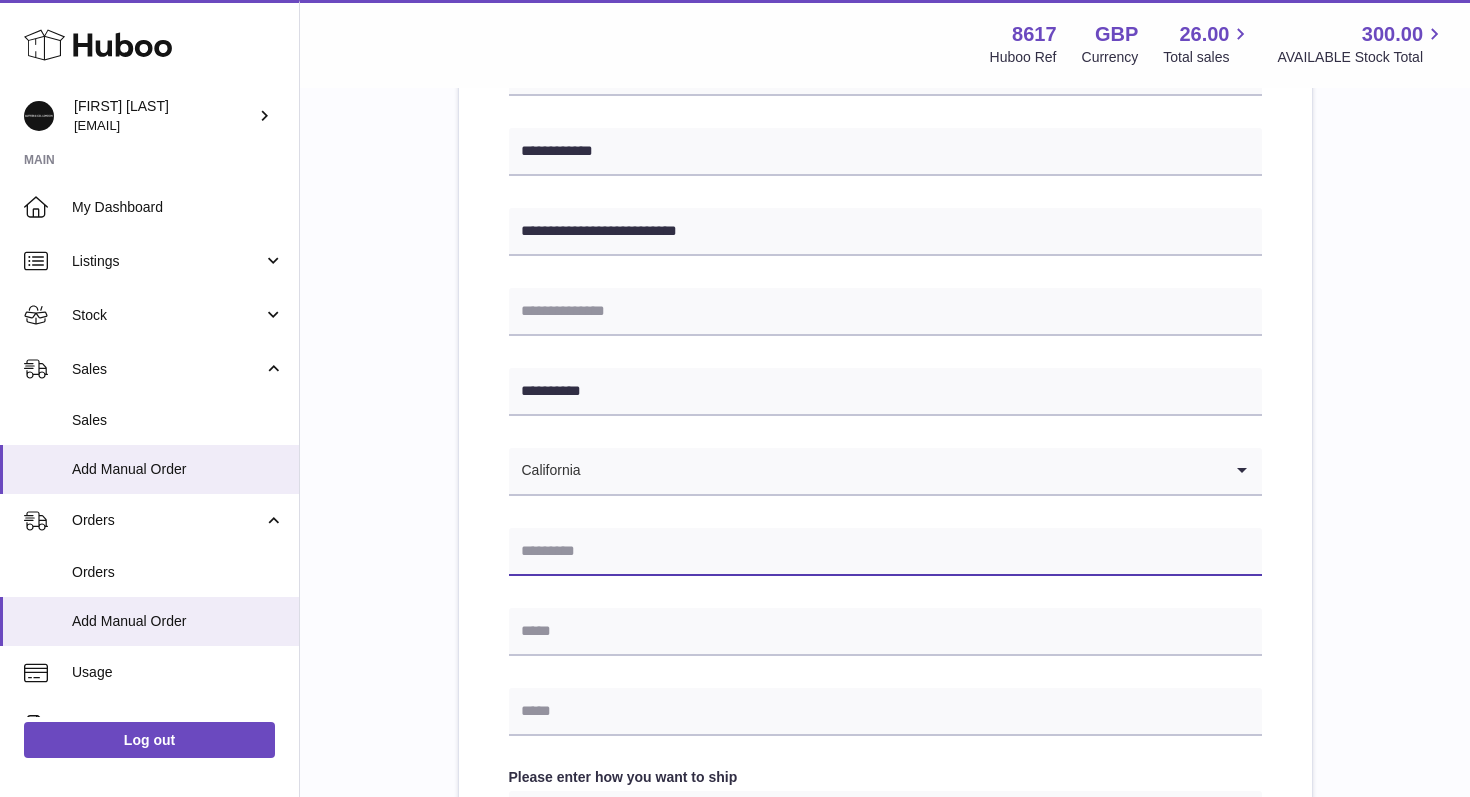 click at bounding box center (885, 552) 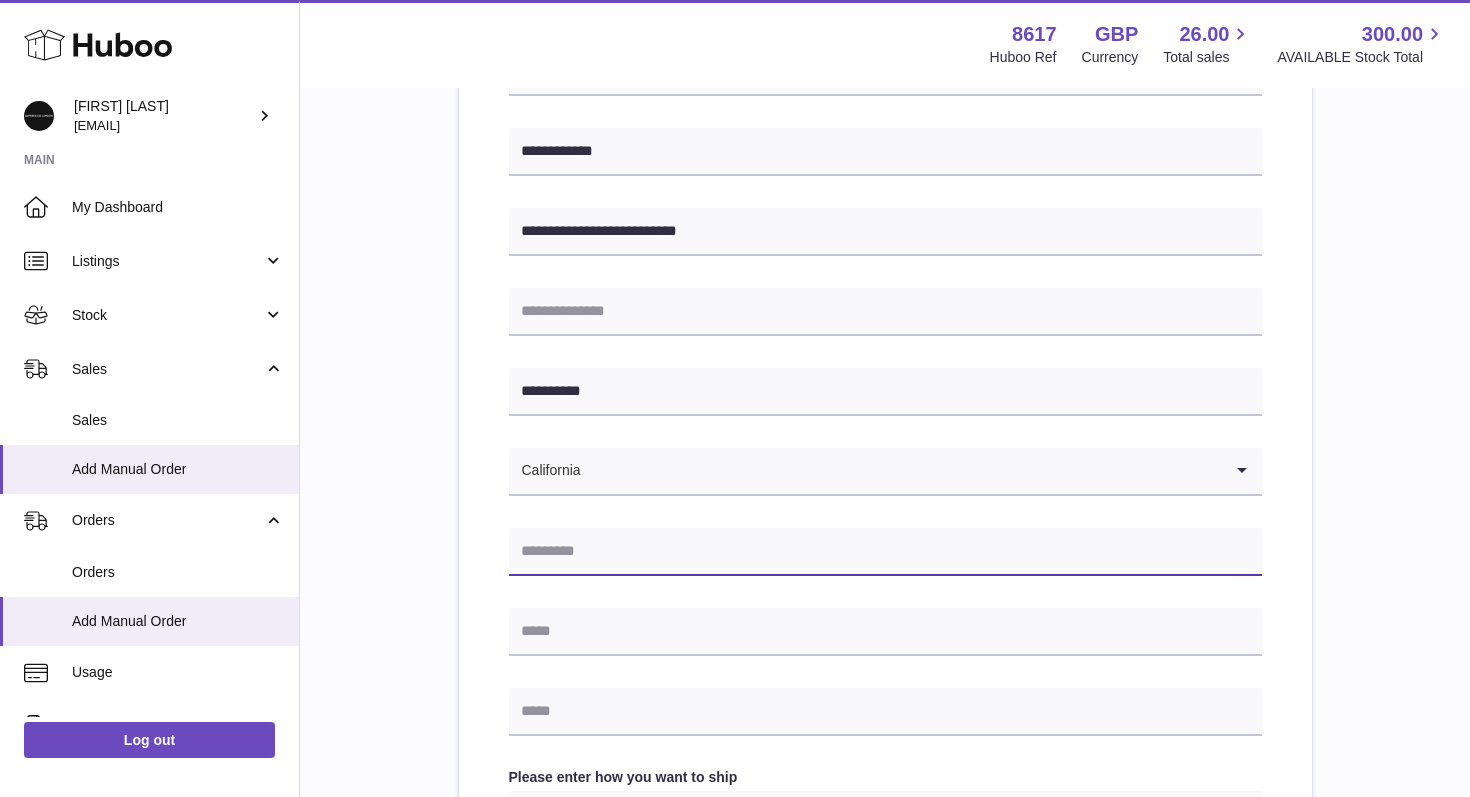 paste on "**********" 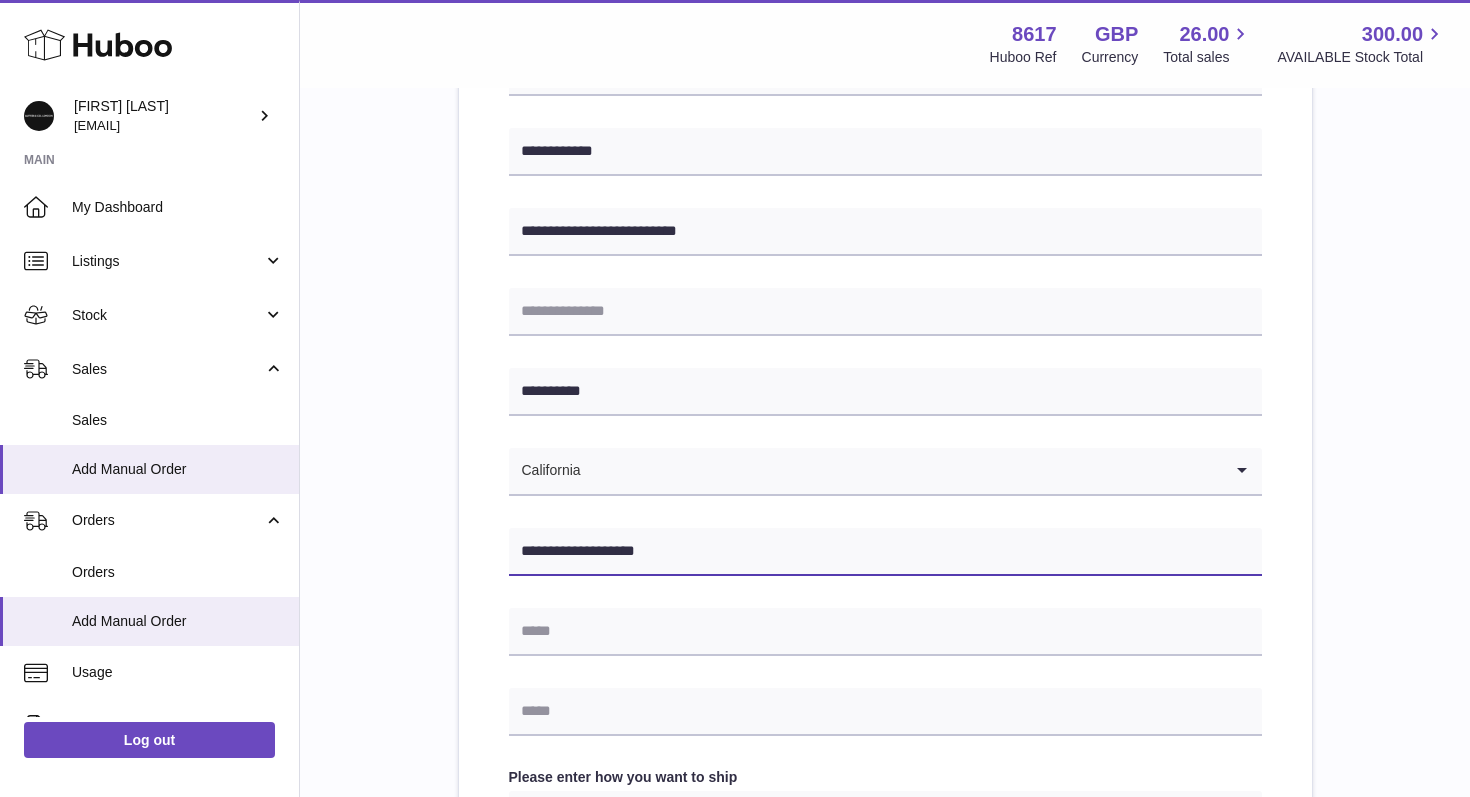 click on "**********" at bounding box center (885, 552) 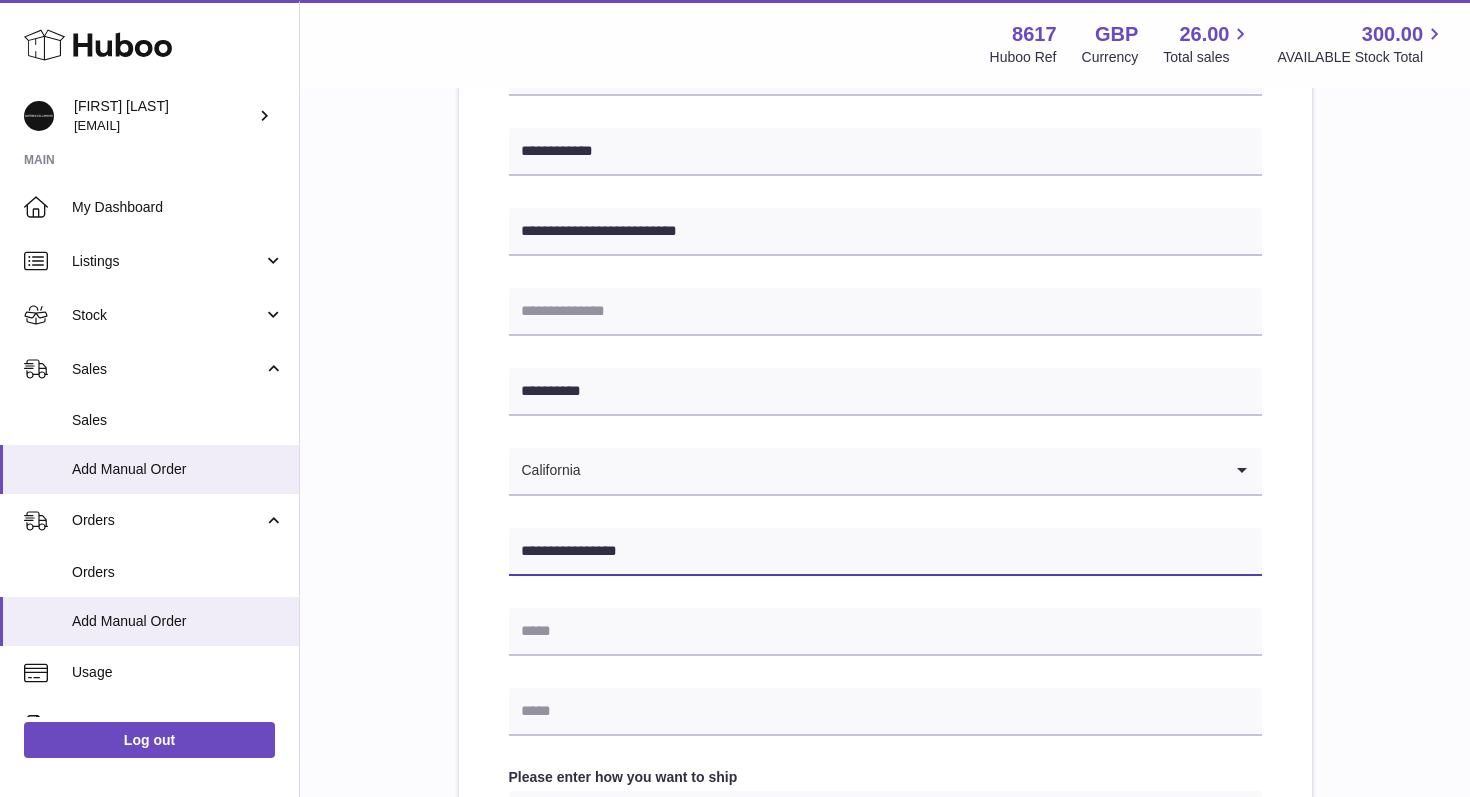 click on "**********" at bounding box center [885, 552] 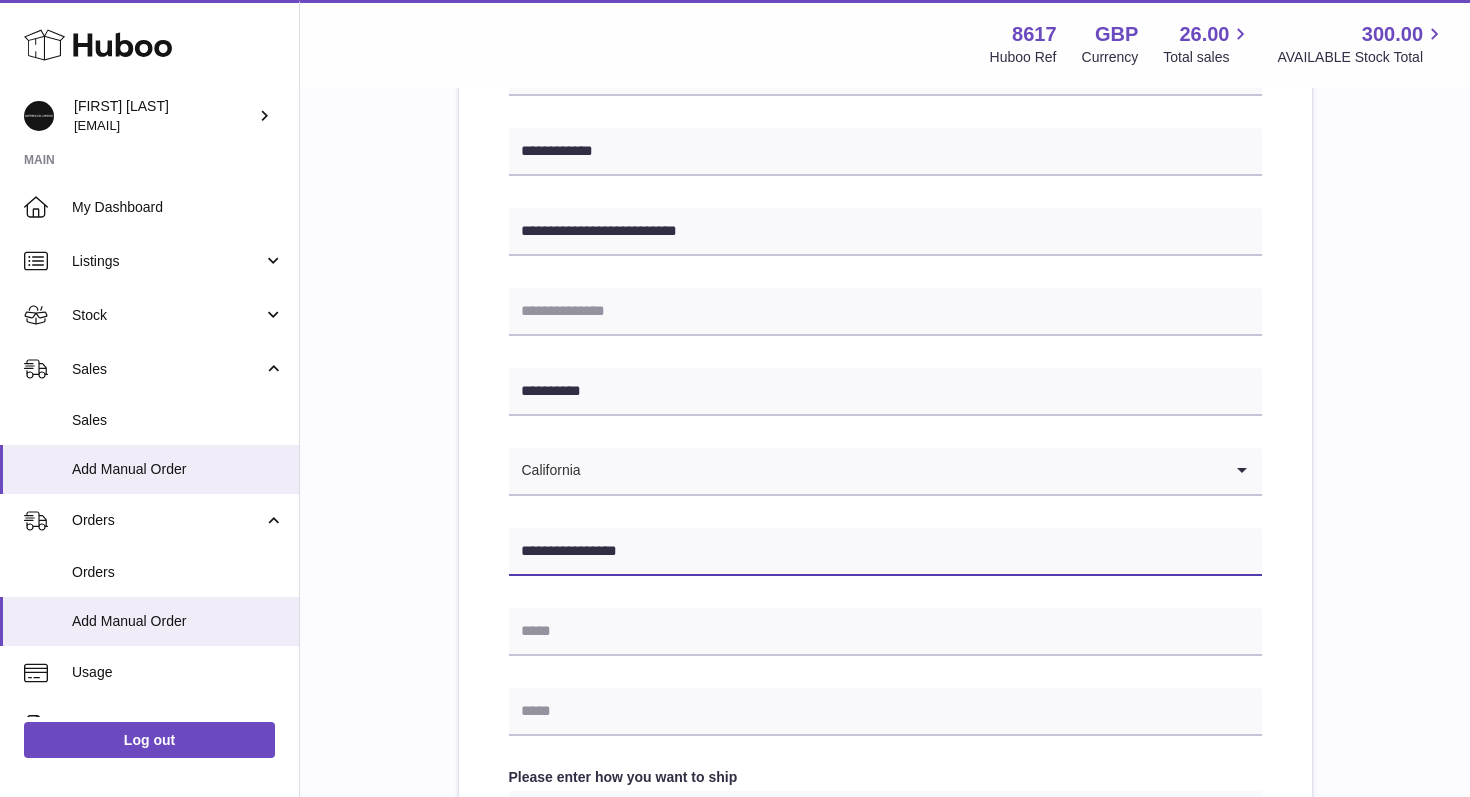 click on "**********" at bounding box center (885, 552) 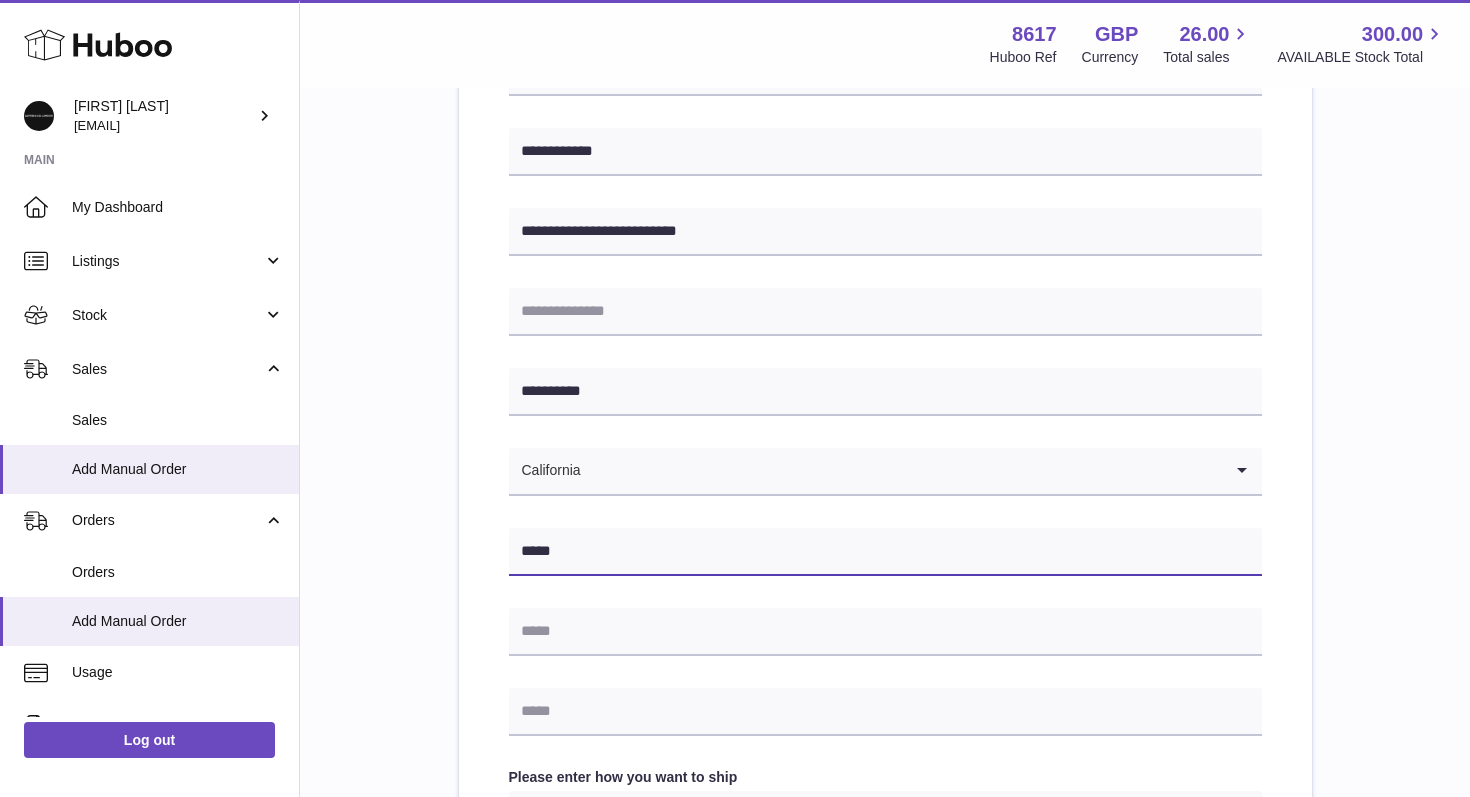 type on "*****" 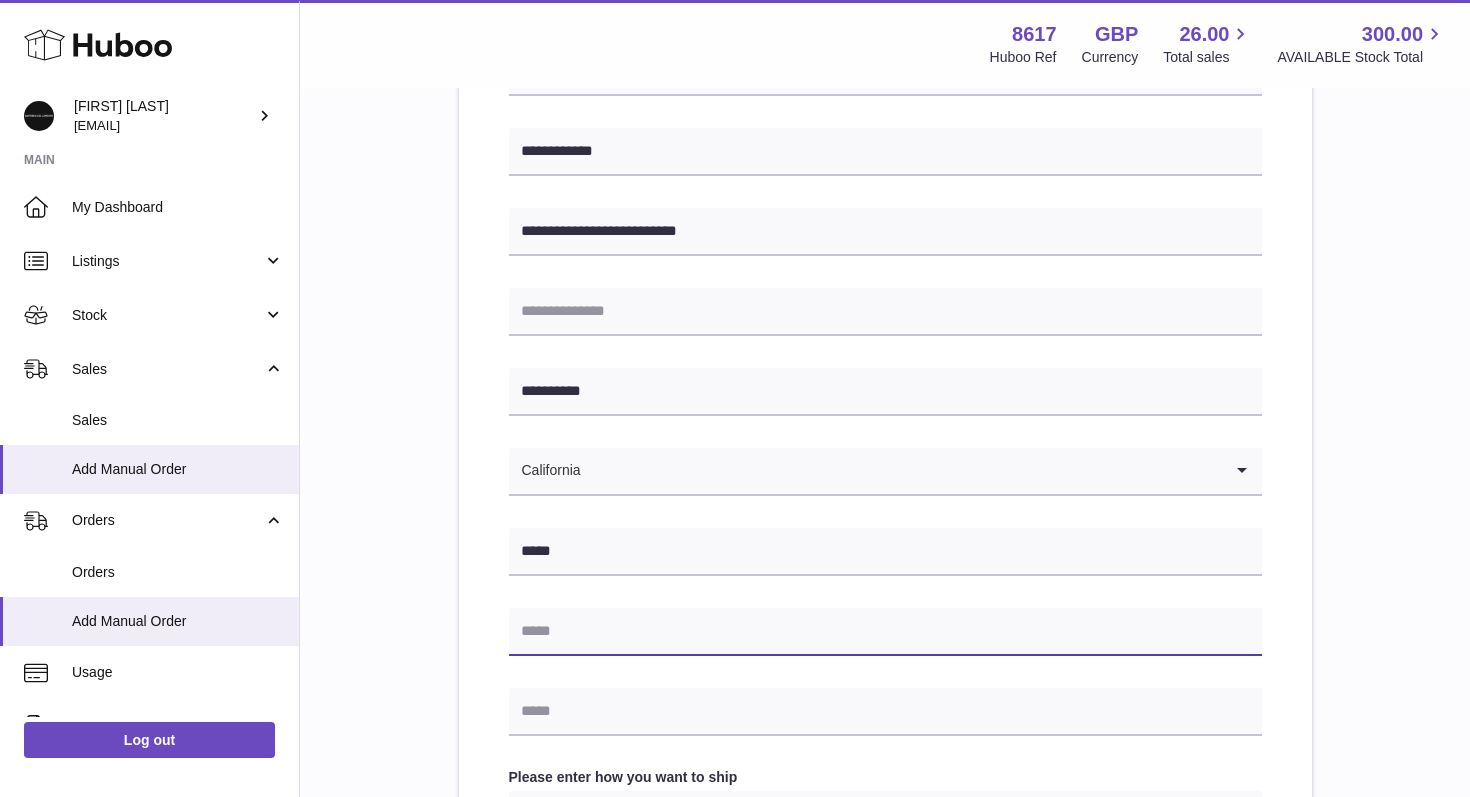 paste on "**********" 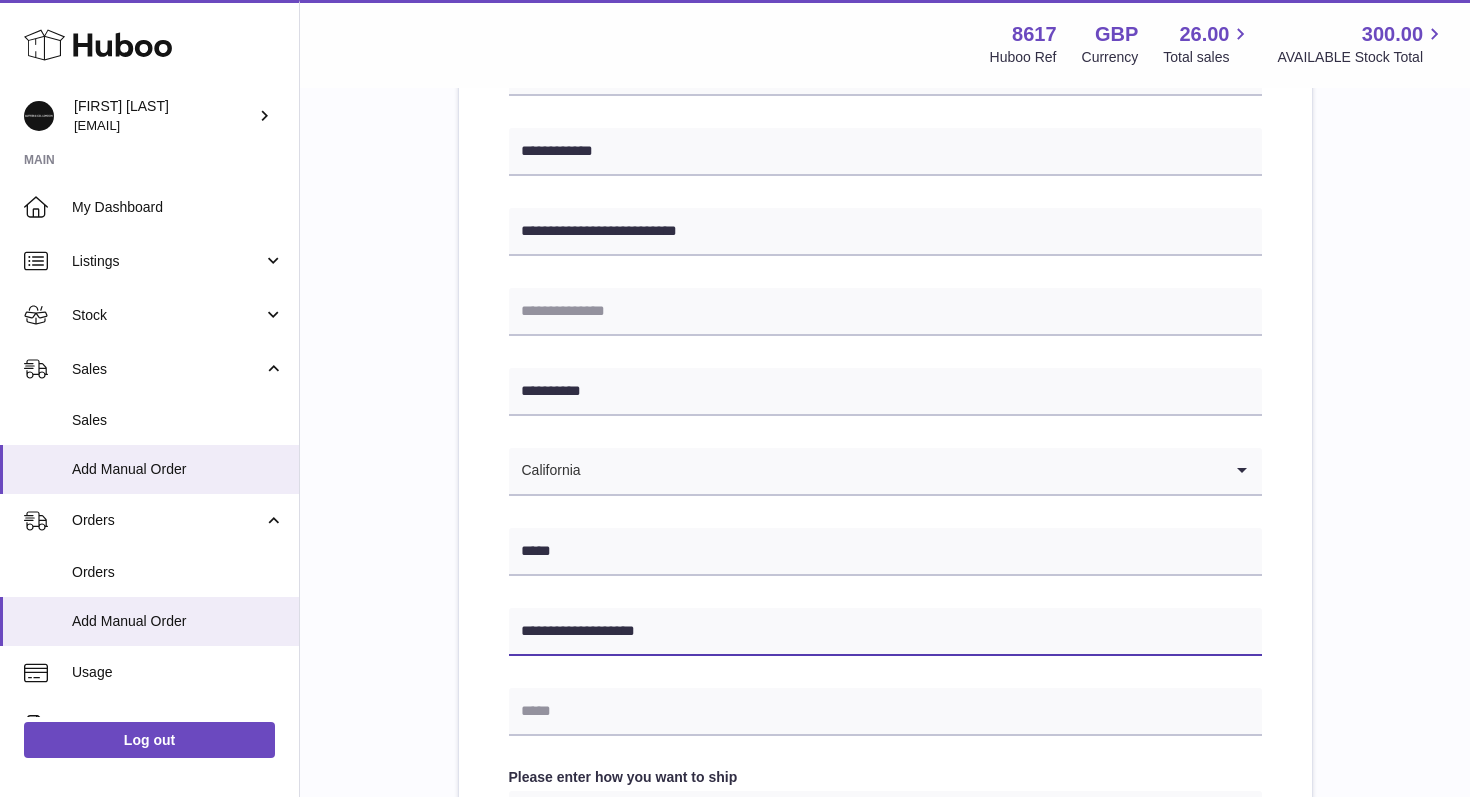 click on "**********" at bounding box center [885, 632] 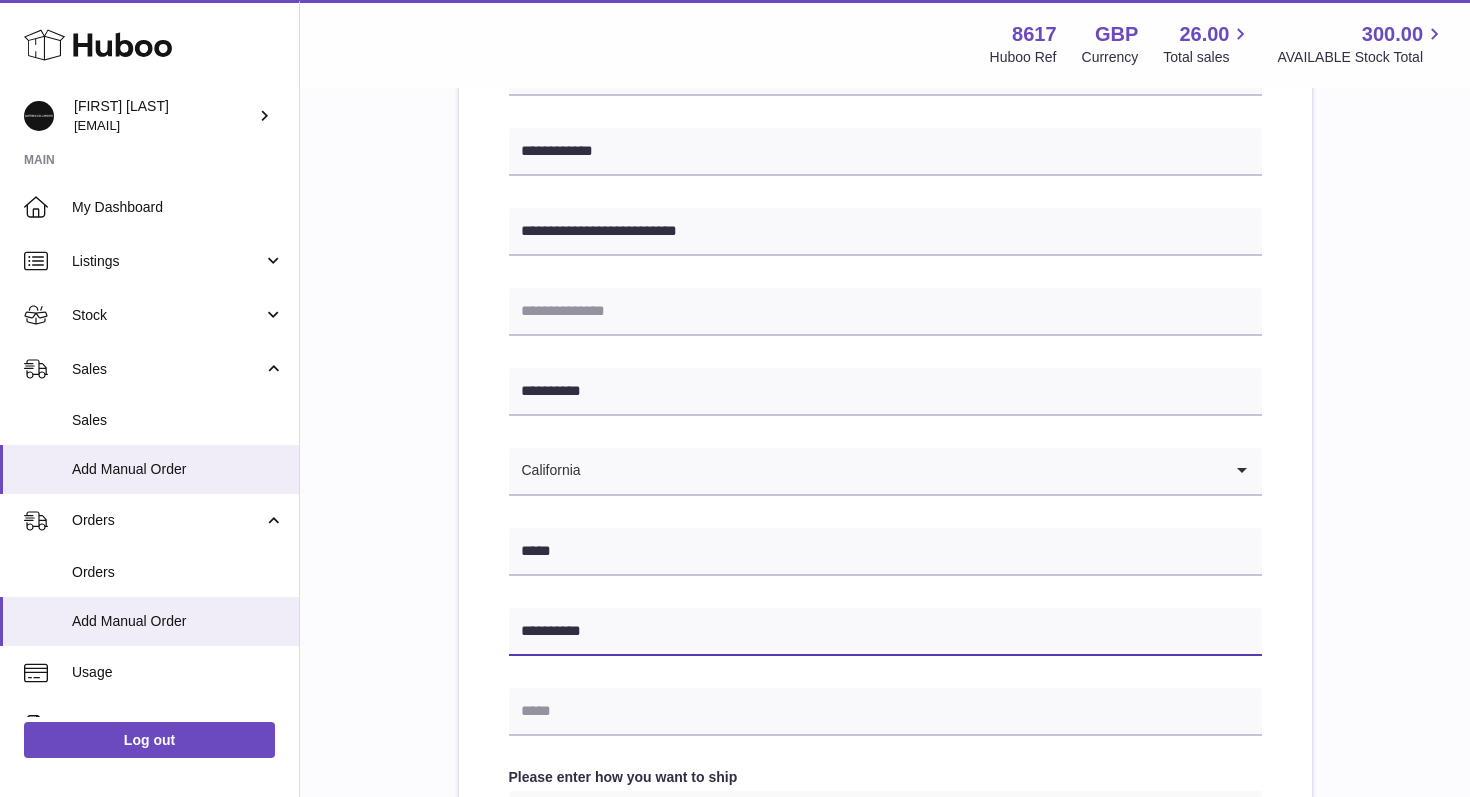 type on "**********" 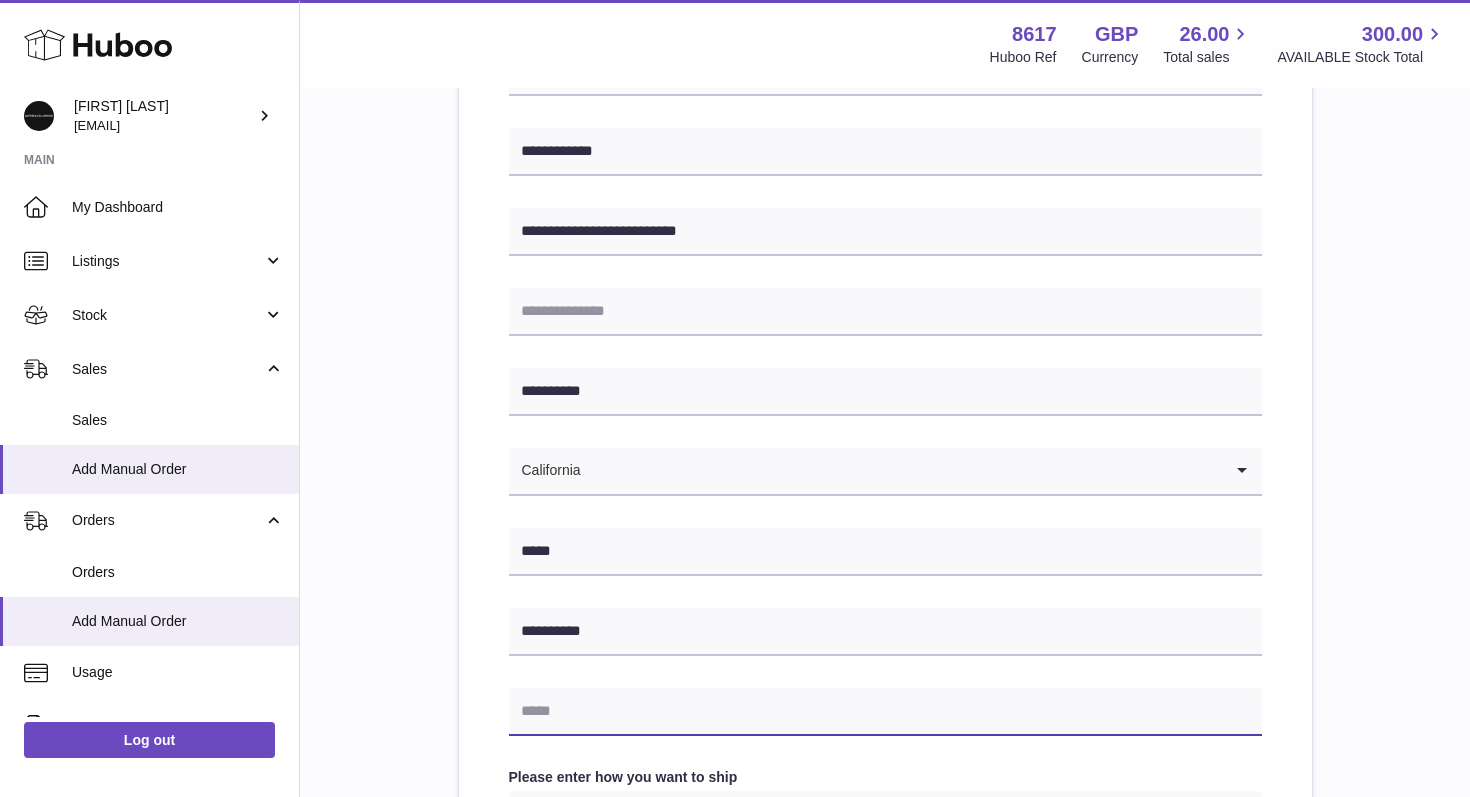 paste on "**********" 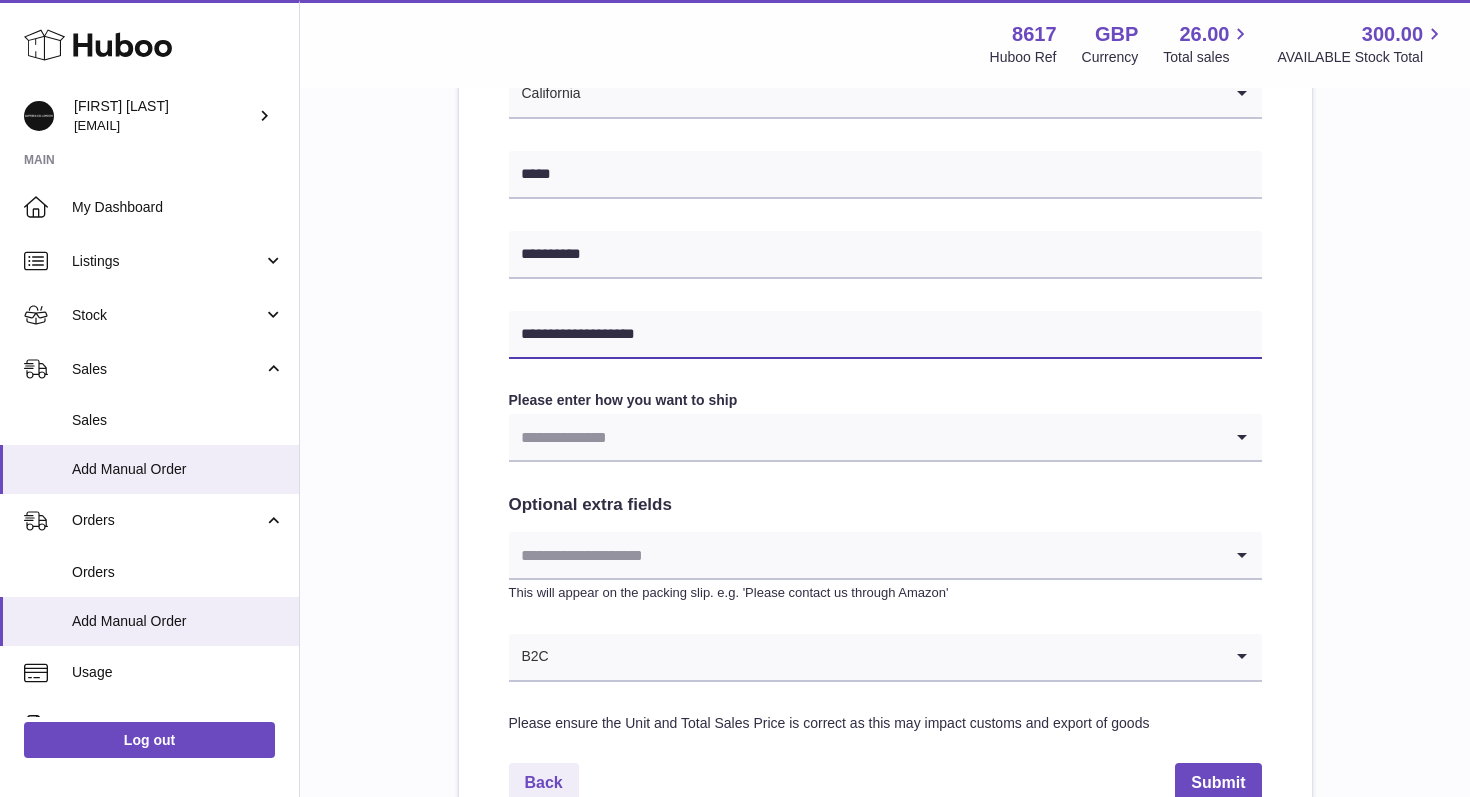 scroll, scrollTop: 1001, scrollLeft: 0, axis: vertical 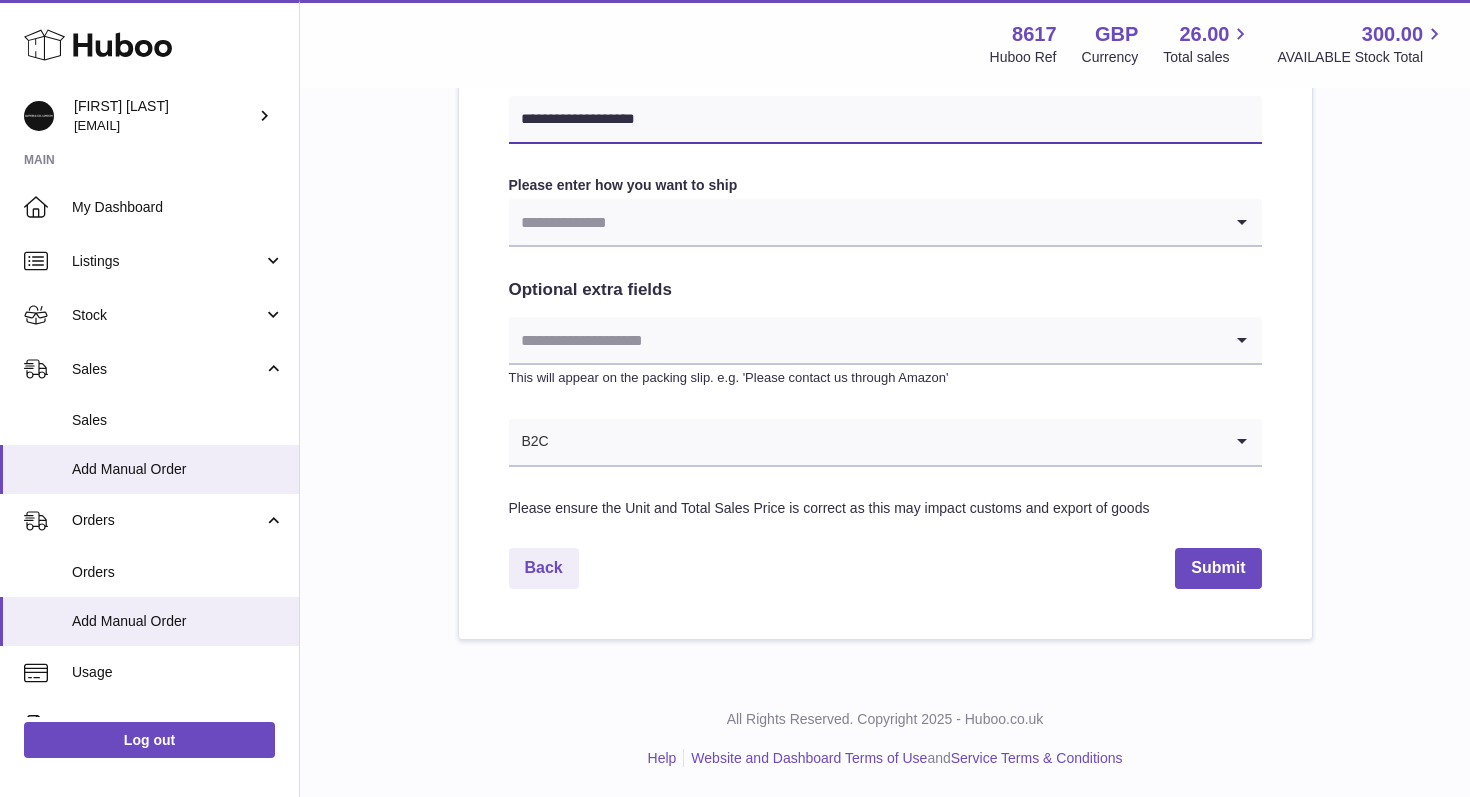 type on "**********" 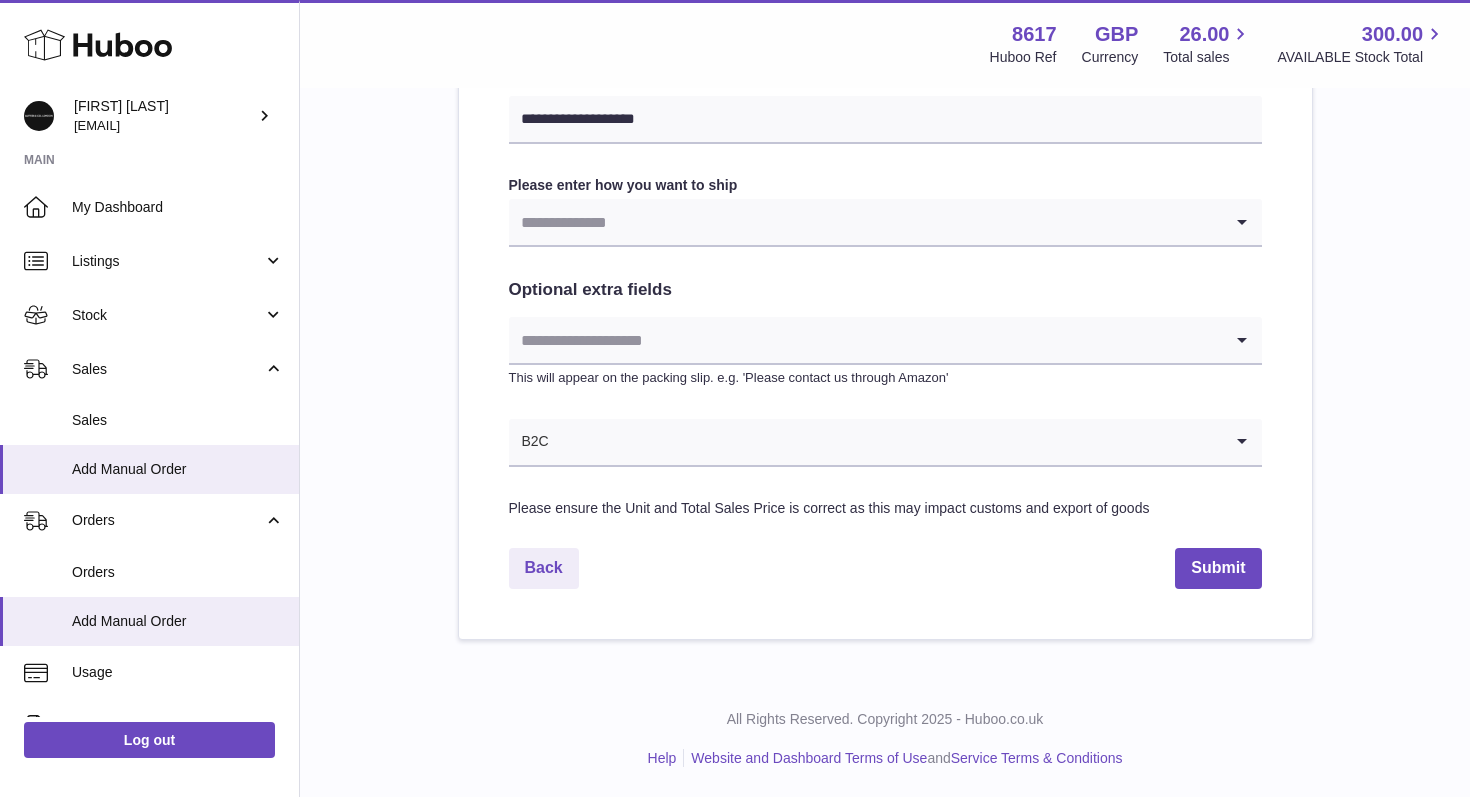click at bounding box center [865, 222] 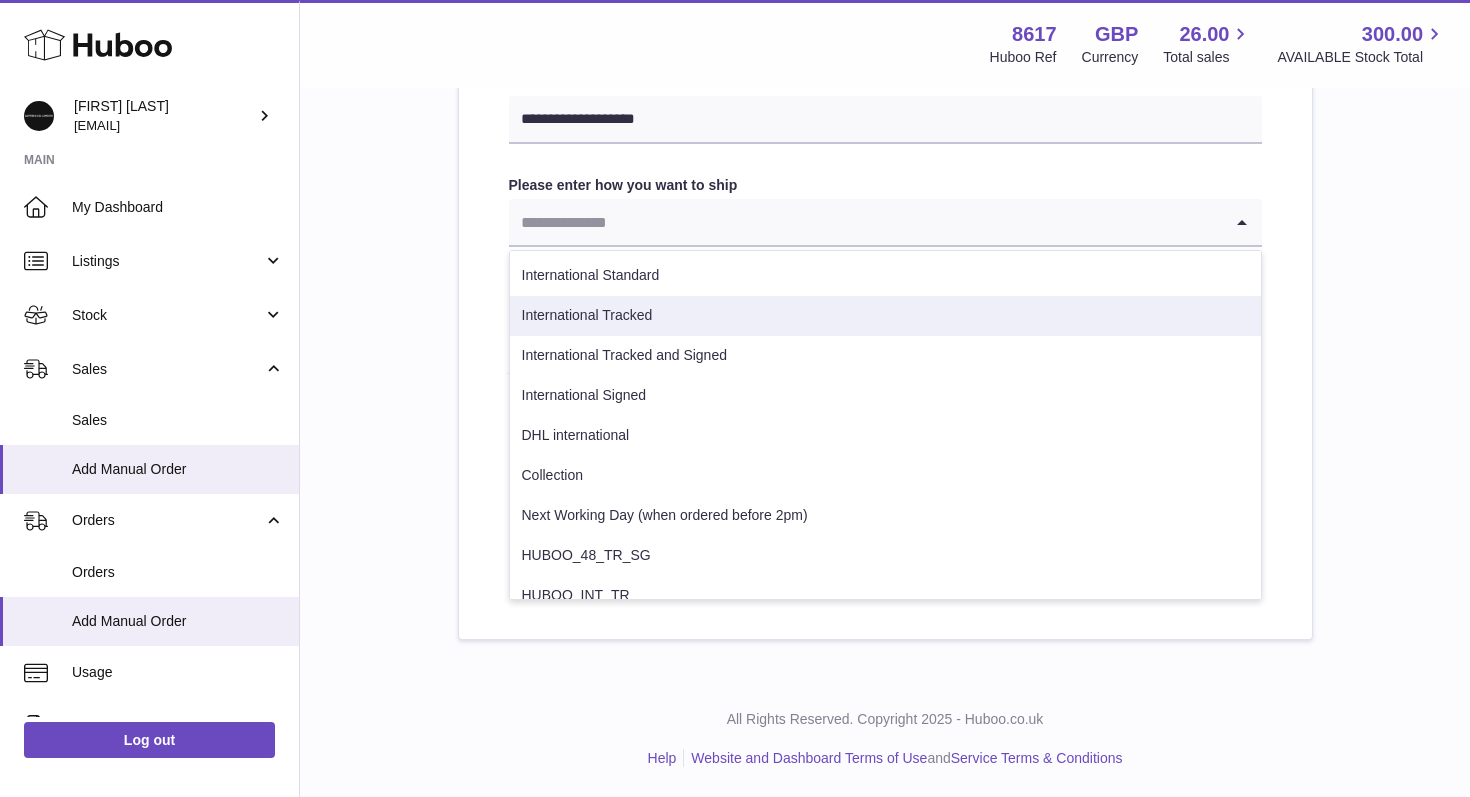 click on "International Tracked" at bounding box center (885, 316) 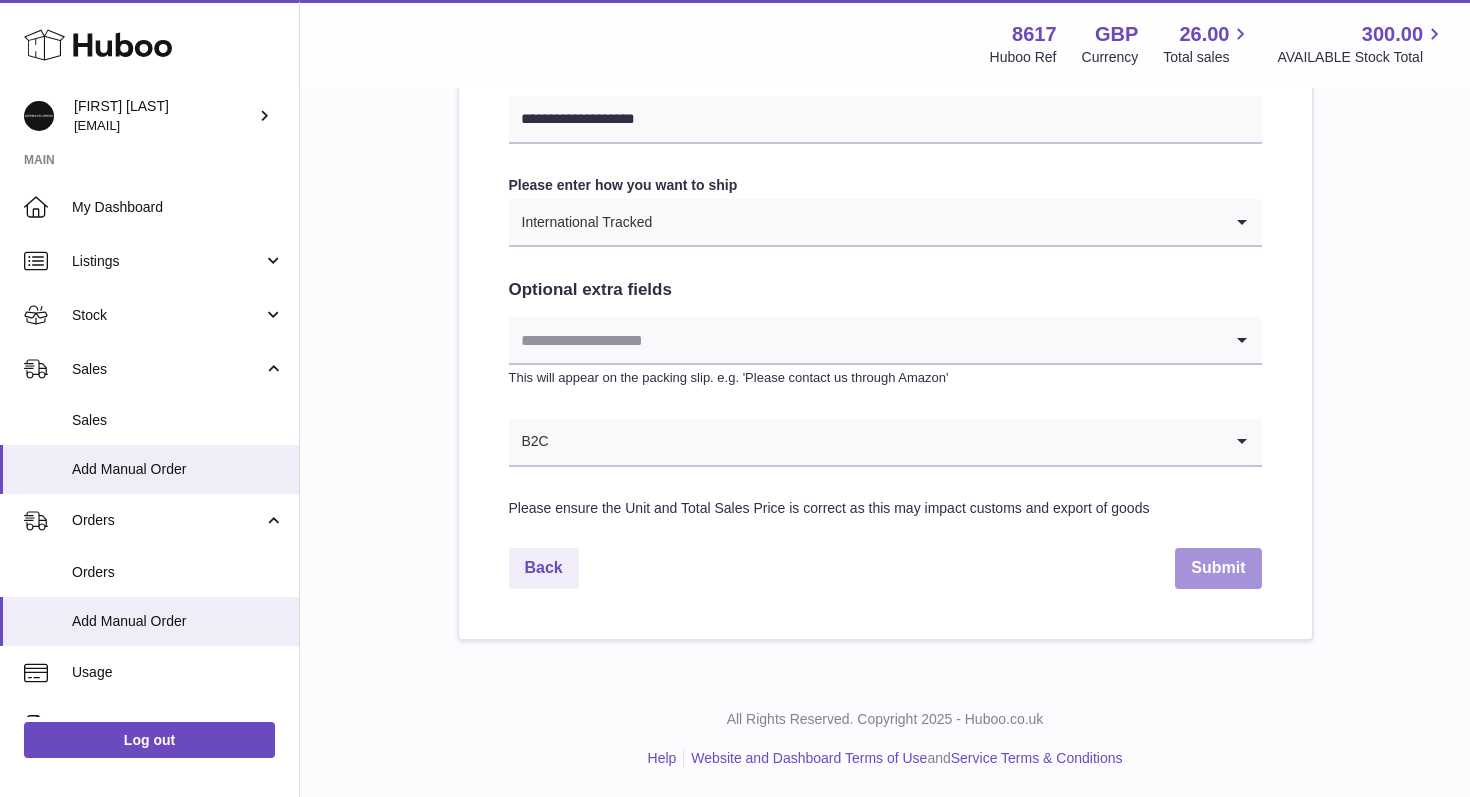 click on "Submit" at bounding box center [1218, 568] 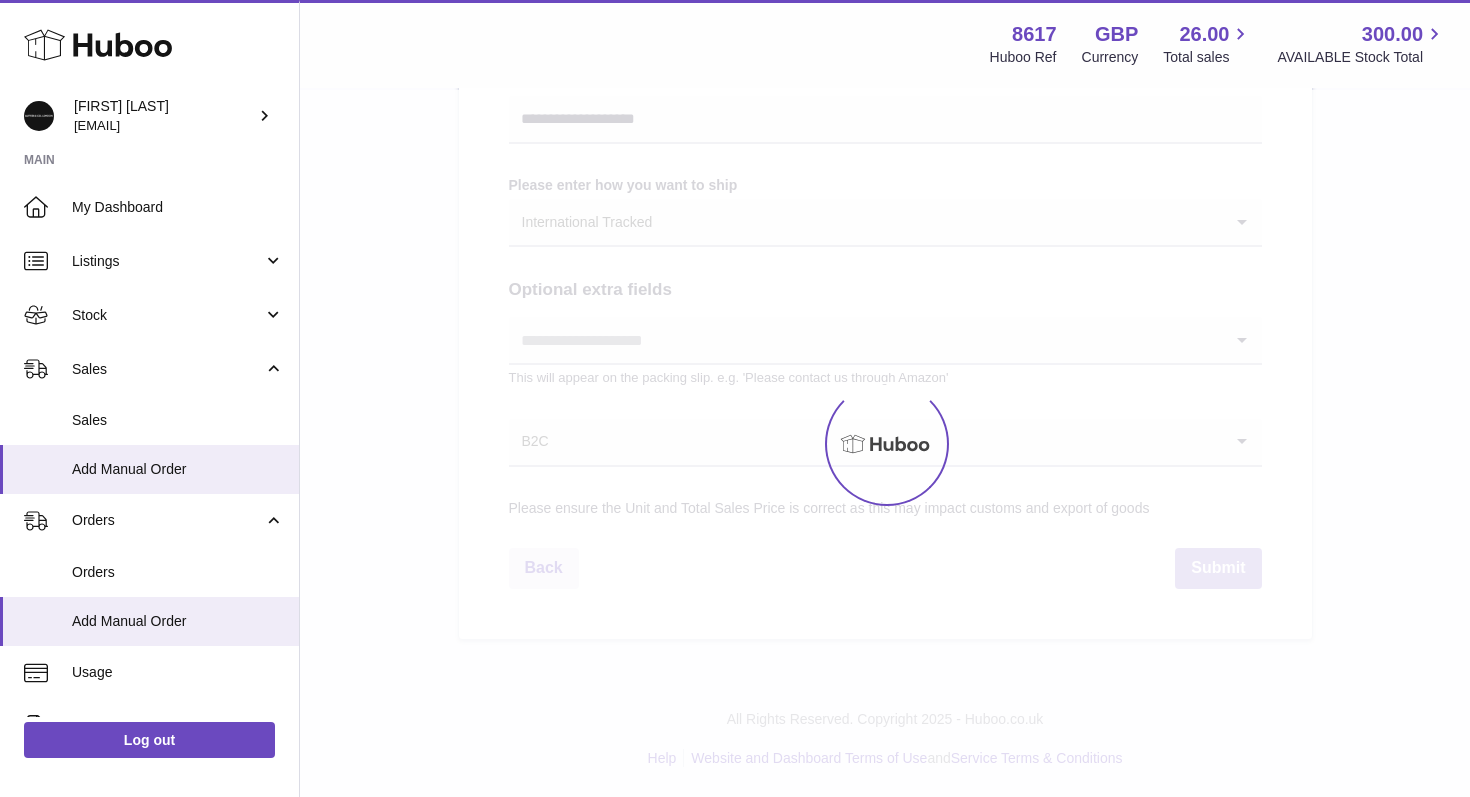 type 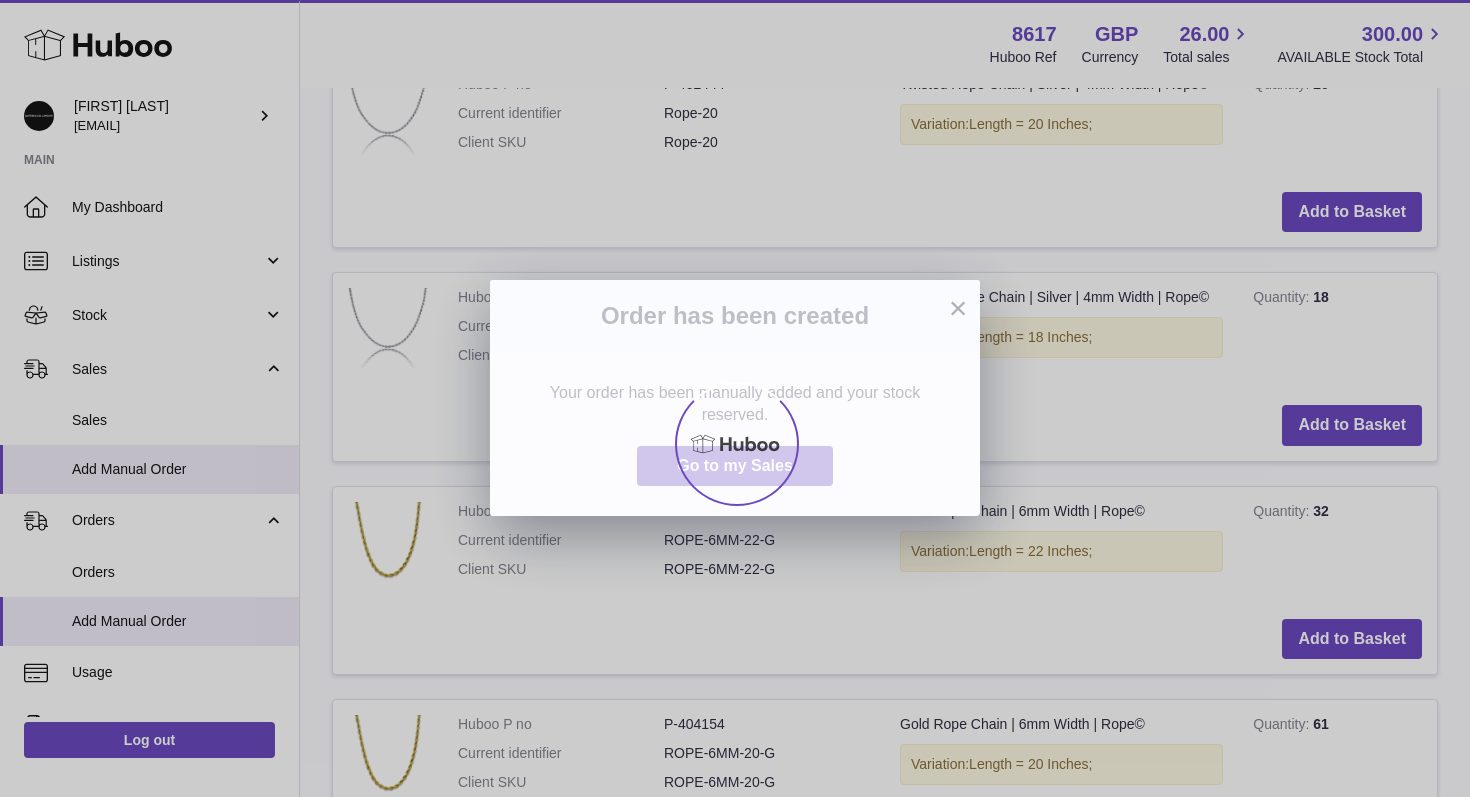 scroll, scrollTop: 0, scrollLeft: 0, axis: both 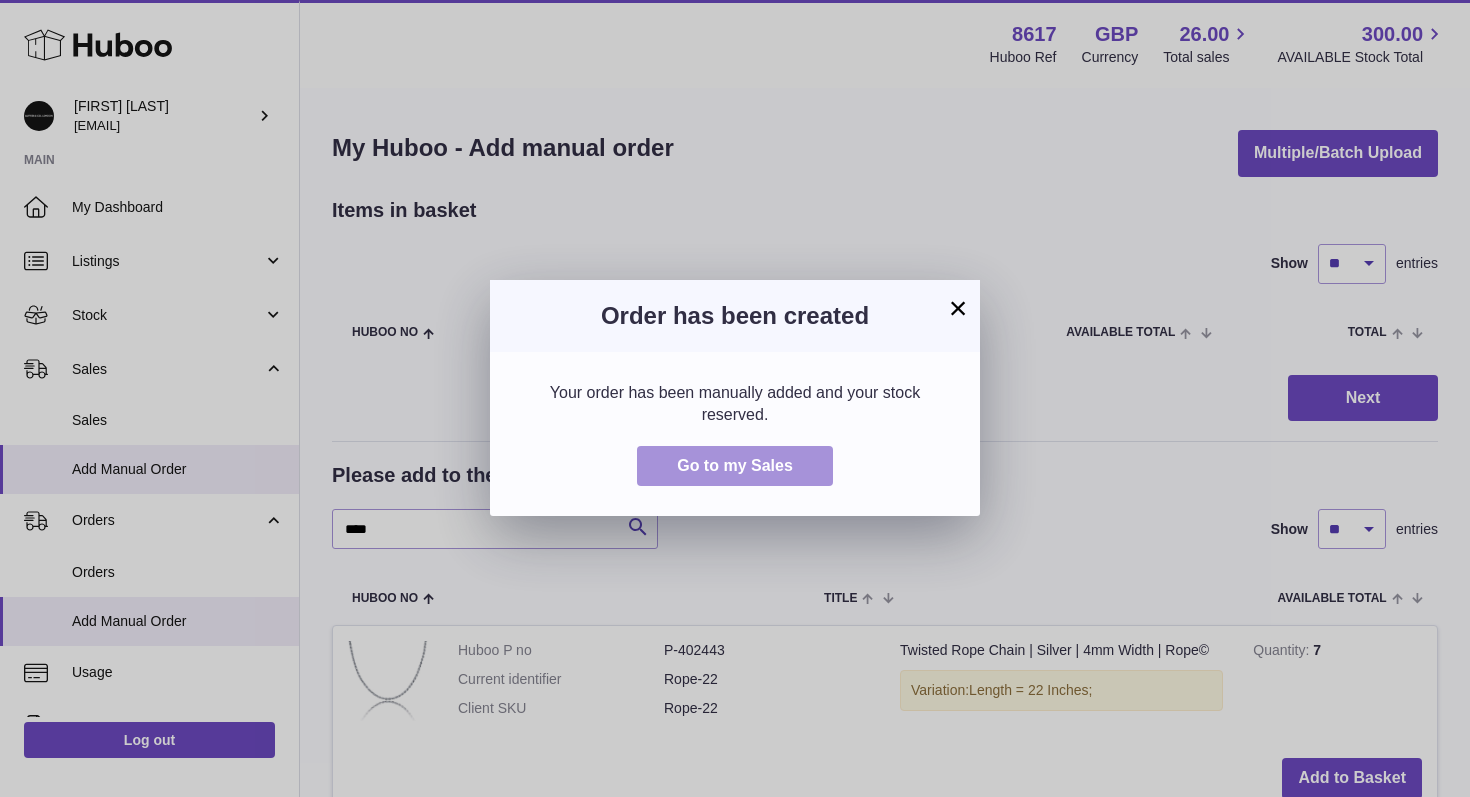 click on "Go to my Sales" at bounding box center [735, 465] 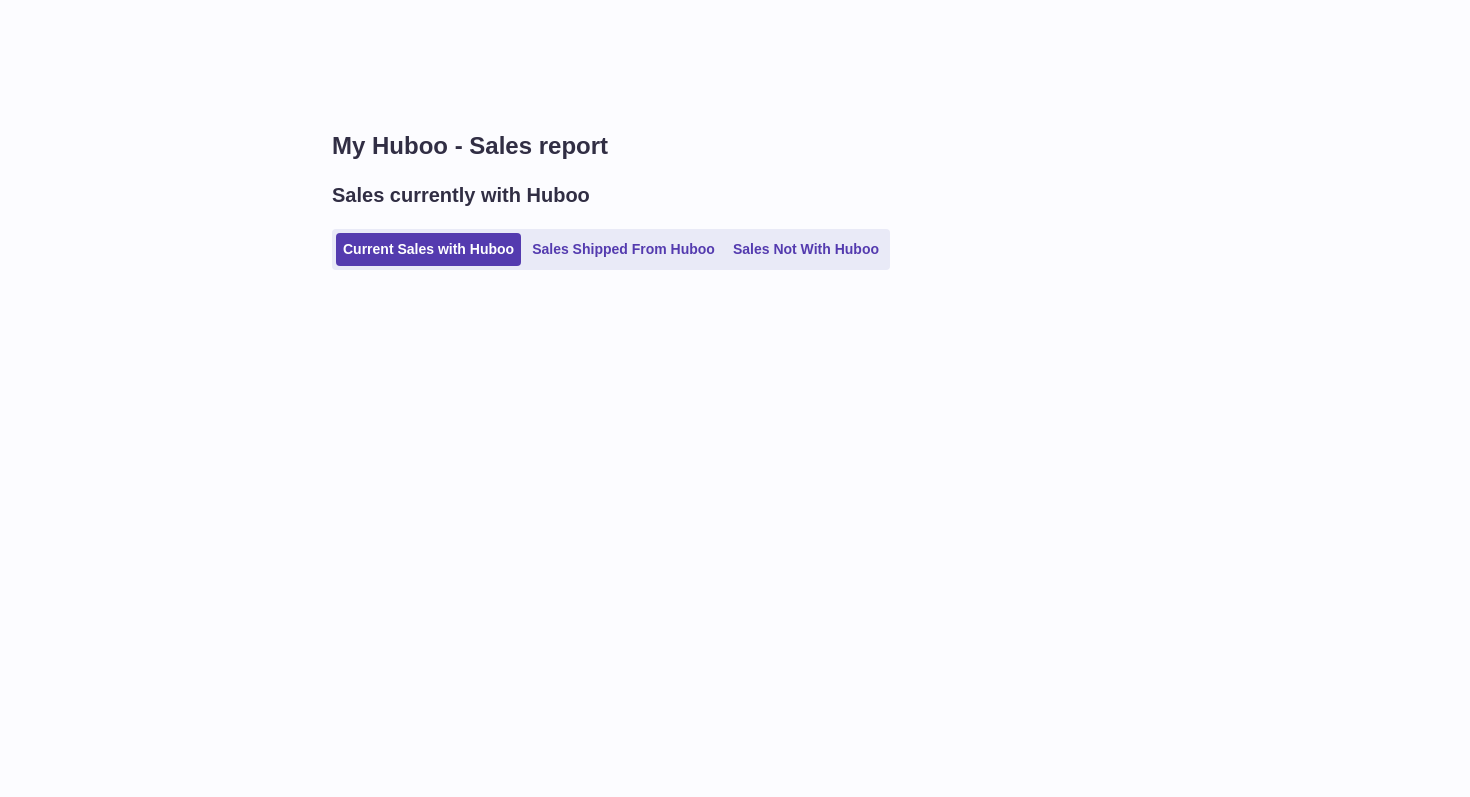 scroll, scrollTop: 0, scrollLeft: 0, axis: both 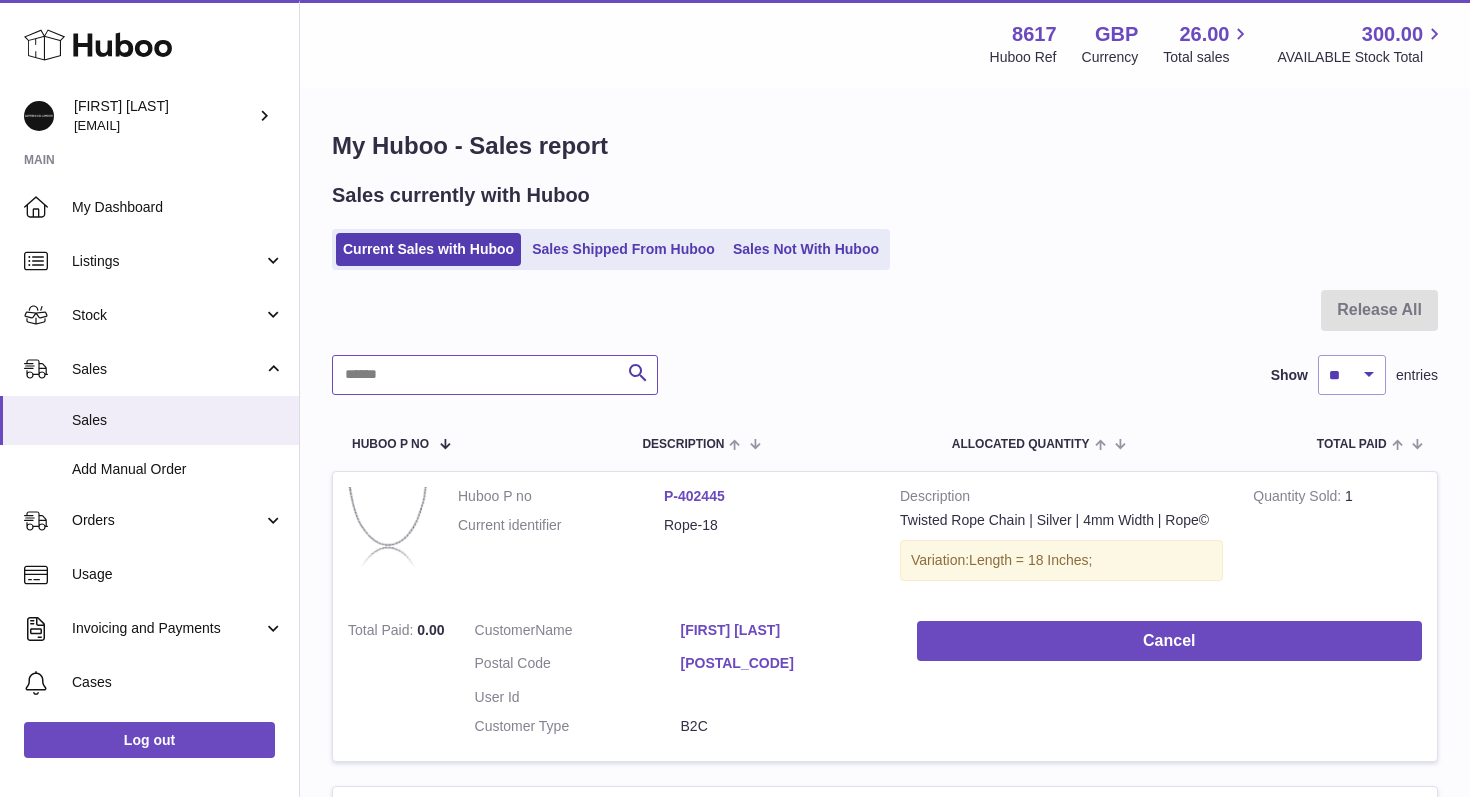 click at bounding box center (495, 375) 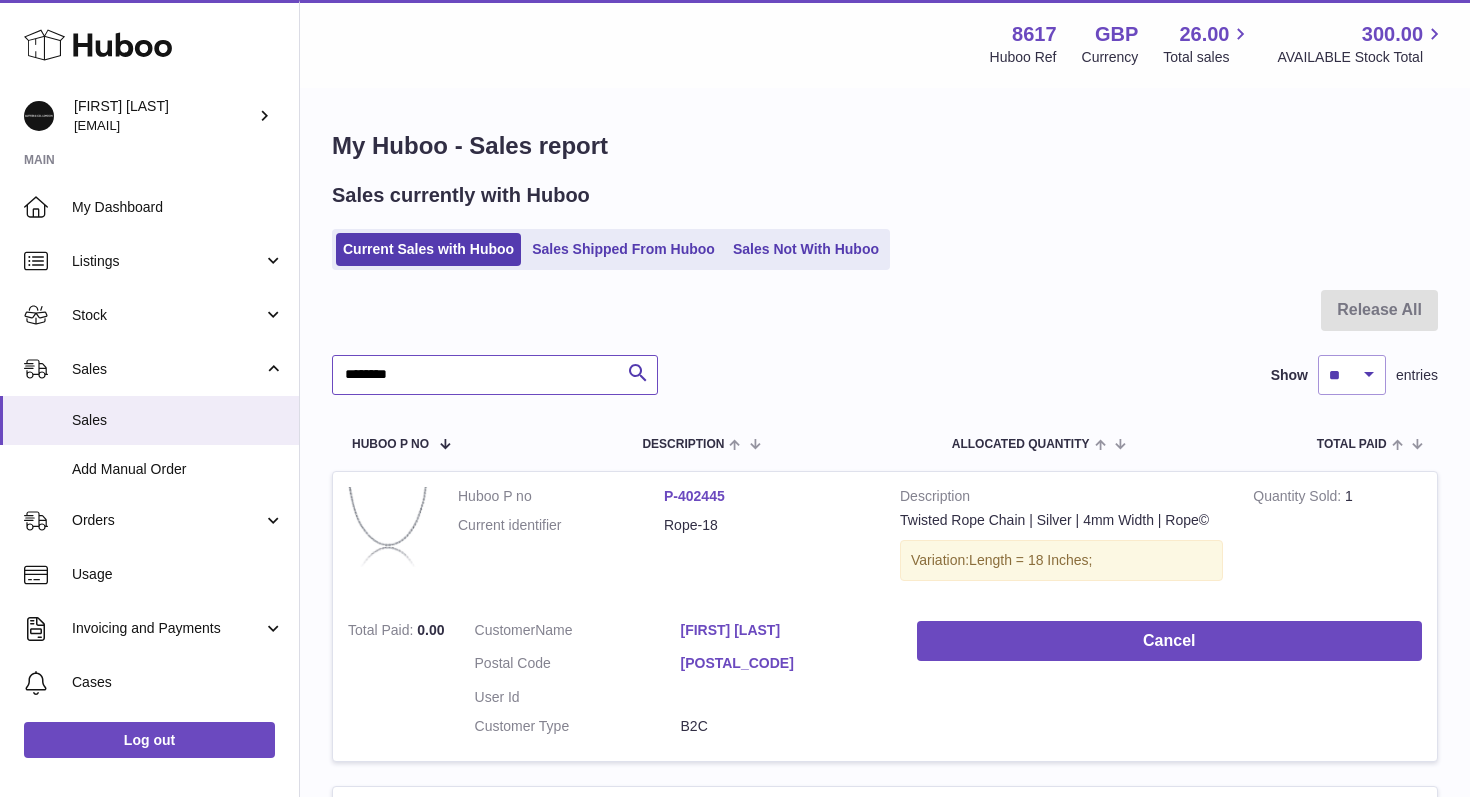 type on "********" 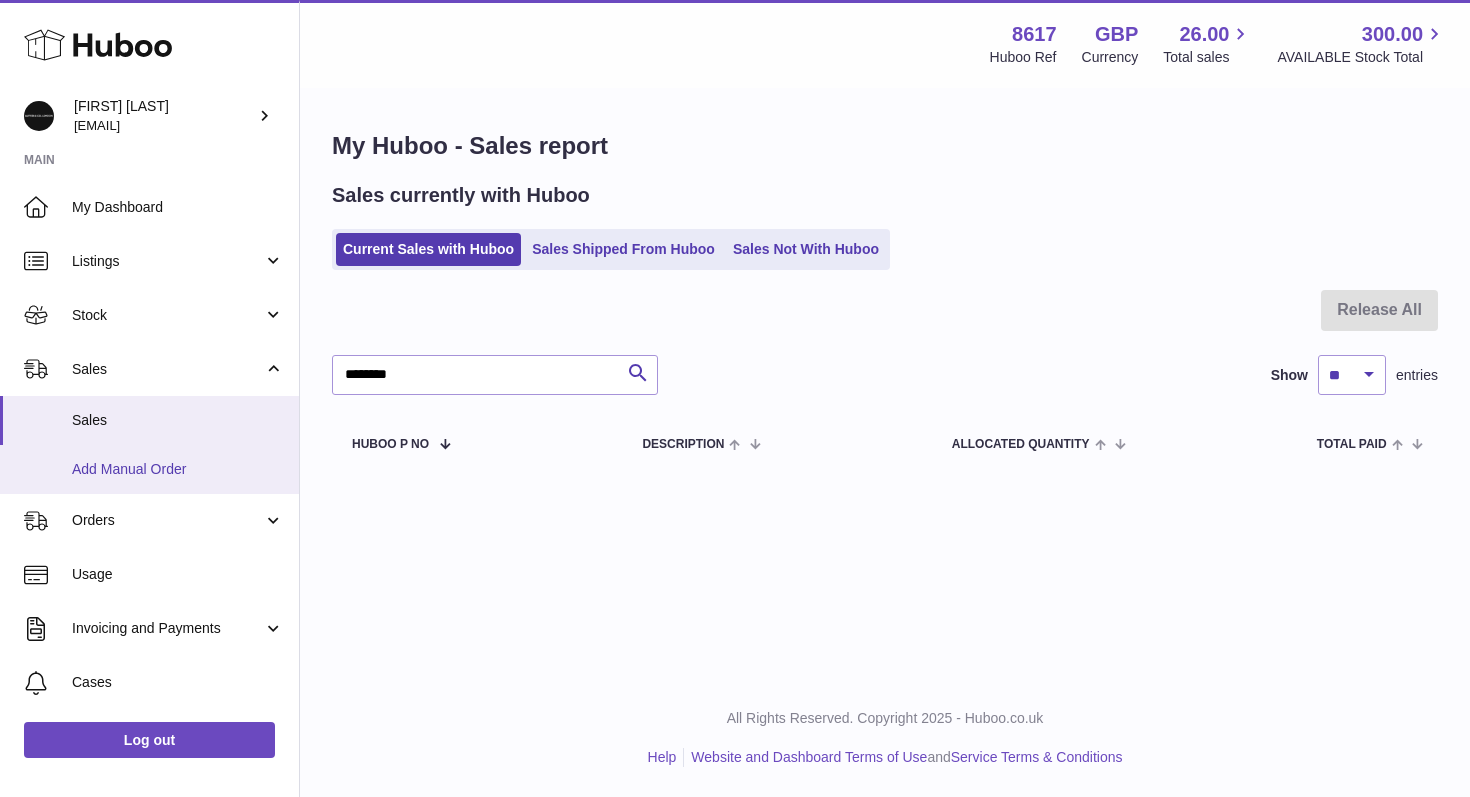 click on "Add Manual Order" at bounding box center (178, 469) 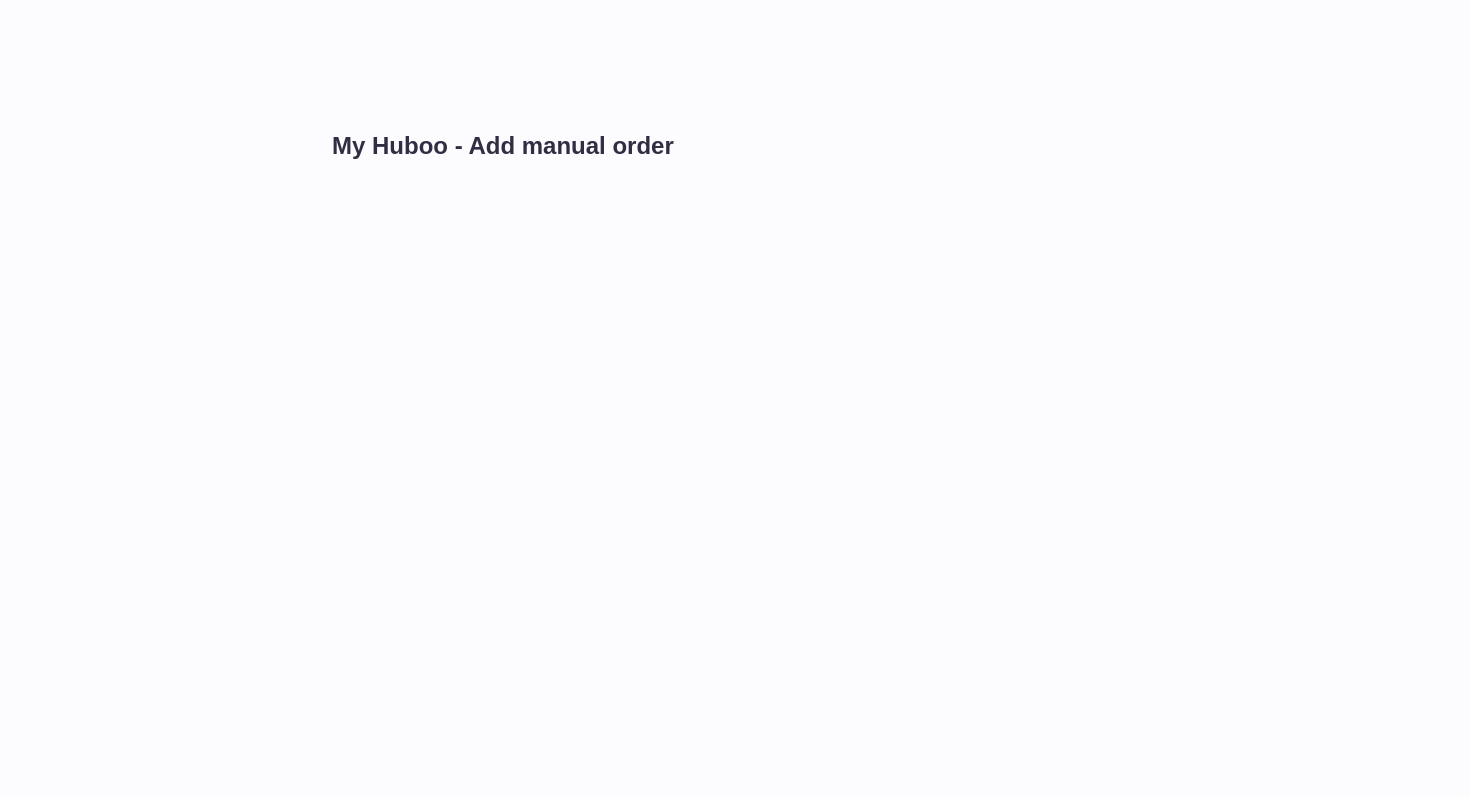 scroll, scrollTop: 0, scrollLeft: 0, axis: both 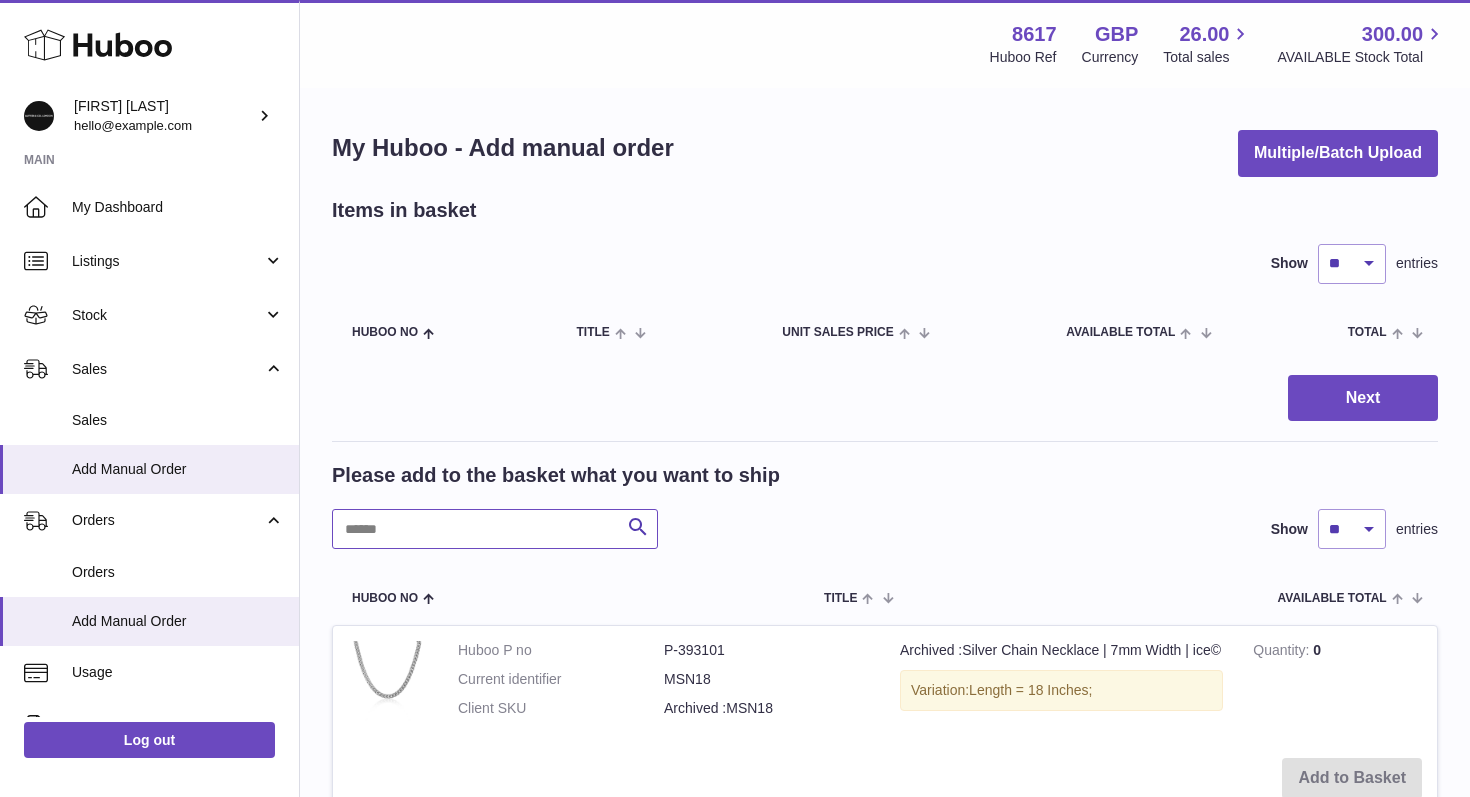 click at bounding box center (495, 529) 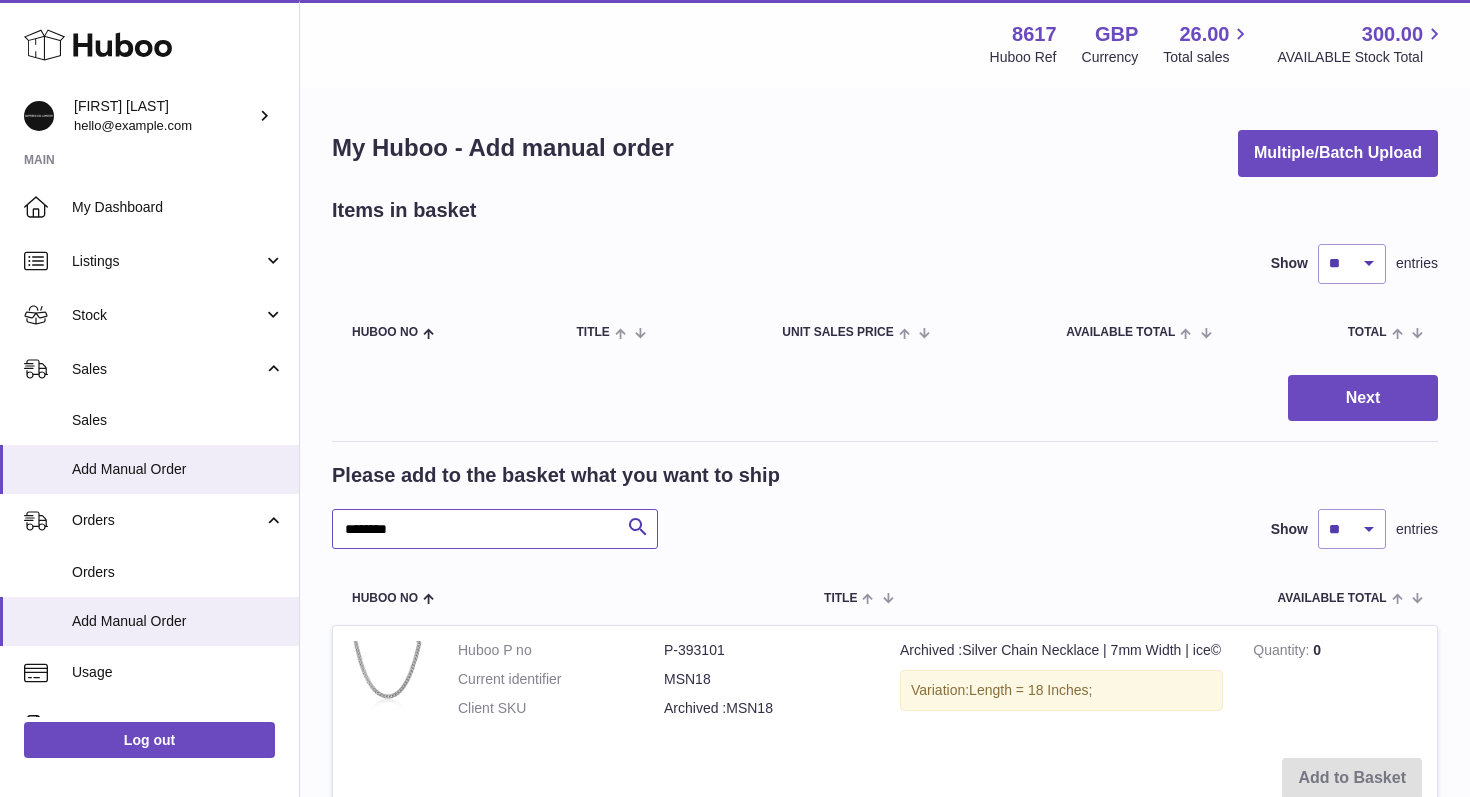 type on "********" 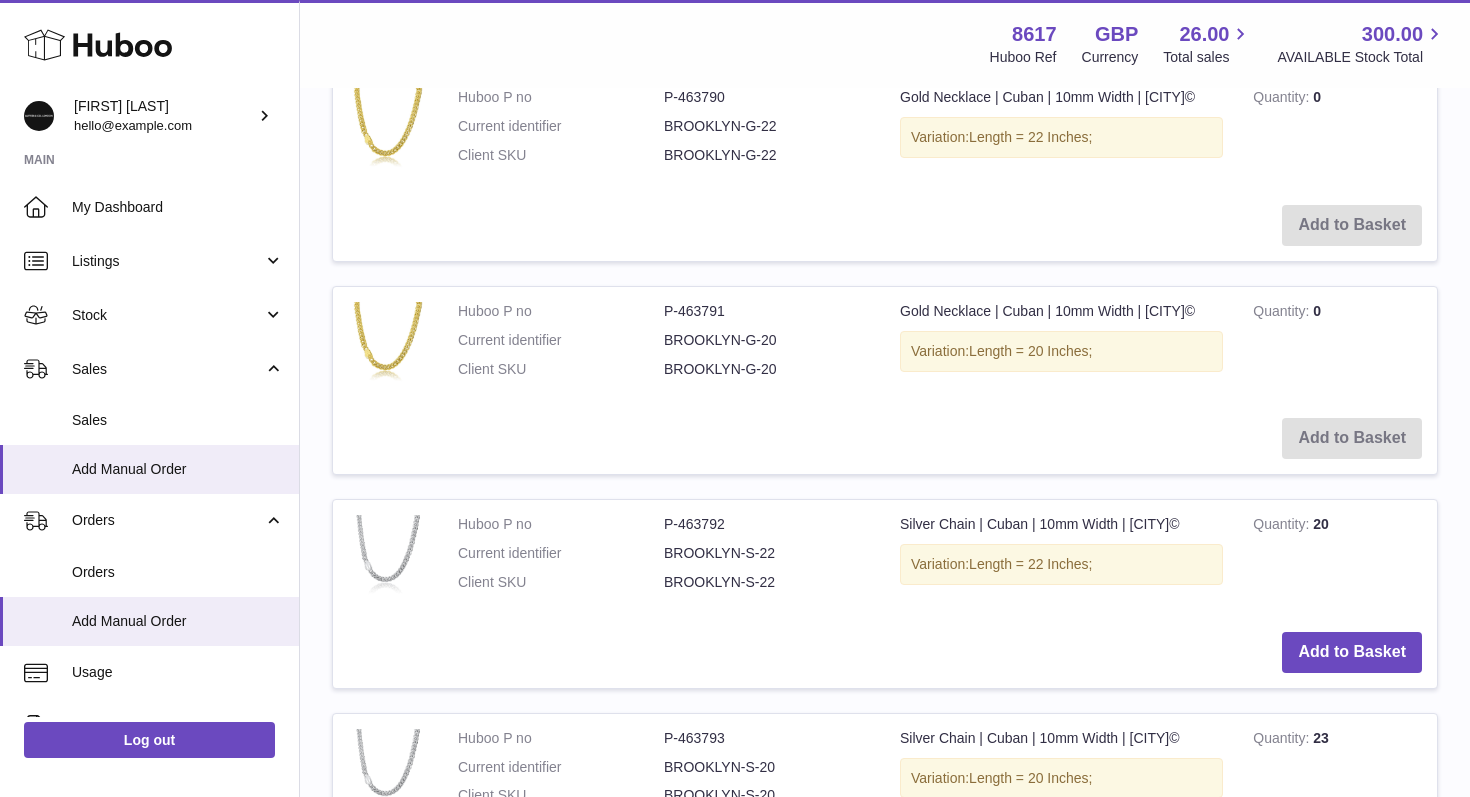 scroll, scrollTop: 568, scrollLeft: 0, axis: vertical 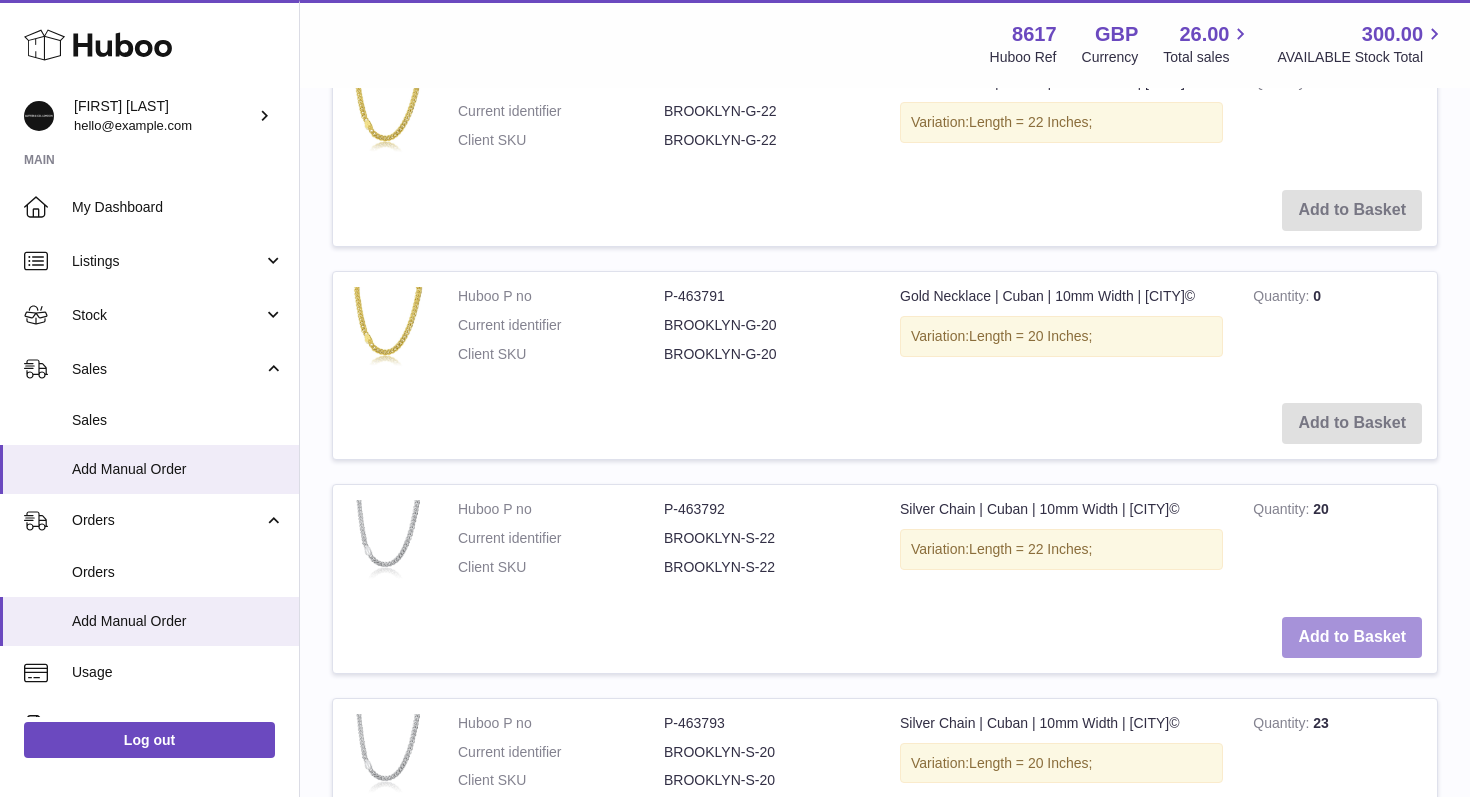 click on "Add to Basket" at bounding box center [1352, 637] 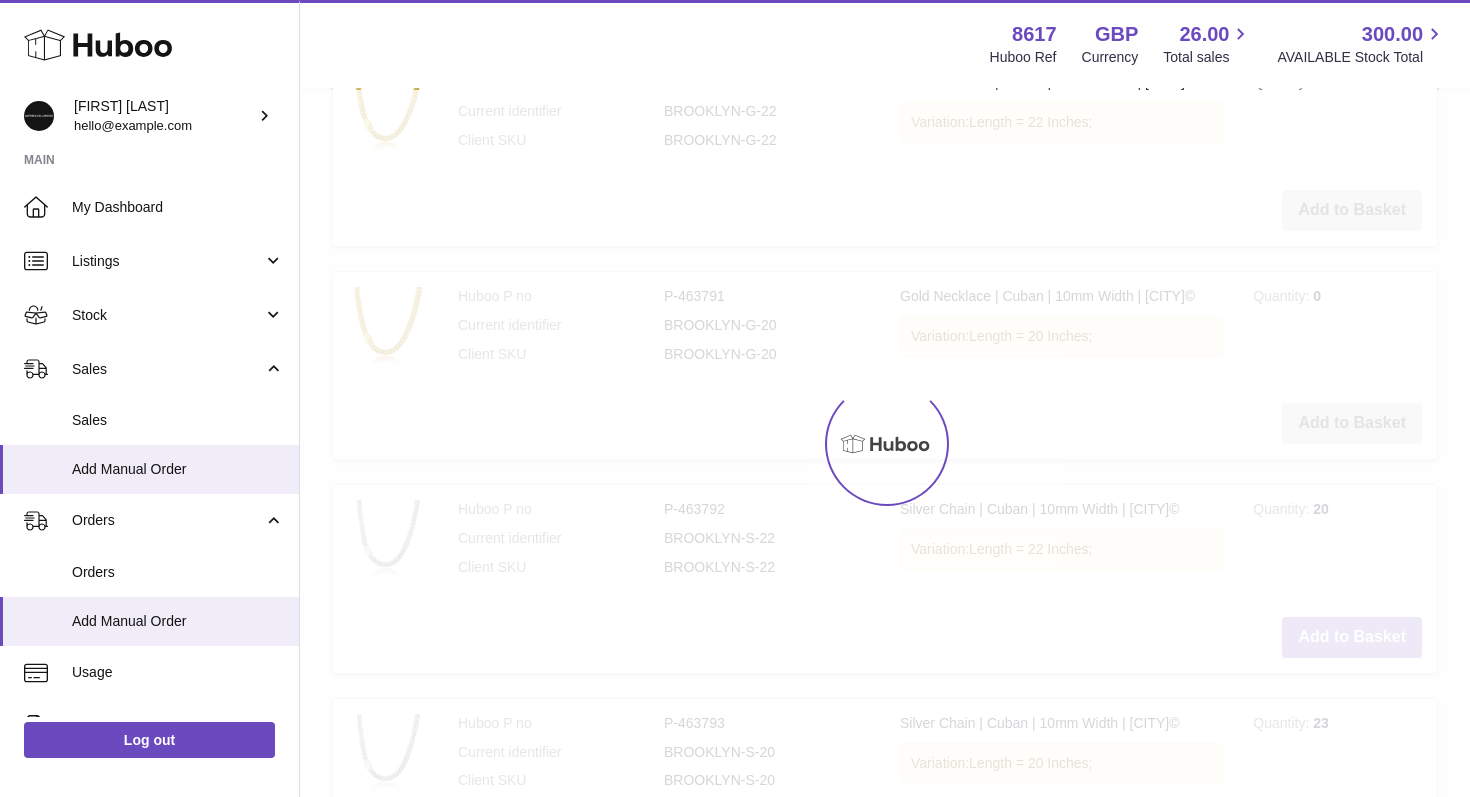 scroll, scrollTop: 789, scrollLeft: 0, axis: vertical 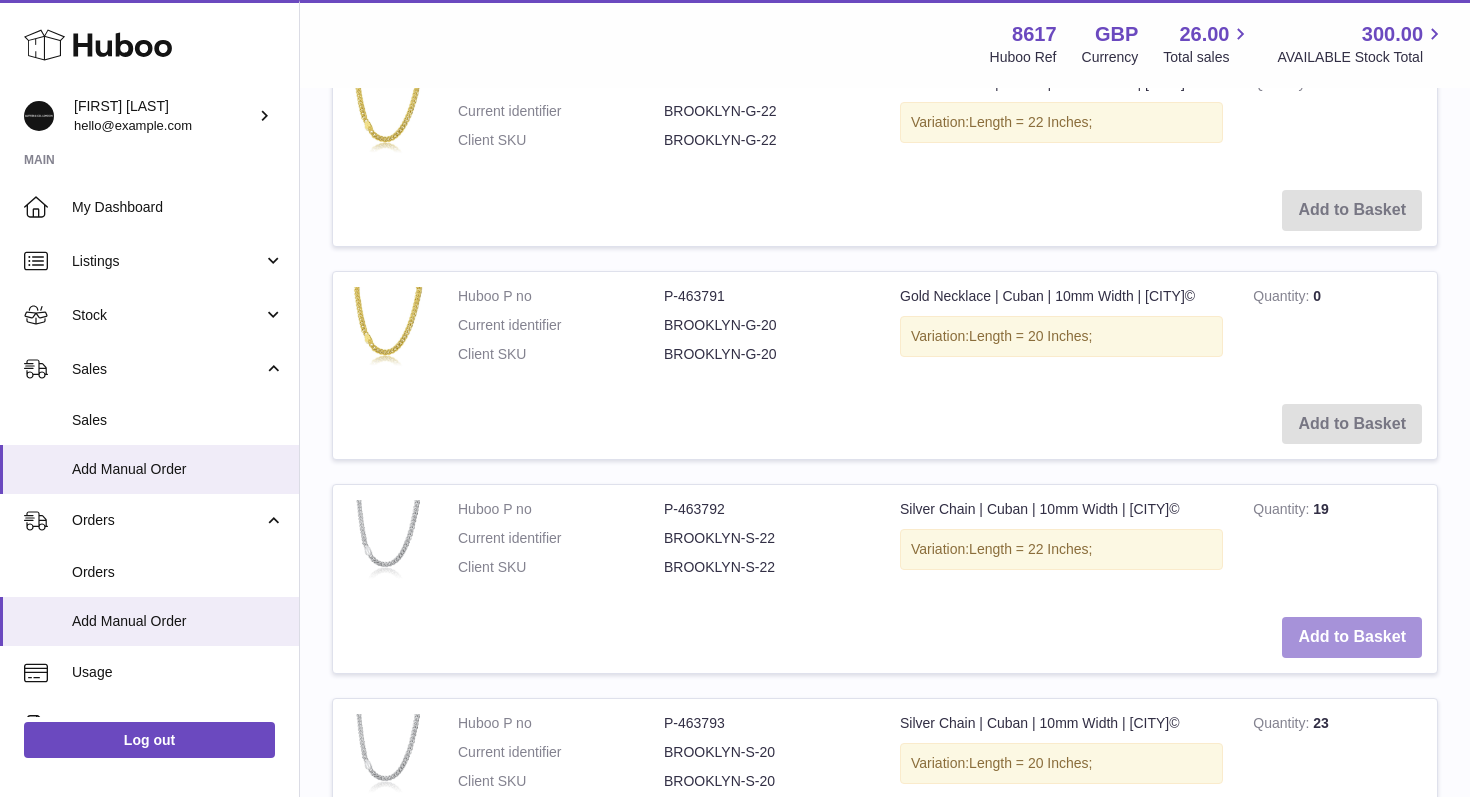 type 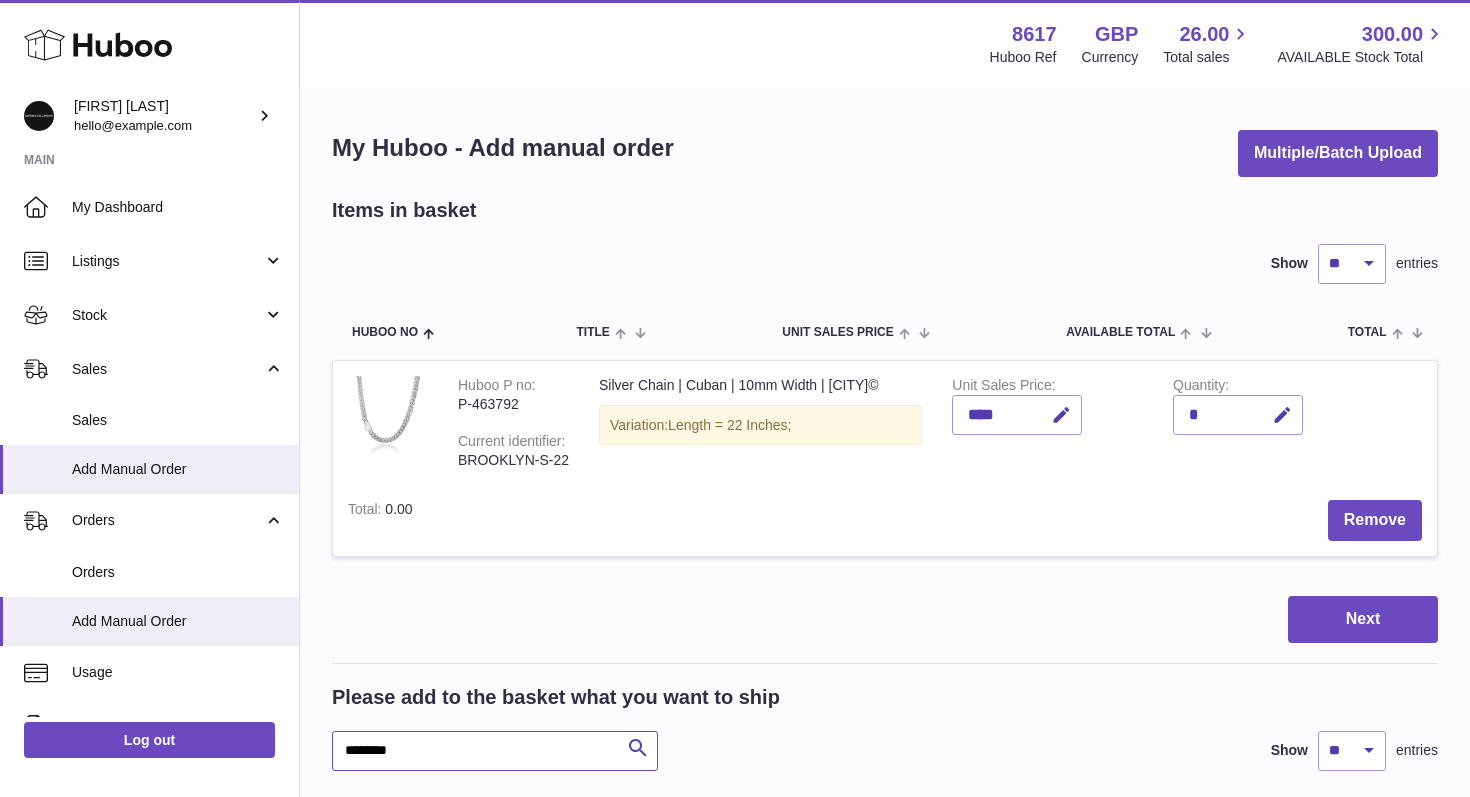 click on "********" at bounding box center [495, 751] 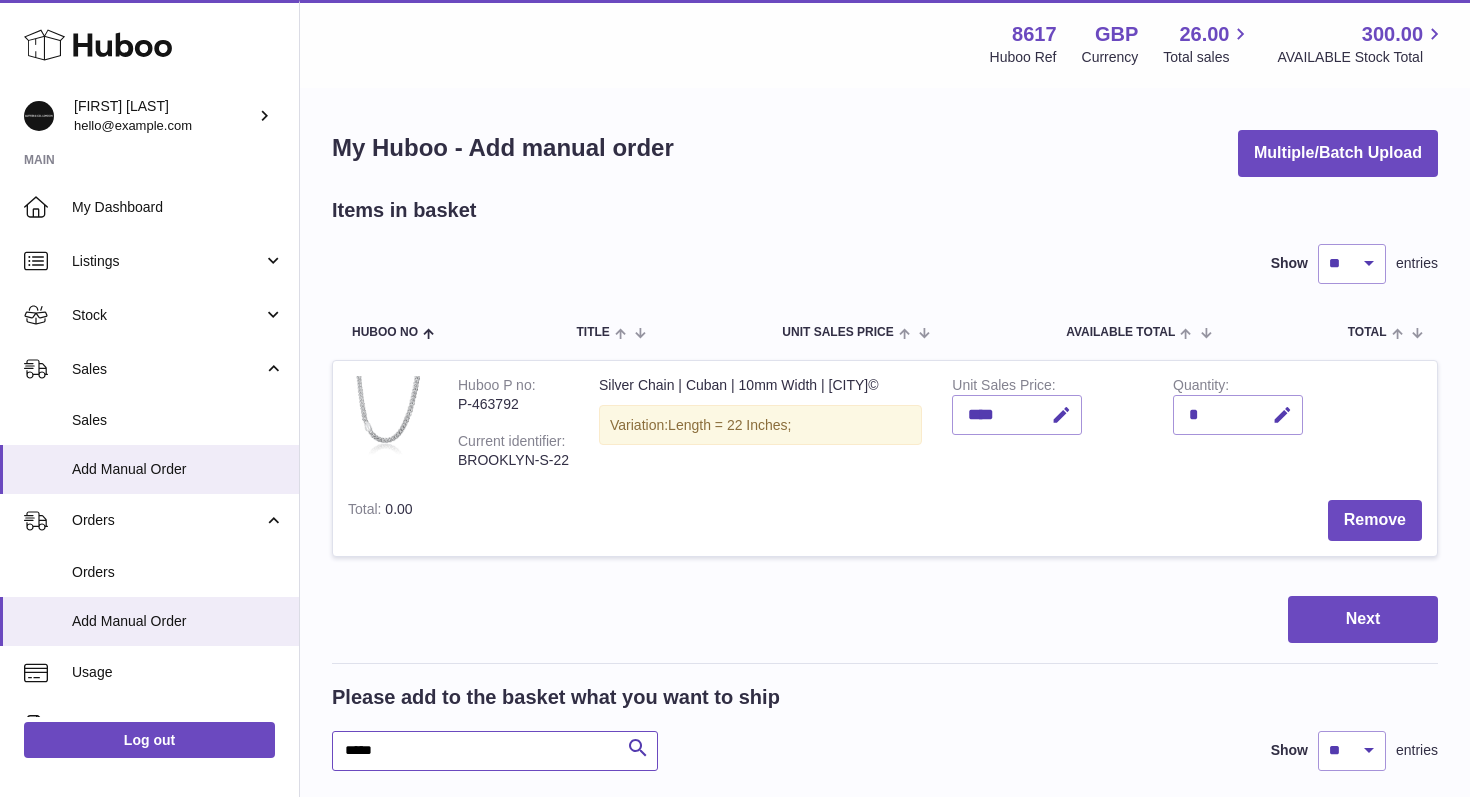 type on "*****" 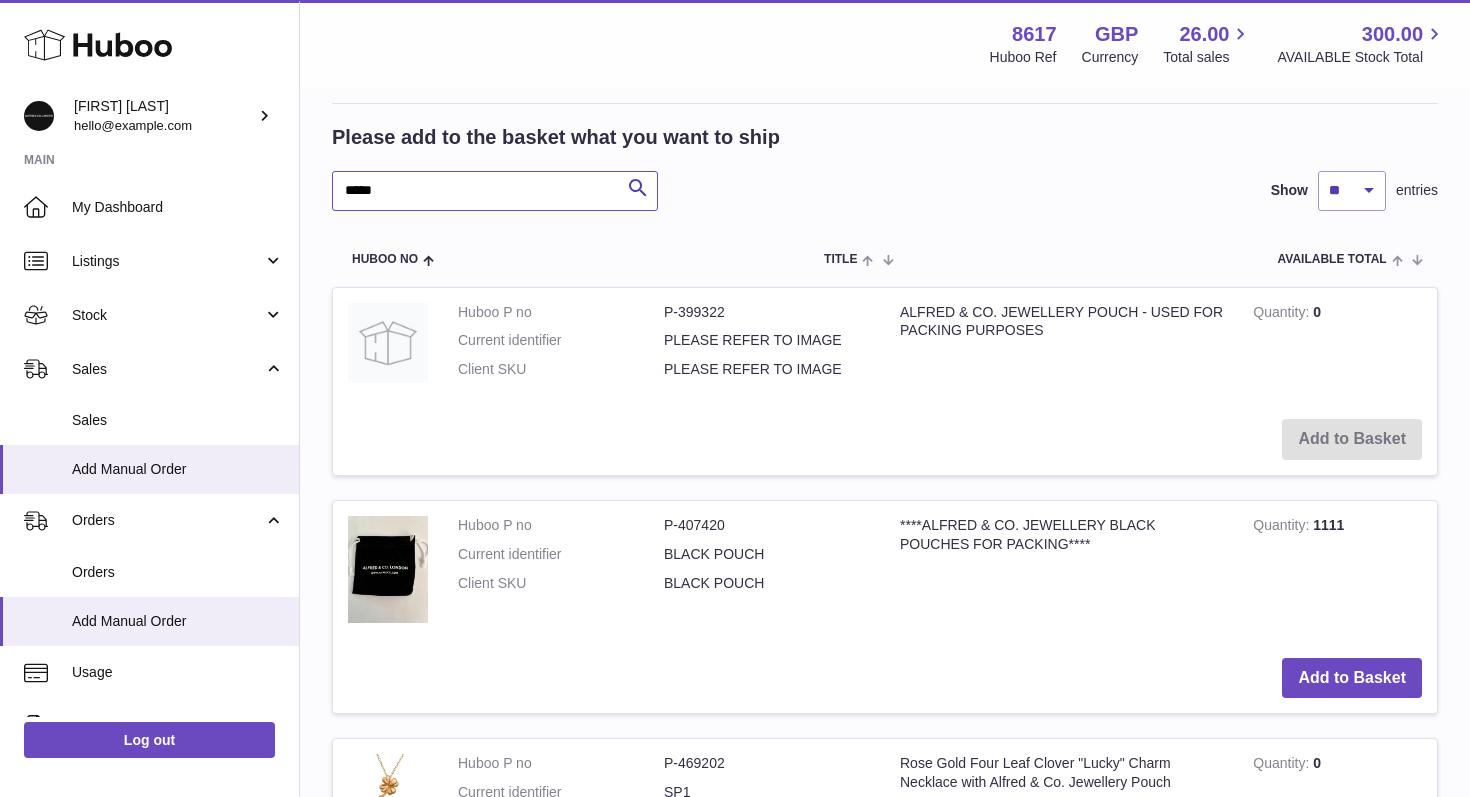 scroll, scrollTop: 578, scrollLeft: 0, axis: vertical 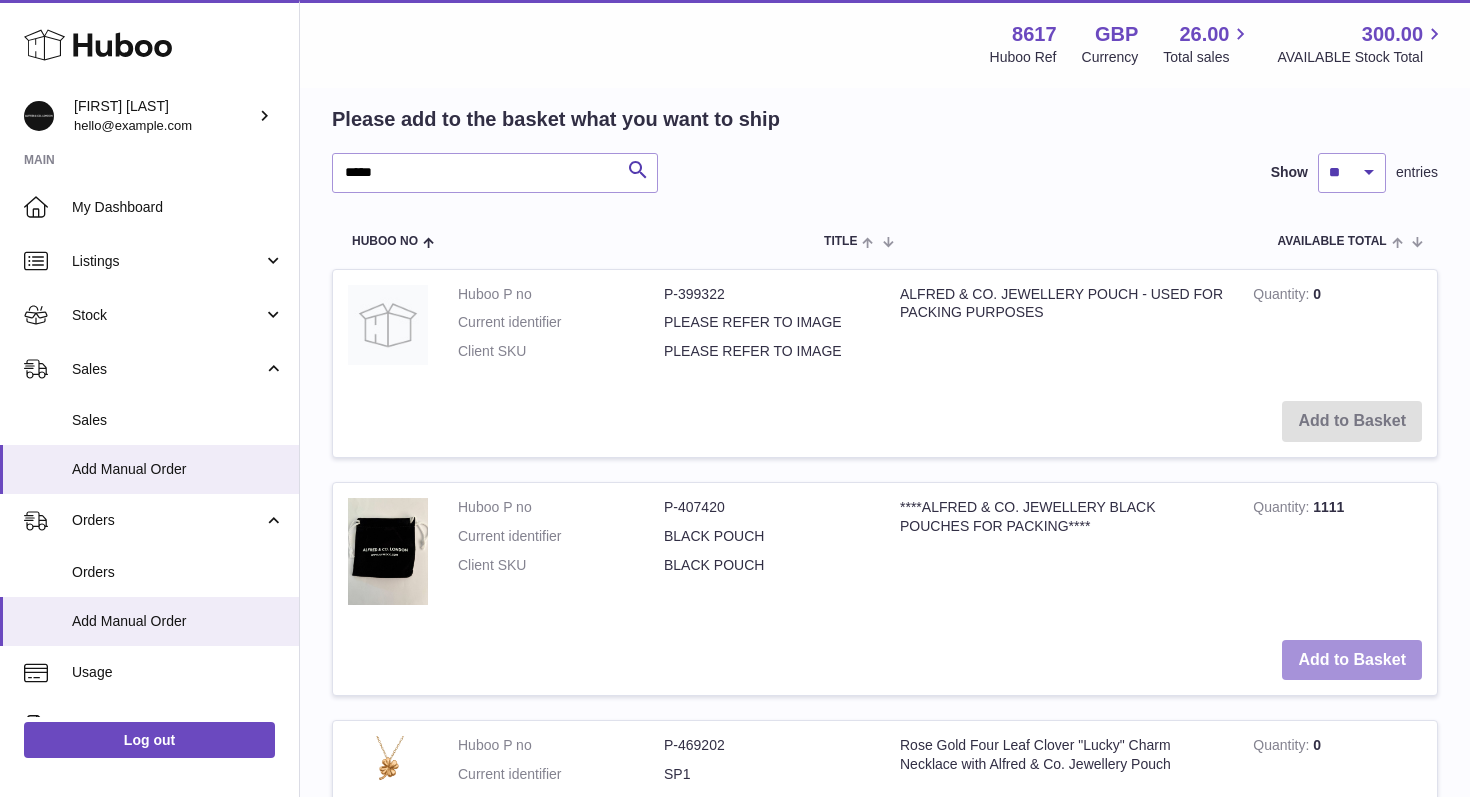 click on "Add to Basket" at bounding box center [1352, 660] 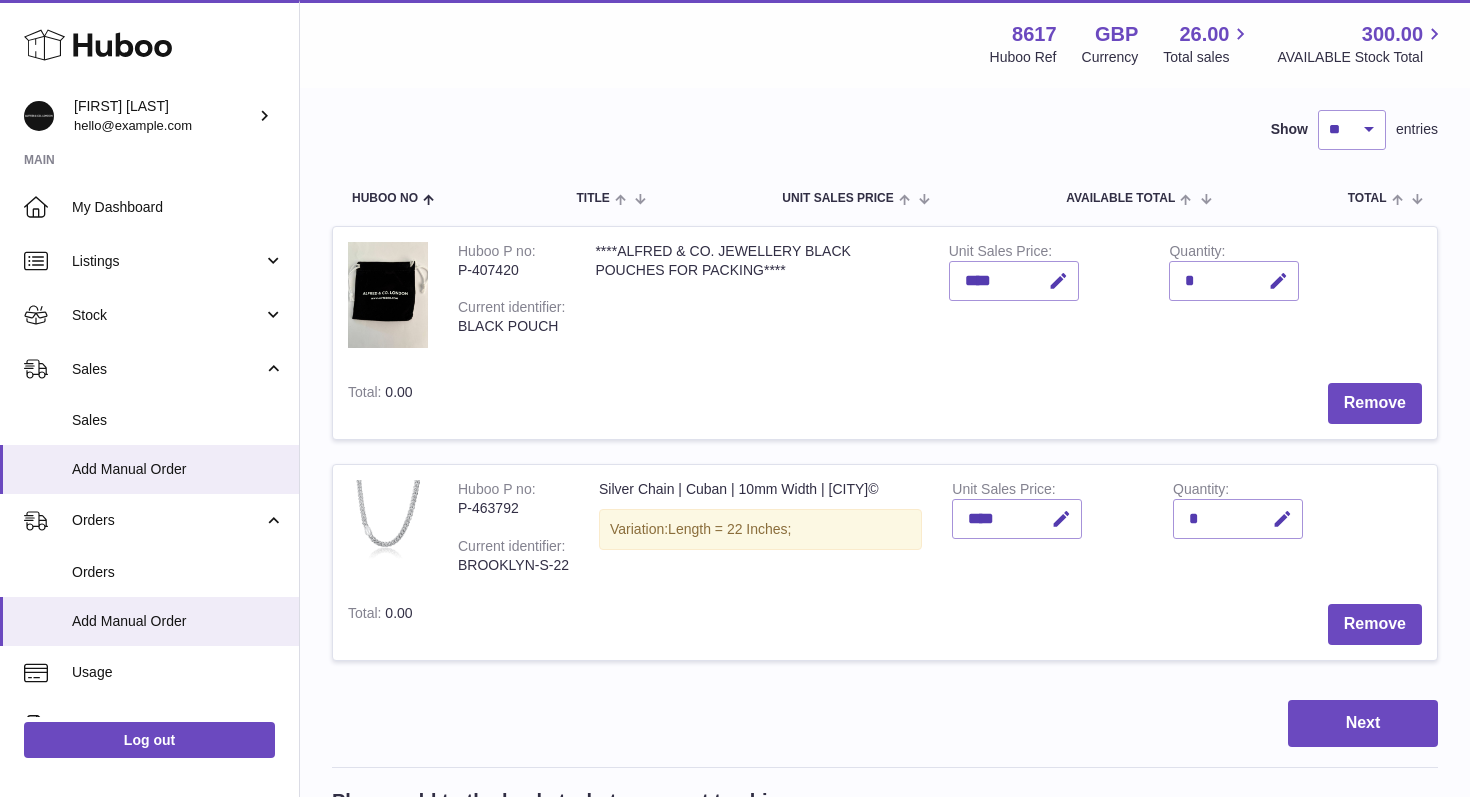 scroll, scrollTop: 205, scrollLeft: 0, axis: vertical 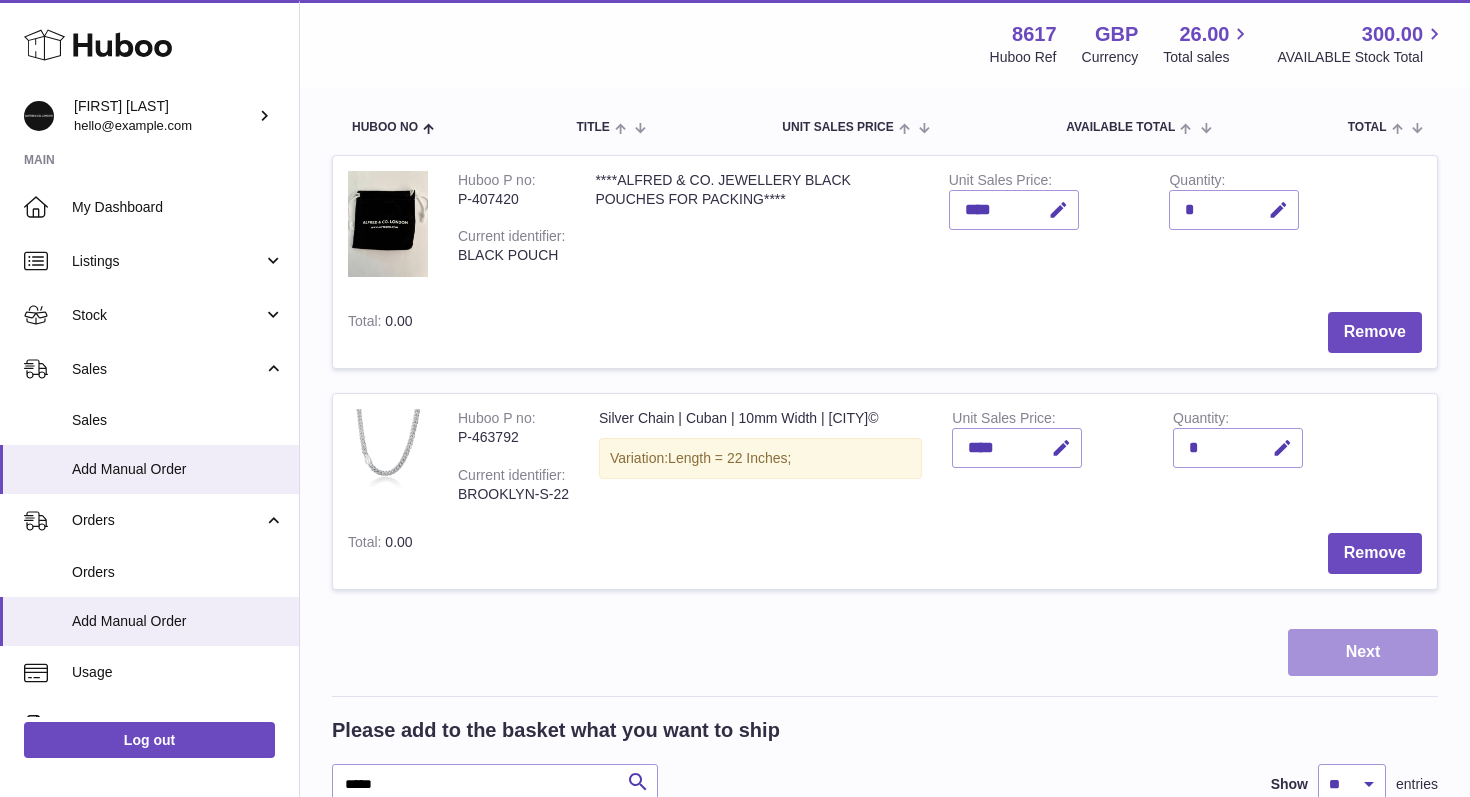click on "Next" at bounding box center (1363, 652) 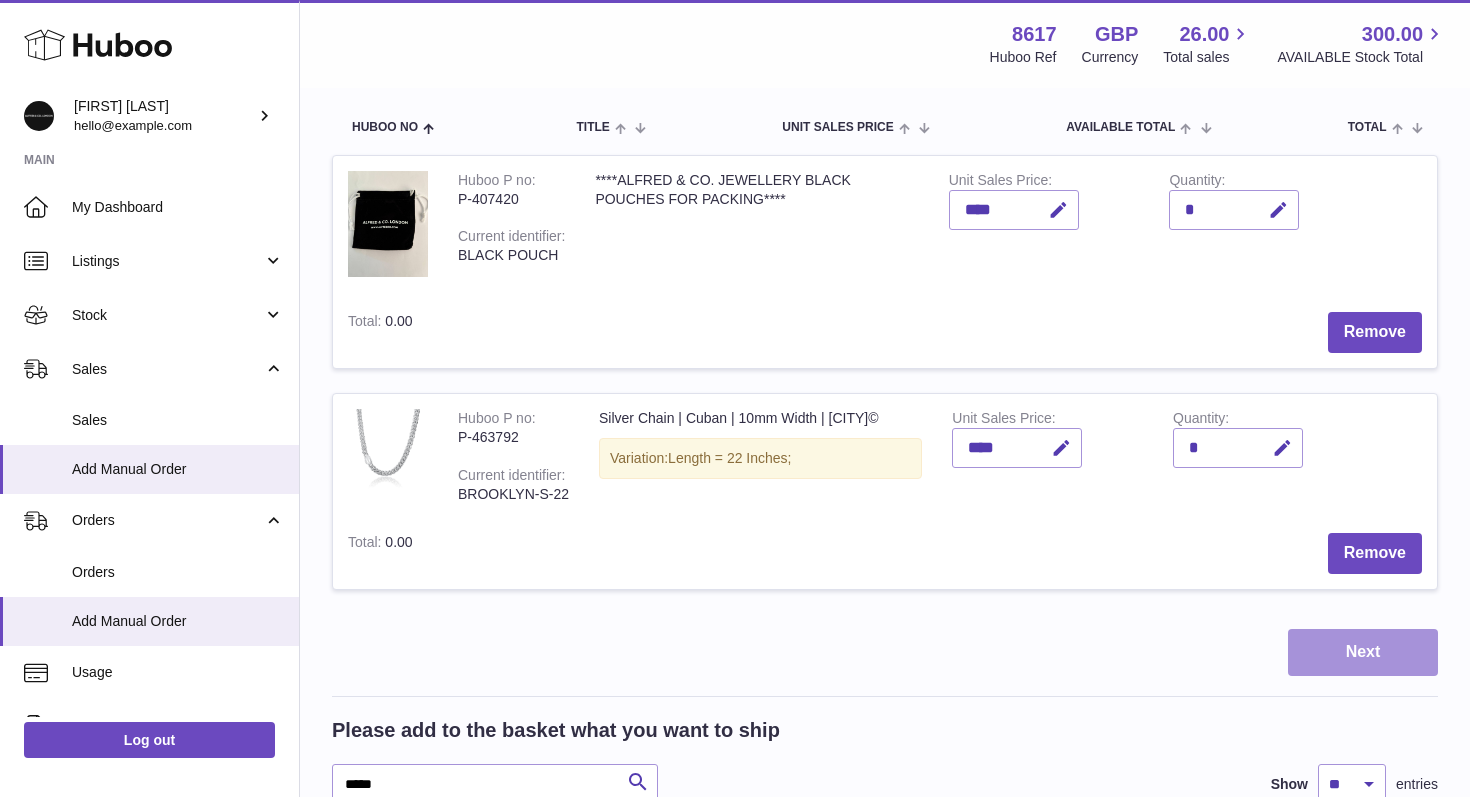 scroll, scrollTop: 0, scrollLeft: 0, axis: both 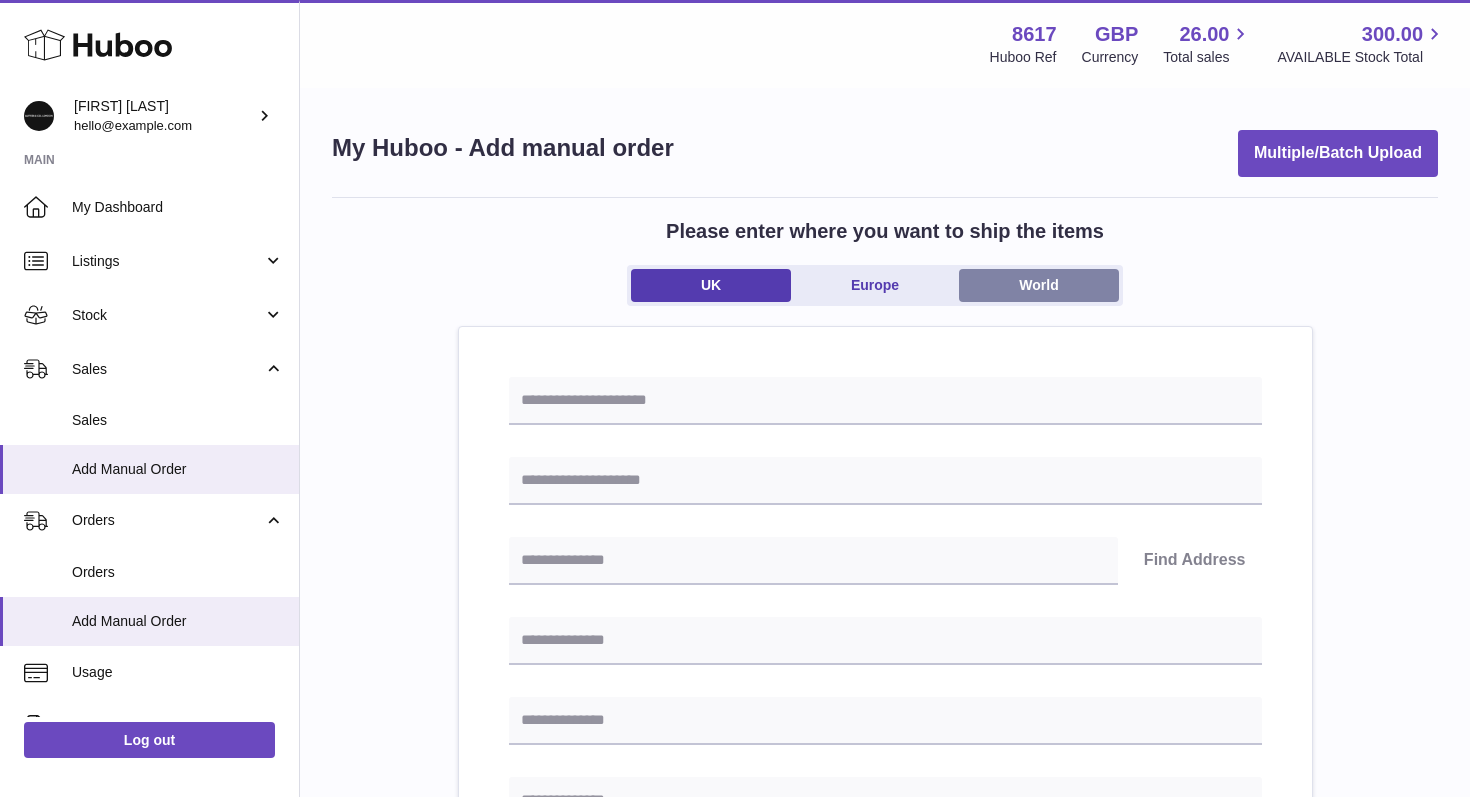 click on "World" at bounding box center (1039, 285) 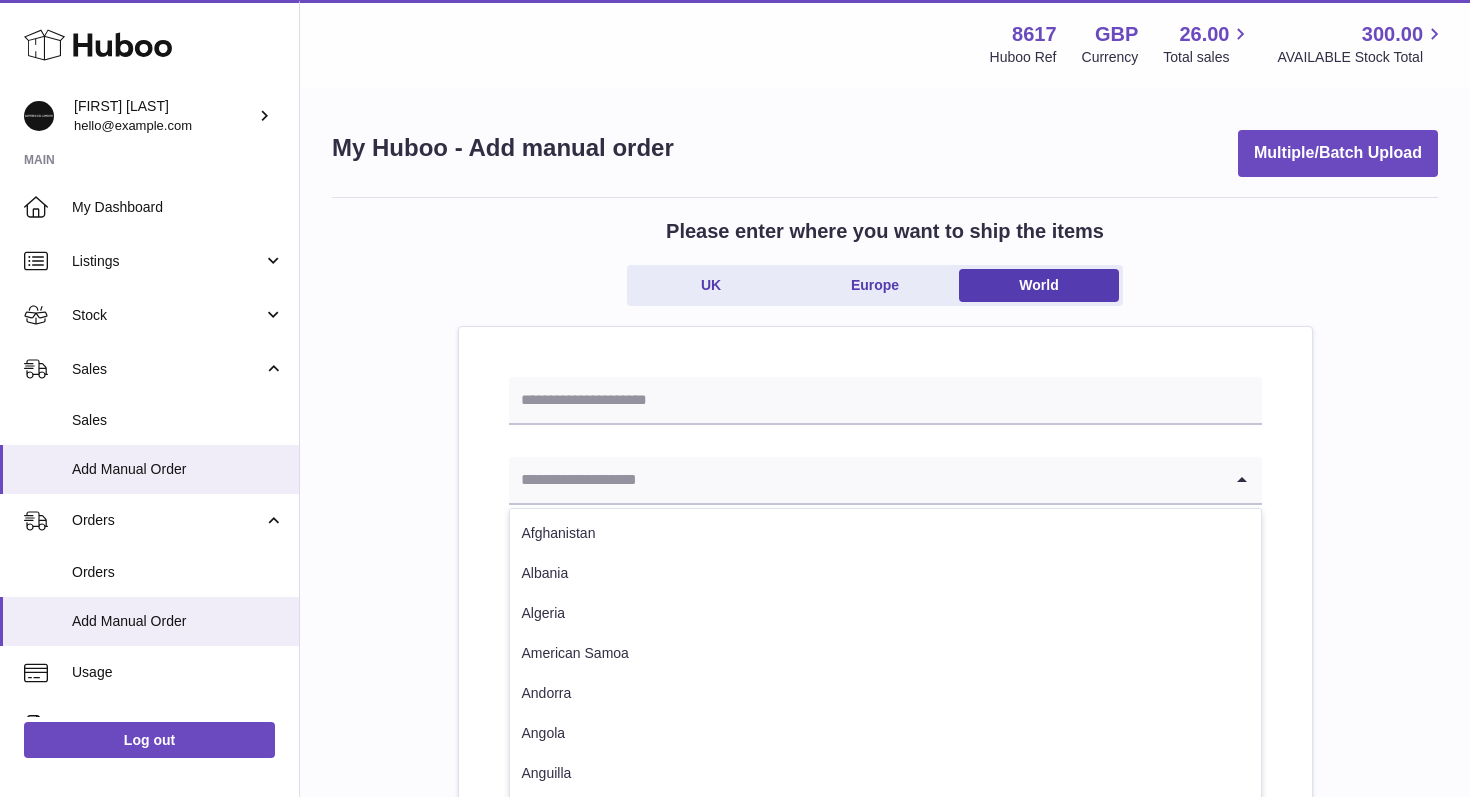 click at bounding box center [865, 480] 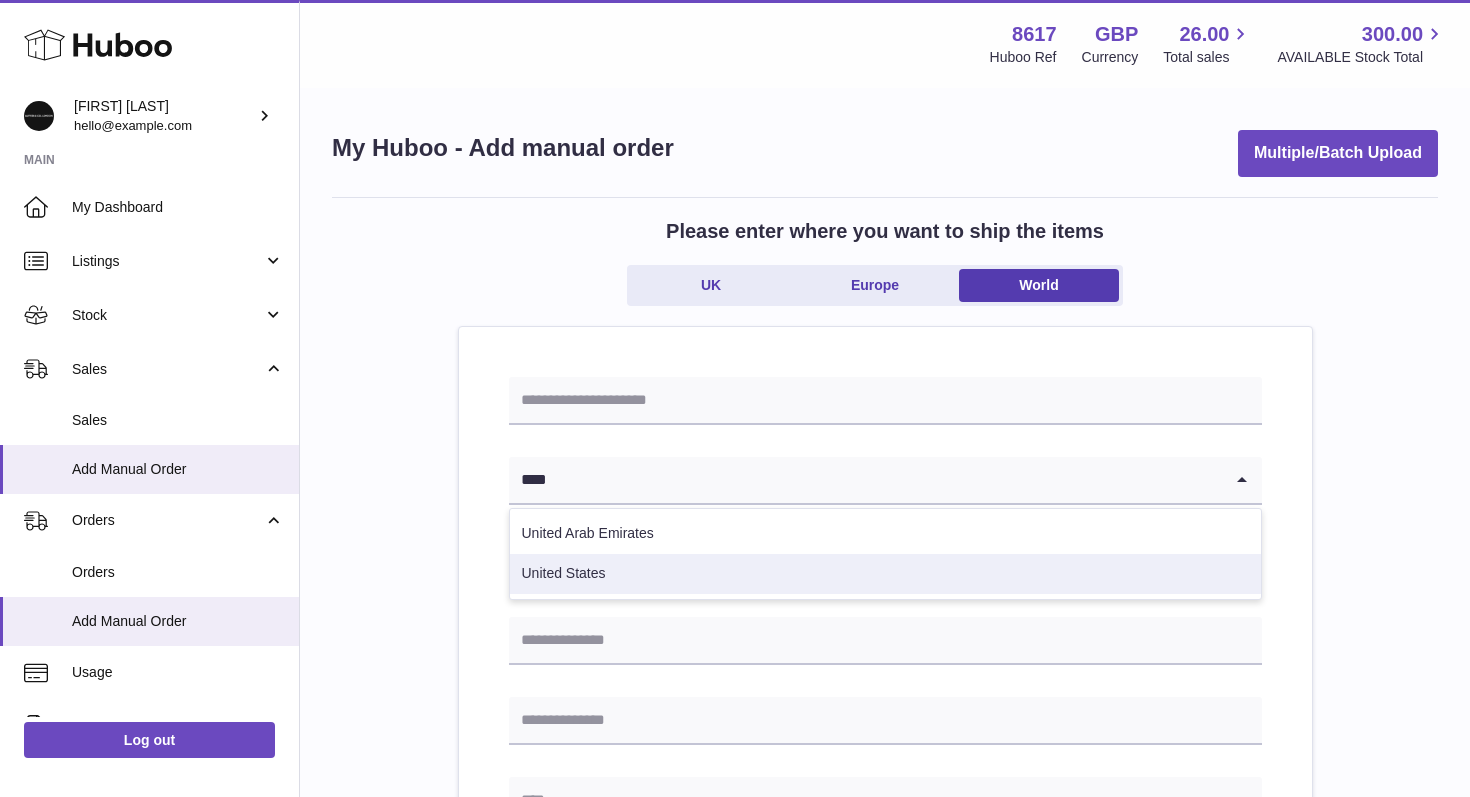 click on "United States" at bounding box center (885, 574) 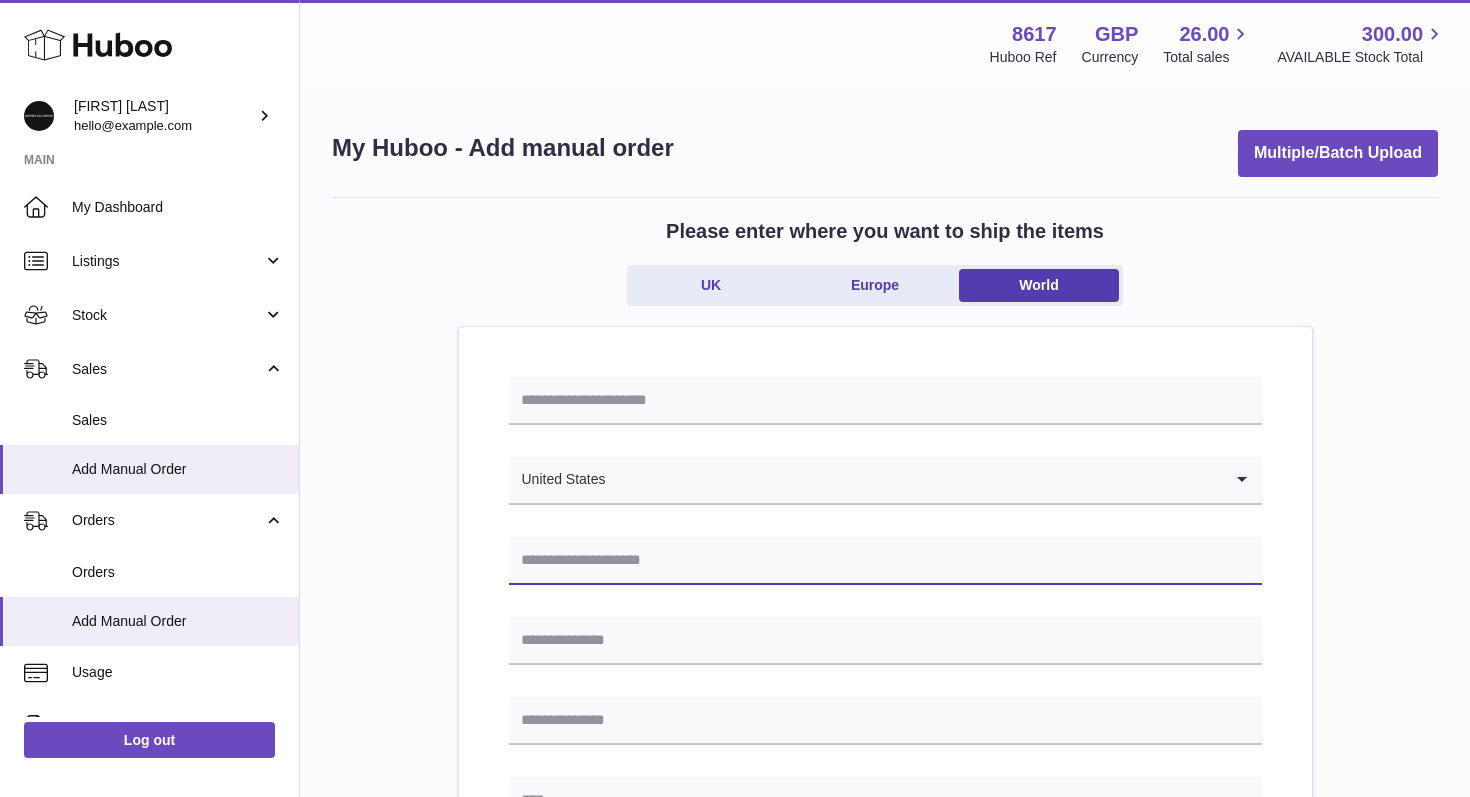 click at bounding box center [885, 561] 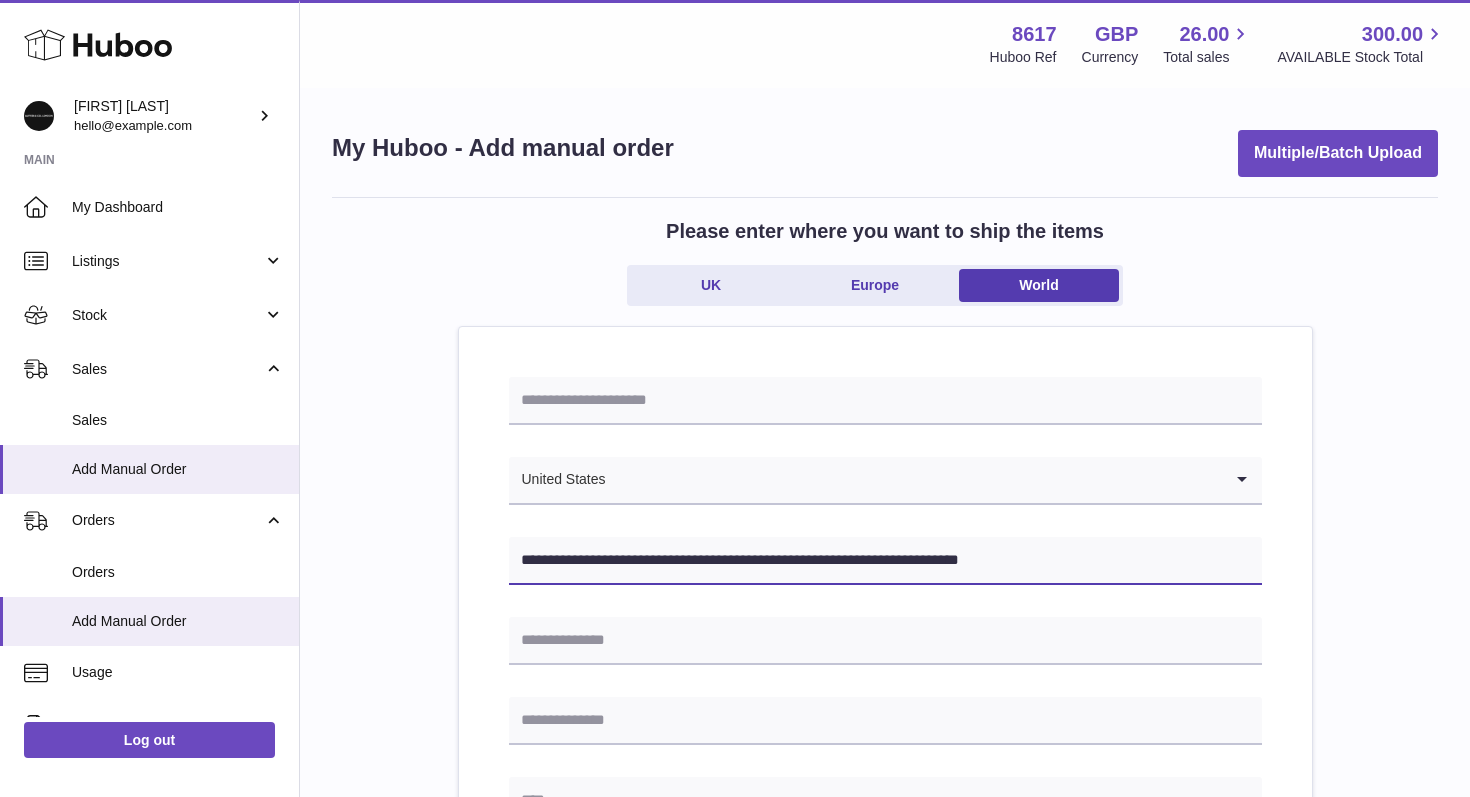 drag, startPoint x: 637, startPoint y: 562, endPoint x: 812, endPoint y: 581, distance: 176.02841 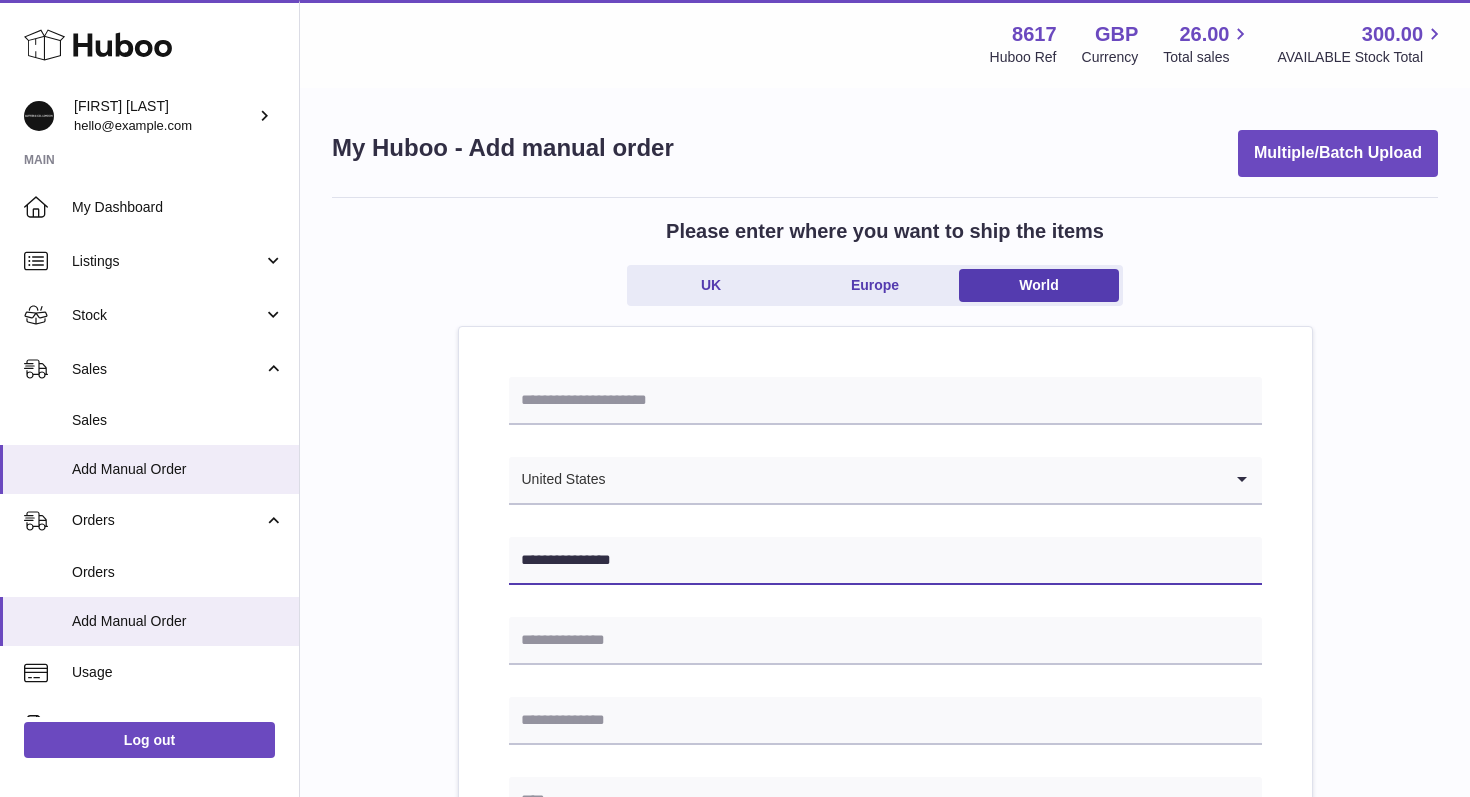 type on "**********" 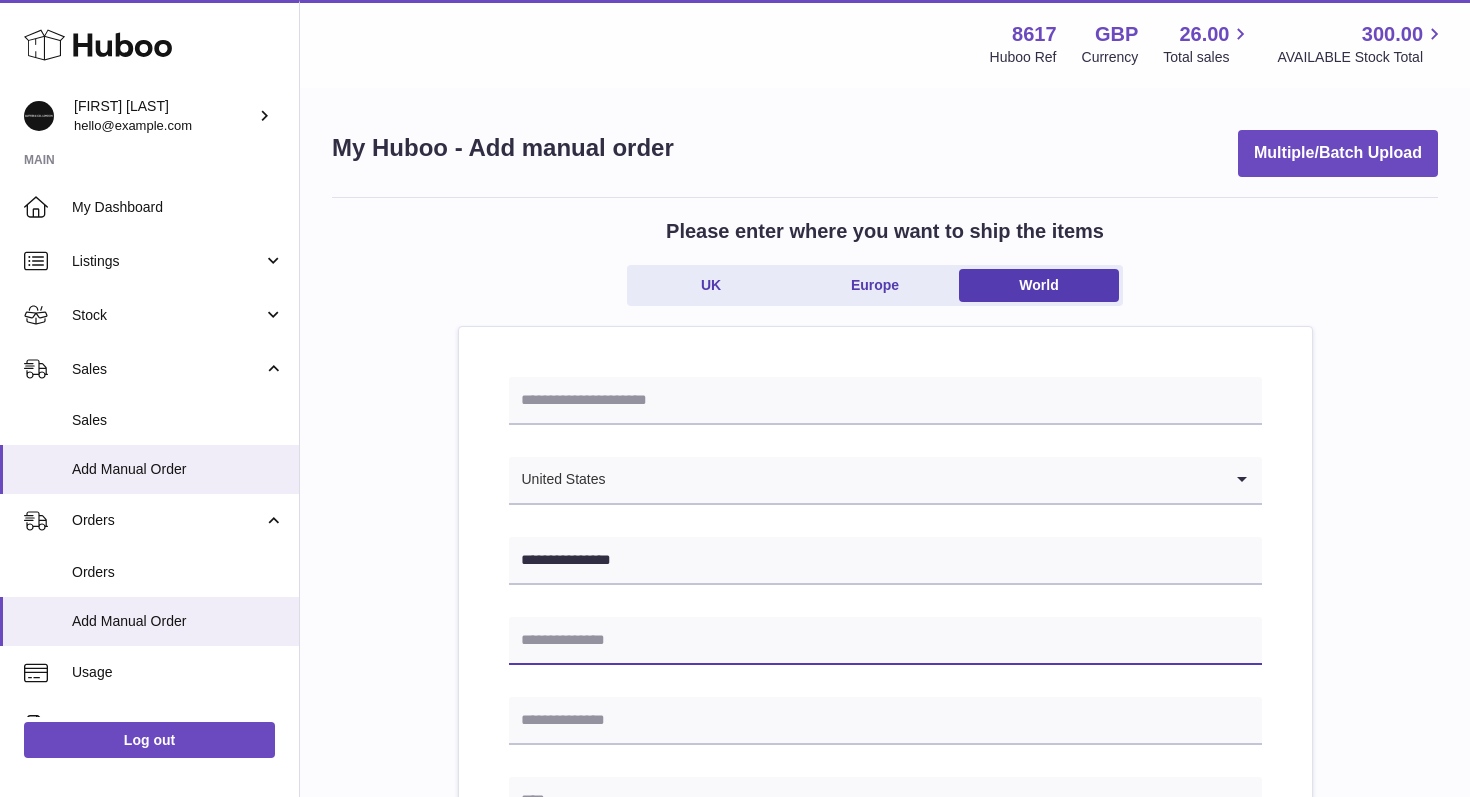 paste on "**********" 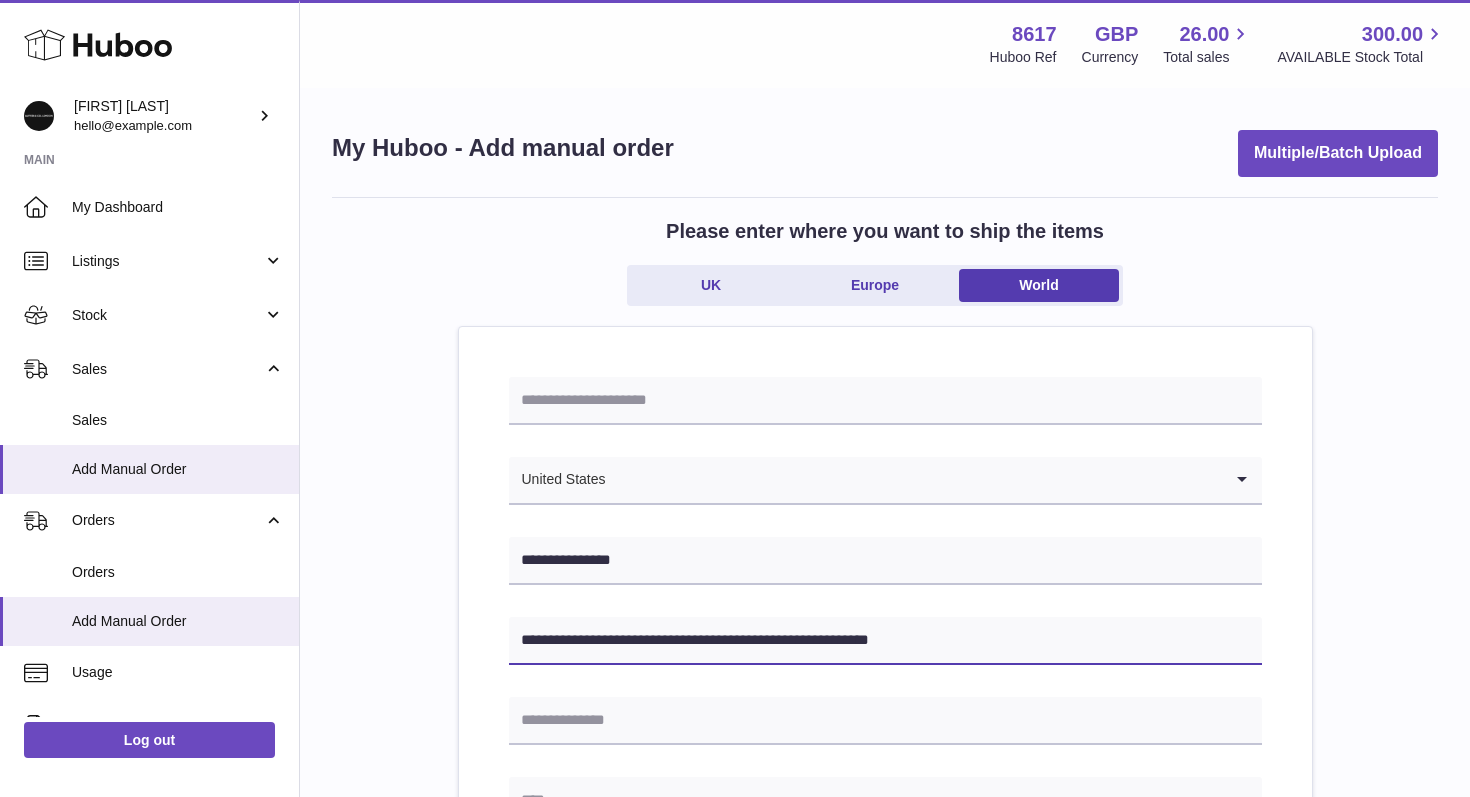 drag, startPoint x: 636, startPoint y: 637, endPoint x: 928, endPoint y: 665, distance: 293.3394 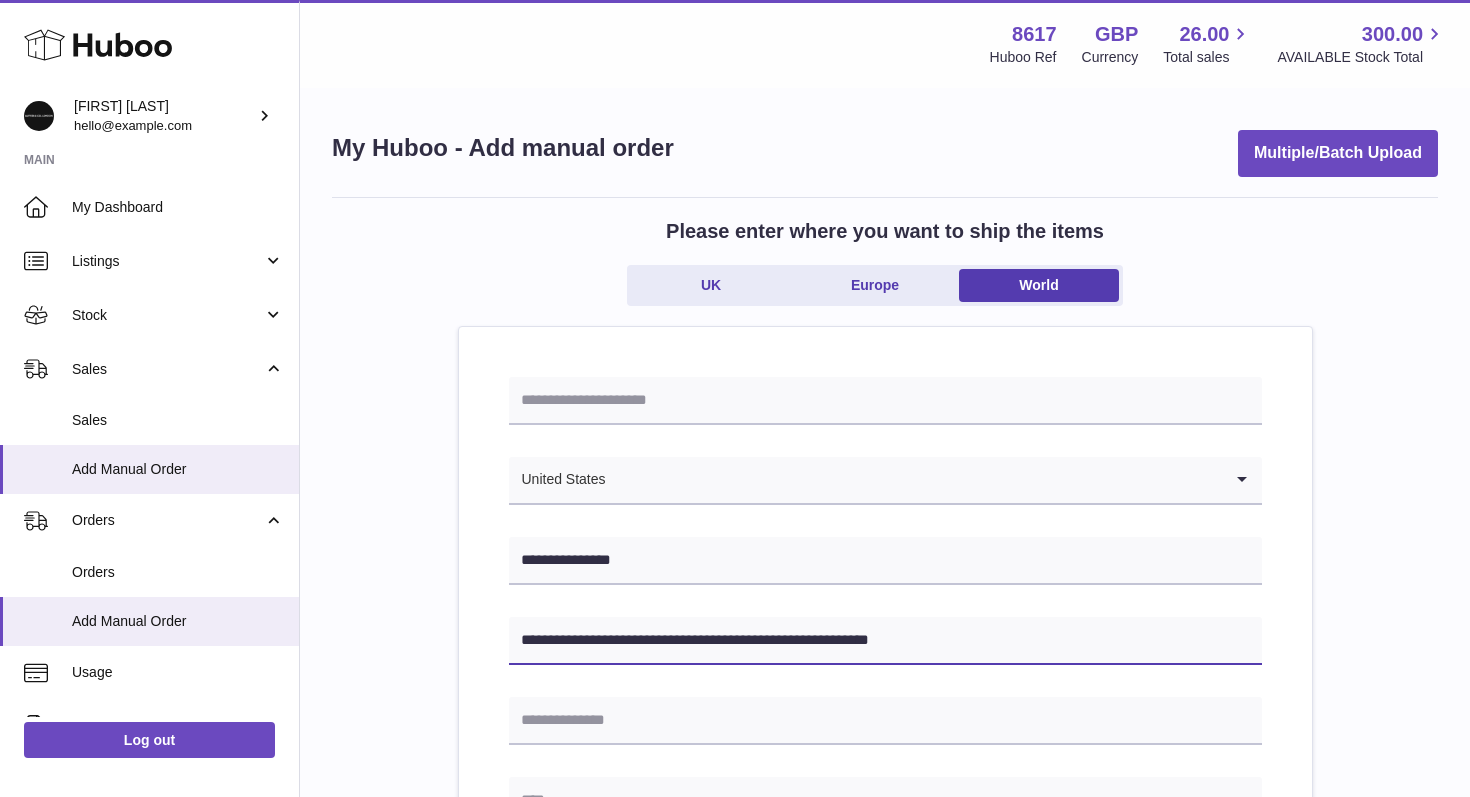 click on "**********" at bounding box center (885, 948) 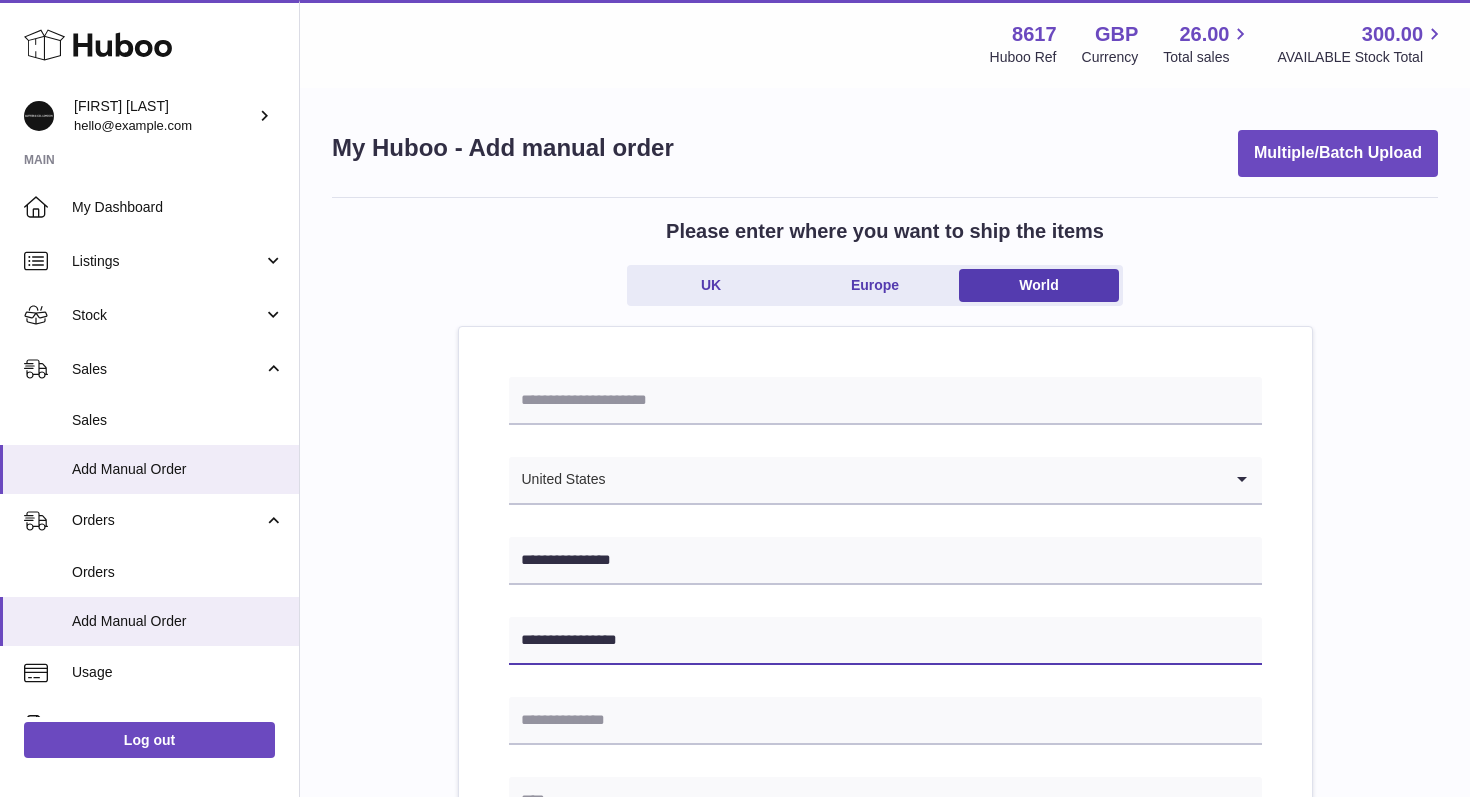 type on "**********" 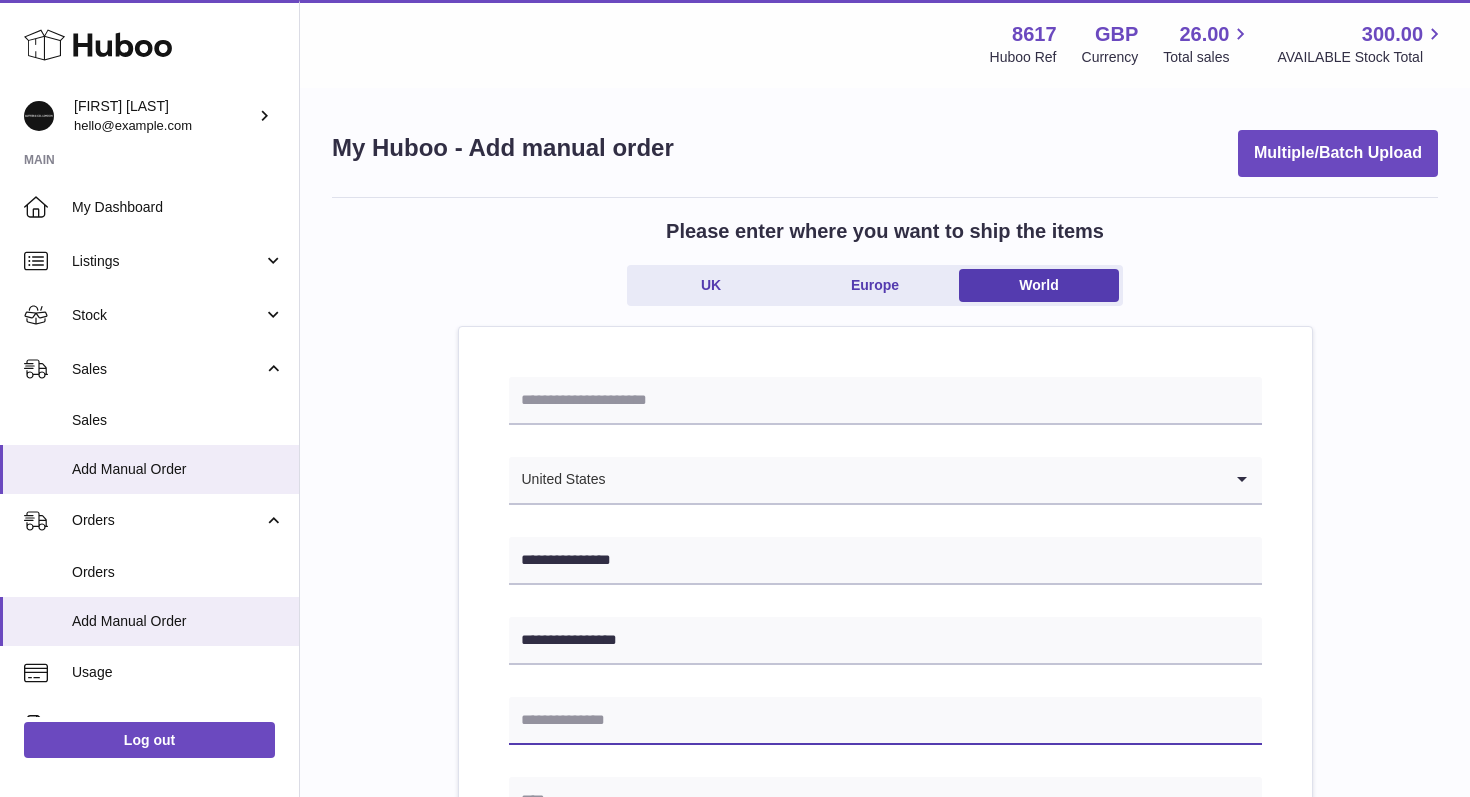 paste on "**********" 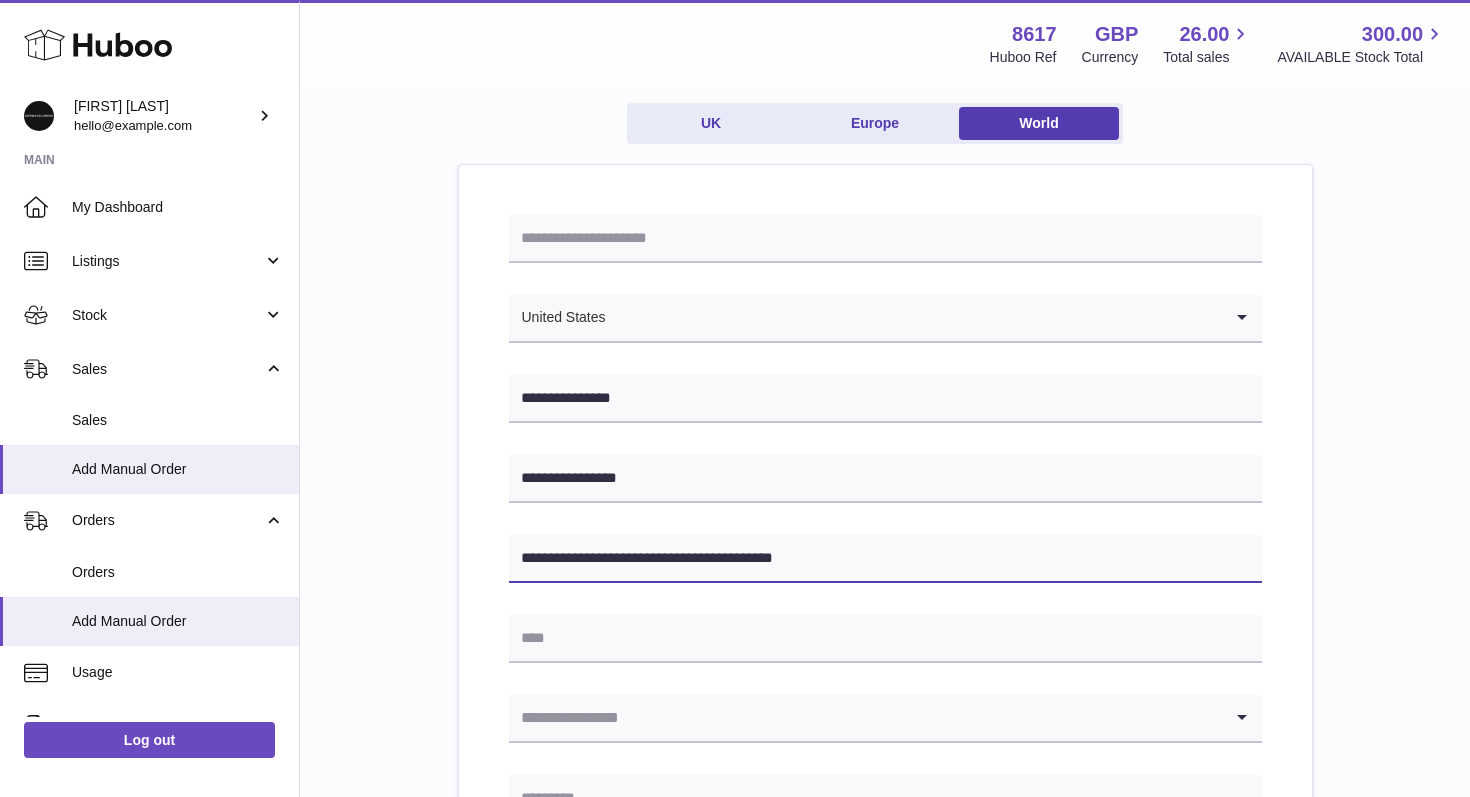 scroll, scrollTop: 178, scrollLeft: 0, axis: vertical 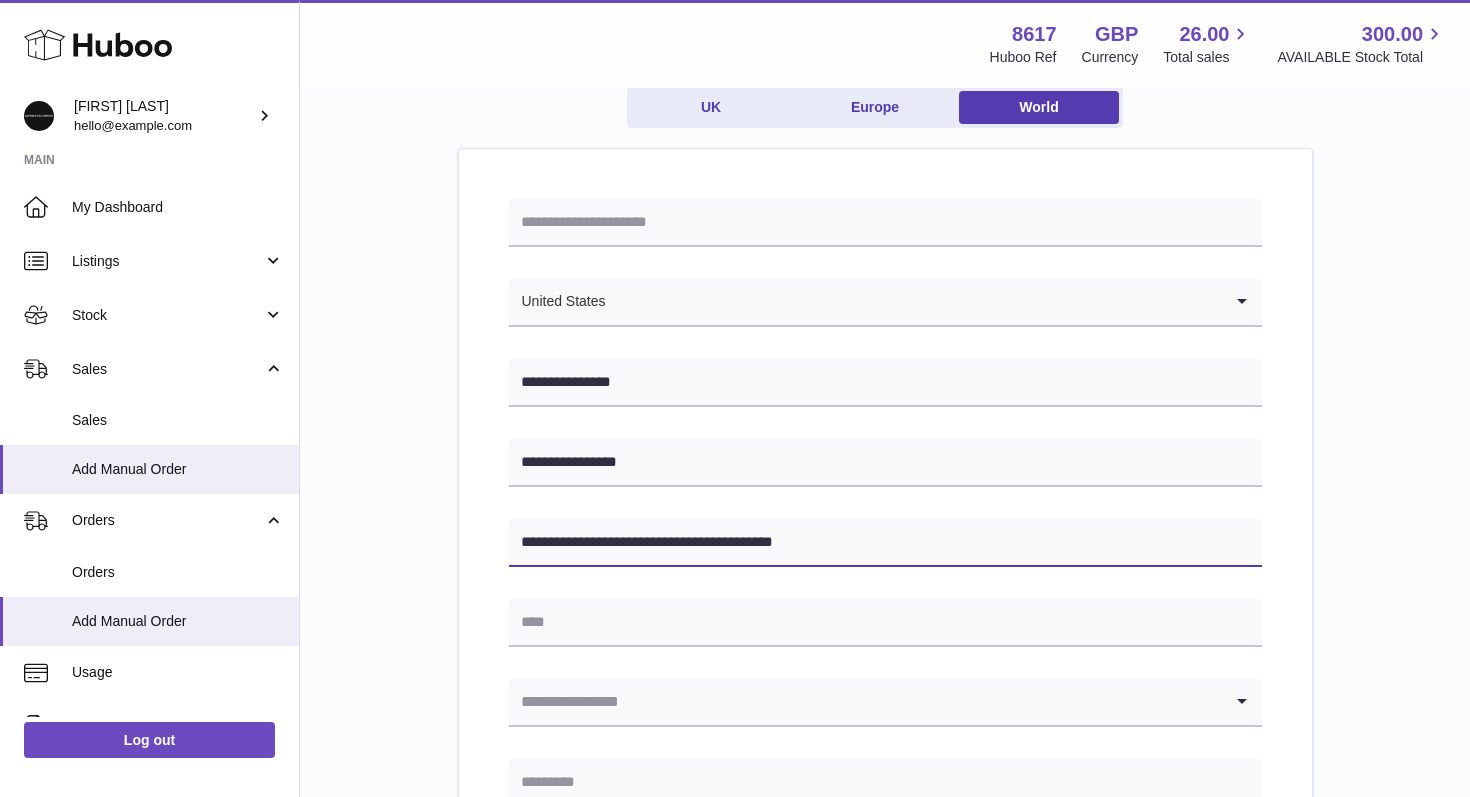 drag, startPoint x: 604, startPoint y: 542, endPoint x: 870, endPoint y: 557, distance: 266.4226 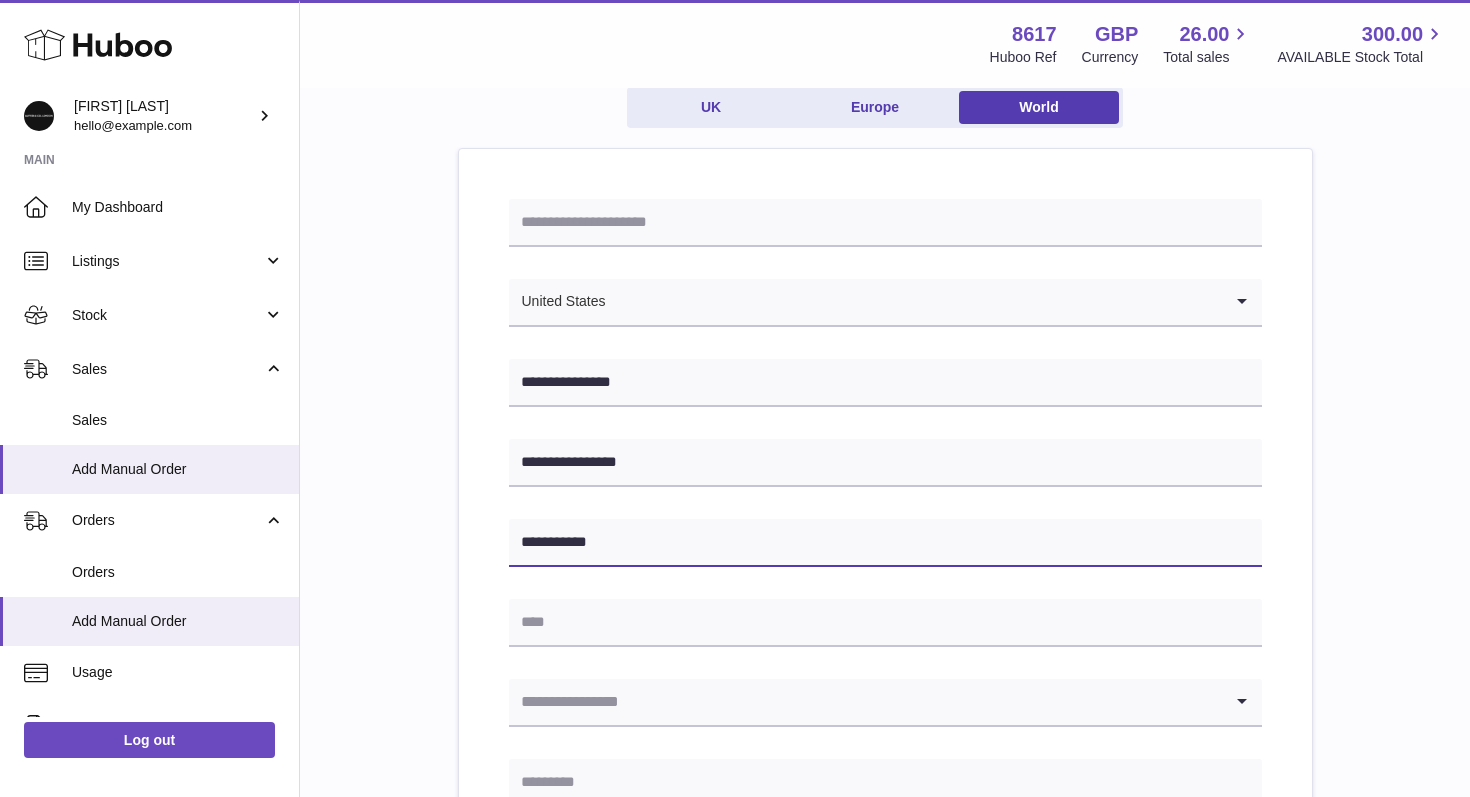 type on "**********" 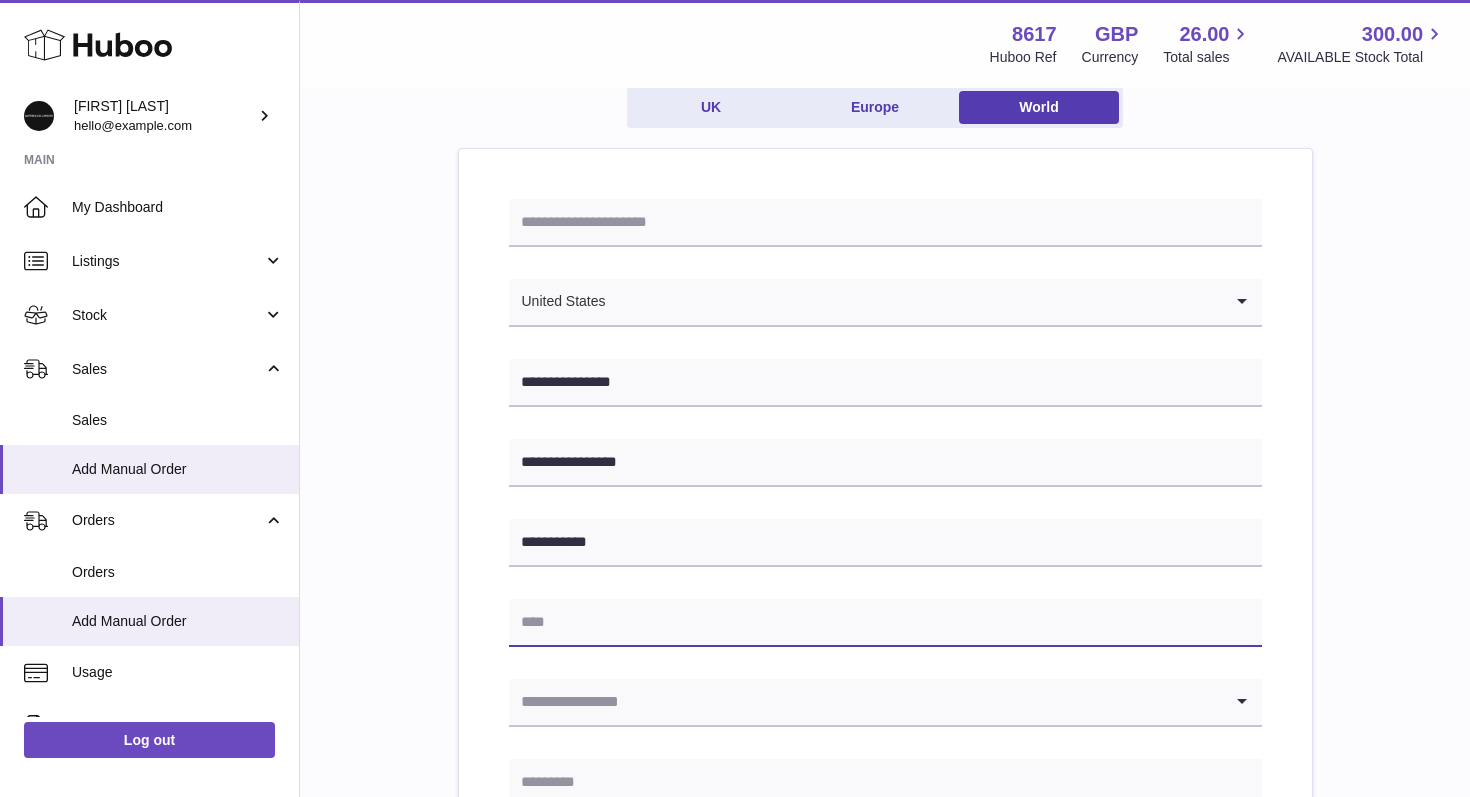 paste on "**********" 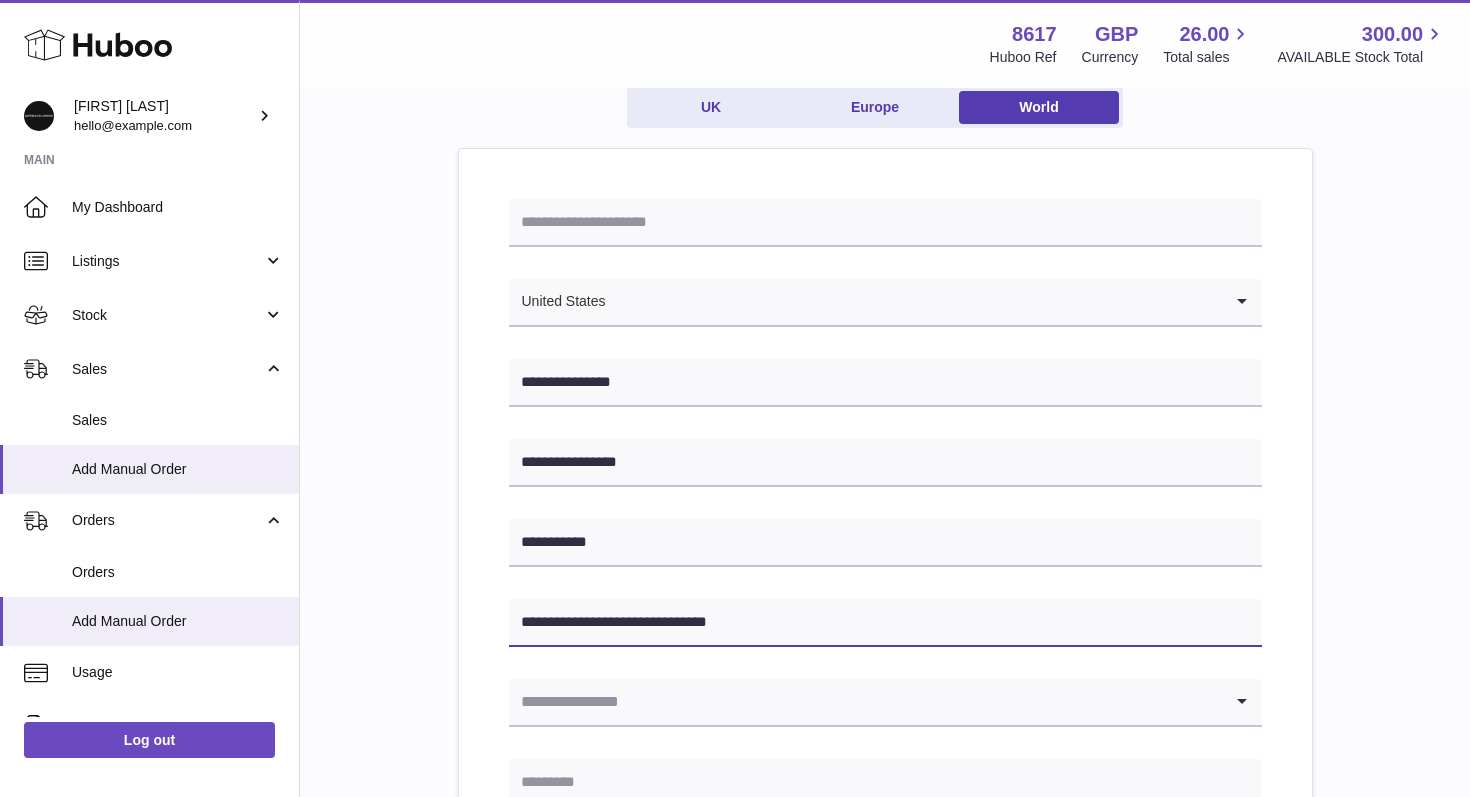 drag, startPoint x: 603, startPoint y: 621, endPoint x: 617, endPoint y: 620, distance: 14.035668 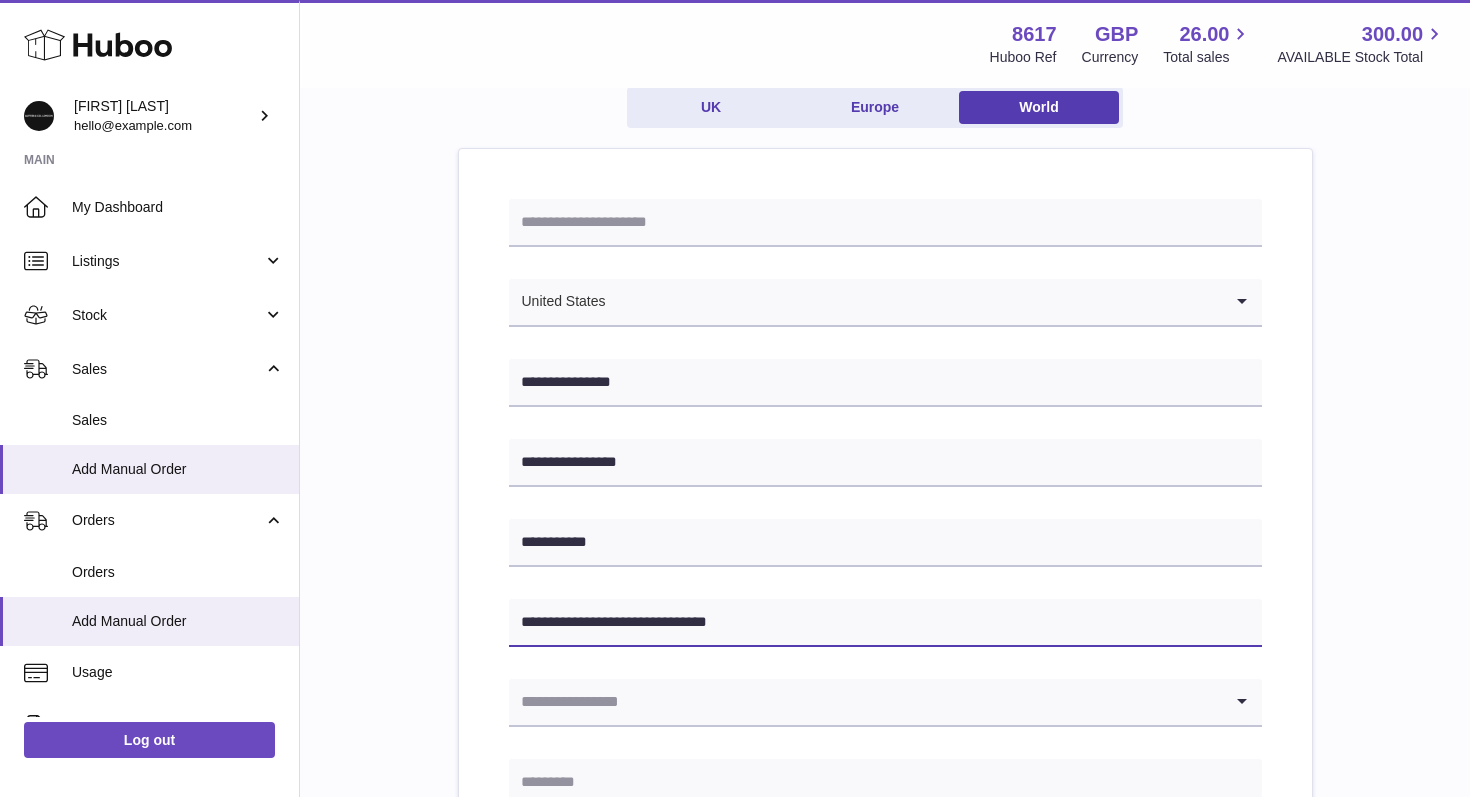 drag, startPoint x: 604, startPoint y: 620, endPoint x: 769, endPoint y: 643, distance: 166.59532 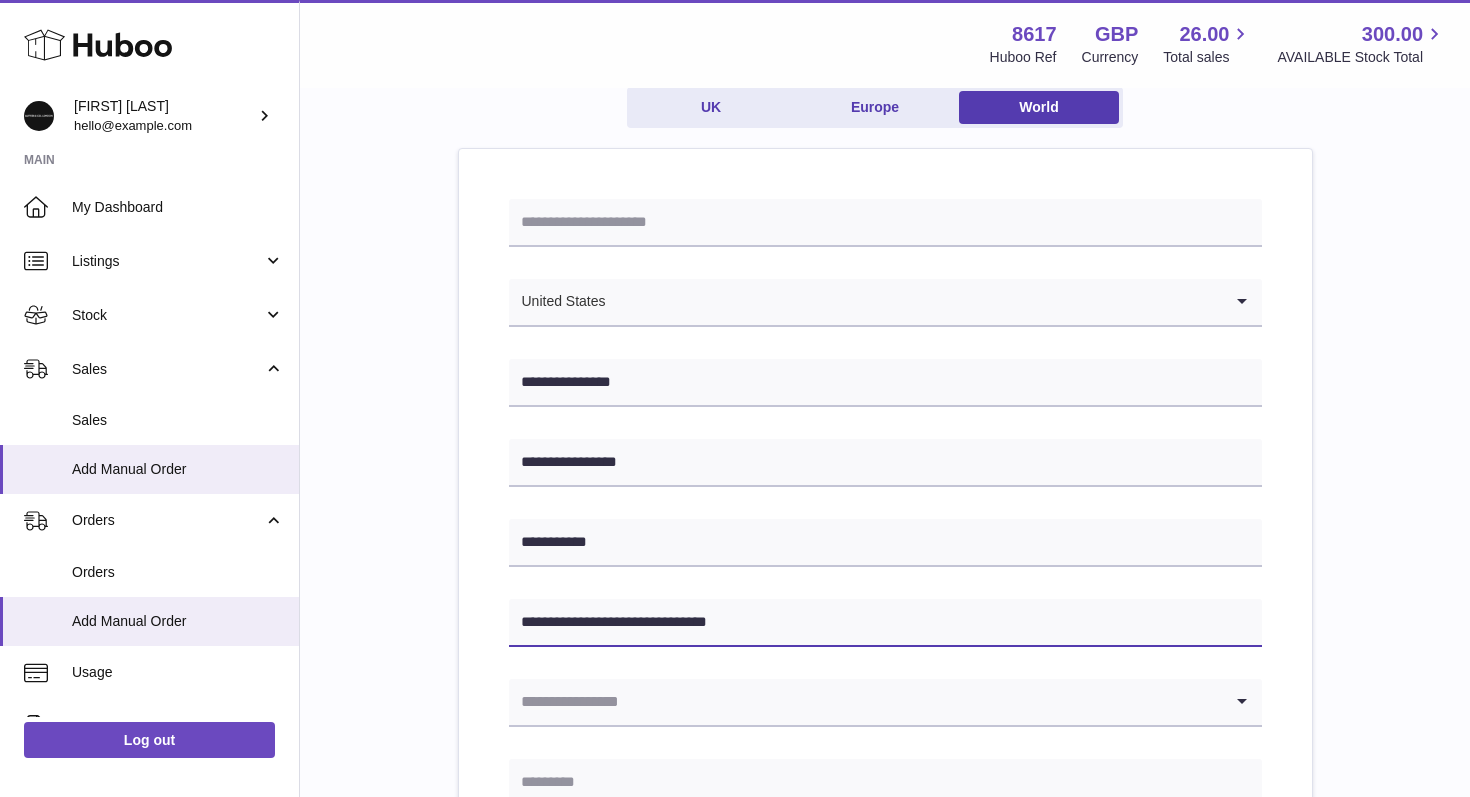 click on "**********" at bounding box center (885, 623) 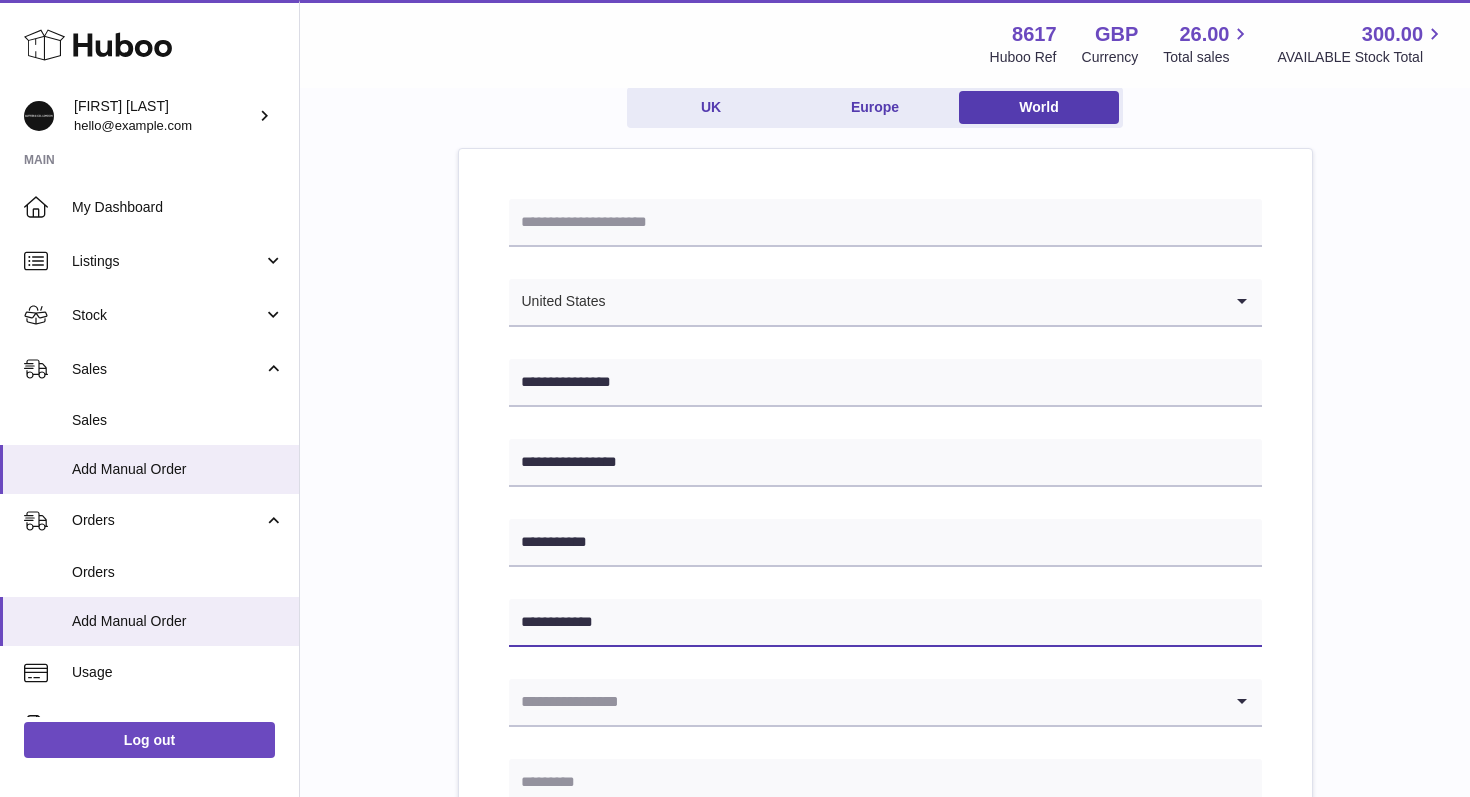 type on "**********" 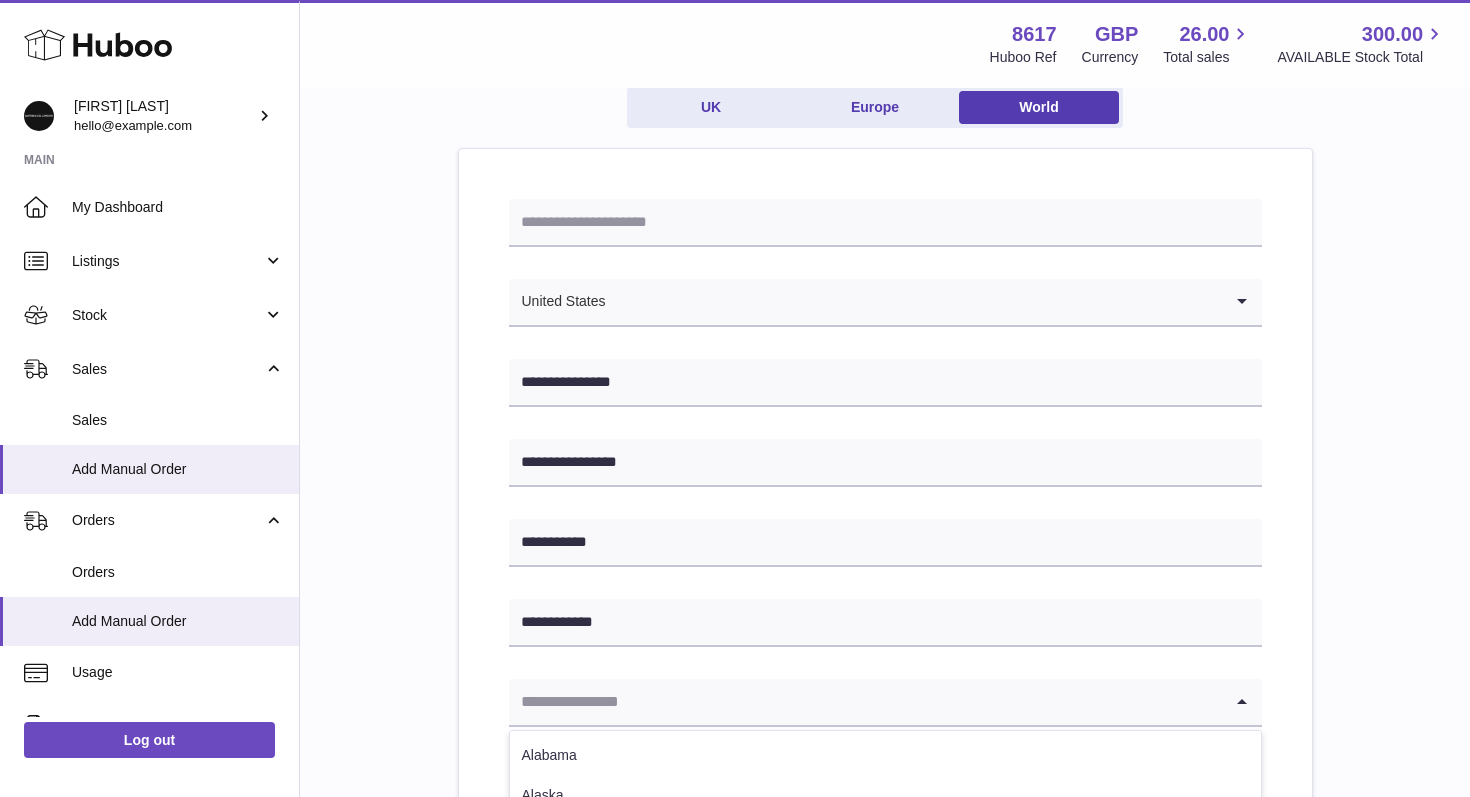 paste on "**********" 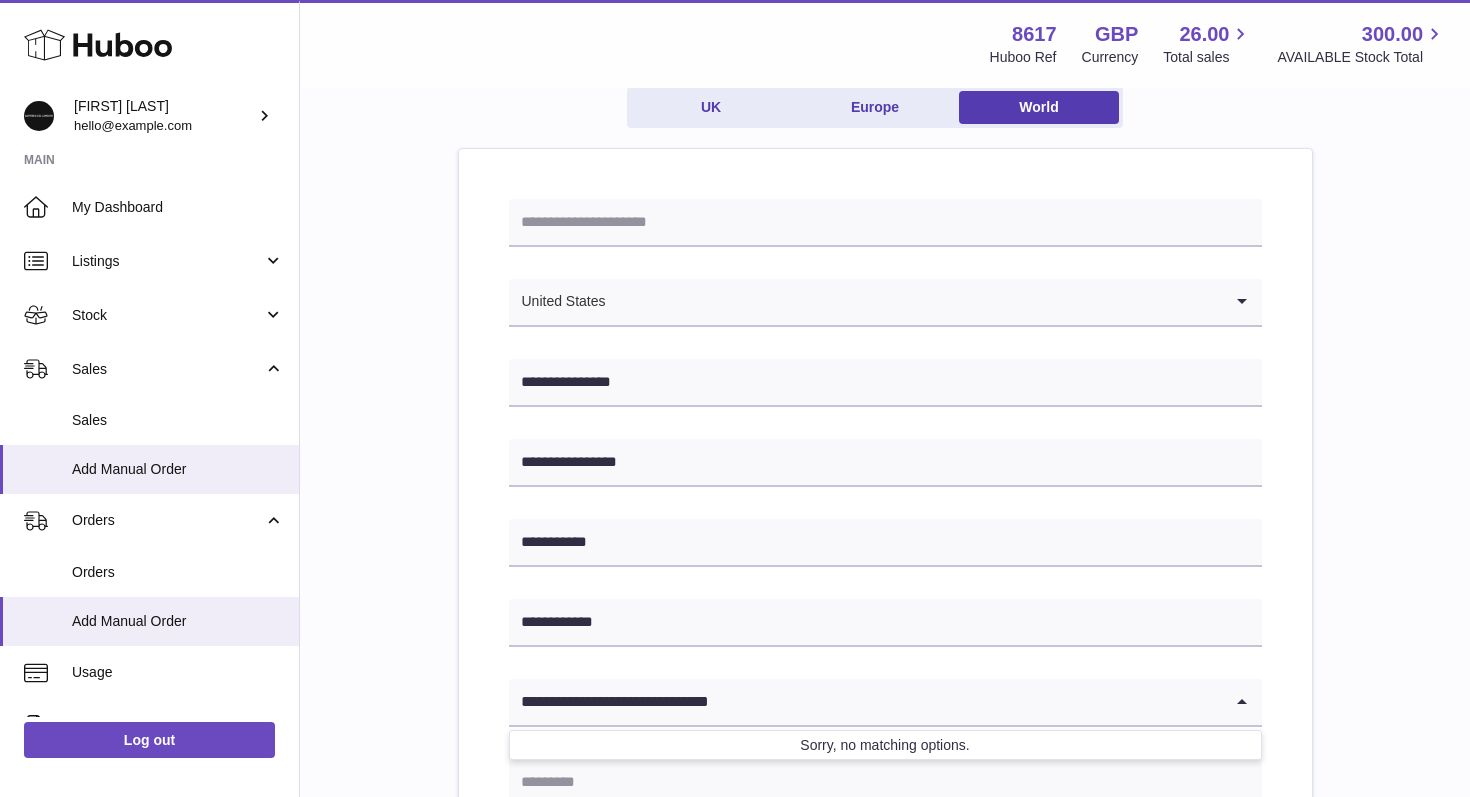 drag, startPoint x: 606, startPoint y: 704, endPoint x: 491, endPoint y: 704, distance: 115 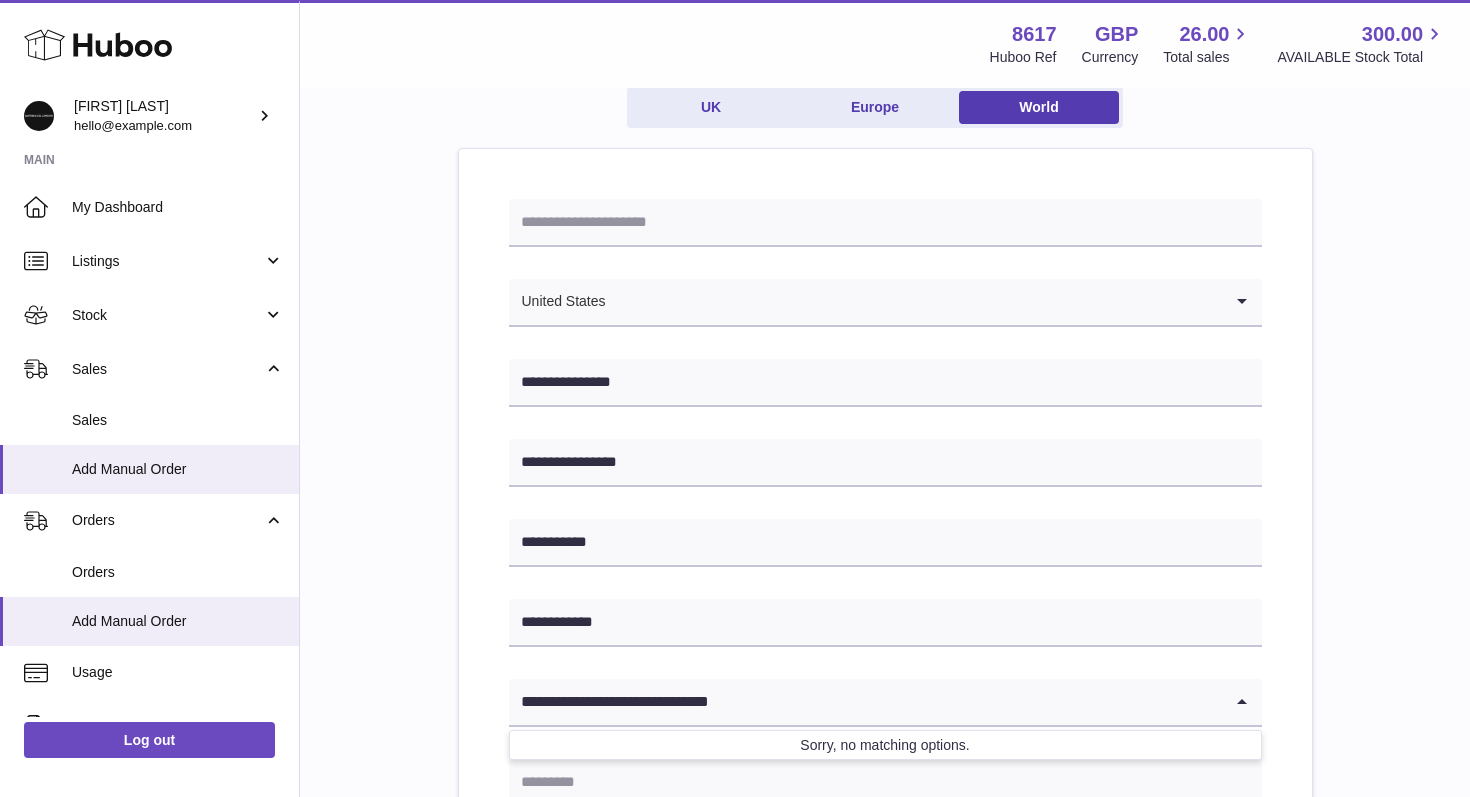 click on "**********" at bounding box center (885, 805) 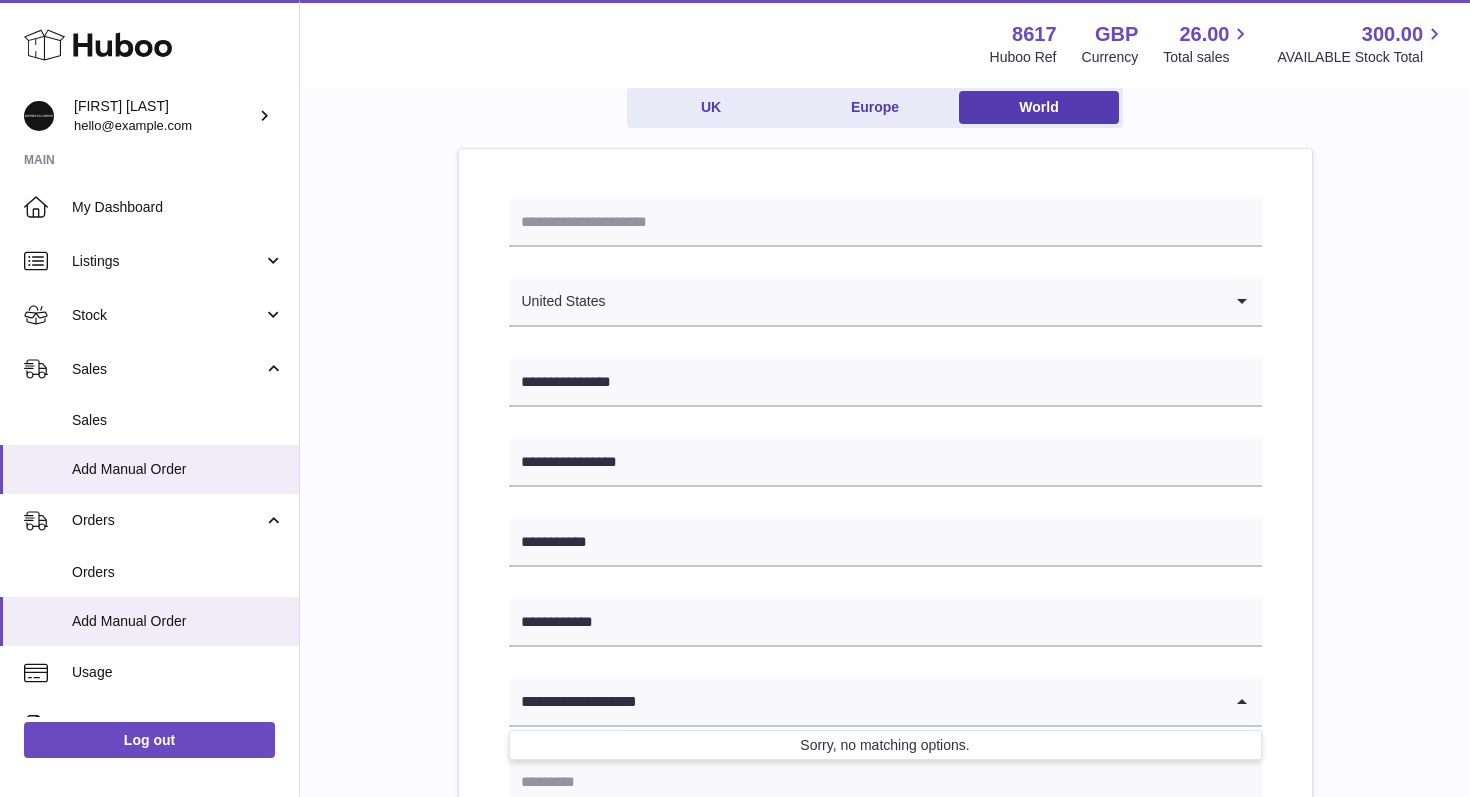 drag, startPoint x: 543, startPoint y: 704, endPoint x: 666, endPoint y: 714, distance: 123.40584 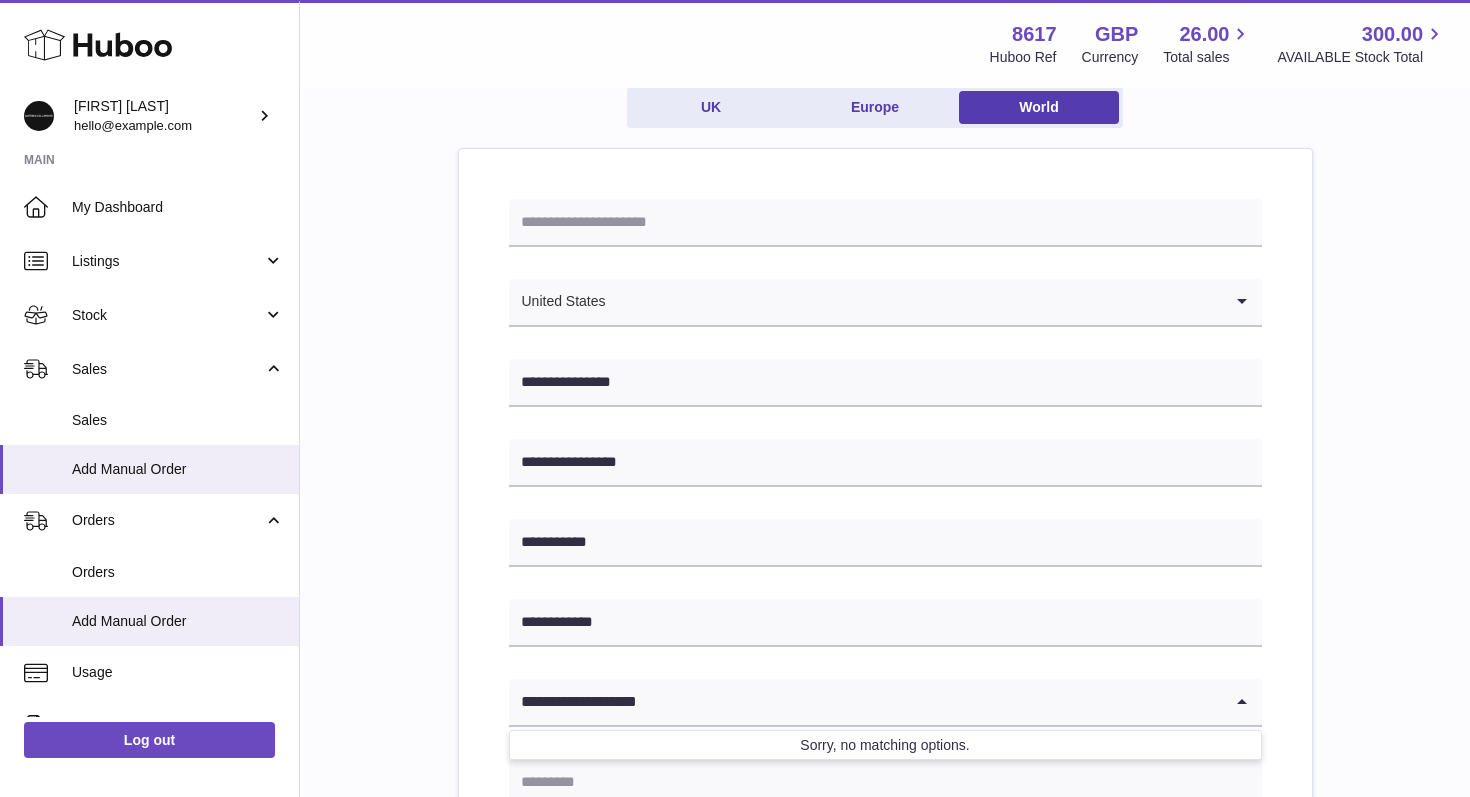 click on "**********" at bounding box center [865, 702] 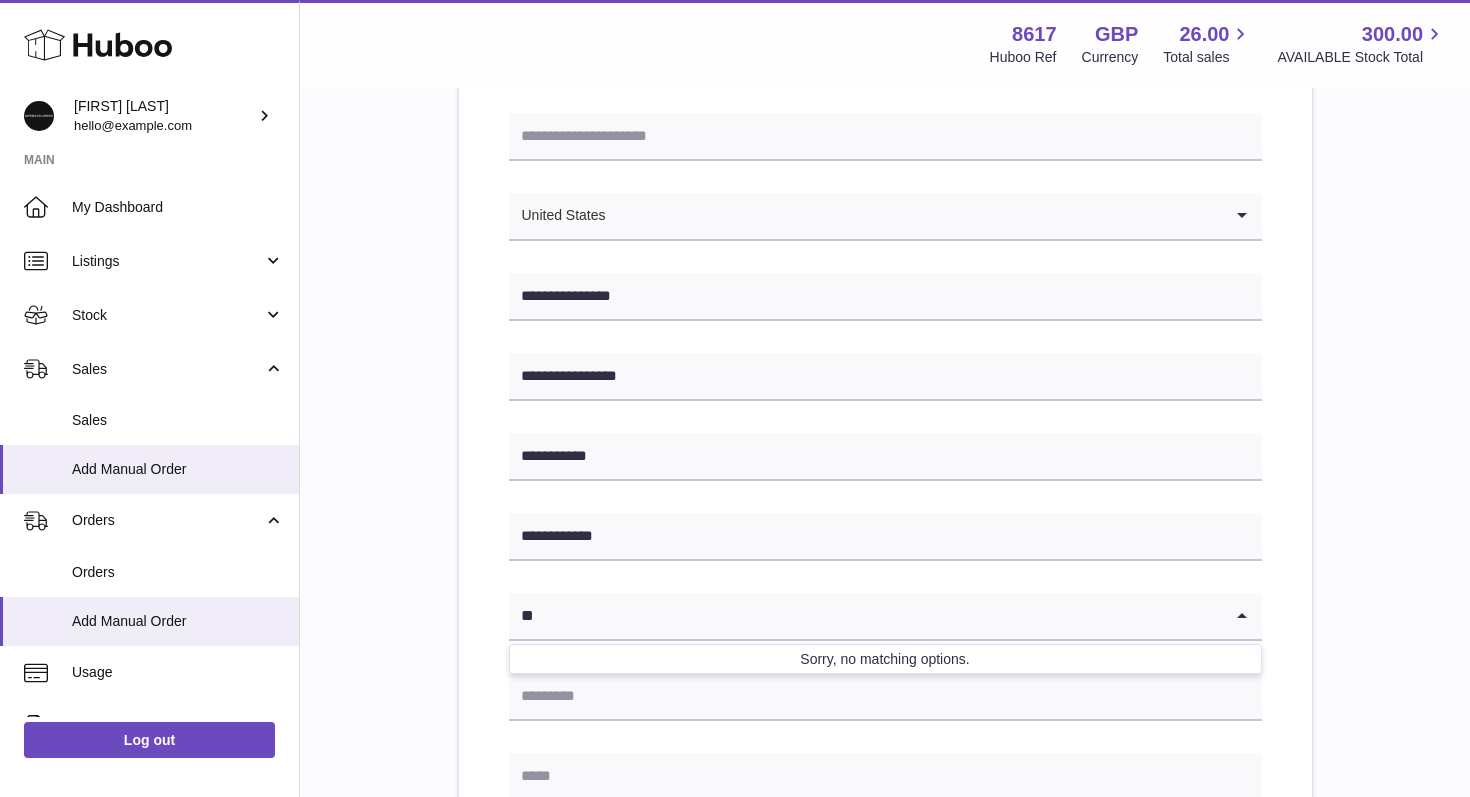 scroll, scrollTop: 269, scrollLeft: 0, axis: vertical 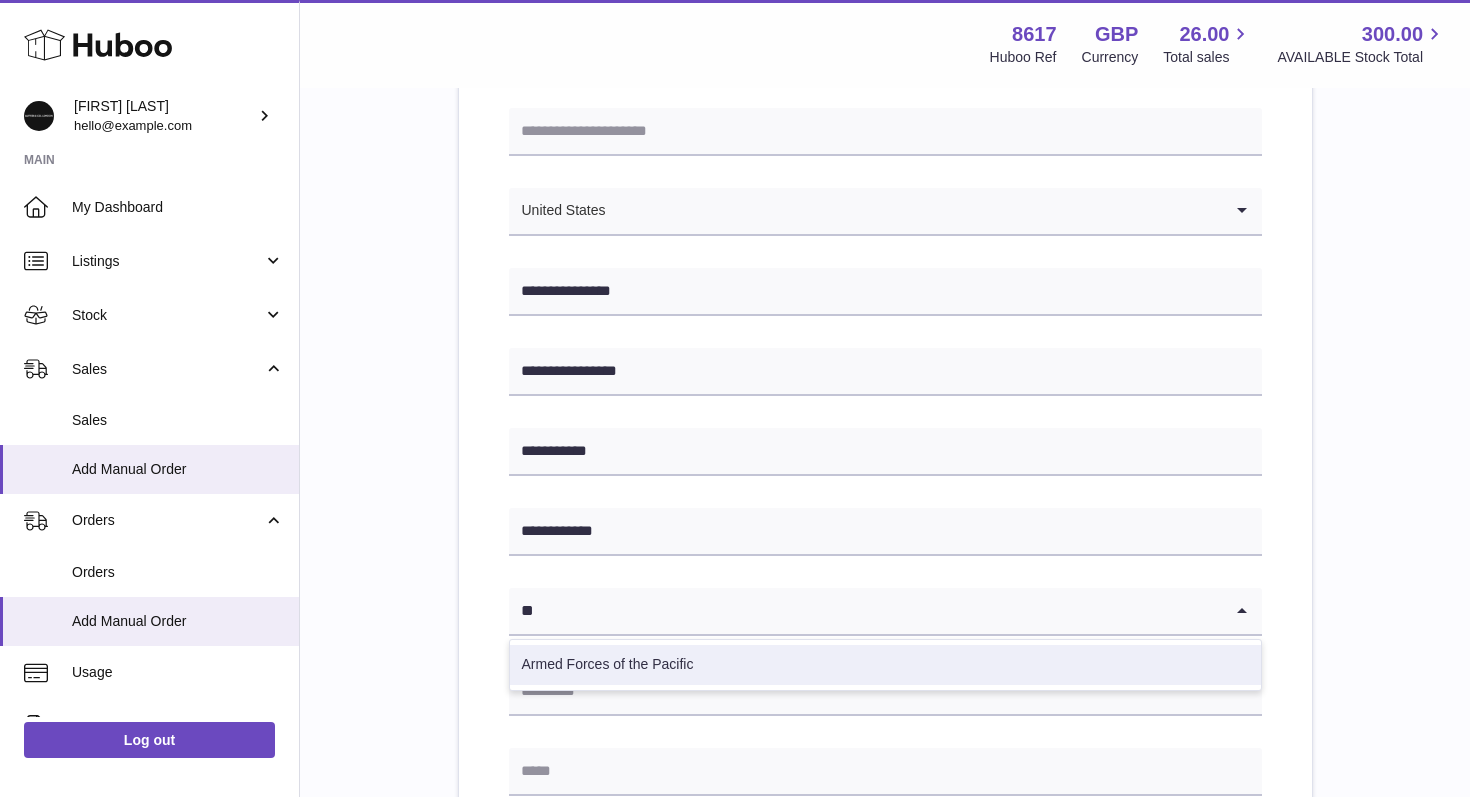type on "**" 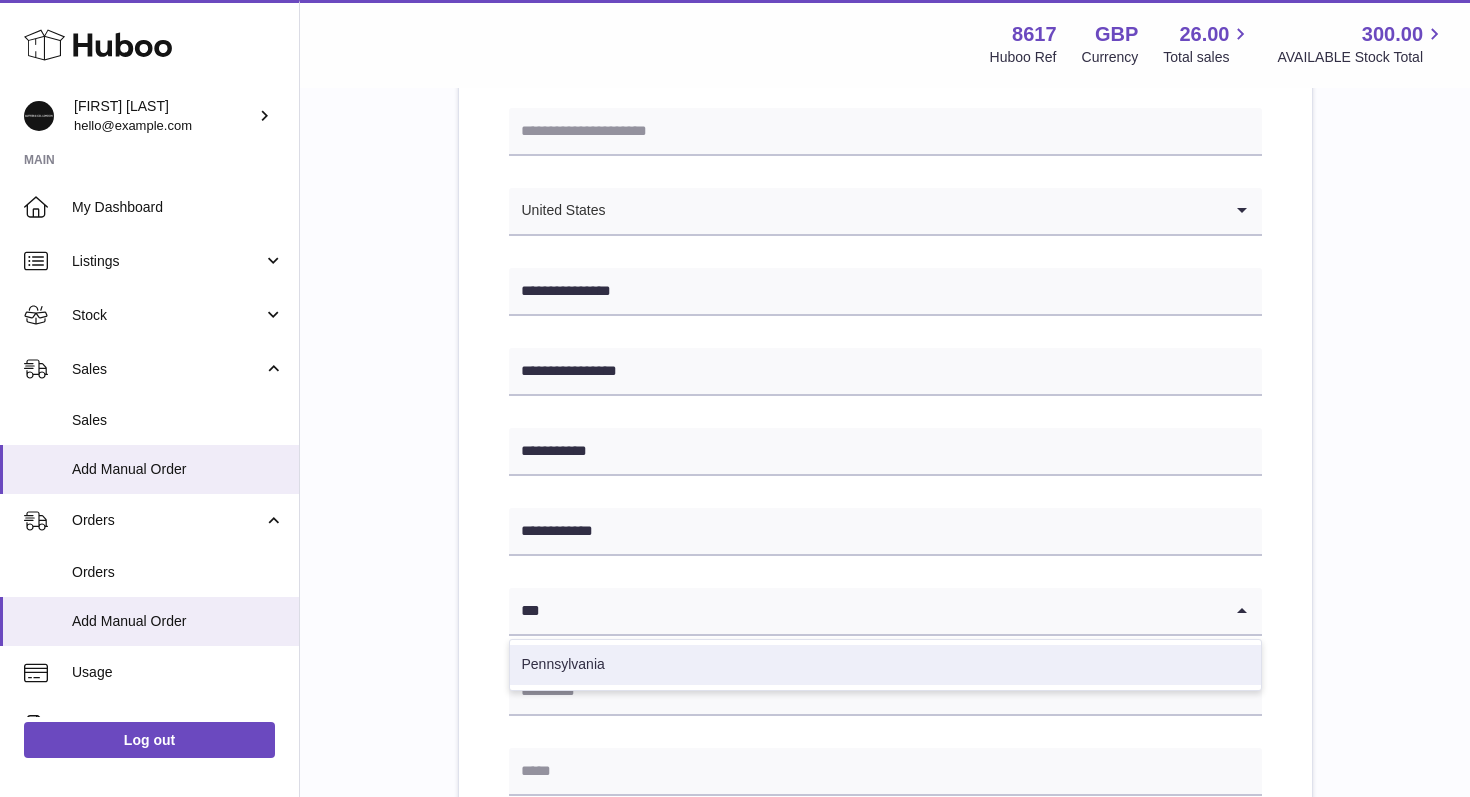 click on "Pennsylvania" at bounding box center (885, 665) 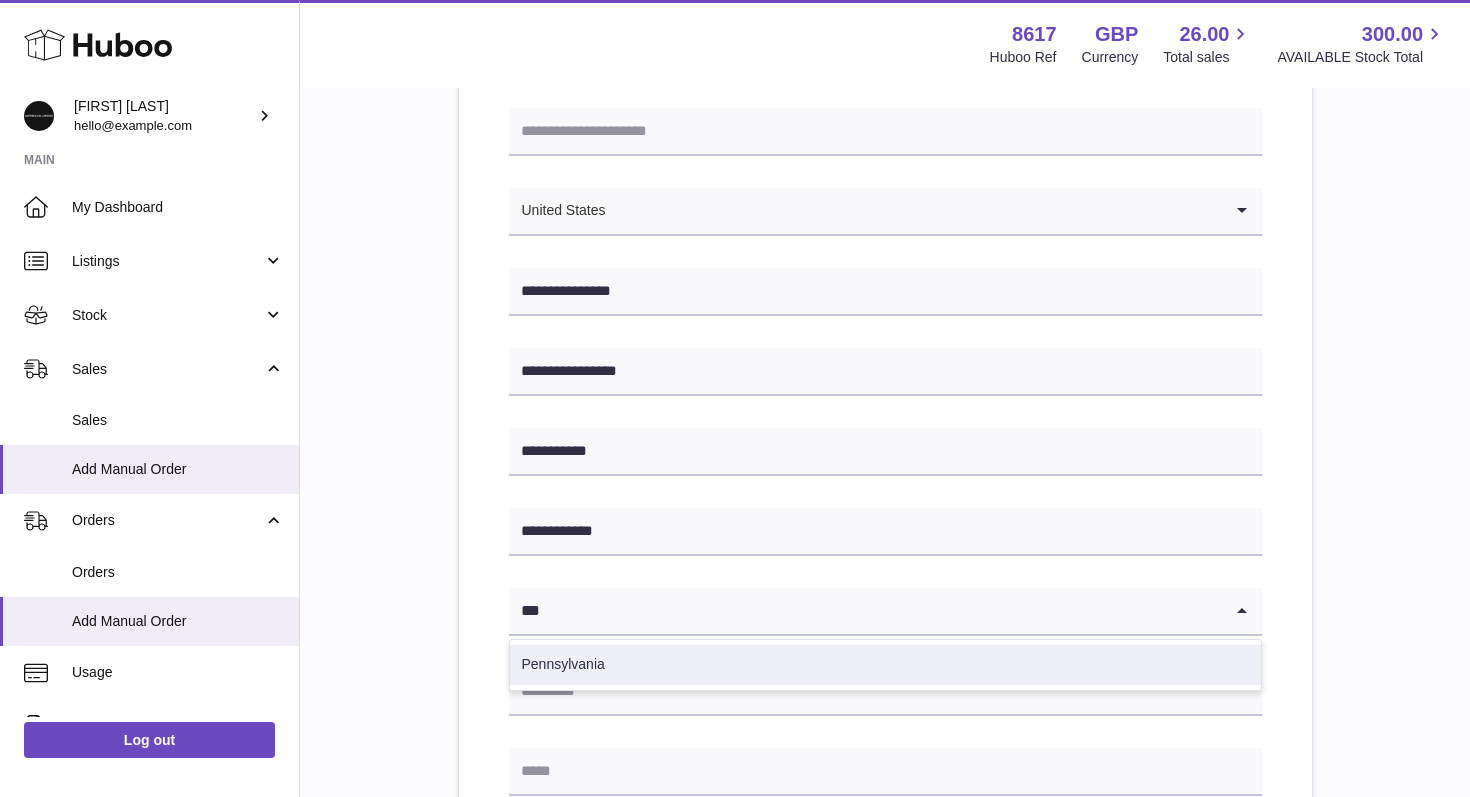 type on "***" 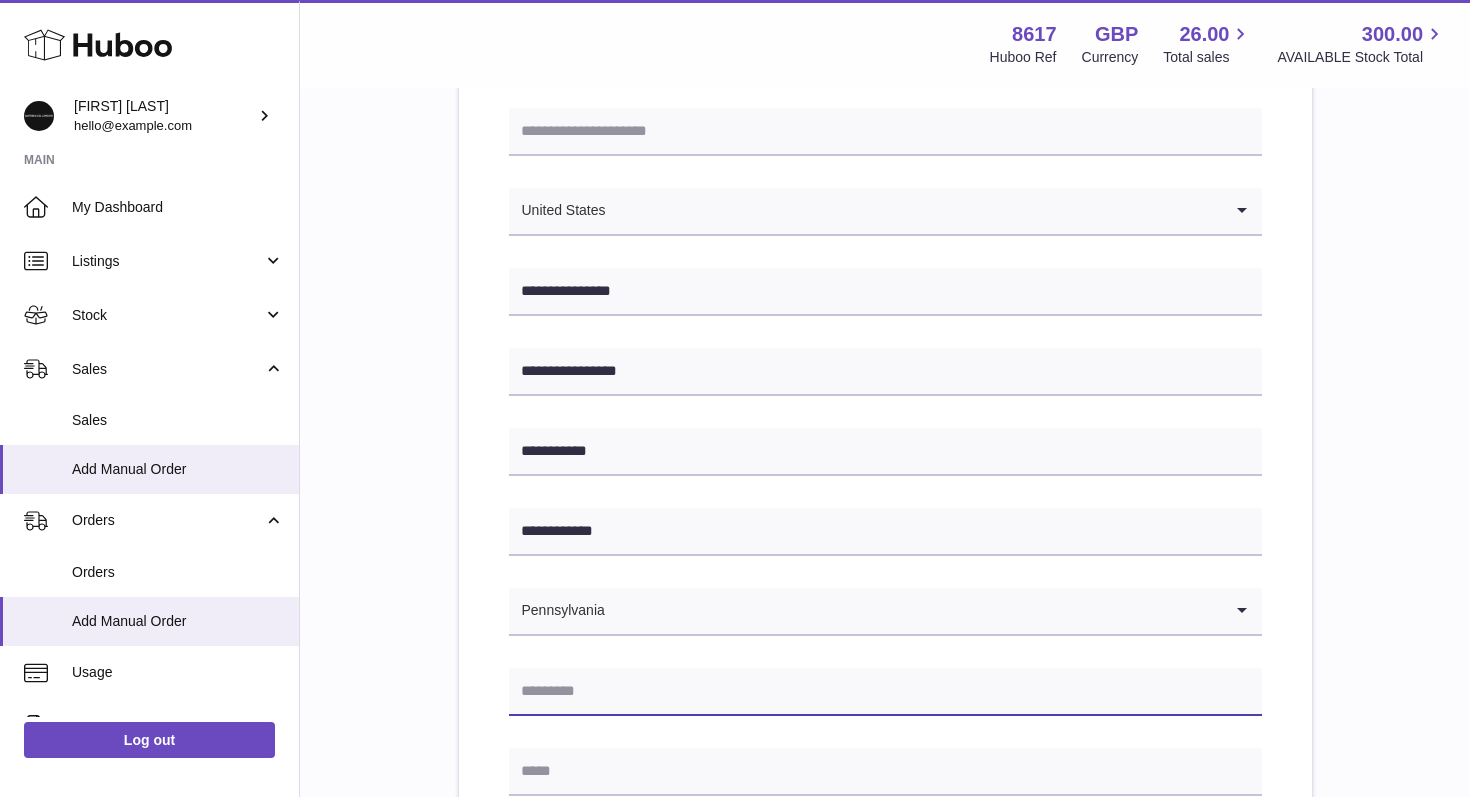 click at bounding box center [885, 692] 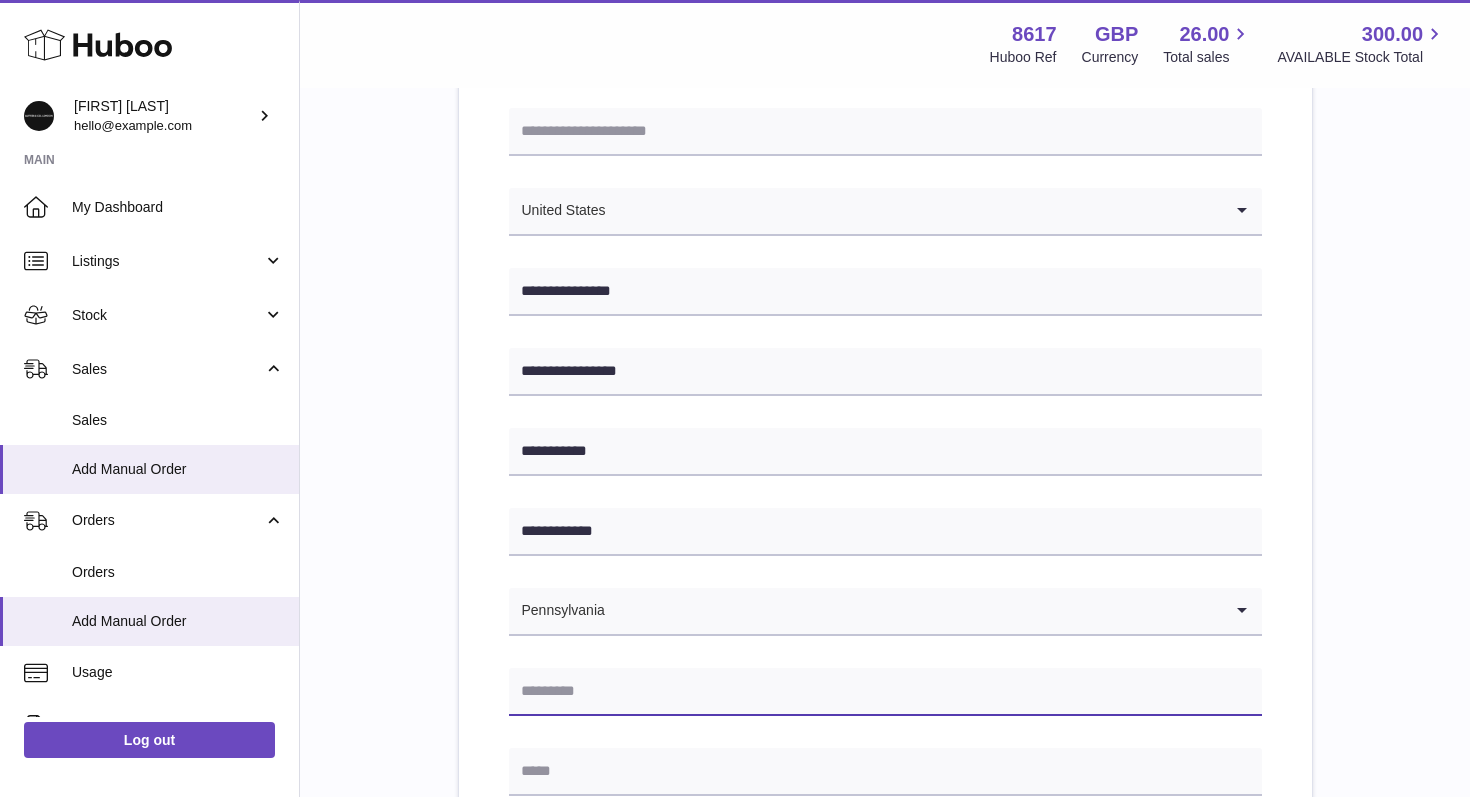 paste on "**********" 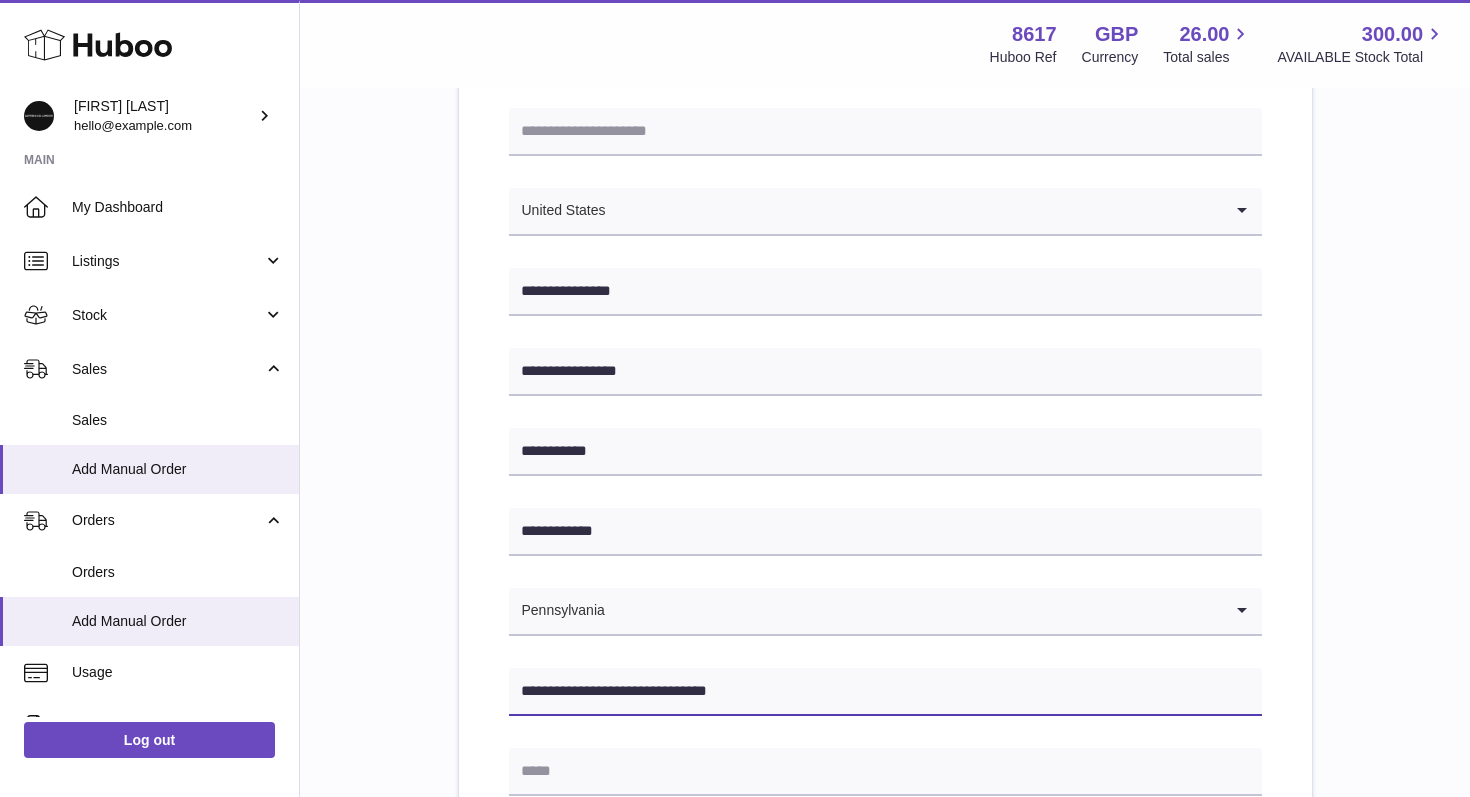 drag, startPoint x: 621, startPoint y: 692, endPoint x: 504, endPoint y: 683, distance: 117.34564 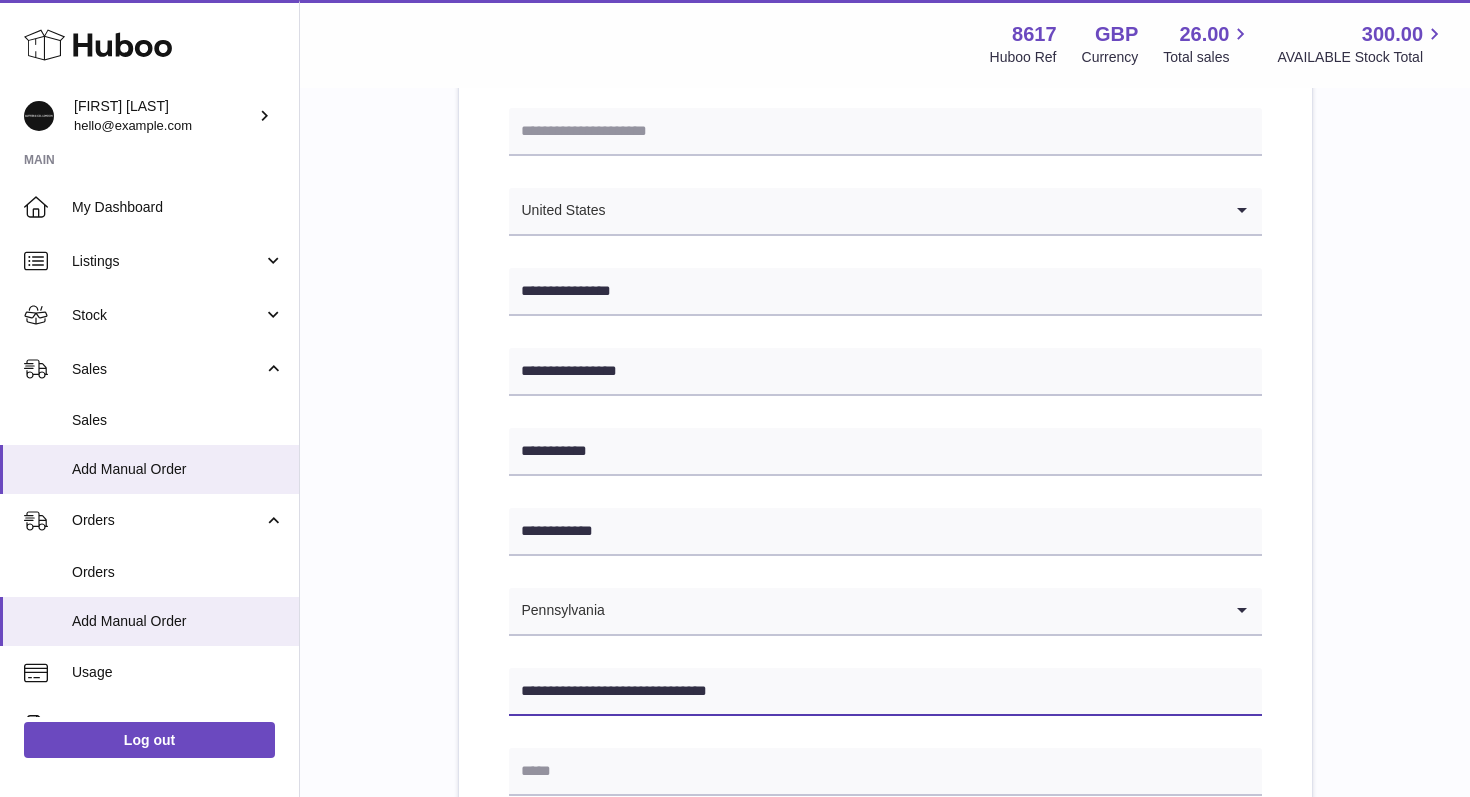 click on "**********" at bounding box center [885, 714] 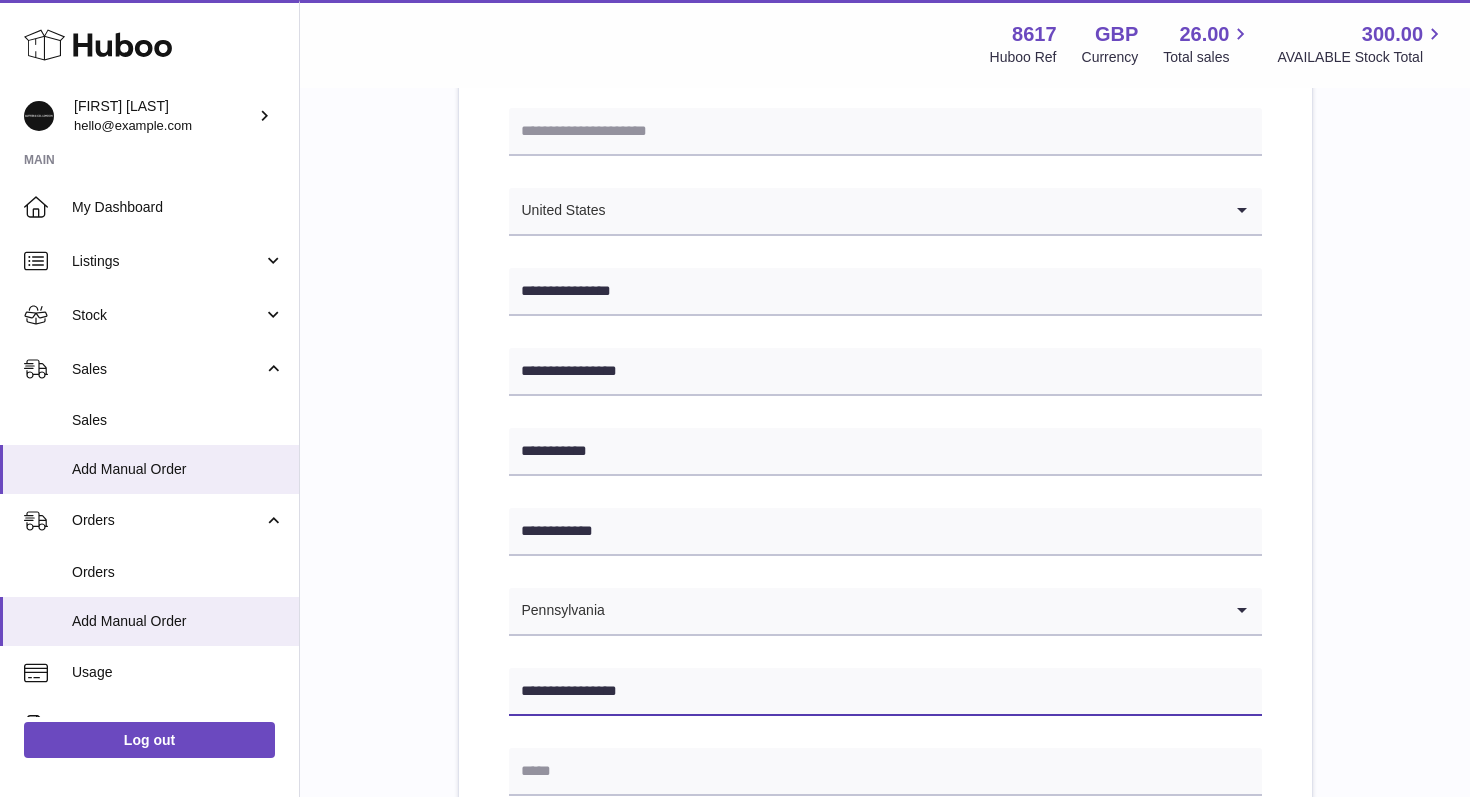 drag, startPoint x: 567, startPoint y: 689, endPoint x: 695, endPoint y: 712, distance: 130.04999 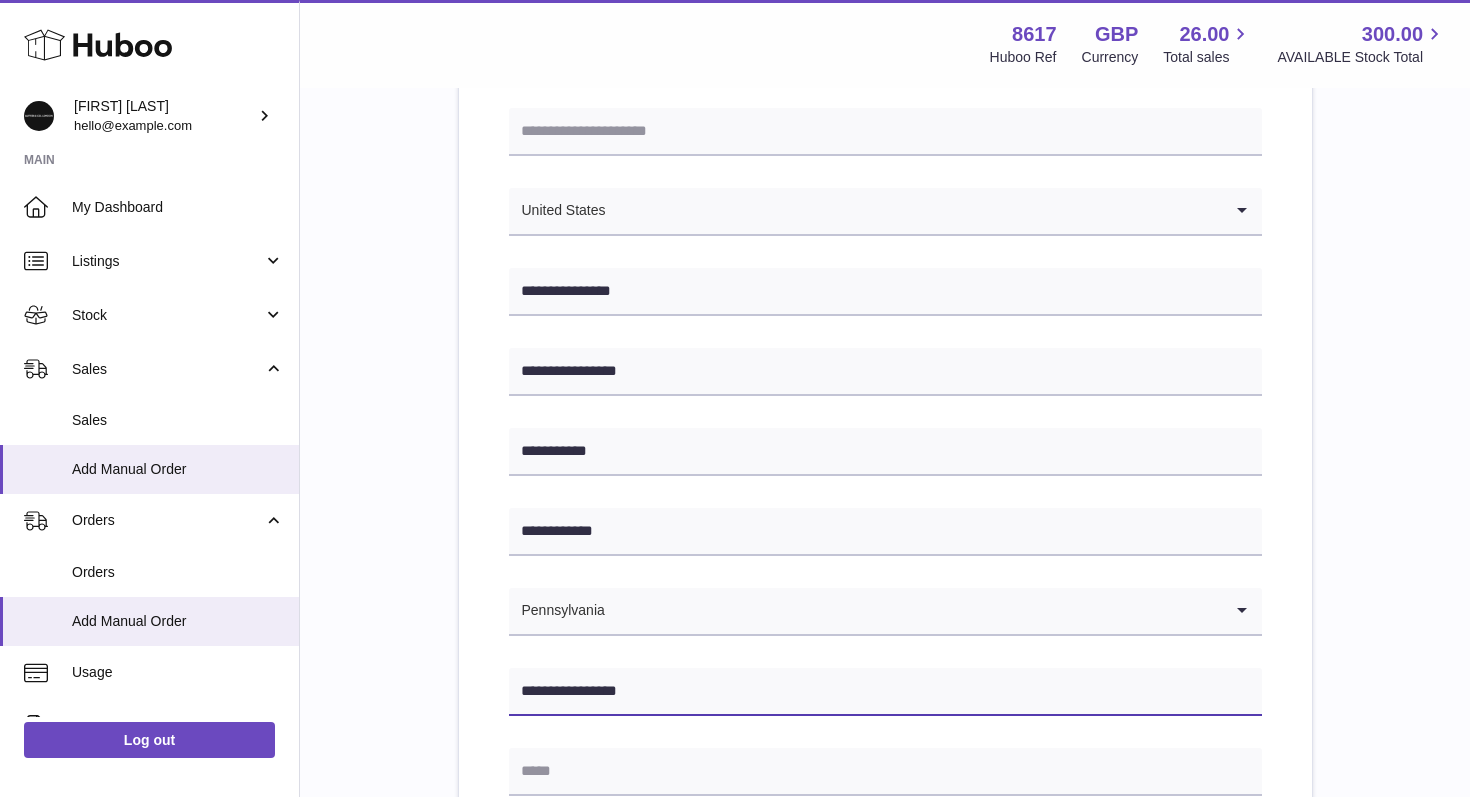 click on "**********" at bounding box center [885, 692] 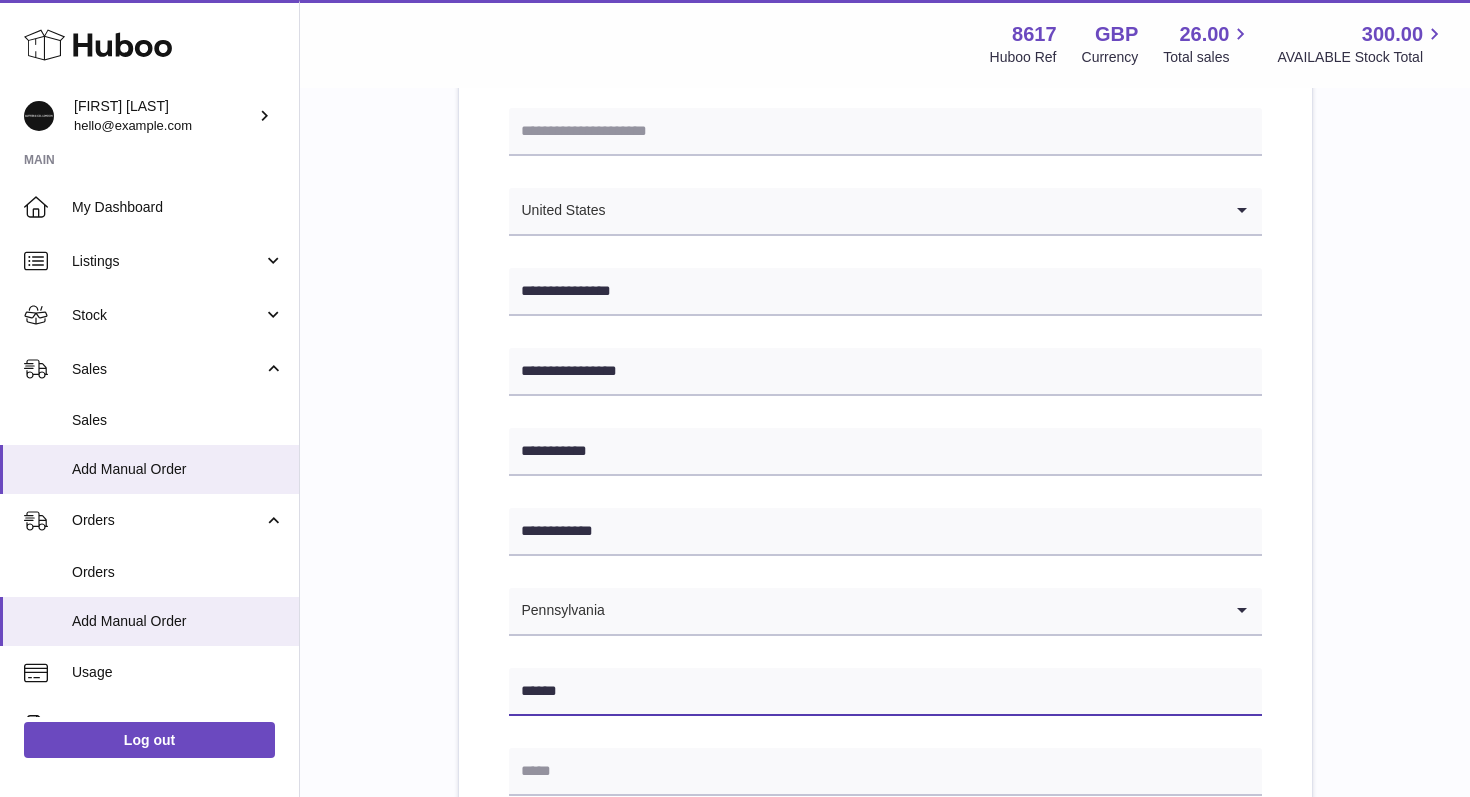 type on "*****" 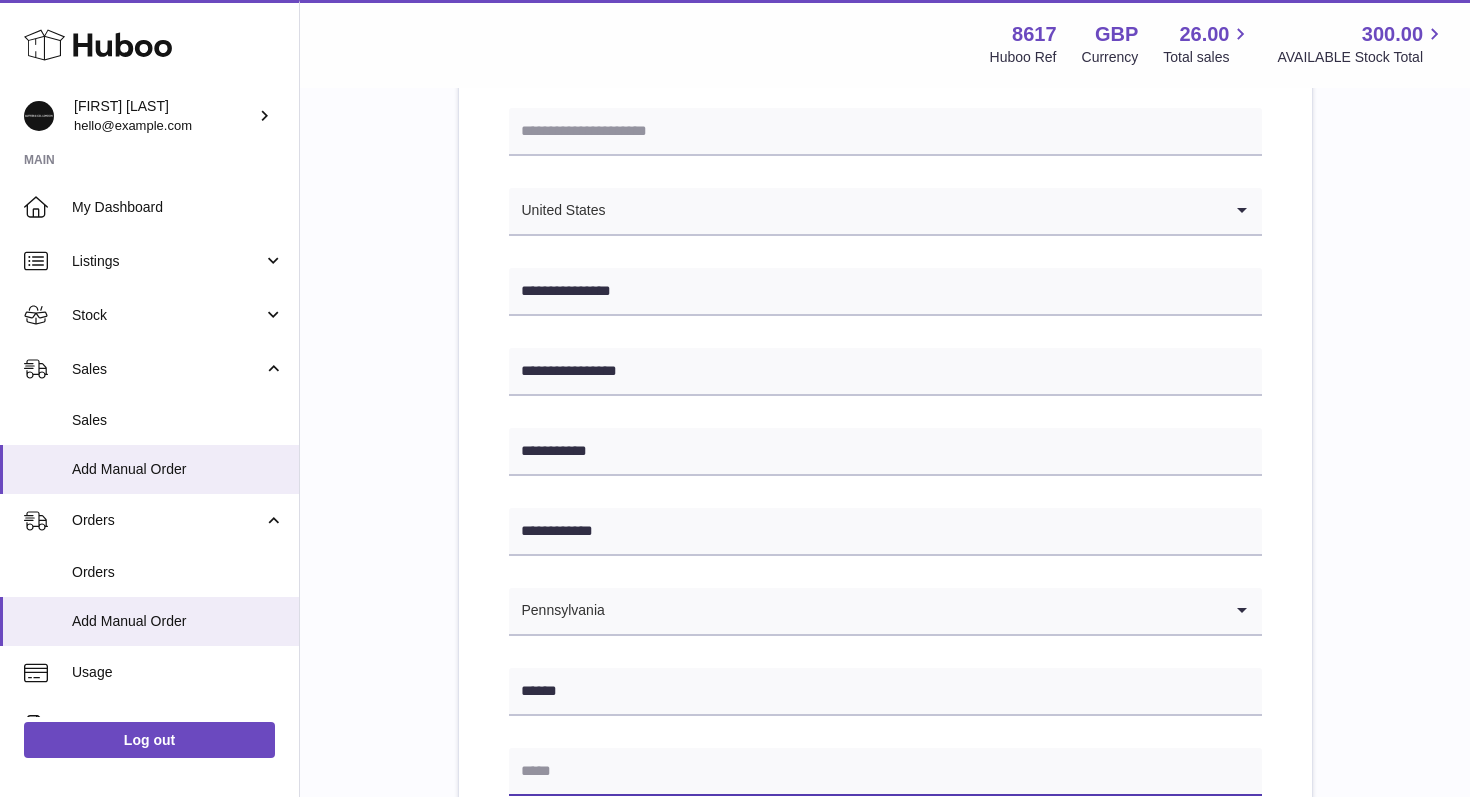 paste on "**********" 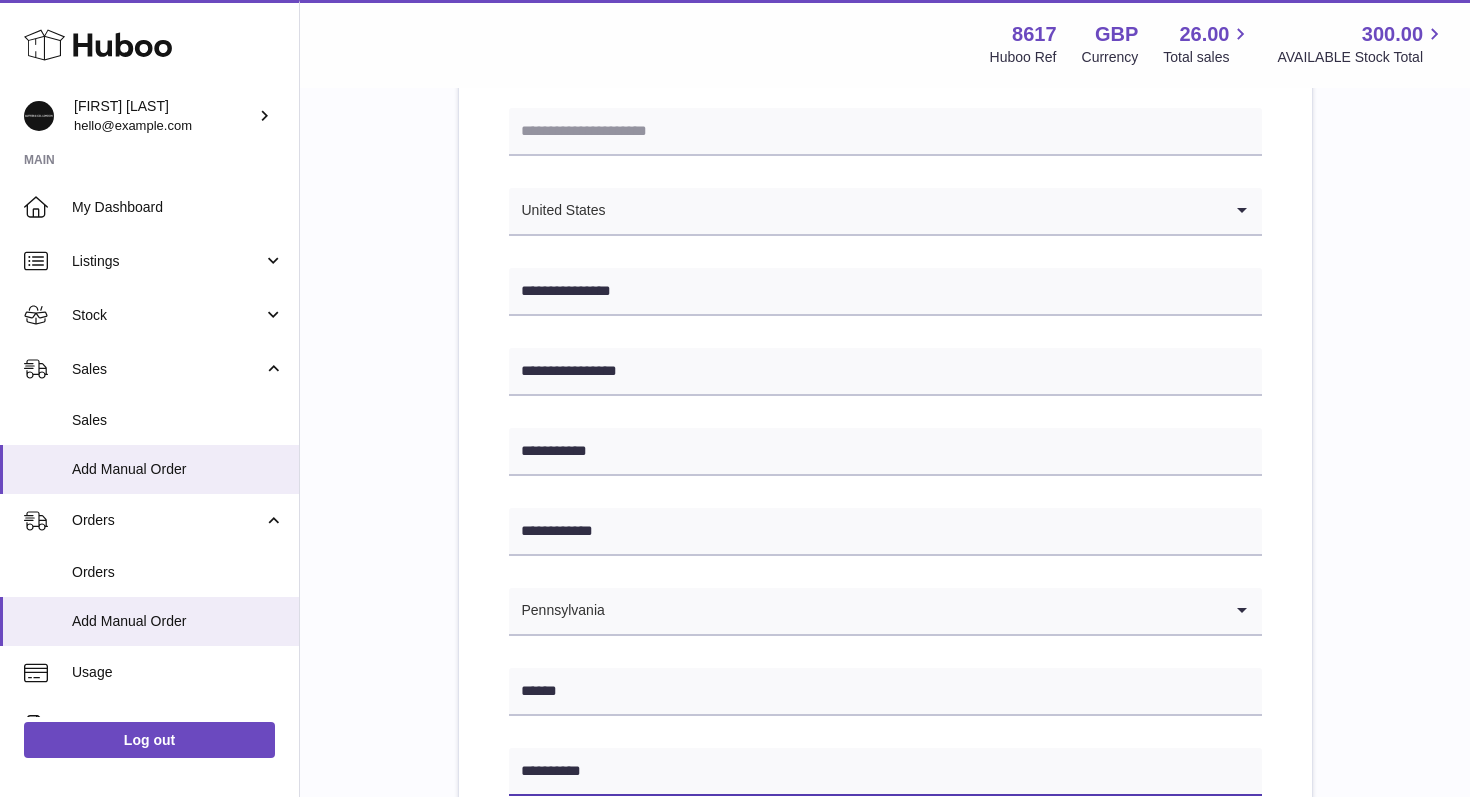 type on "**********" 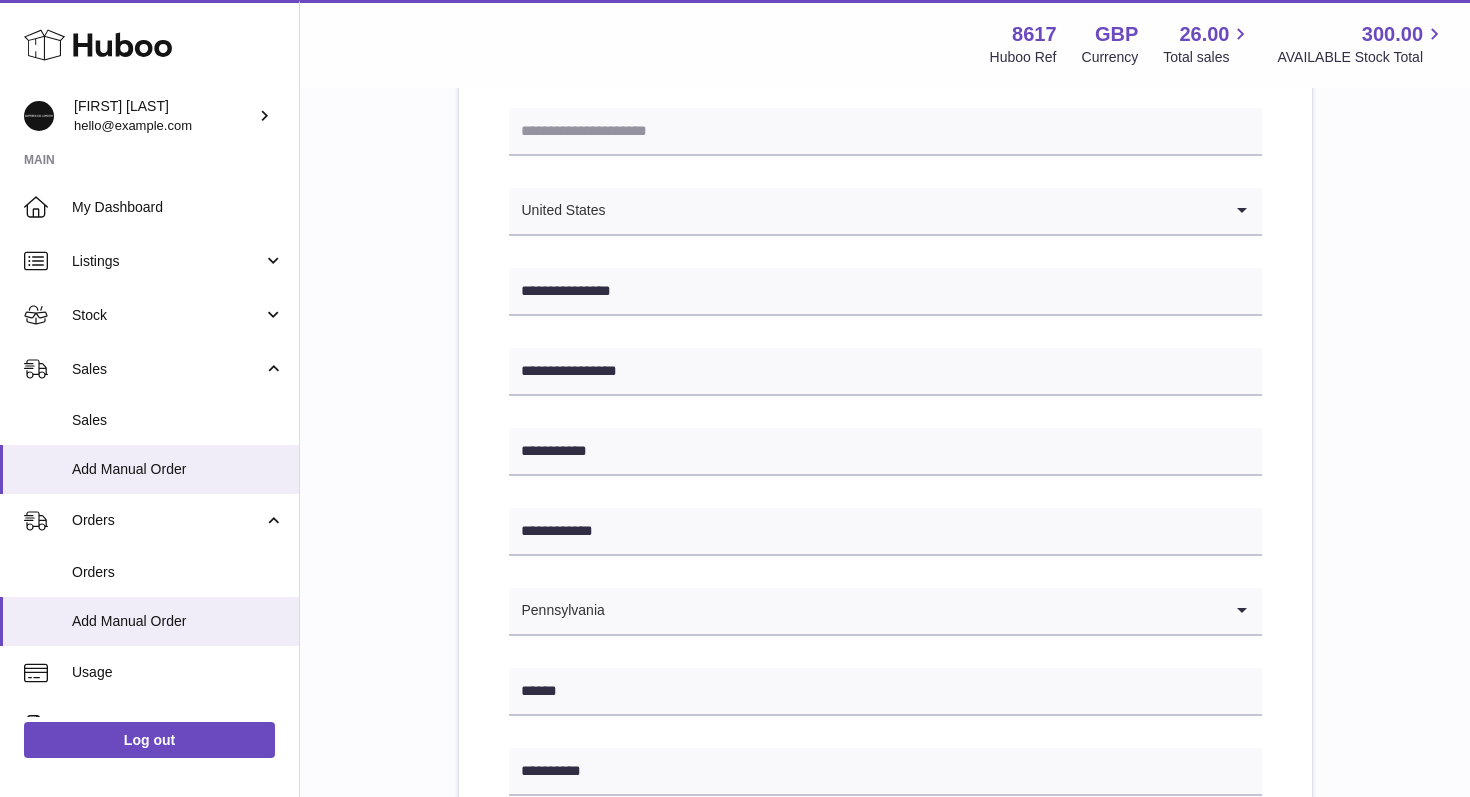 scroll, scrollTop: 722, scrollLeft: 0, axis: vertical 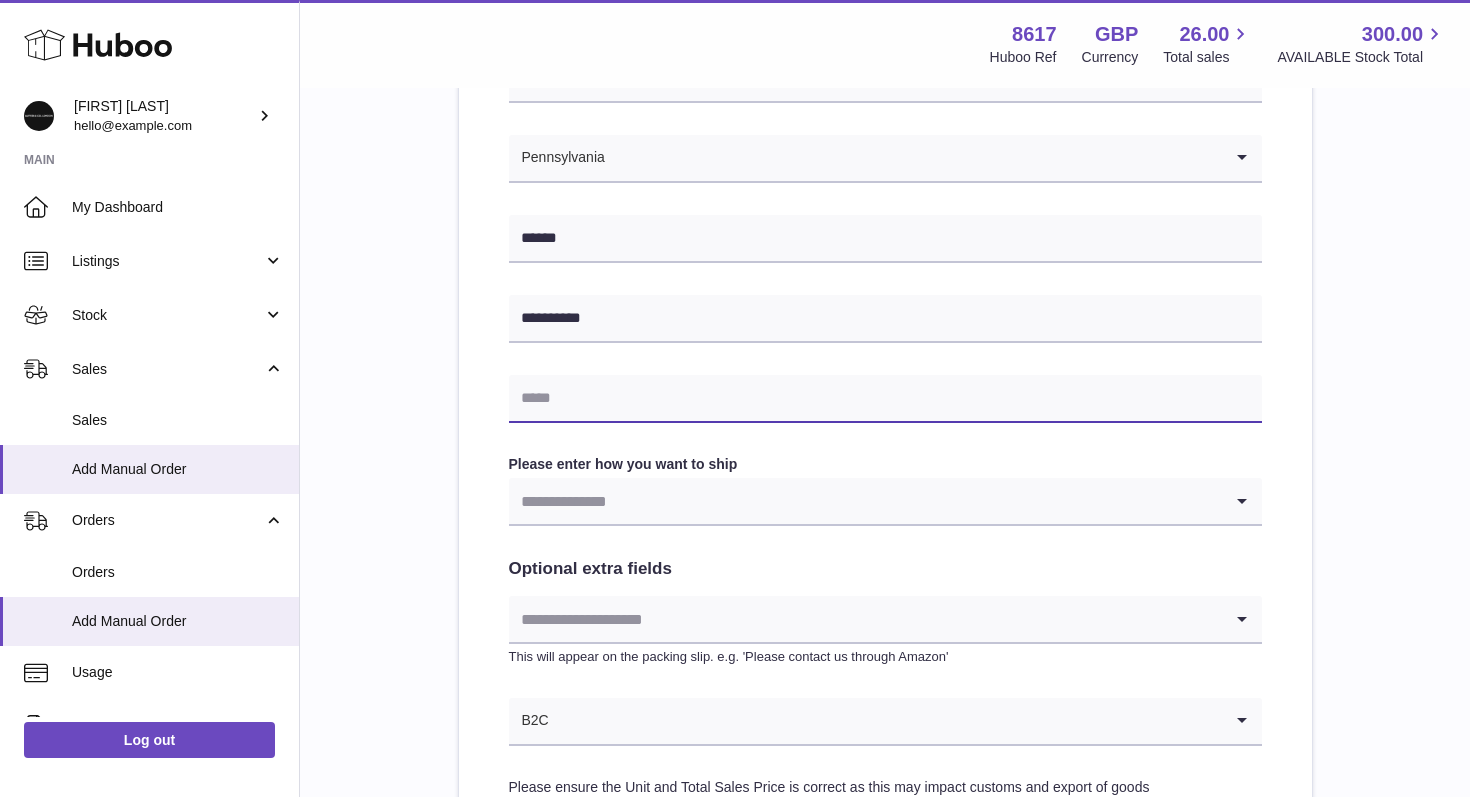 paste on "**********" 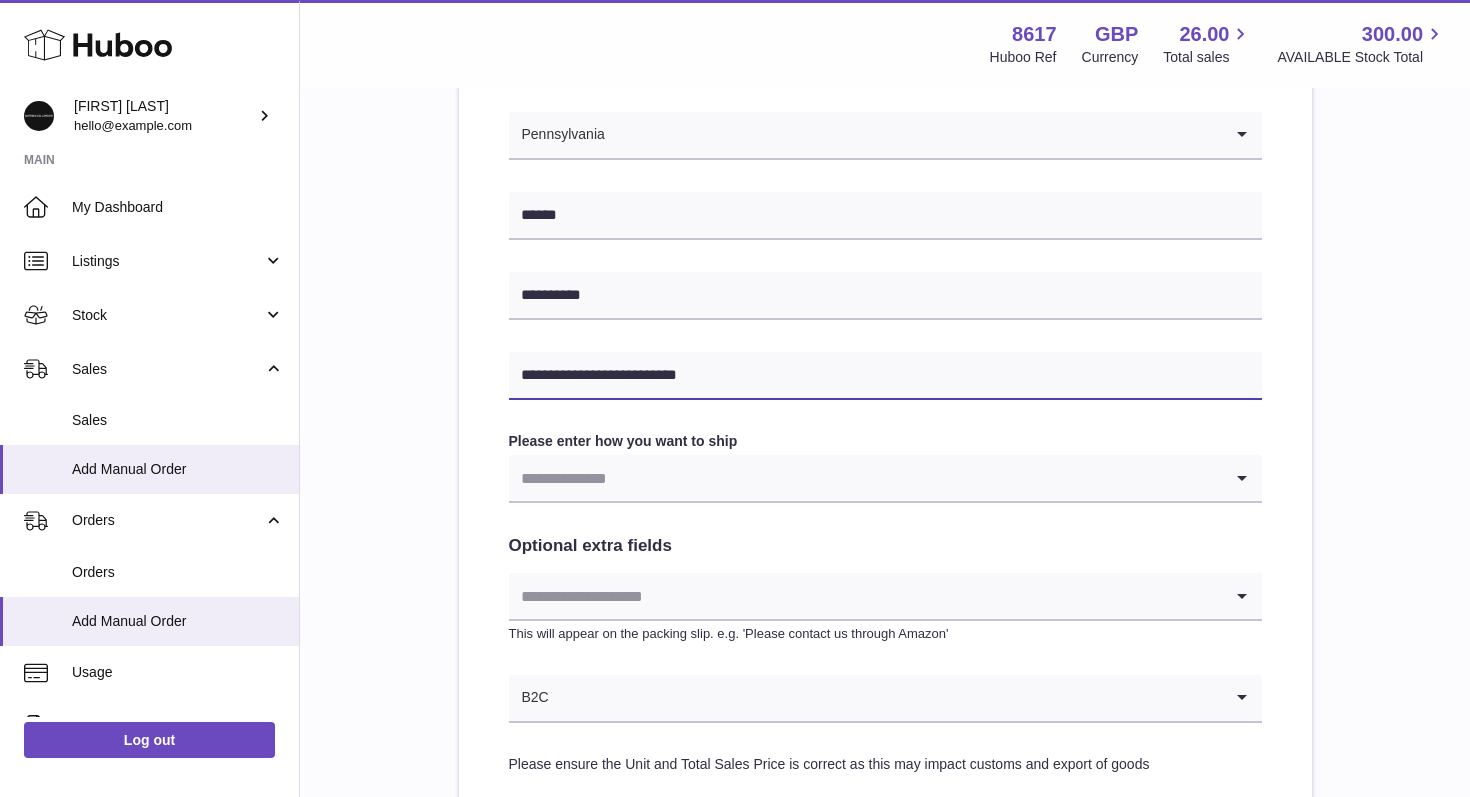 scroll, scrollTop: 747, scrollLeft: 0, axis: vertical 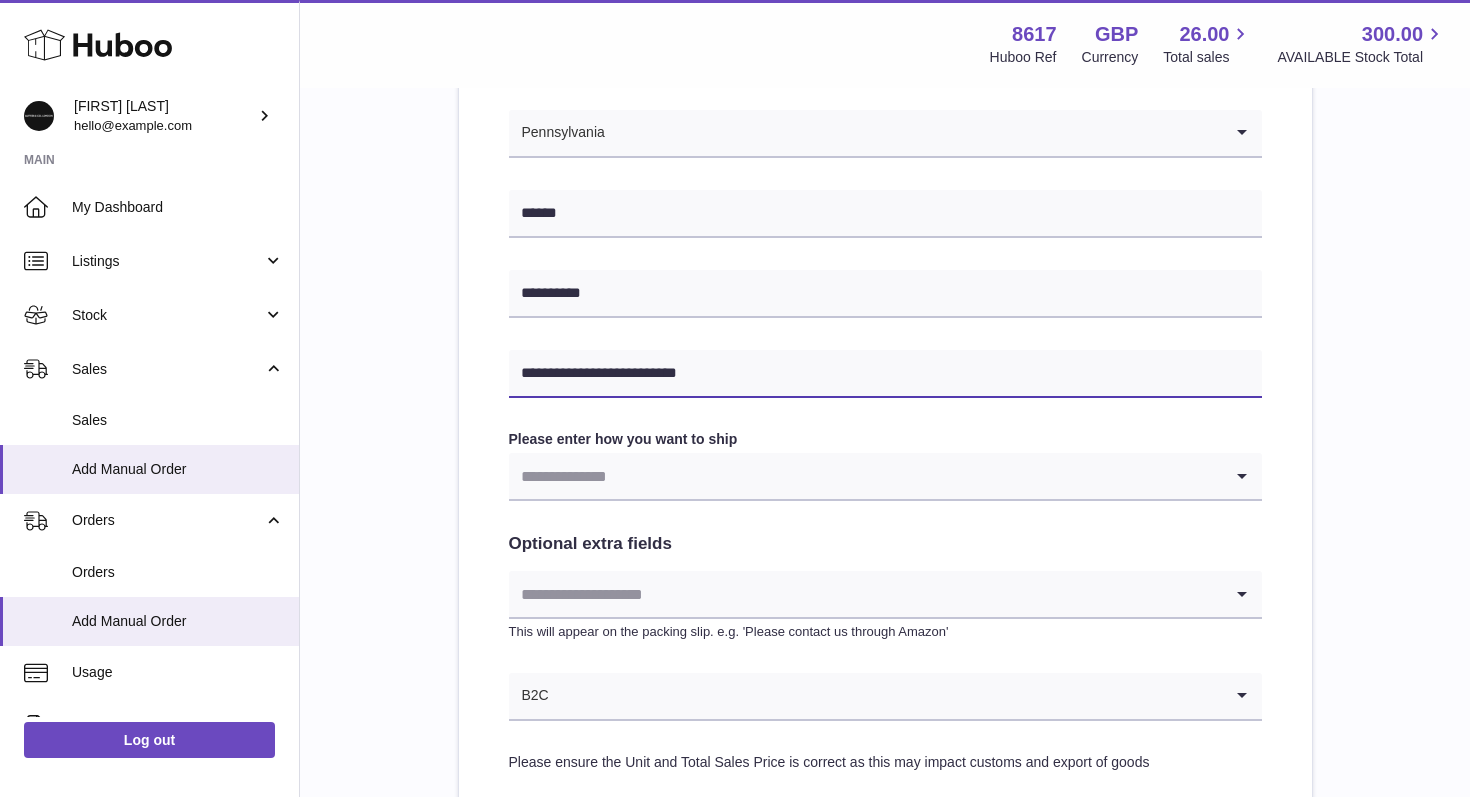 type on "**********" 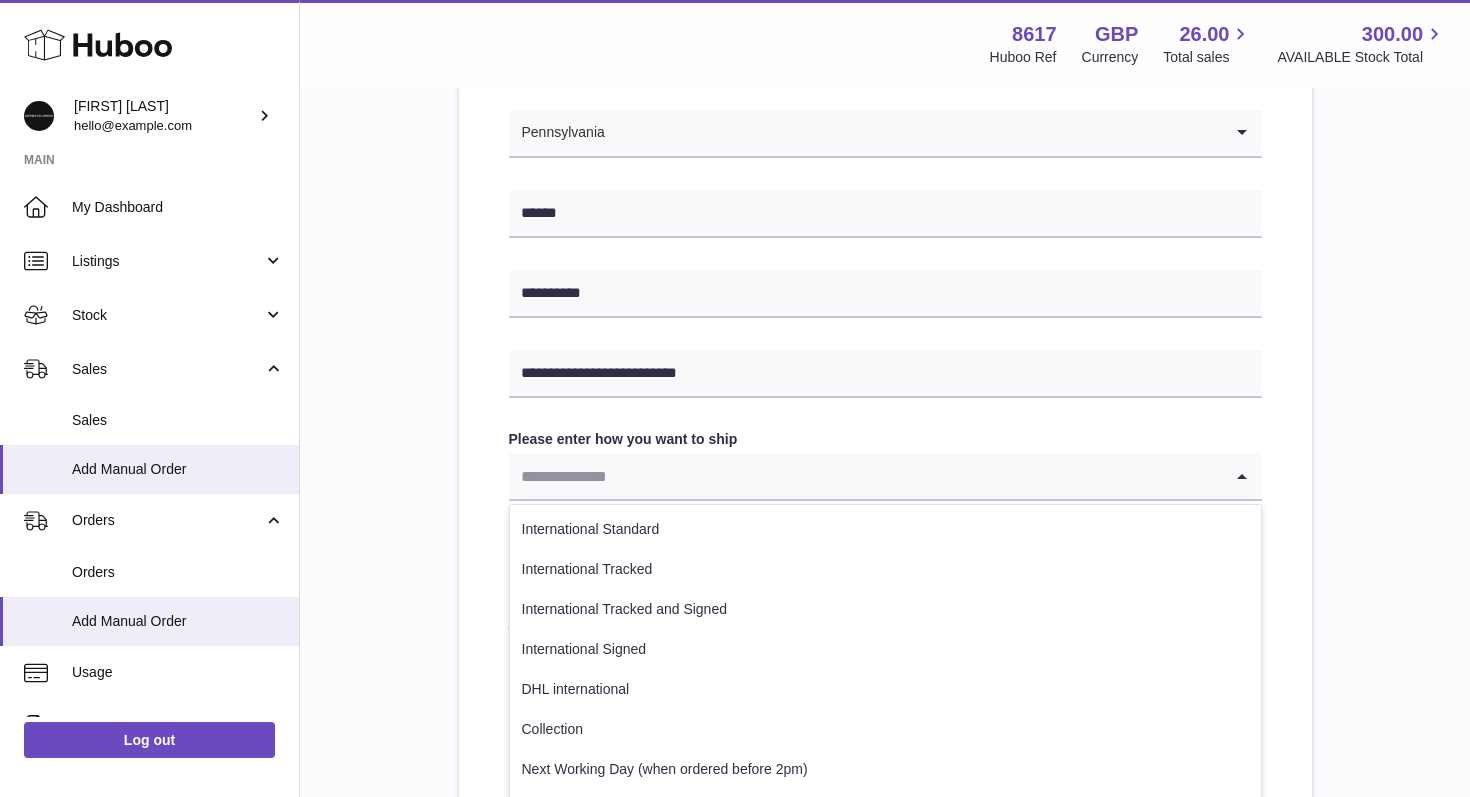 click at bounding box center (865, 476) 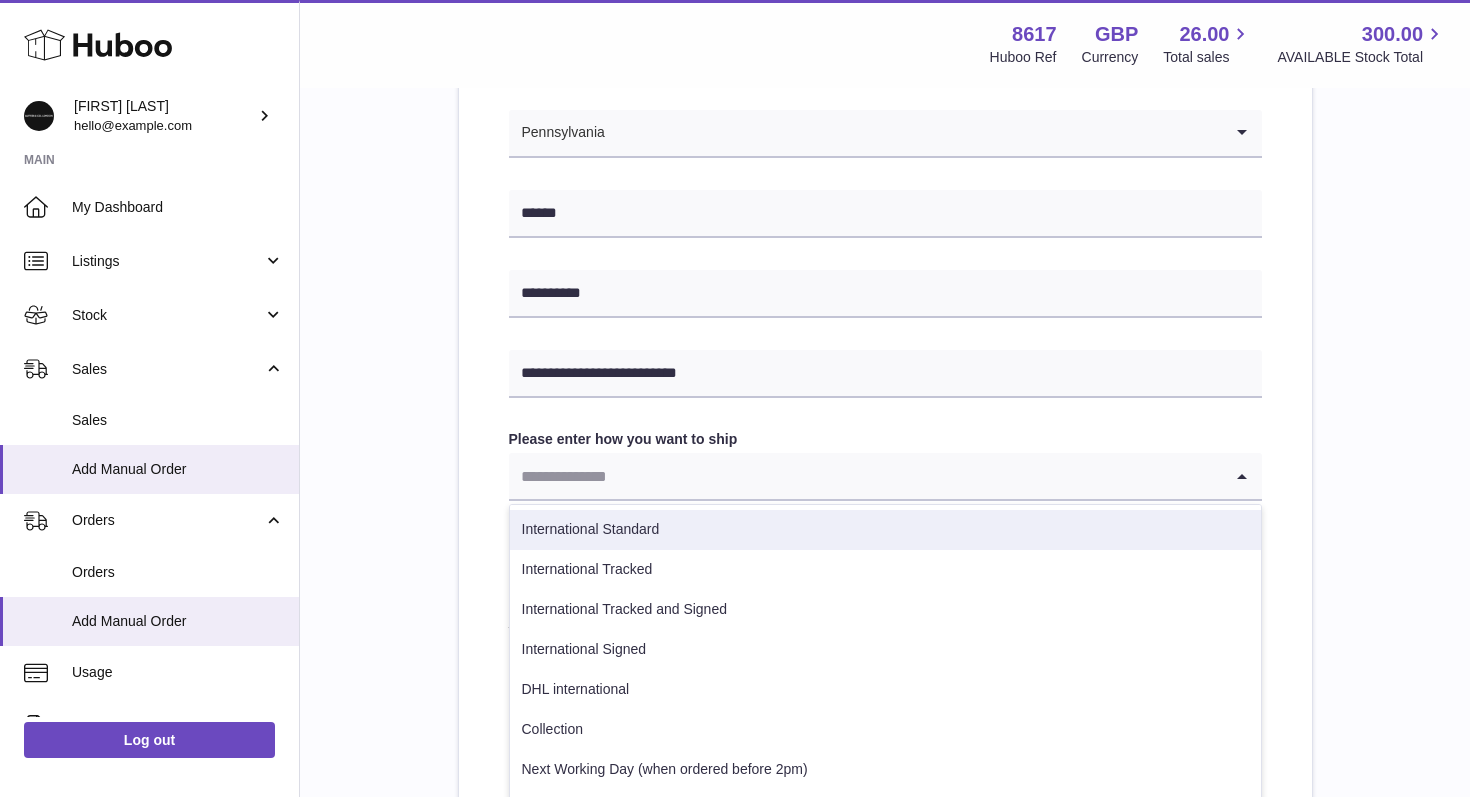 click on "International Standard" at bounding box center (885, 530) 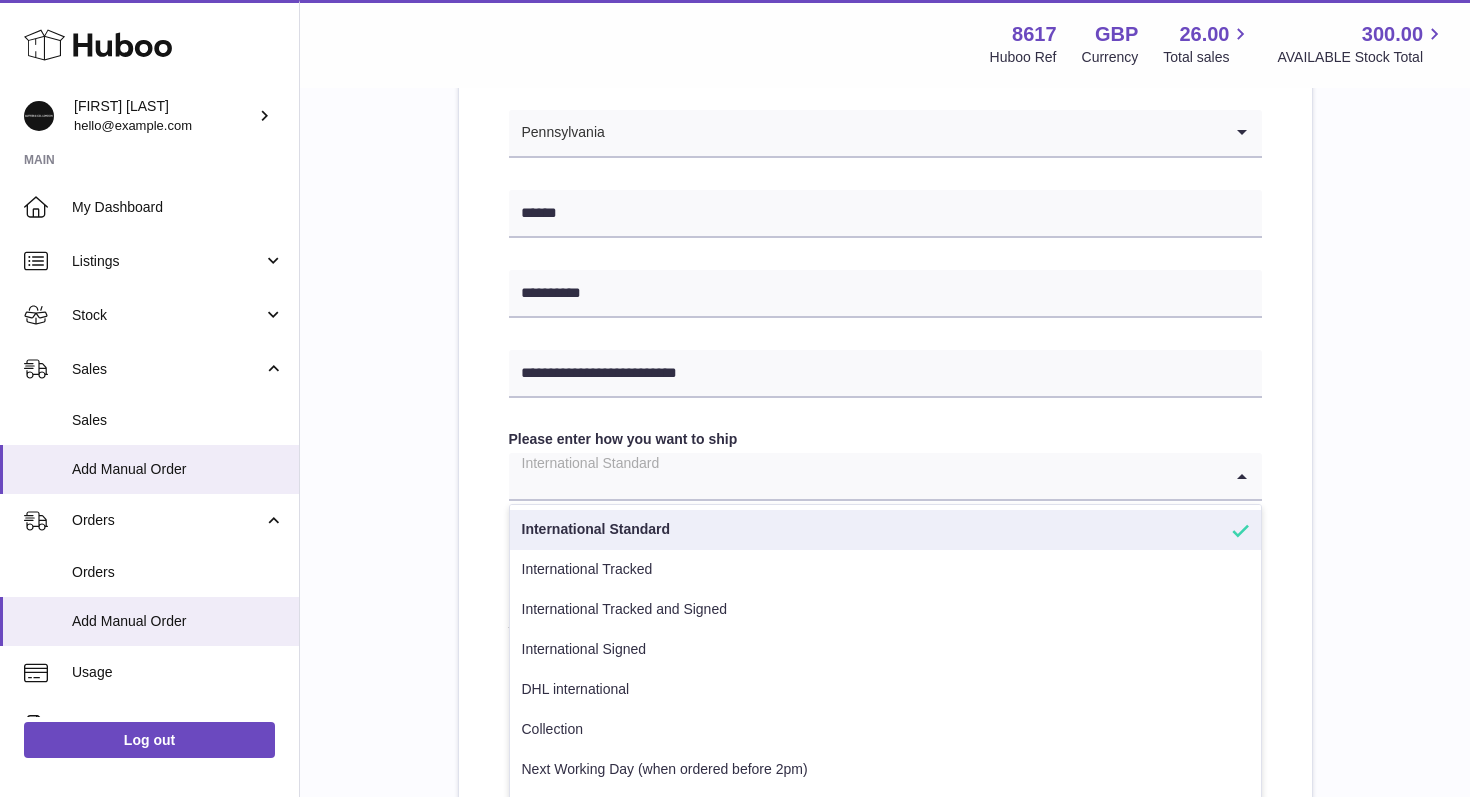 click on "International Standard" at bounding box center (865, 476) 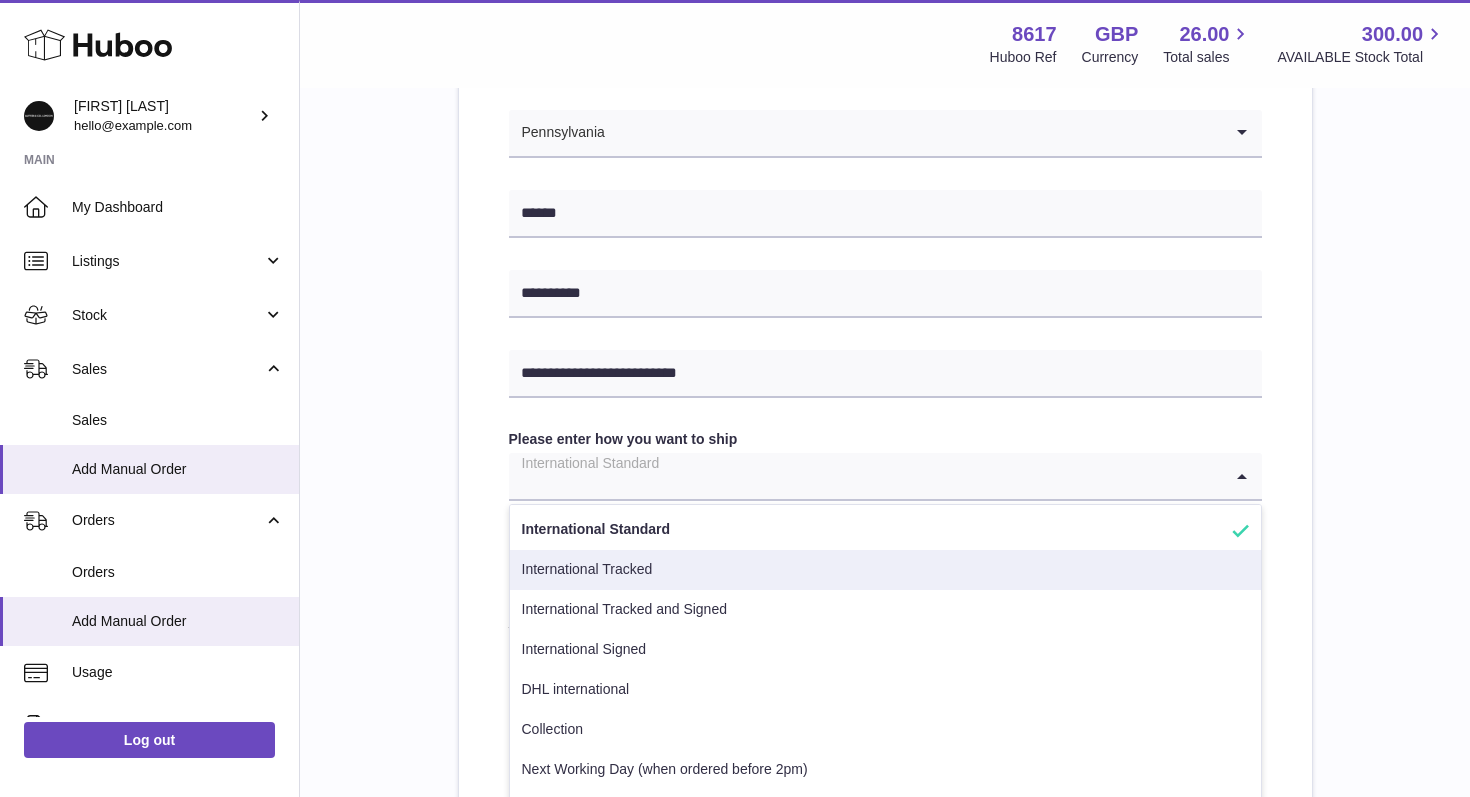 click on "International Tracked" at bounding box center [885, 570] 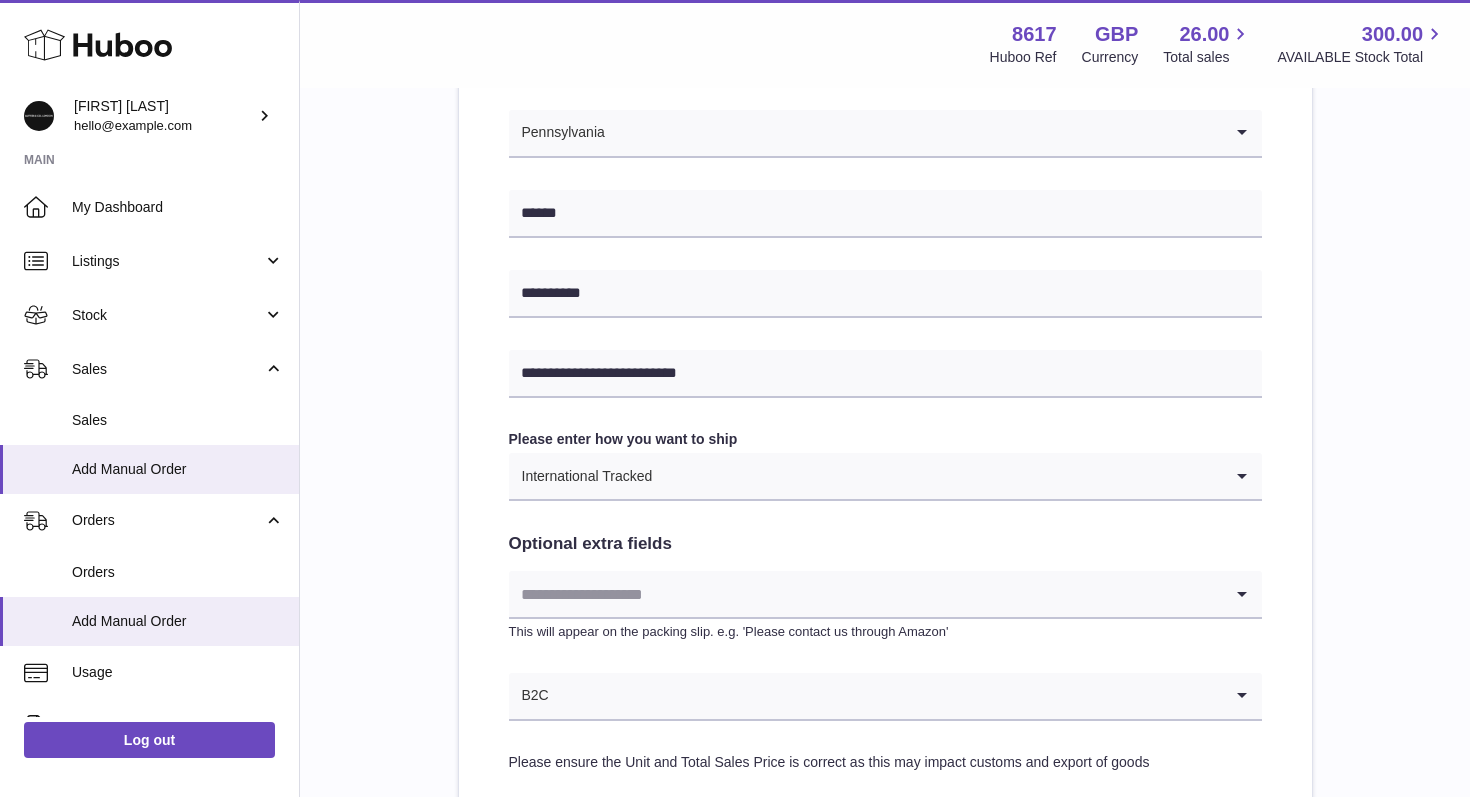 click on "**********" at bounding box center (885, 236) 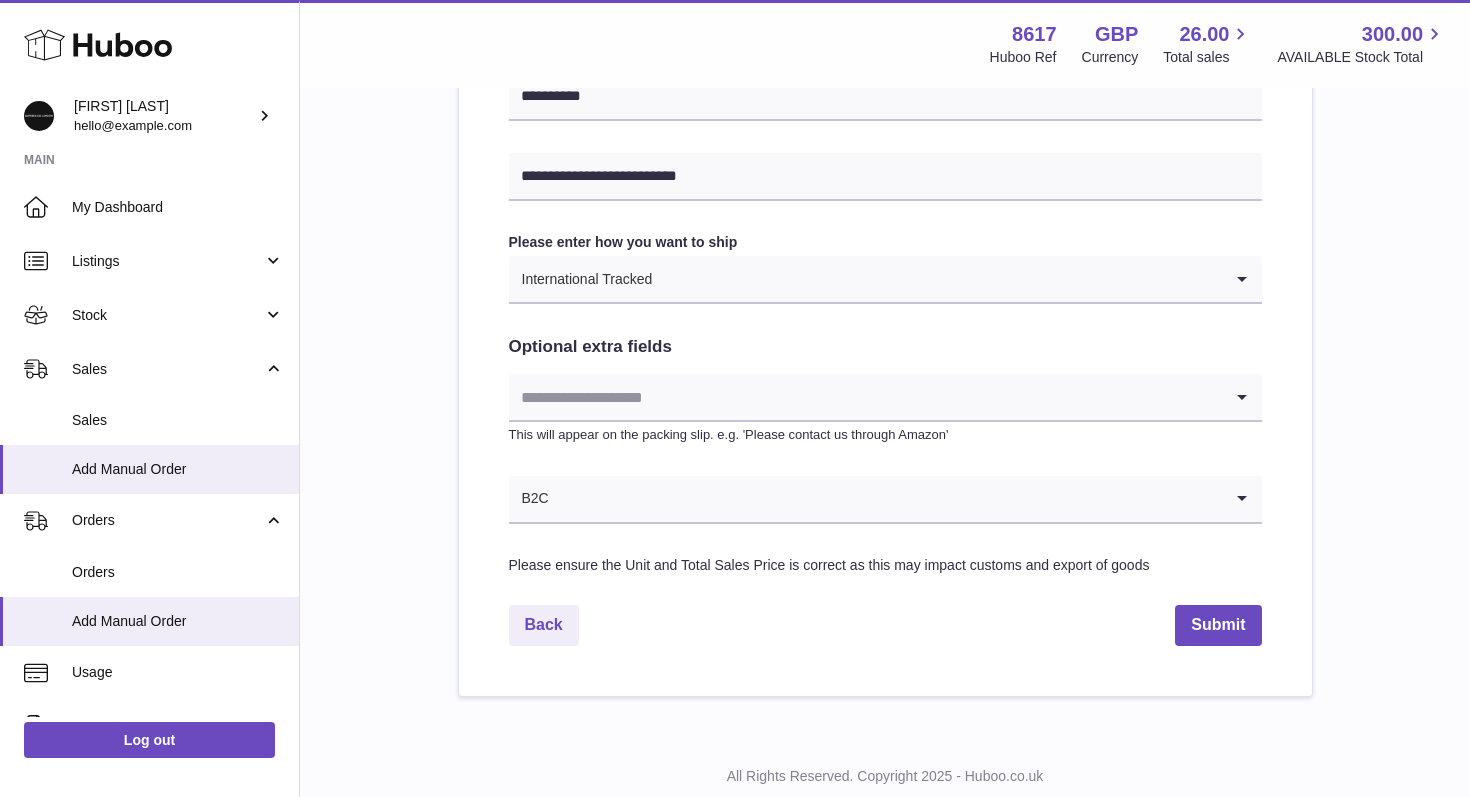scroll, scrollTop: 1001, scrollLeft: 0, axis: vertical 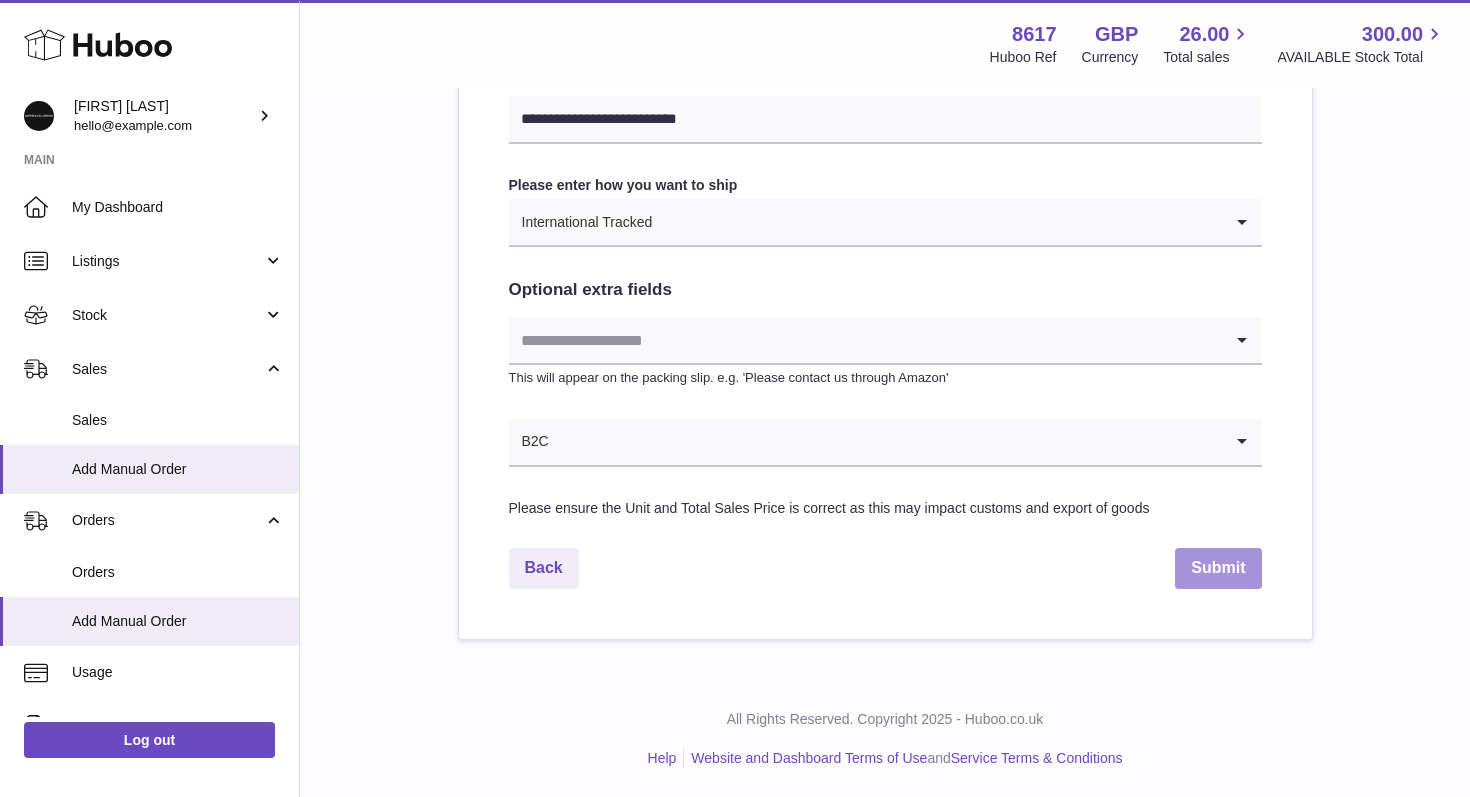 click on "Submit" at bounding box center [1218, 568] 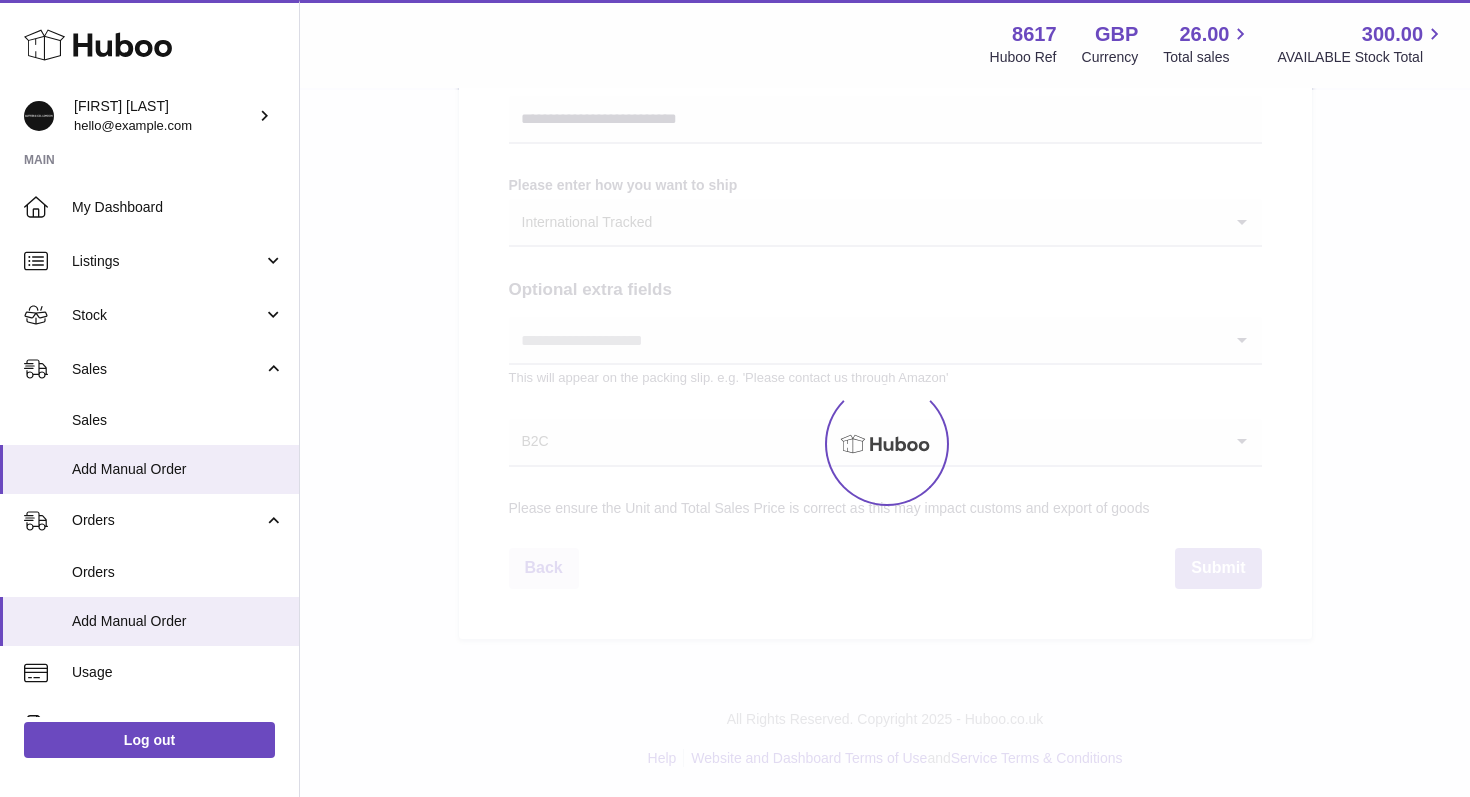 type 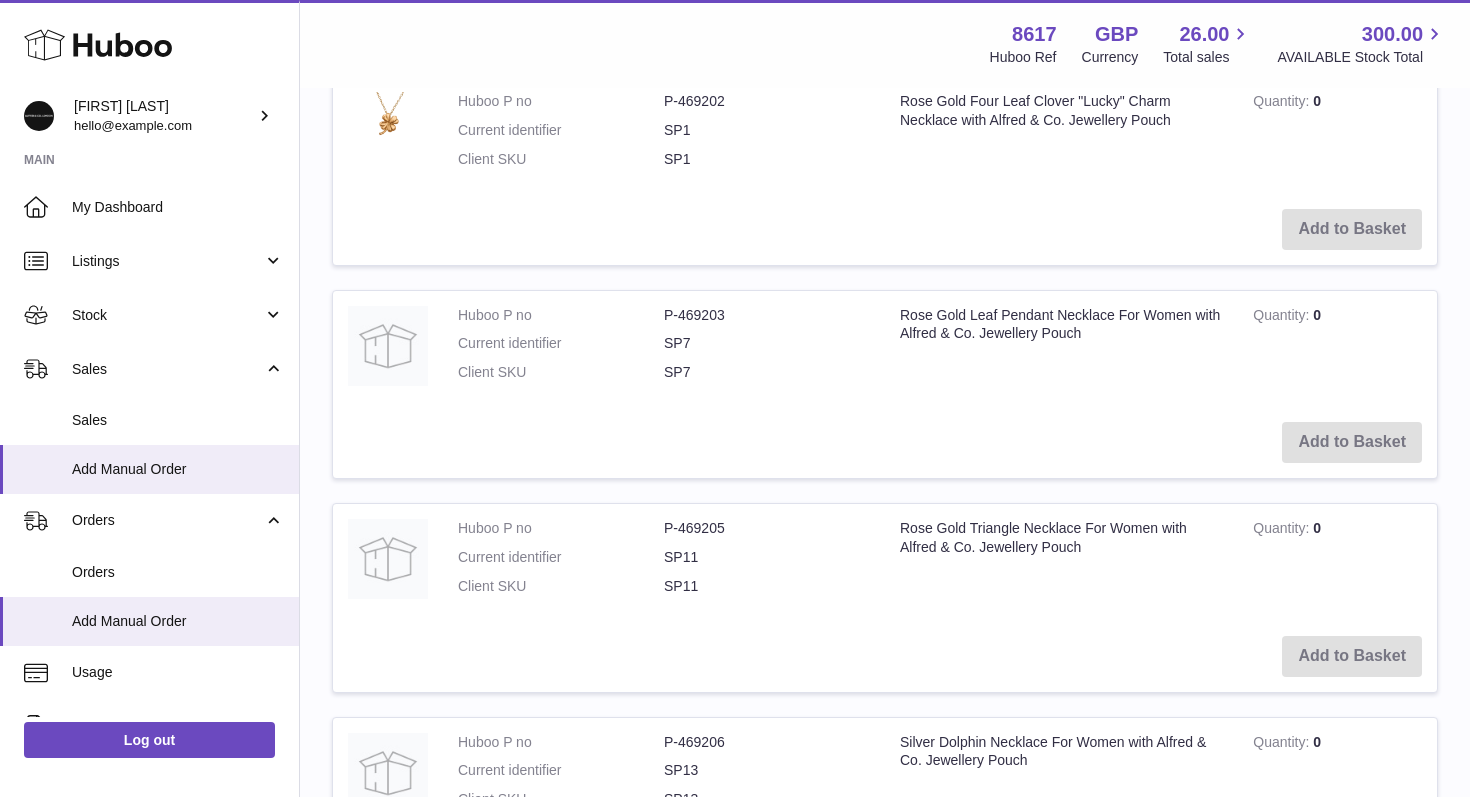 scroll, scrollTop: 0, scrollLeft: 0, axis: both 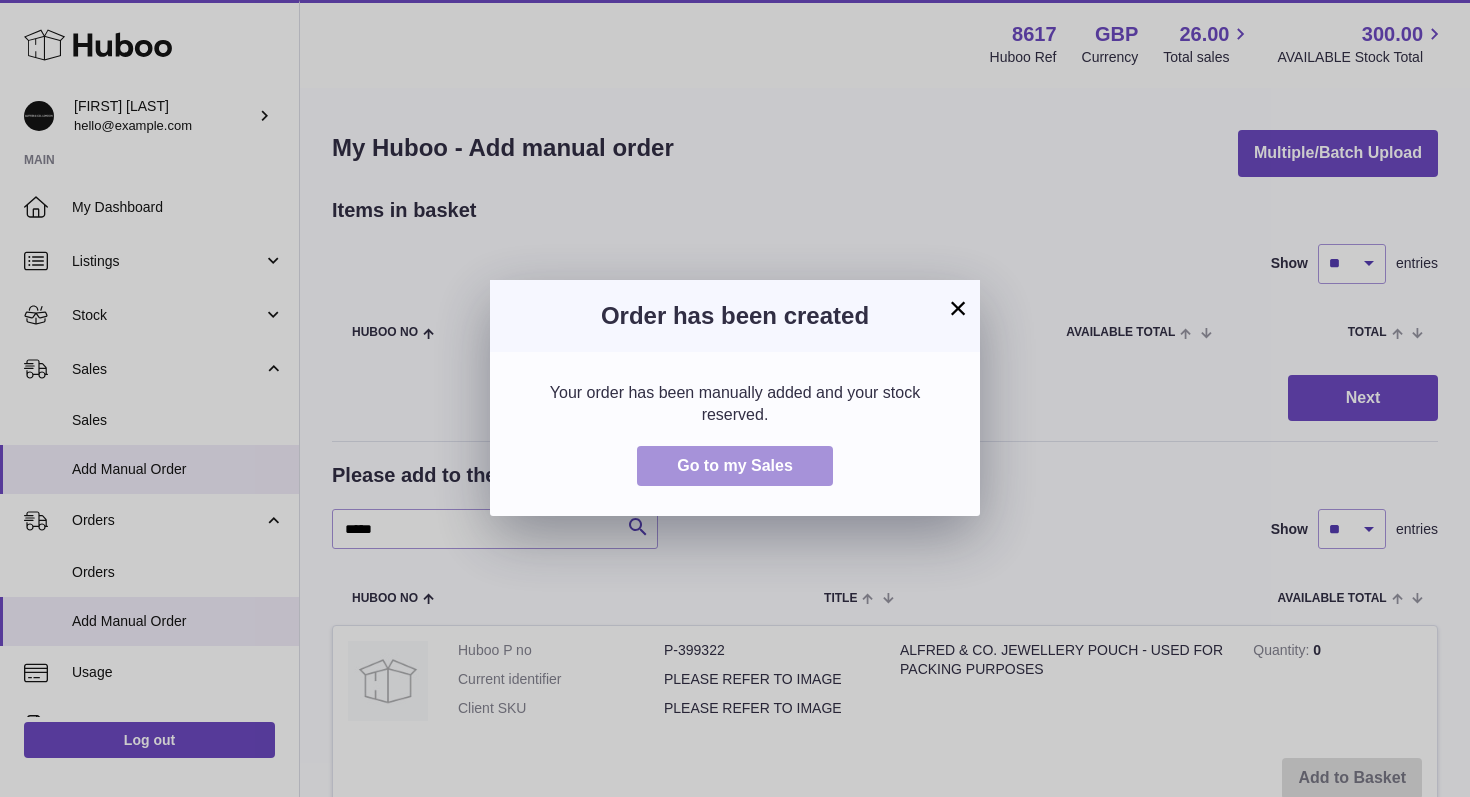 click on "Go to my Sales" at bounding box center (735, 466) 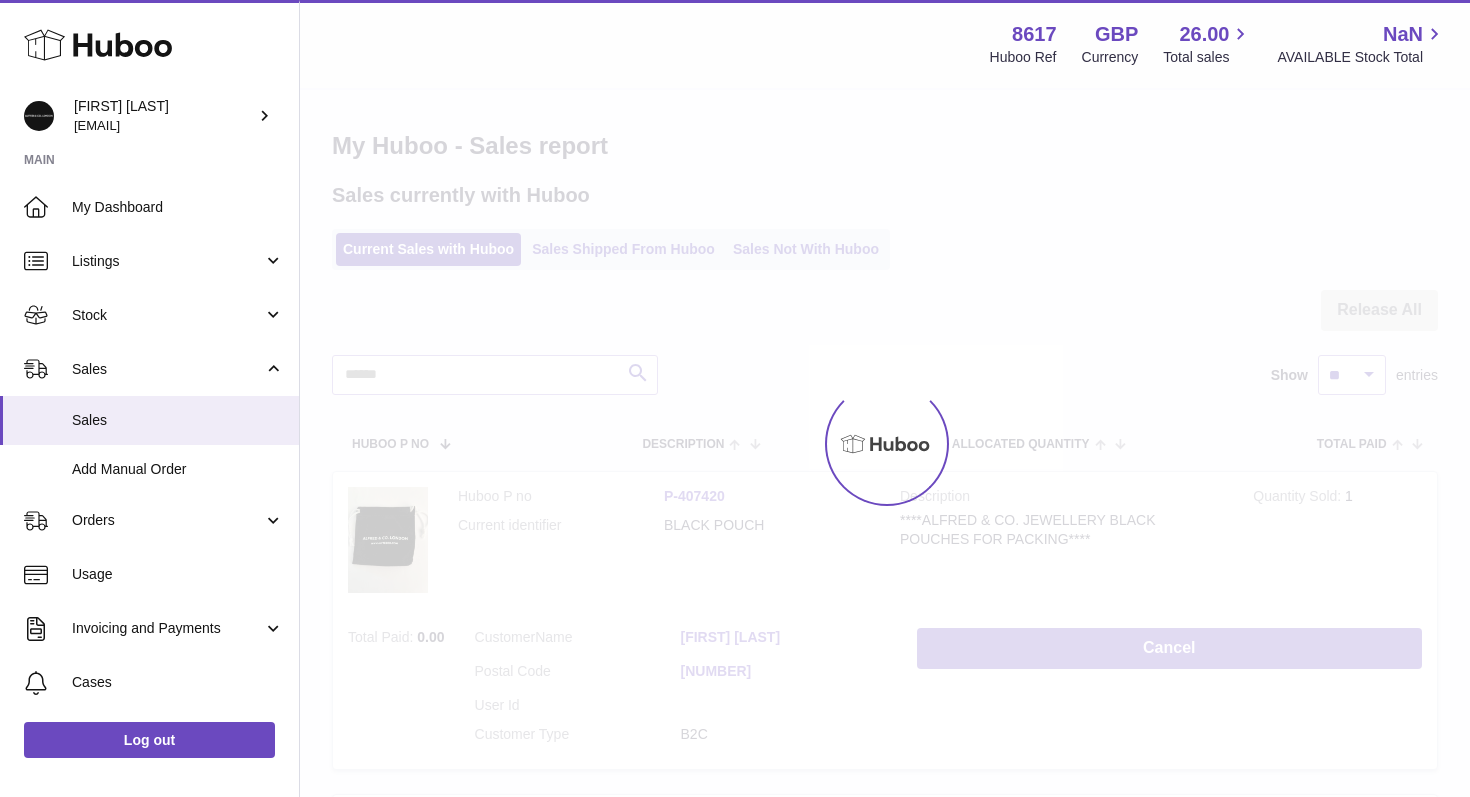 scroll, scrollTop: 0, scrollLeft: 0, axis: both 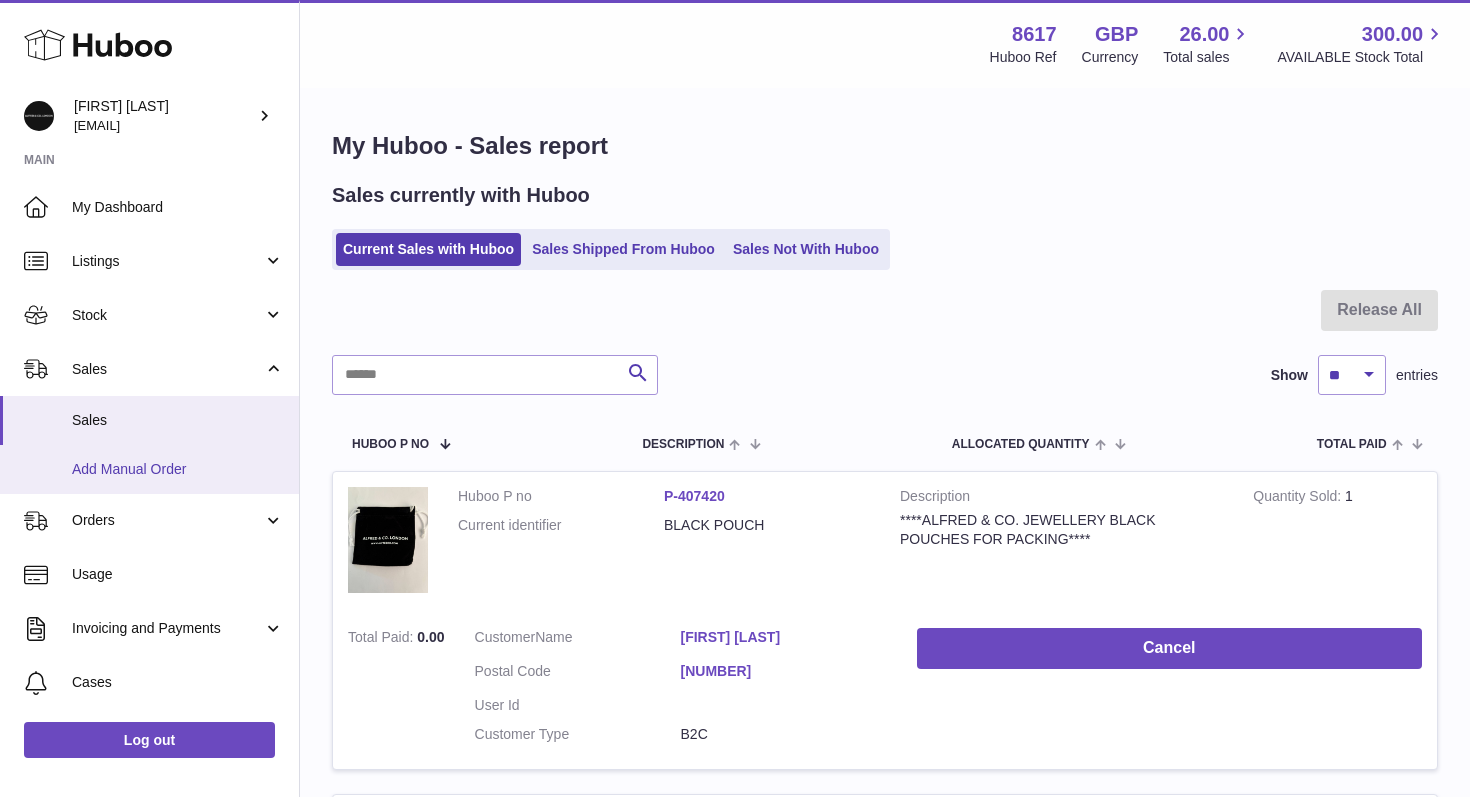 click on "Add Manual Order" at bounding box center (178, 469) 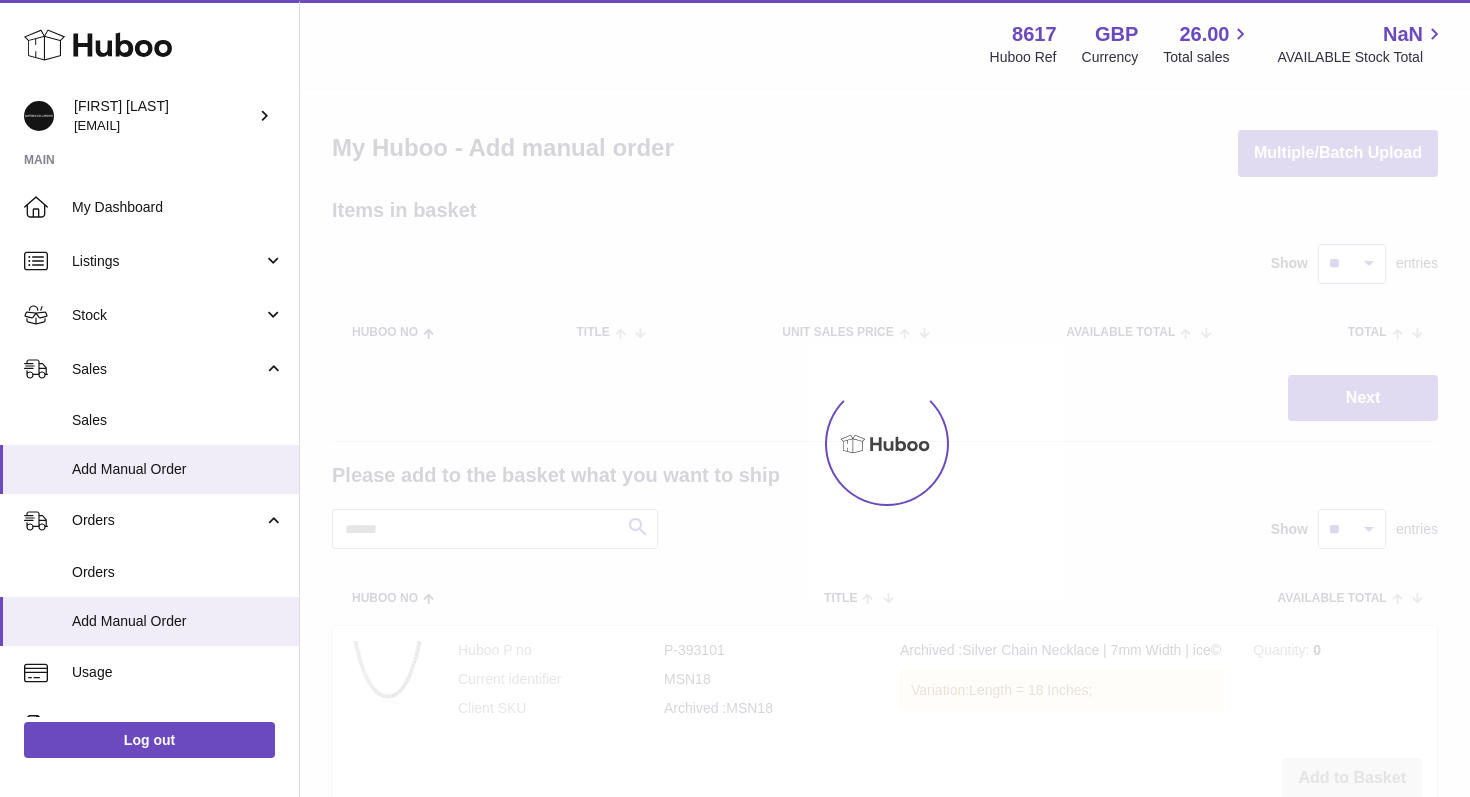 scroll, scrollTop: 0, scrollLeft: 0, axis: both 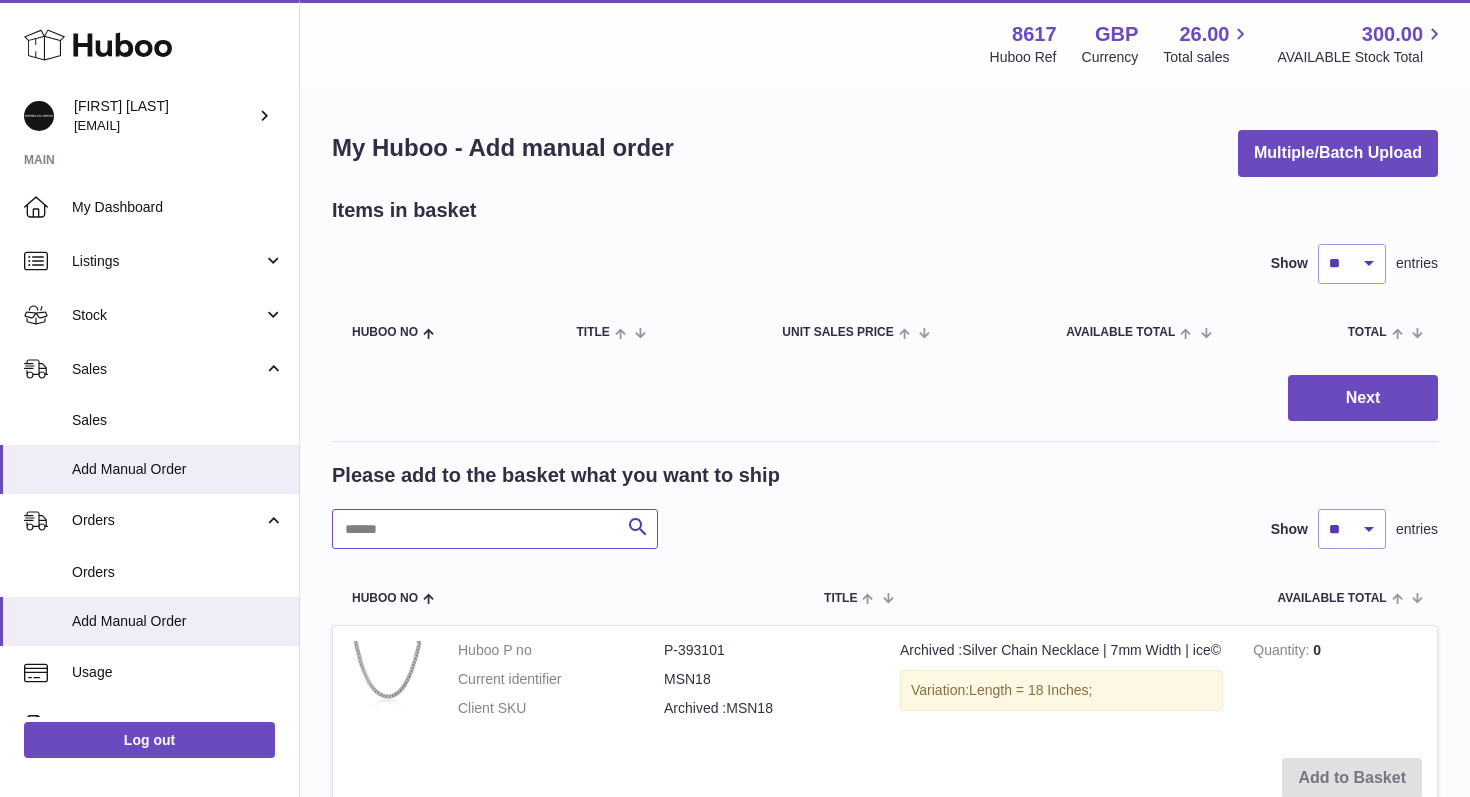 click at bounding box center (495, 529) 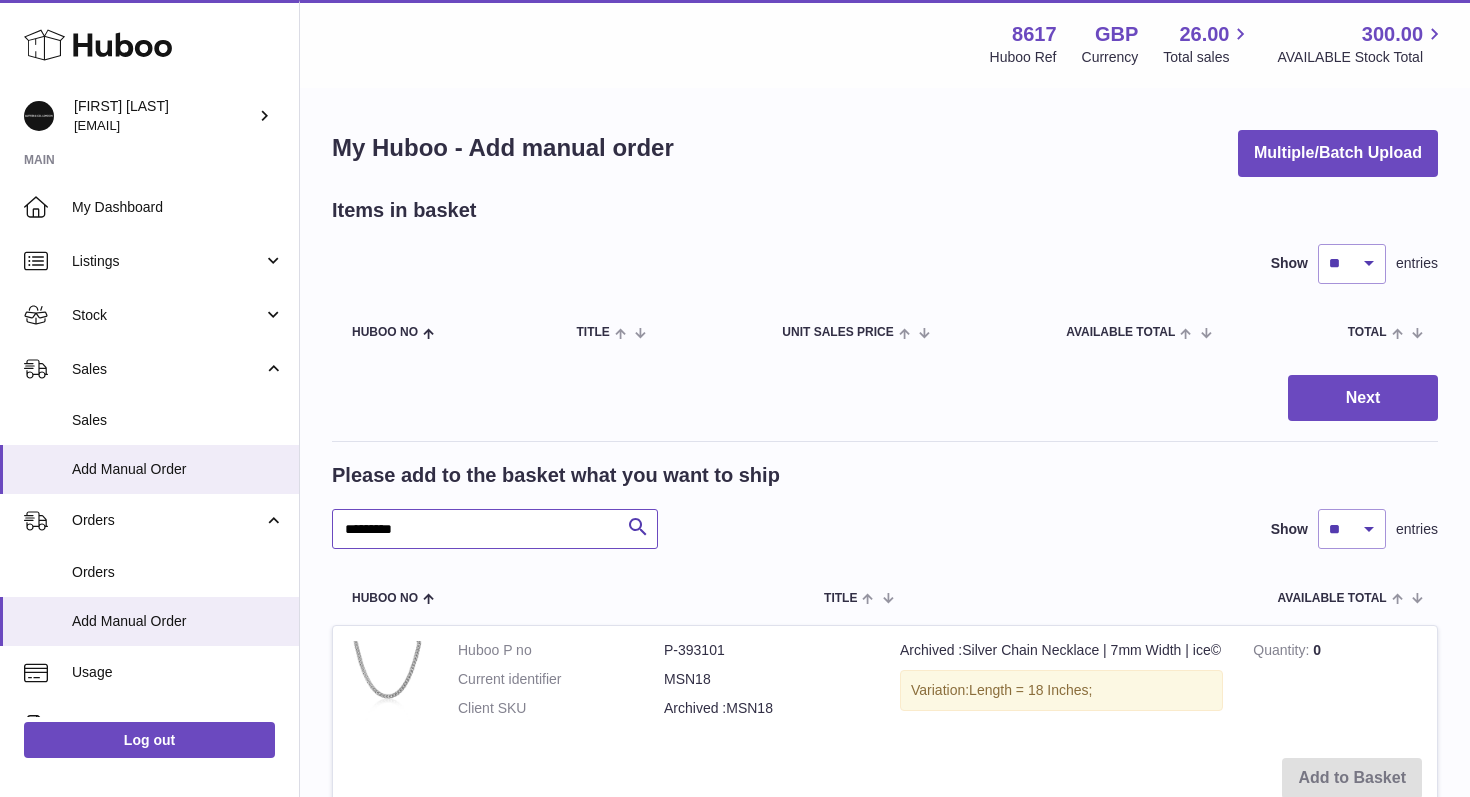 type on "*********" 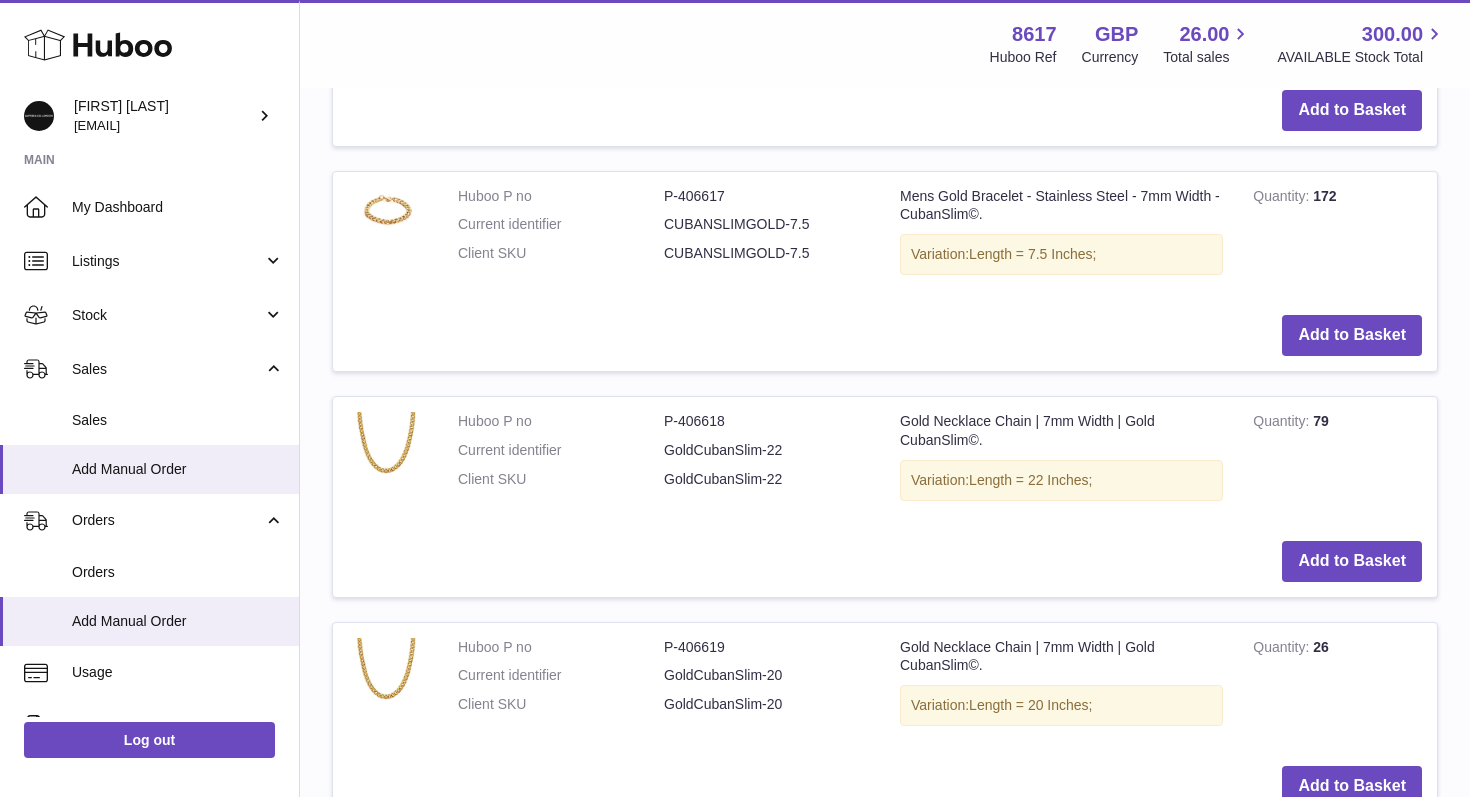 scroll, scrollTop: 2060, scrollLeft: 0, axis: vertical 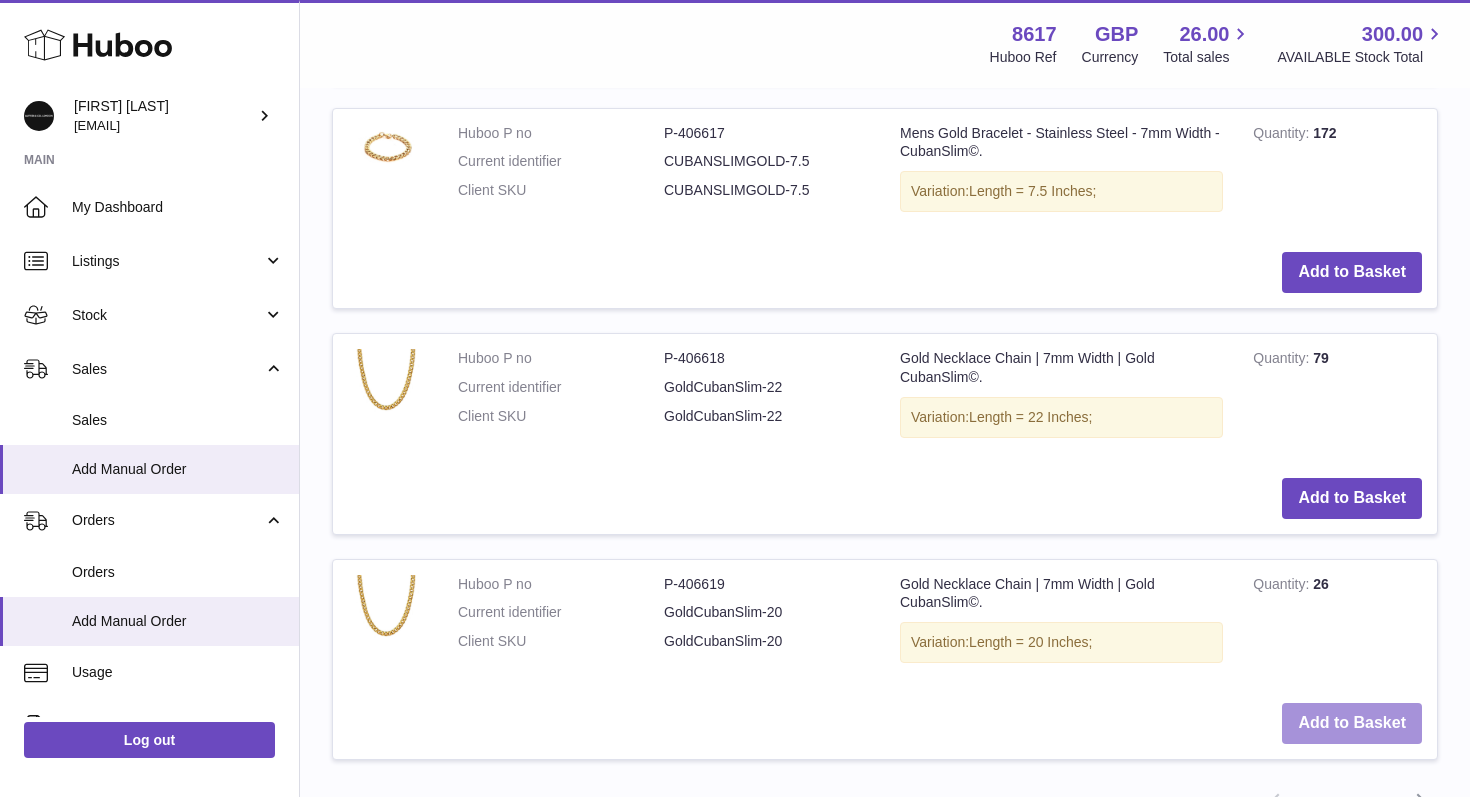 click on "Add to Basket" at bounding box center (1352, 723) 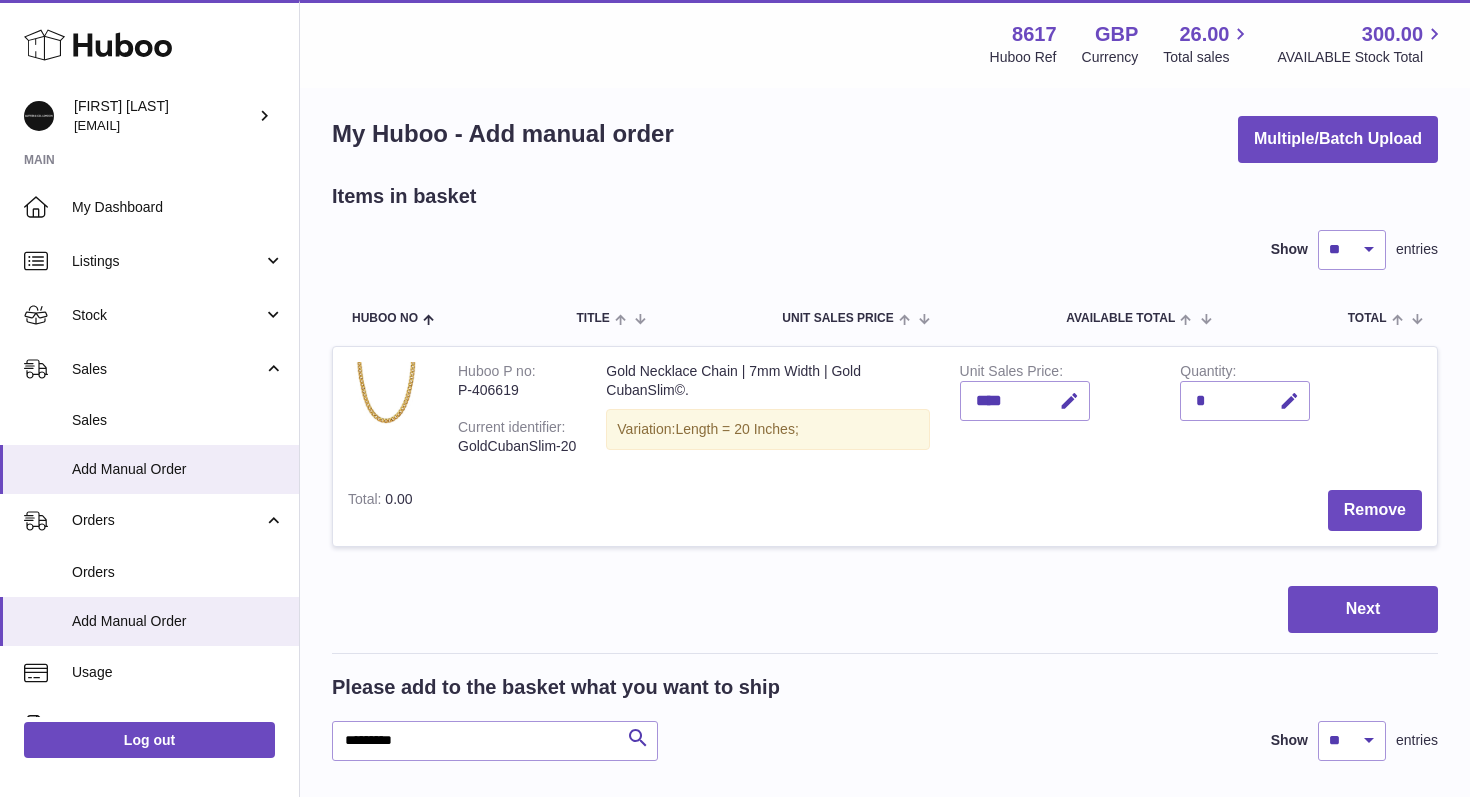 scroll, scrollTop: 0, scrollLeft: 0, axis: both 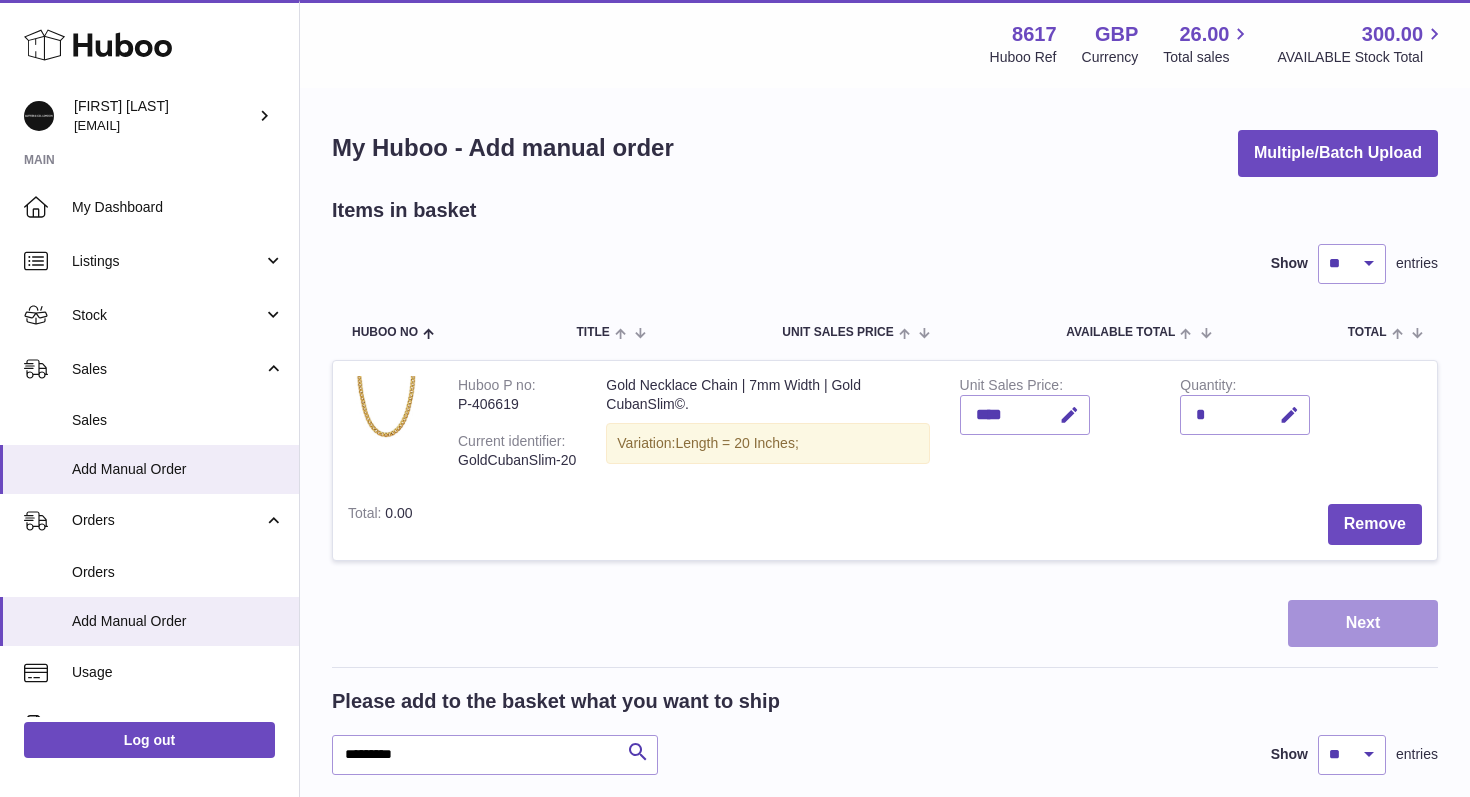click on "Next" at bounding box center (1363, 623) 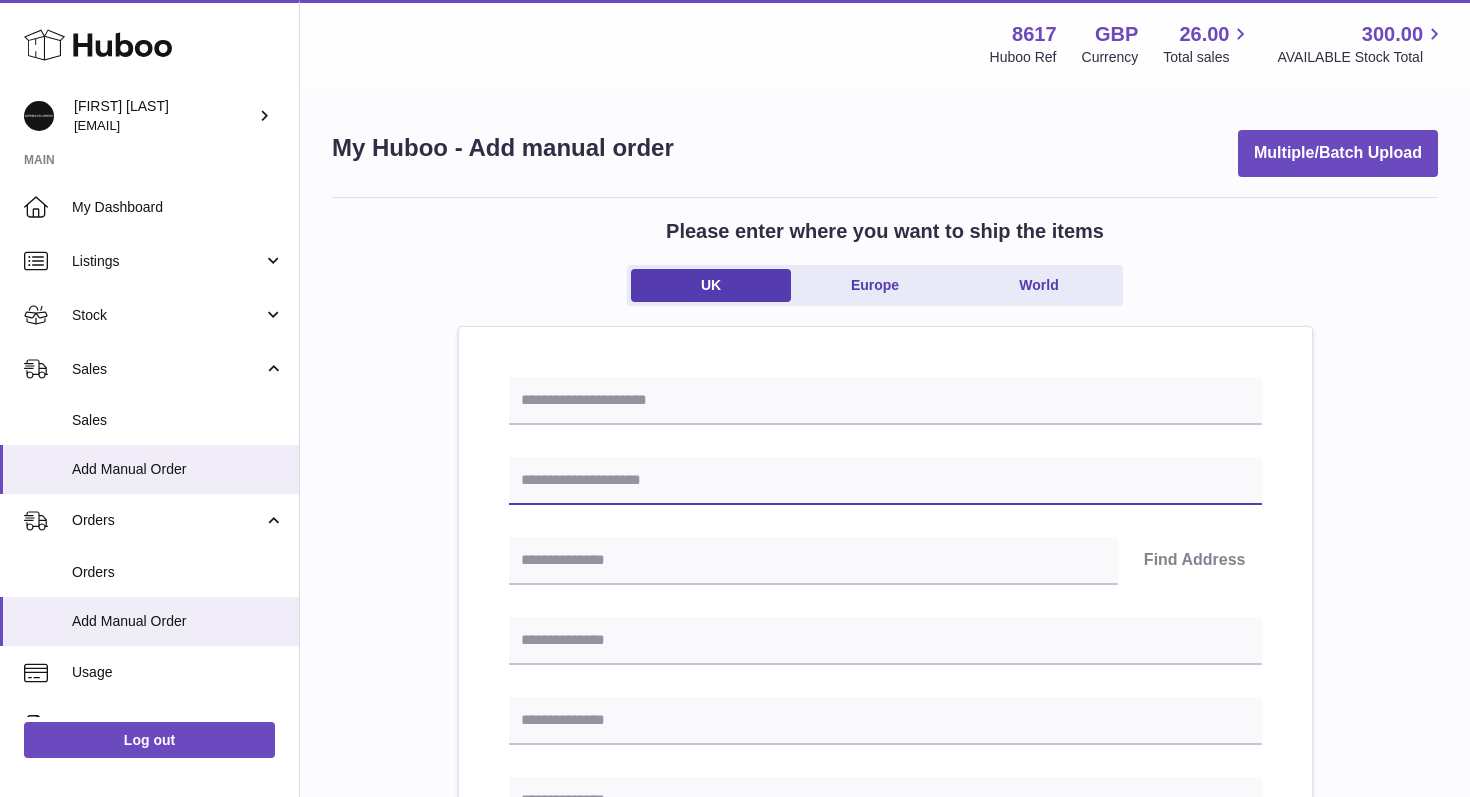 click at bounding box center (885, 481) 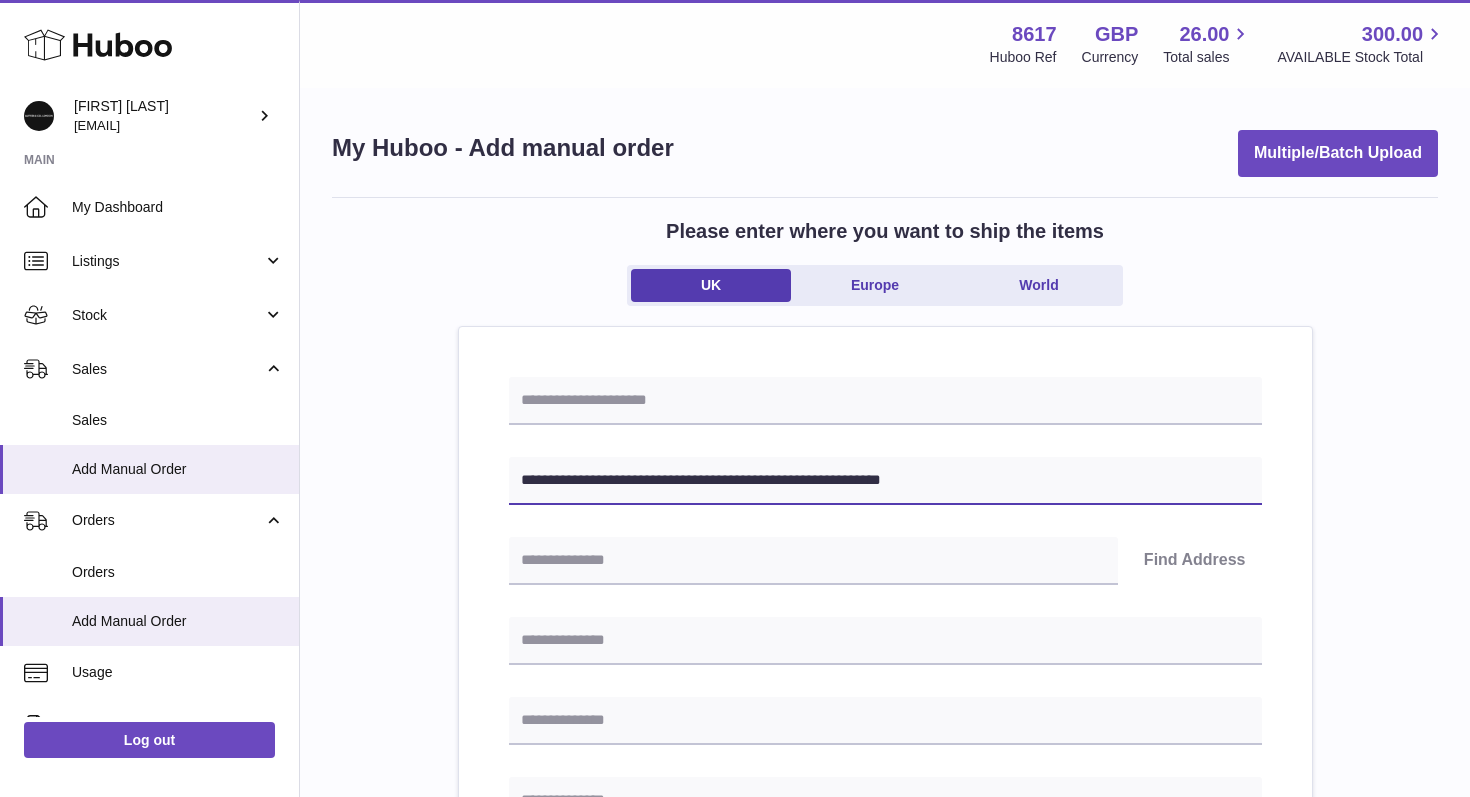 drag, startPoint x: 602, startPoint y: 483, endPoint x: 894, endPoint y: 499, distance: 292.43802 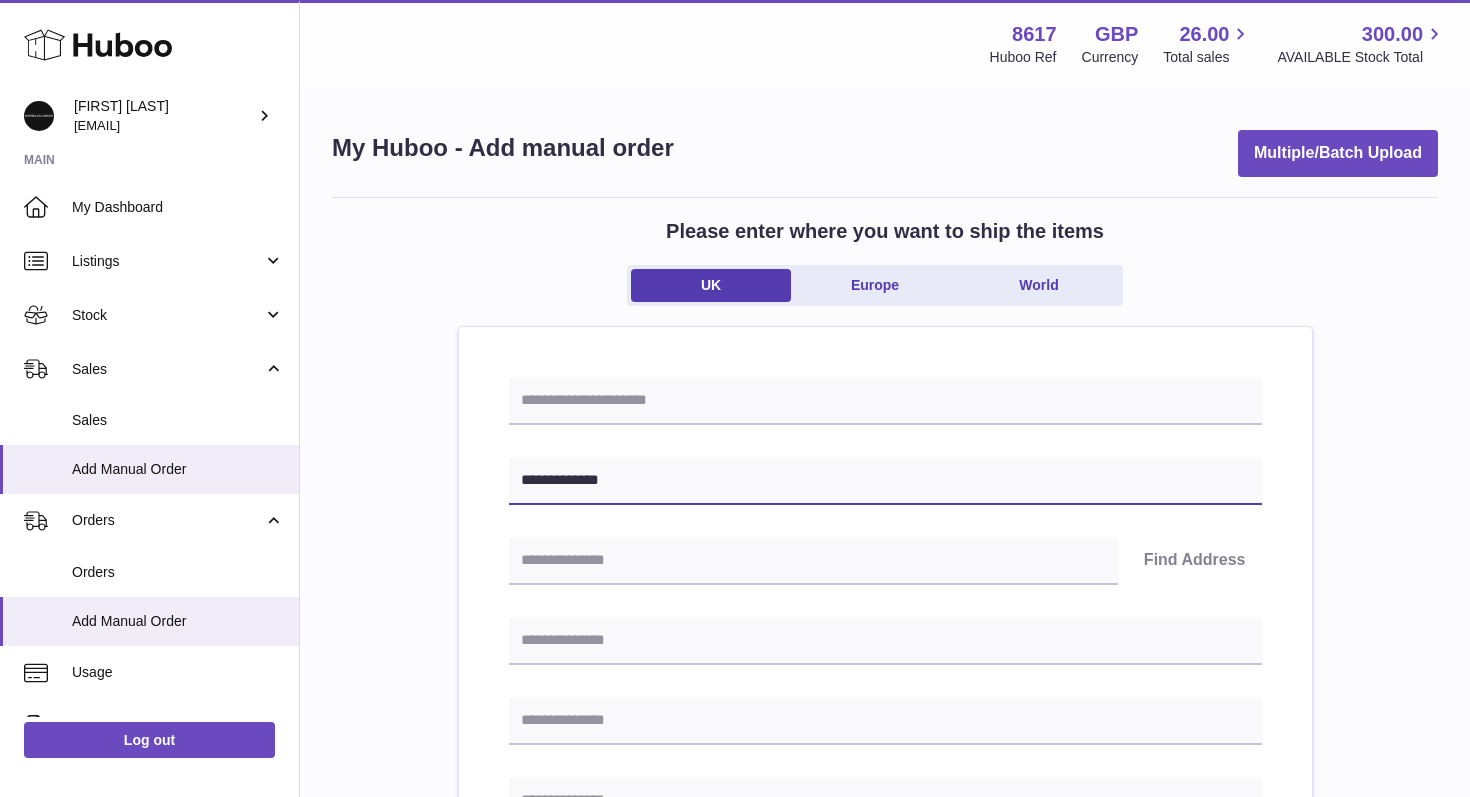 type on "**********" 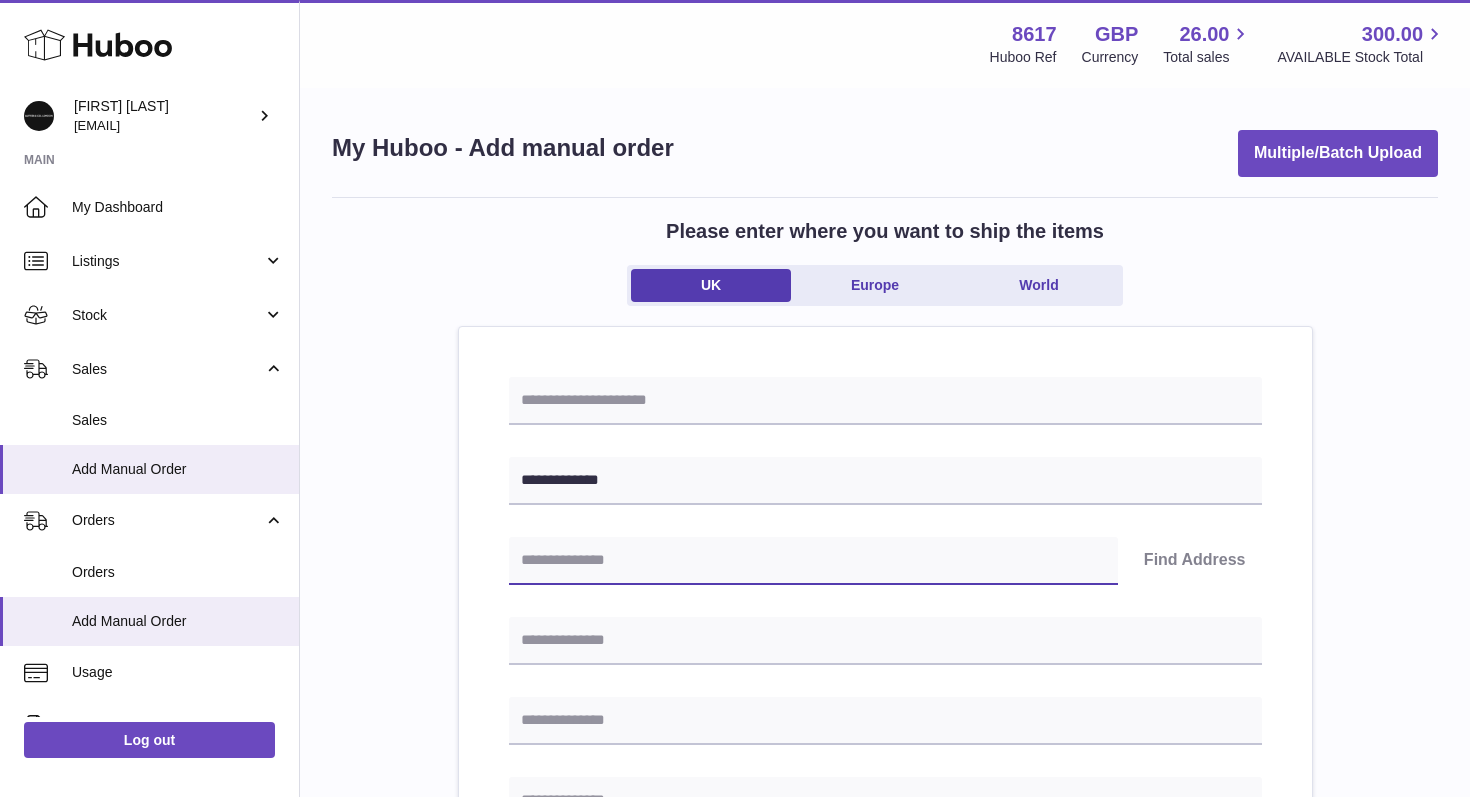 paste on "**********" 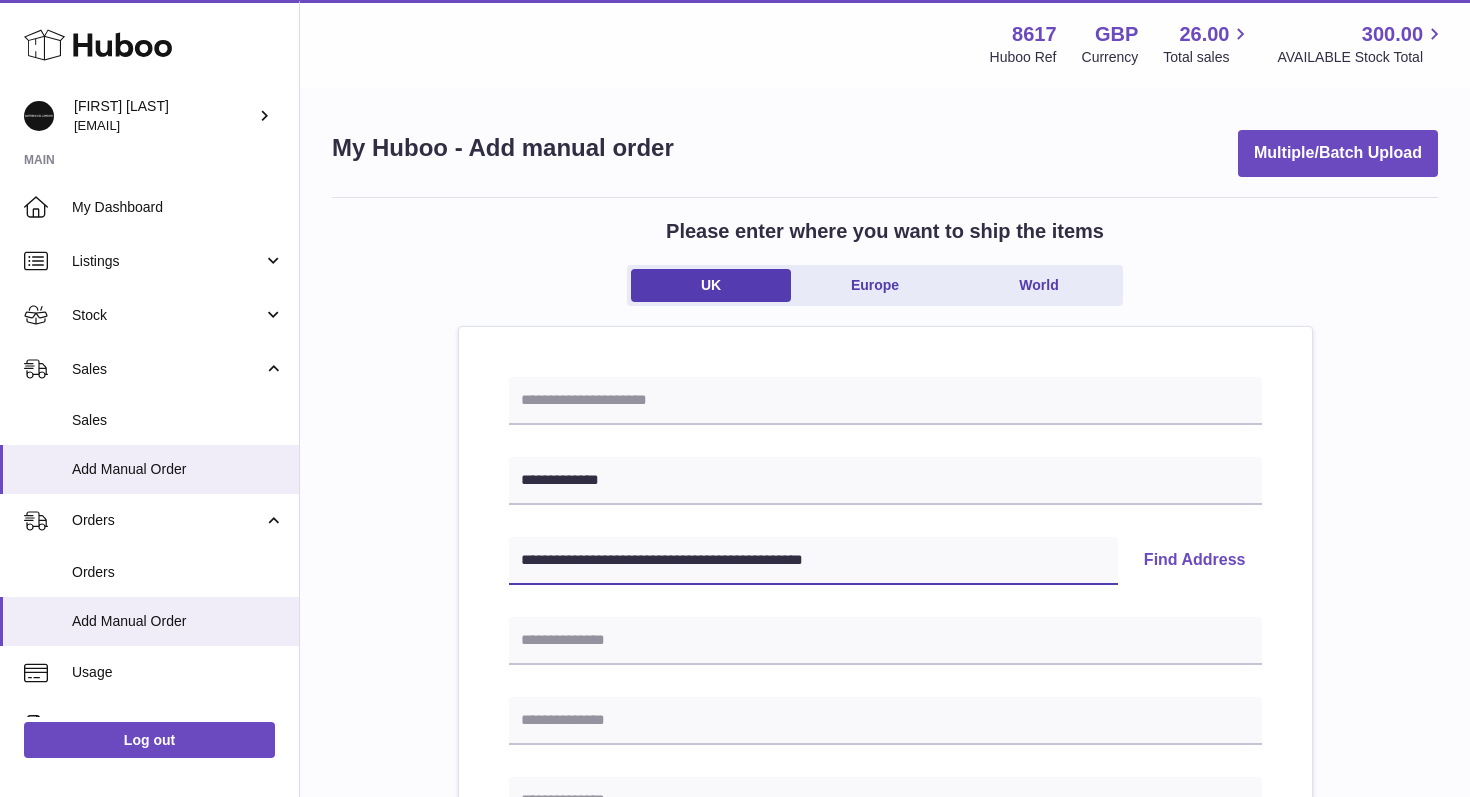 click on "**********" at bounding box center [813, 561] 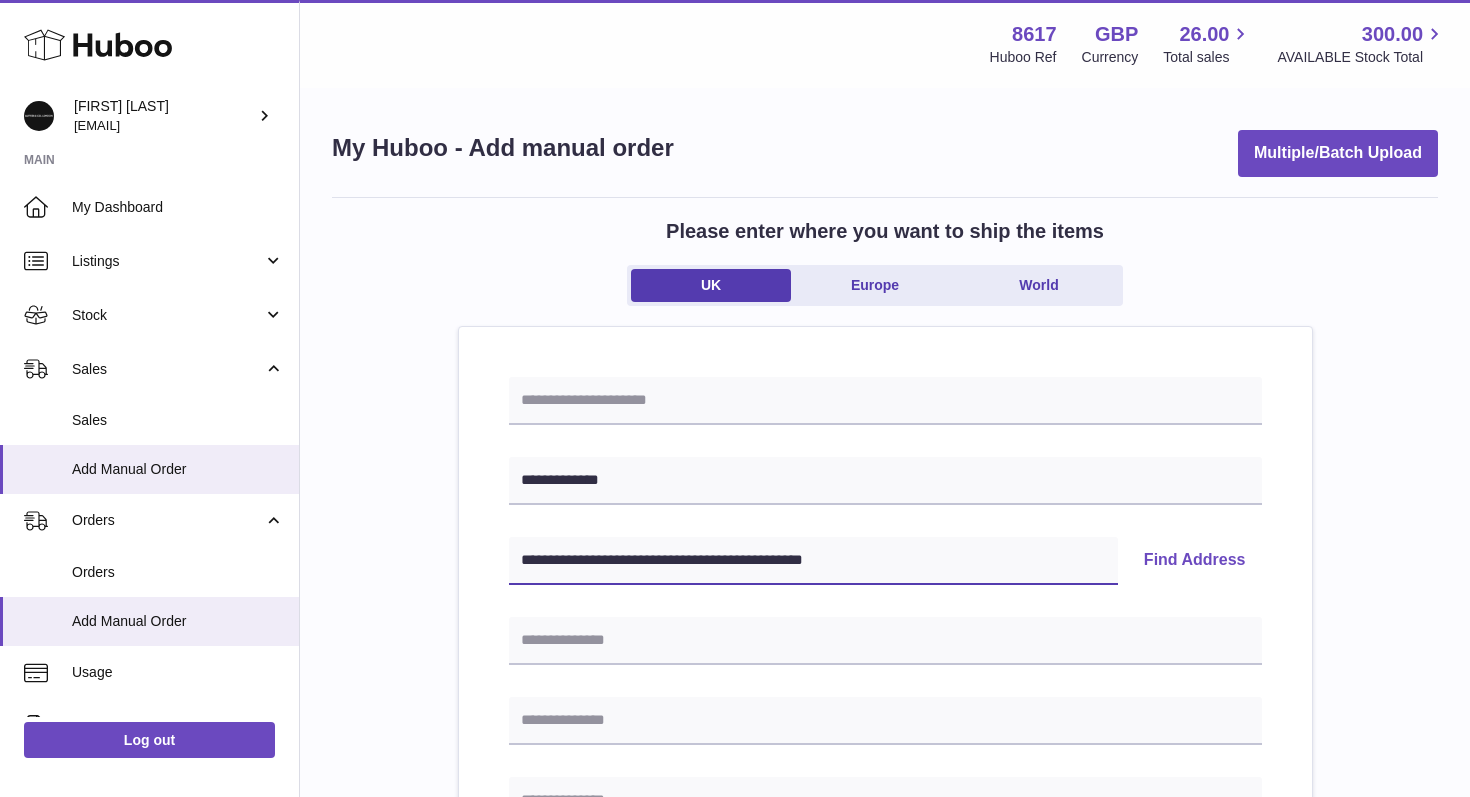 drag, startPoint x: 749, startPoint y: 561, endPoint x: 520, endPoint y: 541, distance: 229.8717 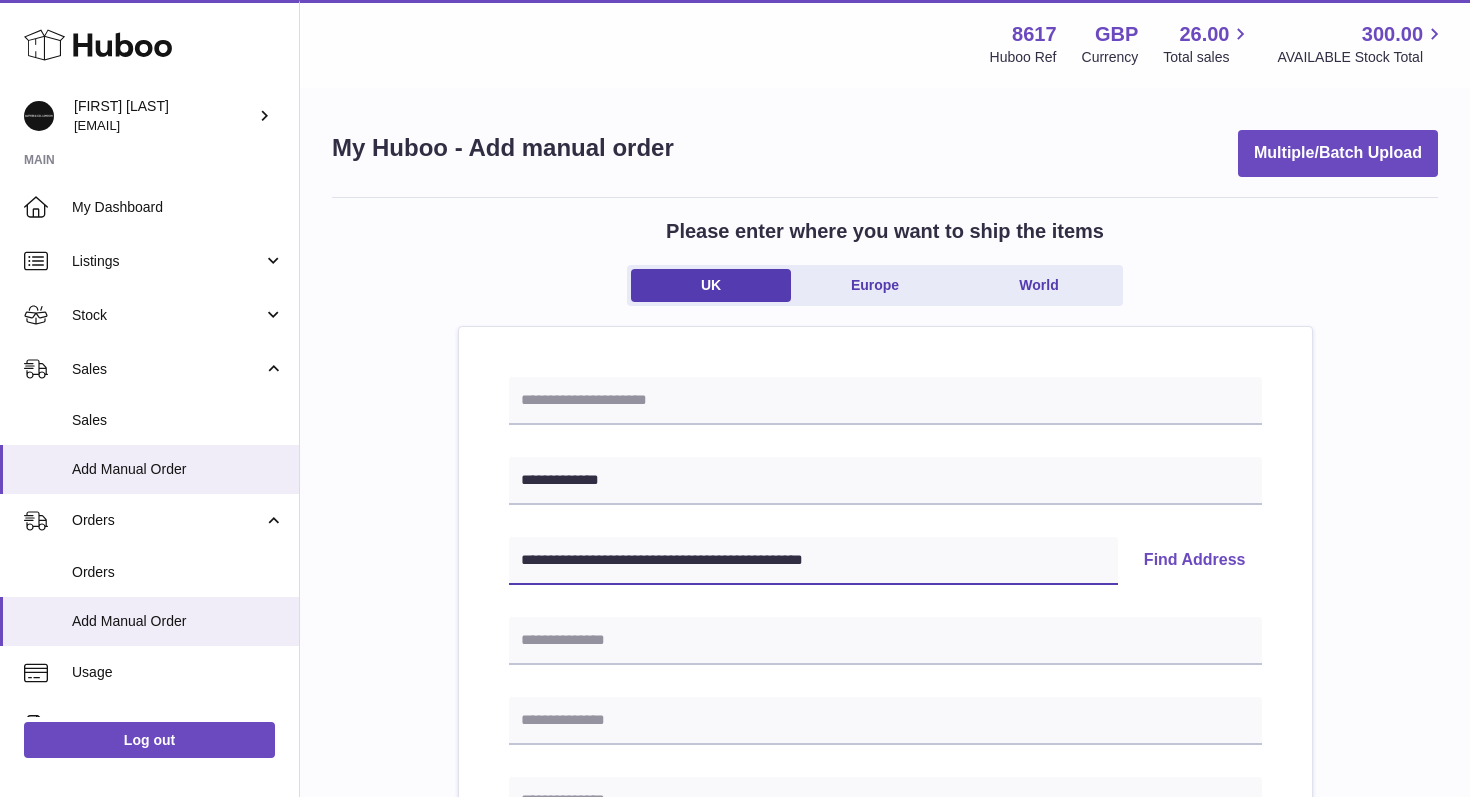 click on "**********" at bounding box center [813, 561] 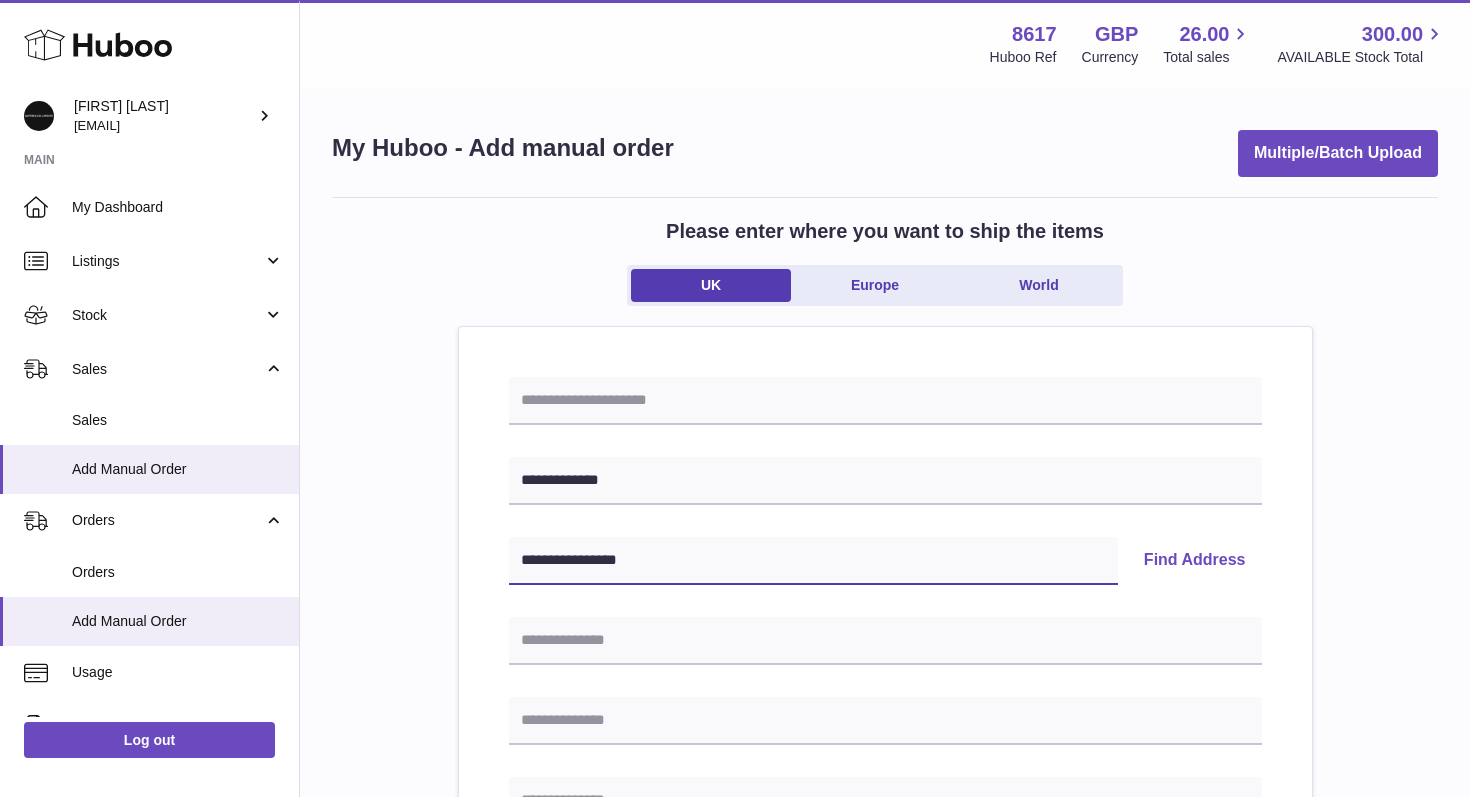 drag, startPoint x: 562, startPoint y: 557, endPoint x: 684, endPoint y: 597, distance: 128.39003 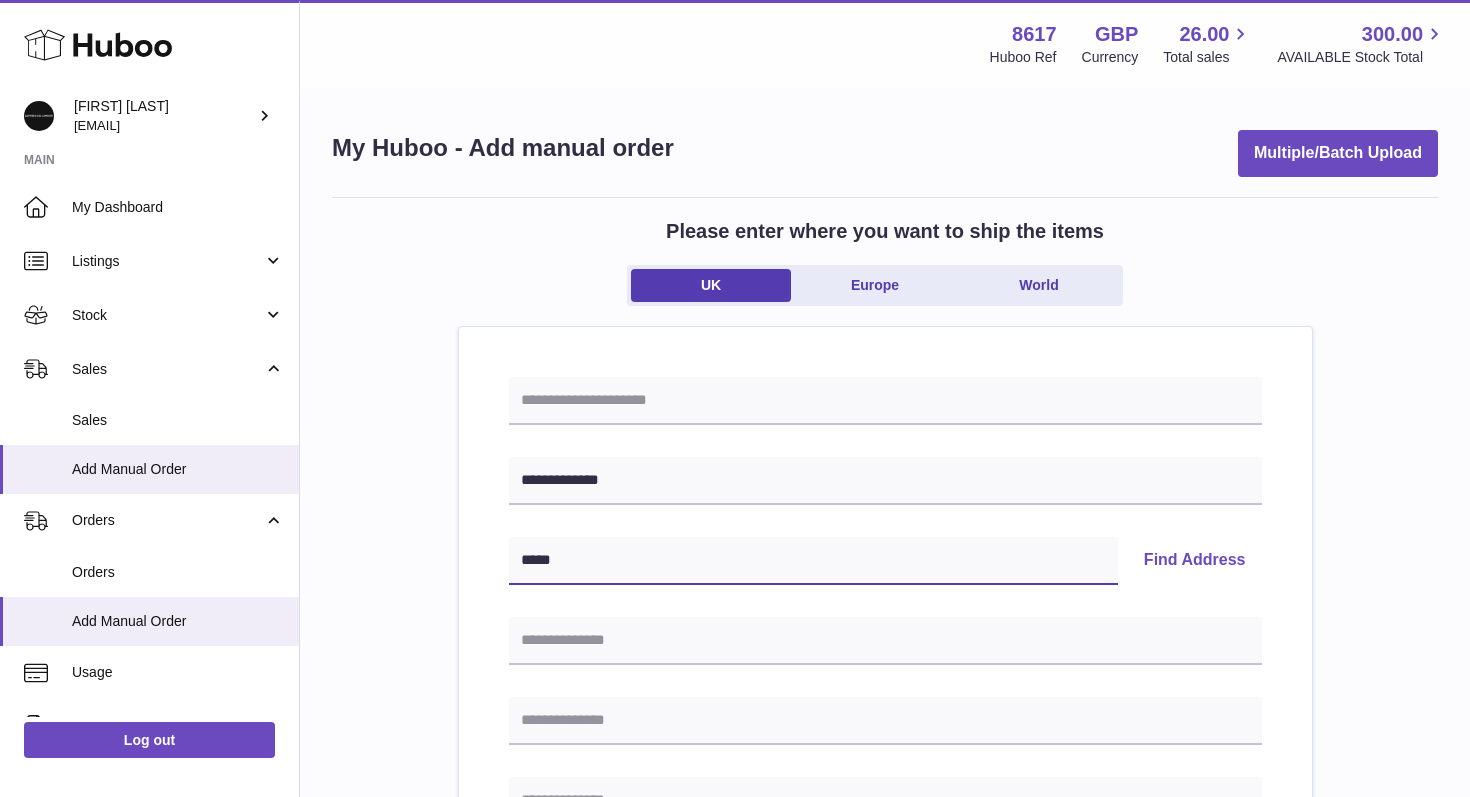 type on "*****" 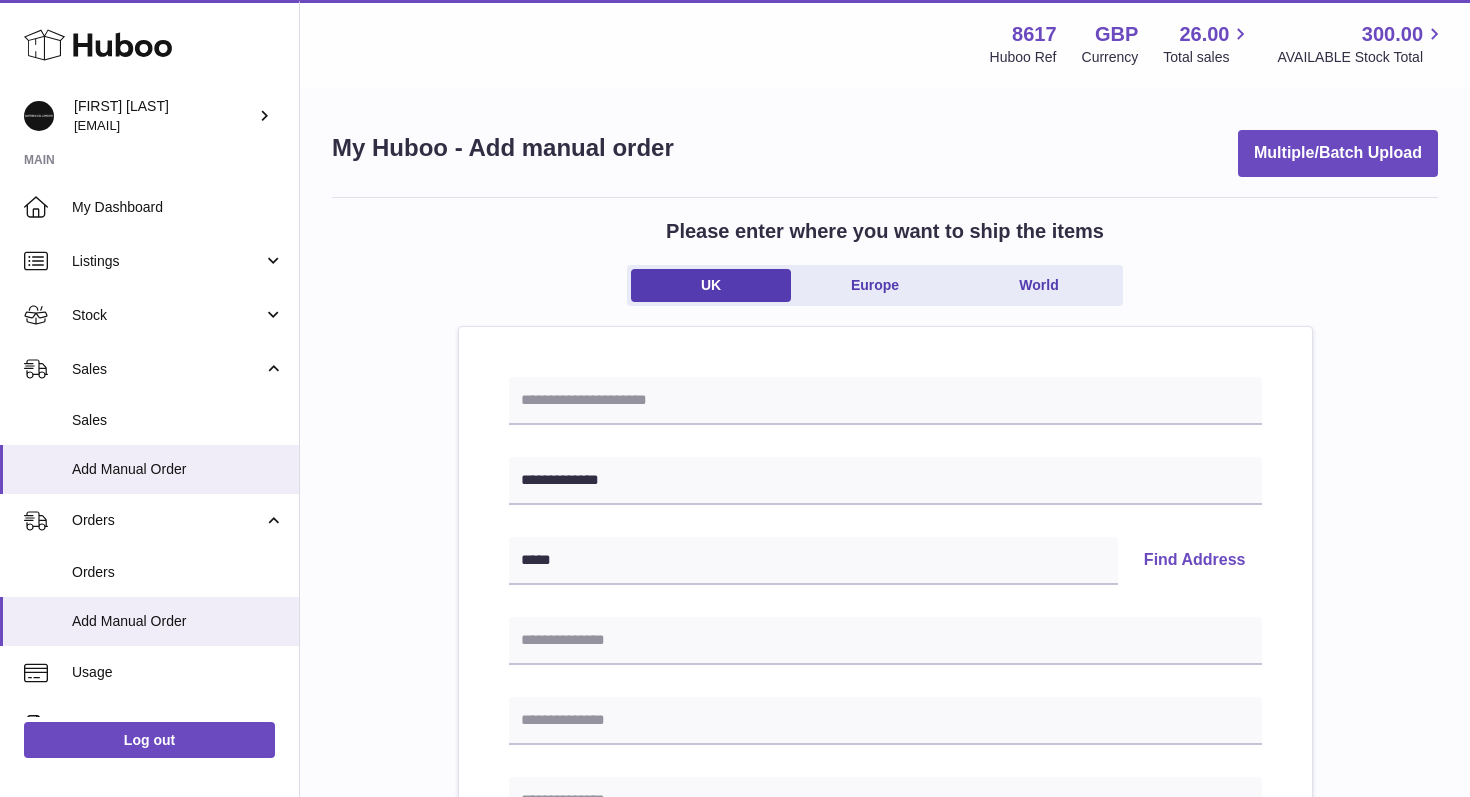 type 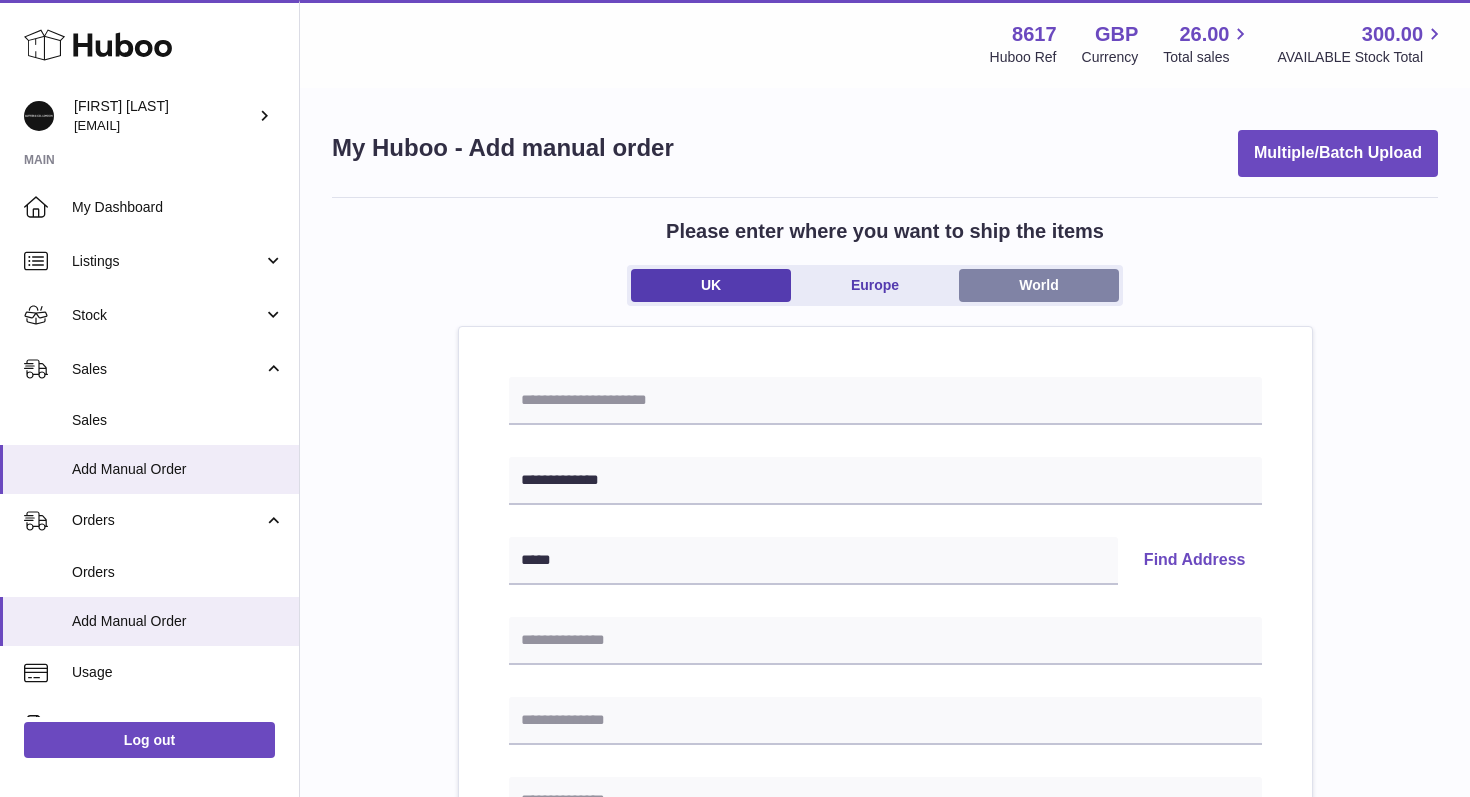 click on "World" at bounding box center [1039, 285] 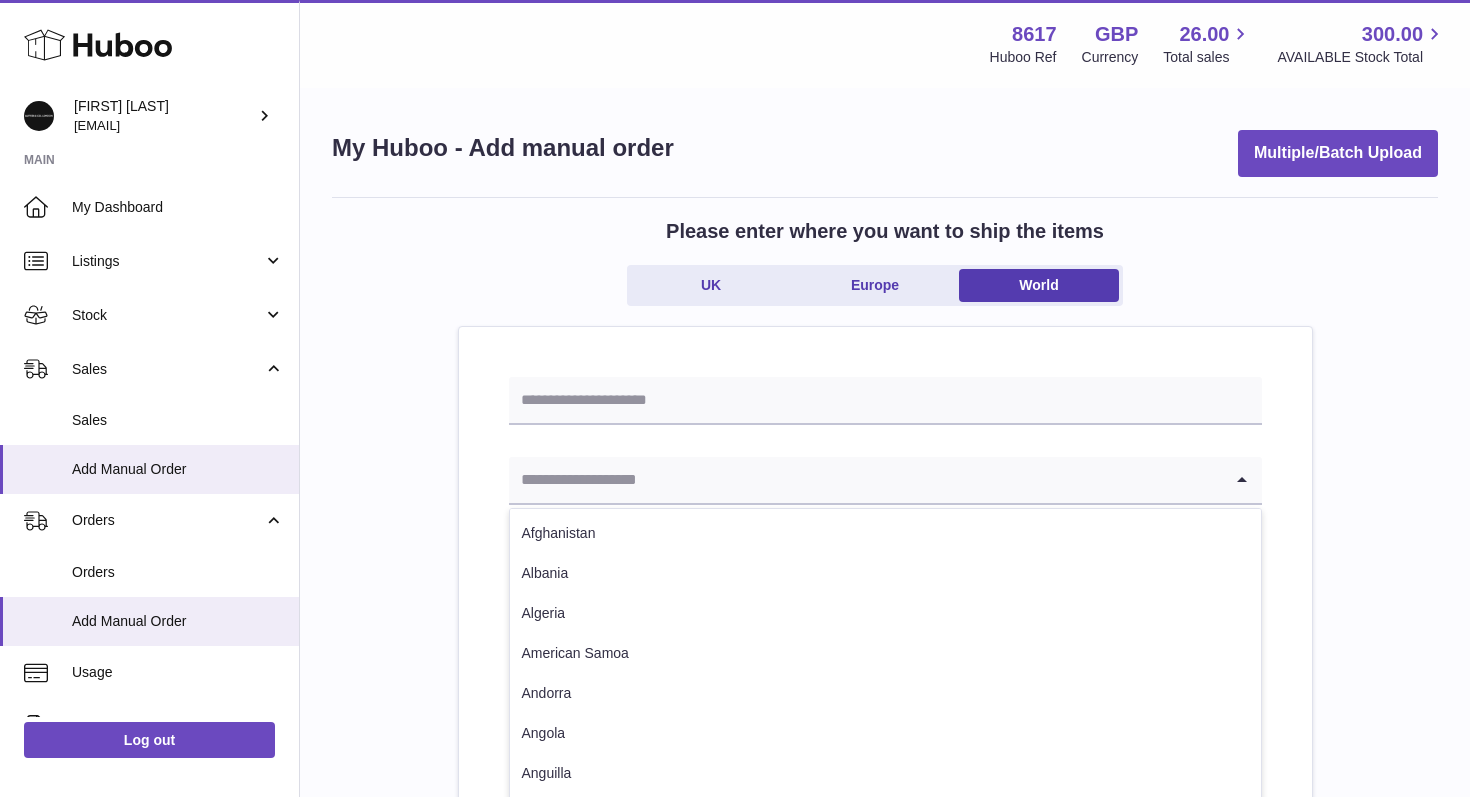 click at bounding box center (865, 480) 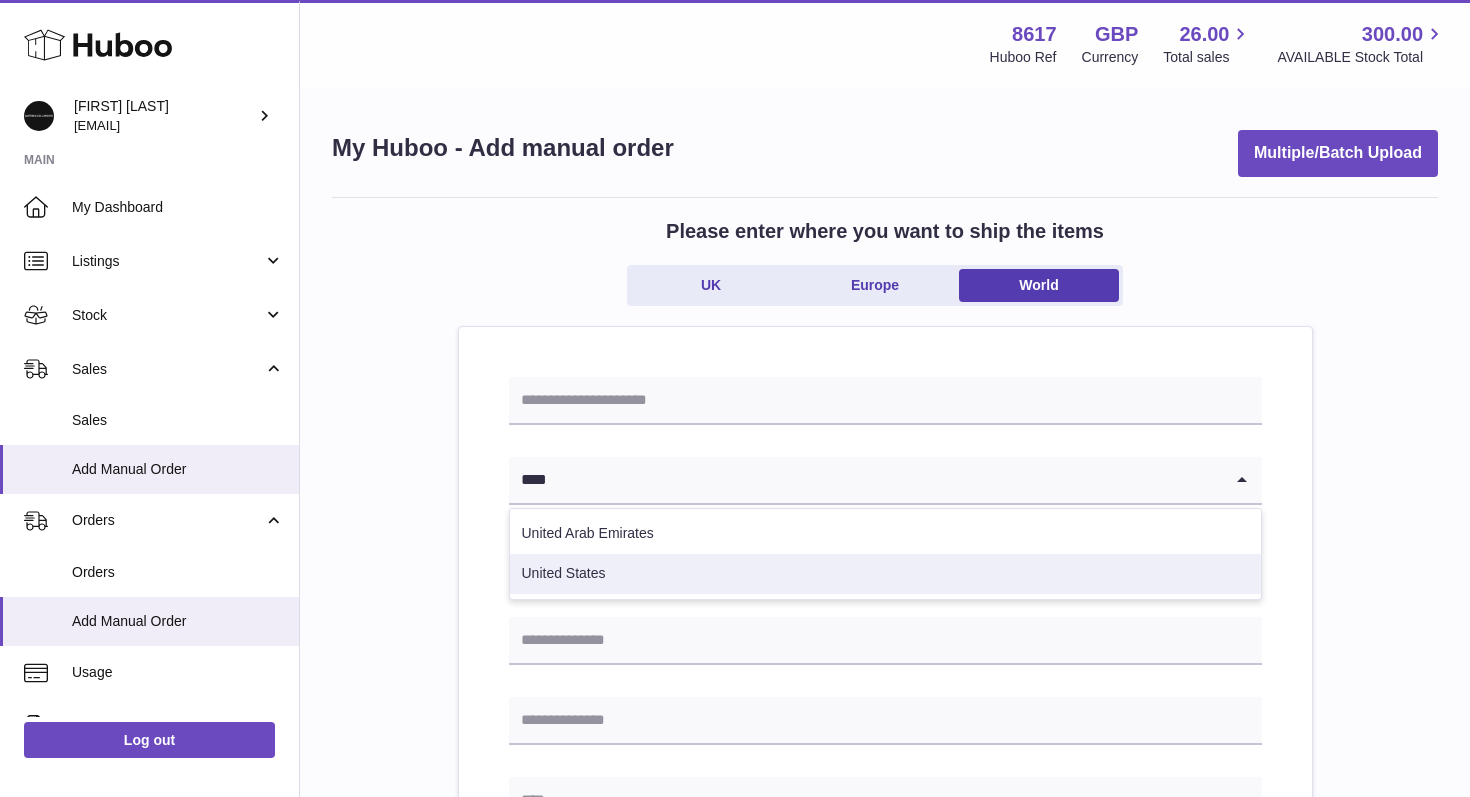 click on "United States" at bounding box center [885, 574] 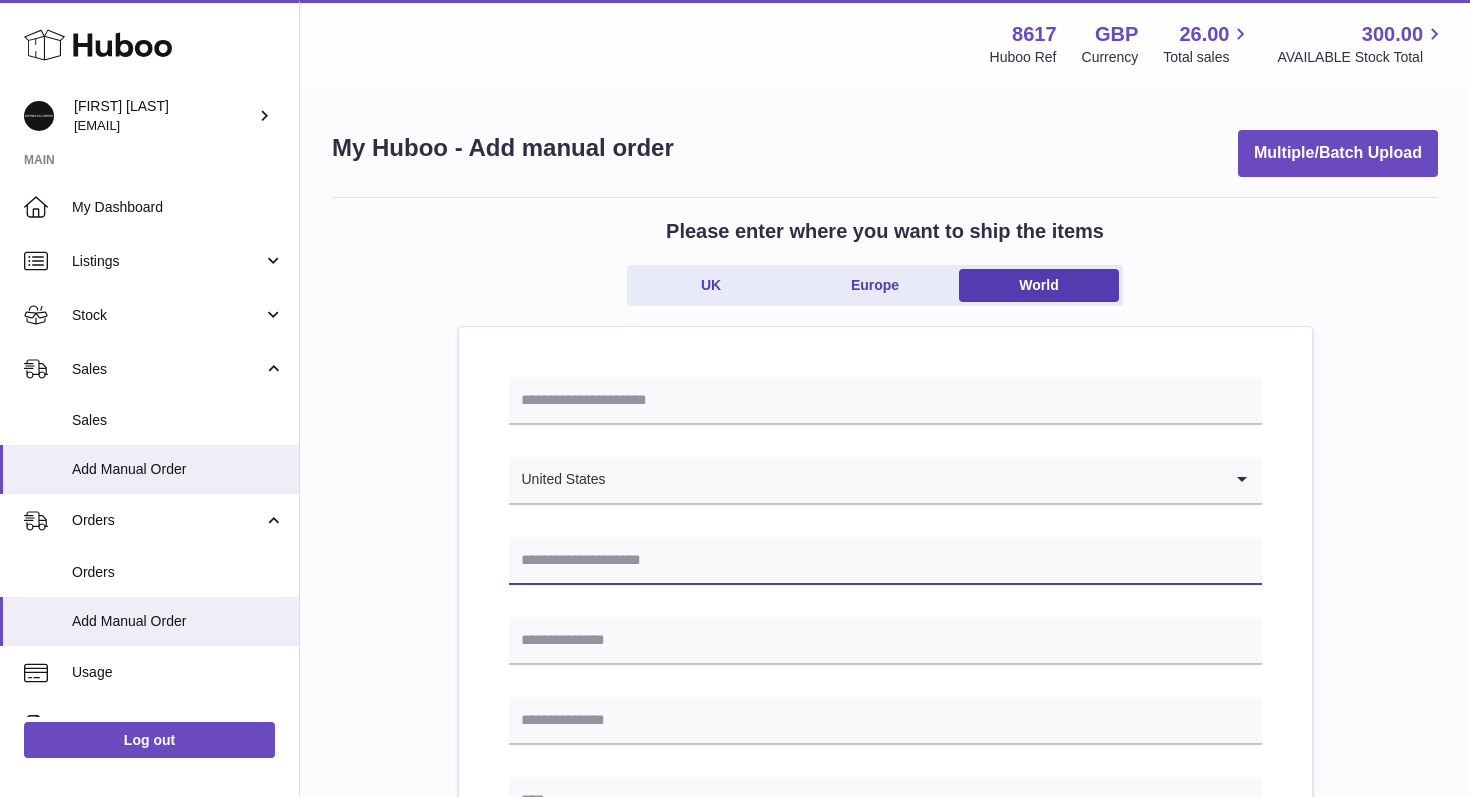 click at bounding box center [885, 561] 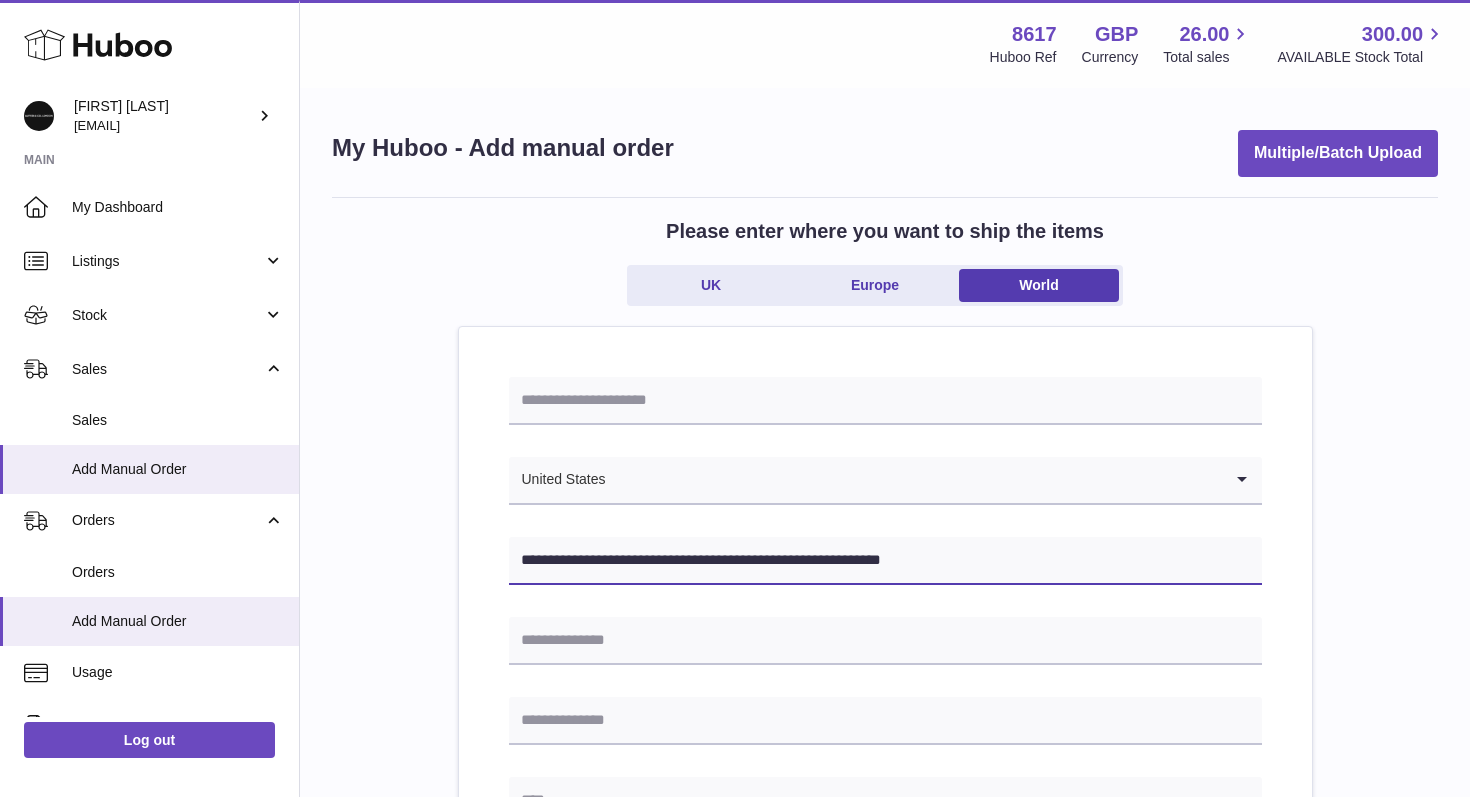 drag, startPoint x: 604, startPoint y: 561, endPoint x: 825, endPoint y: 587, distance: 222.52415 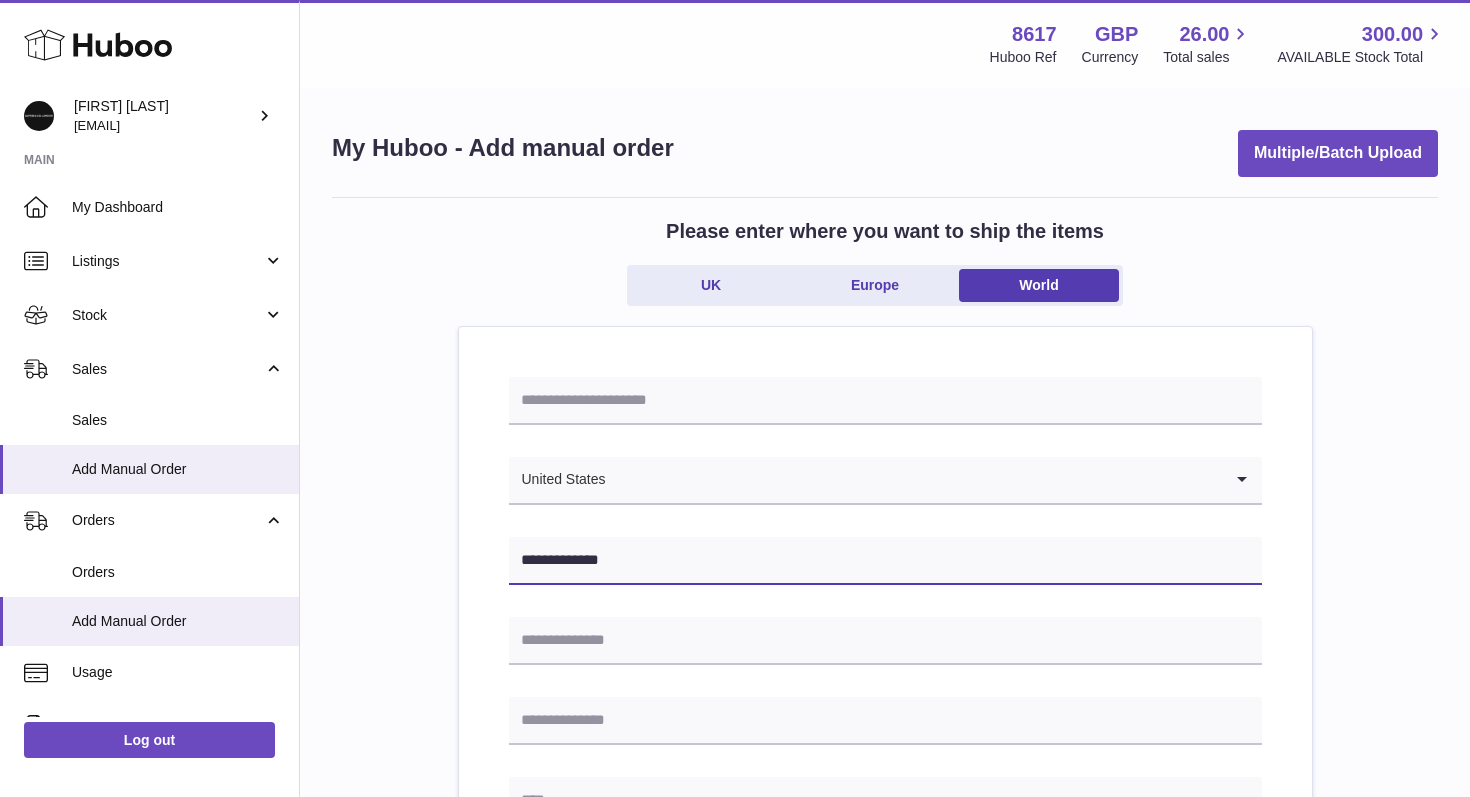 type on "**********" 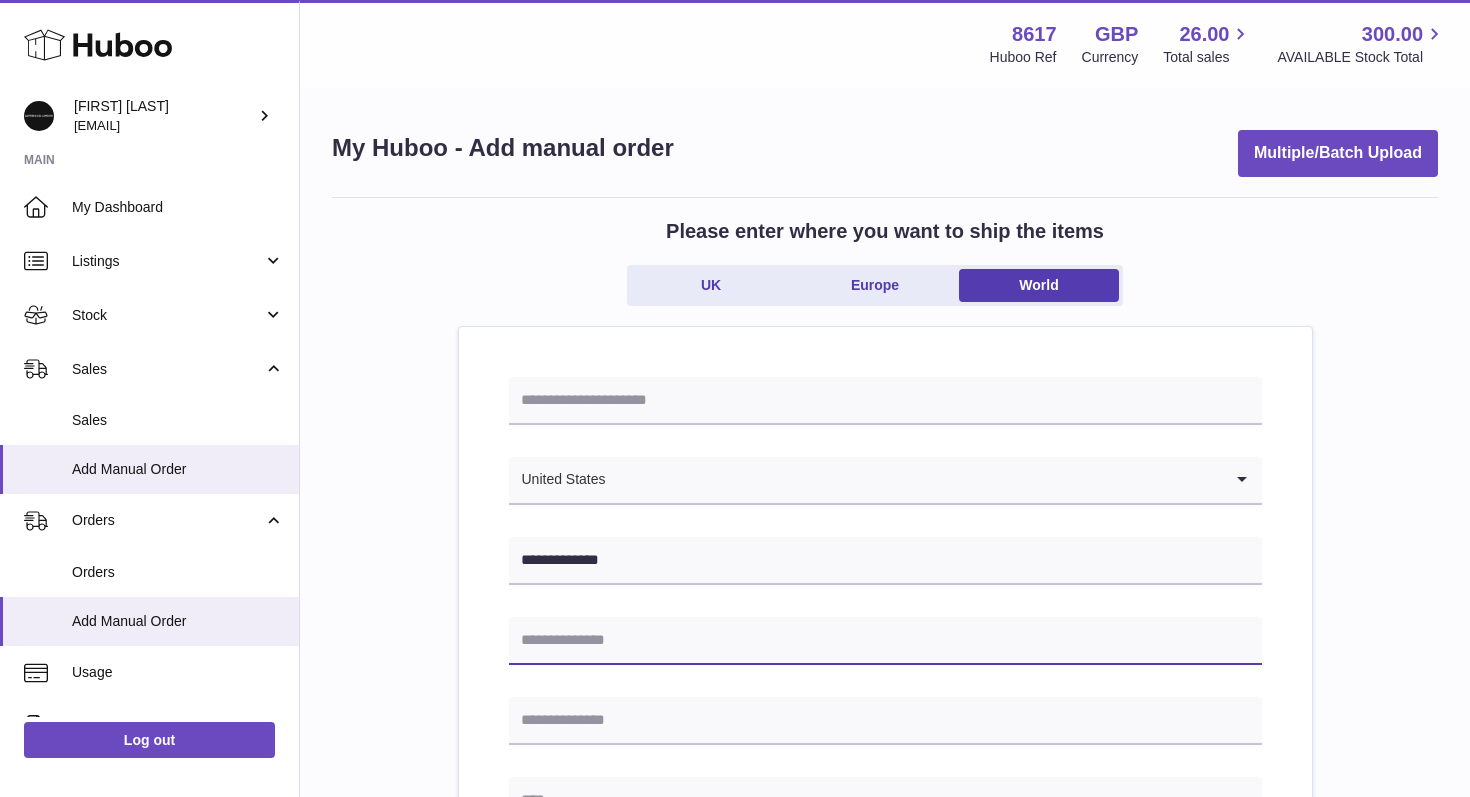 paste on "**********" 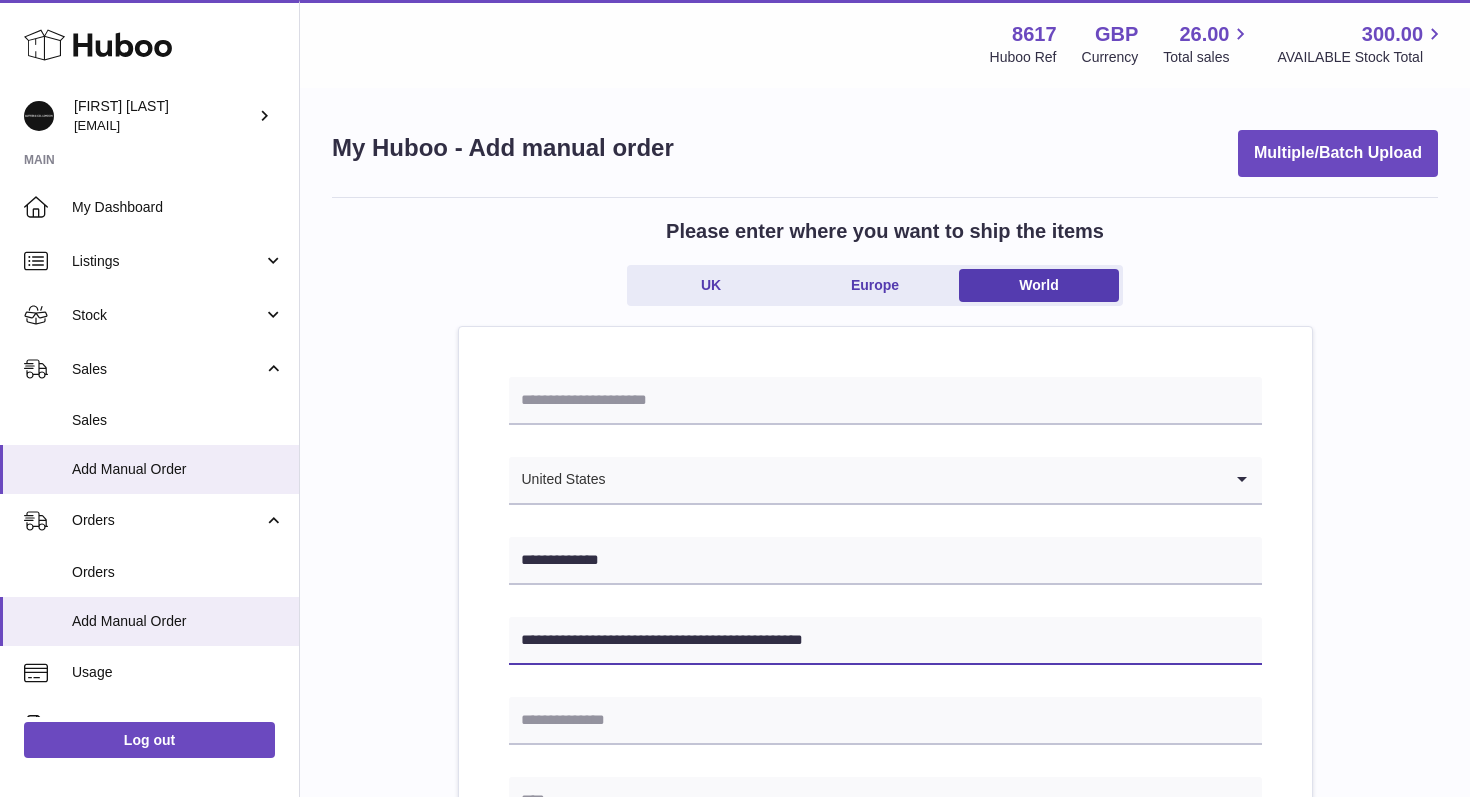 drag, startPoint x: 647, startPoint y: 639, endPoint x: 816, endPoint y: 674, distance: 172.58621 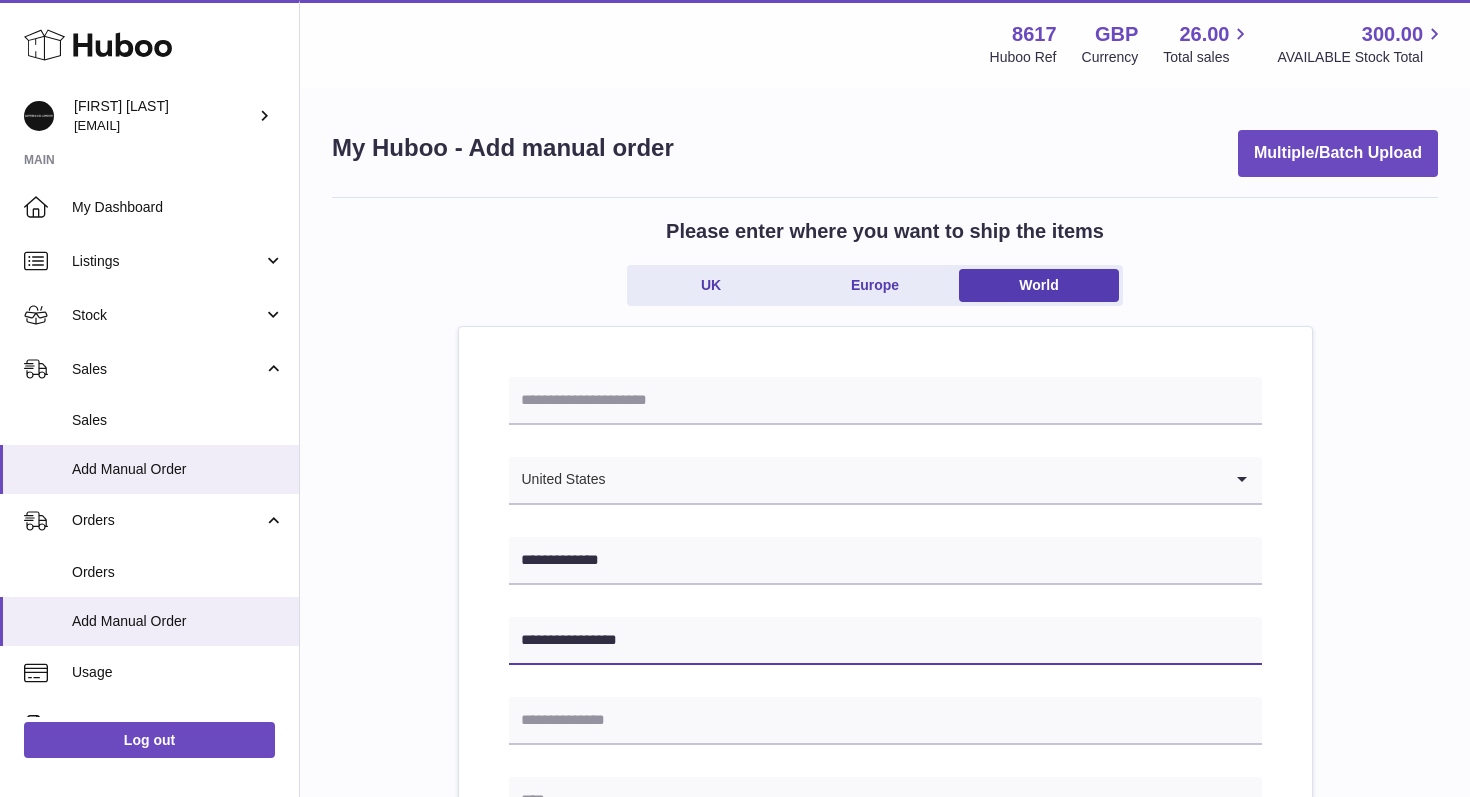 type on "**********" 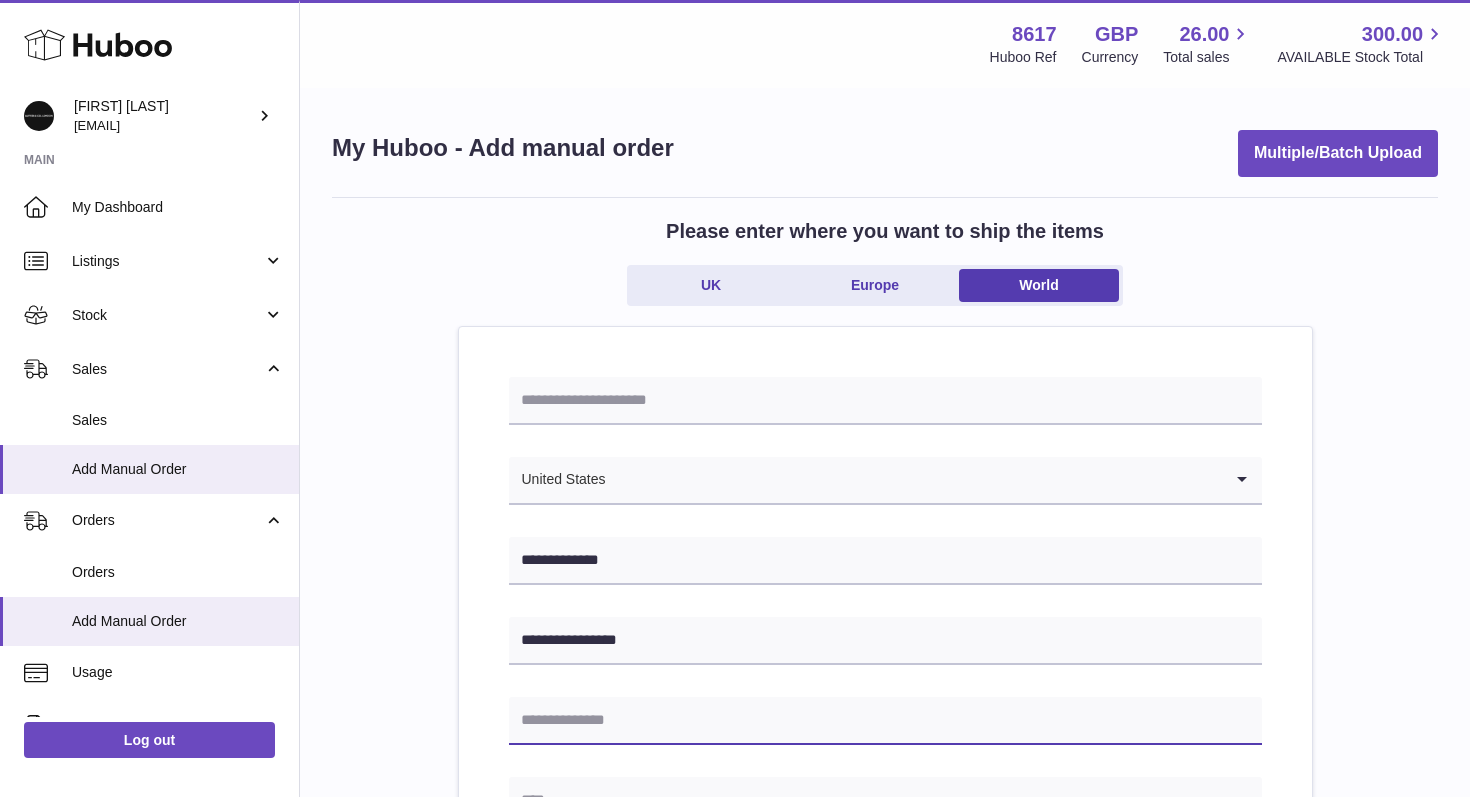 paste on "**********" 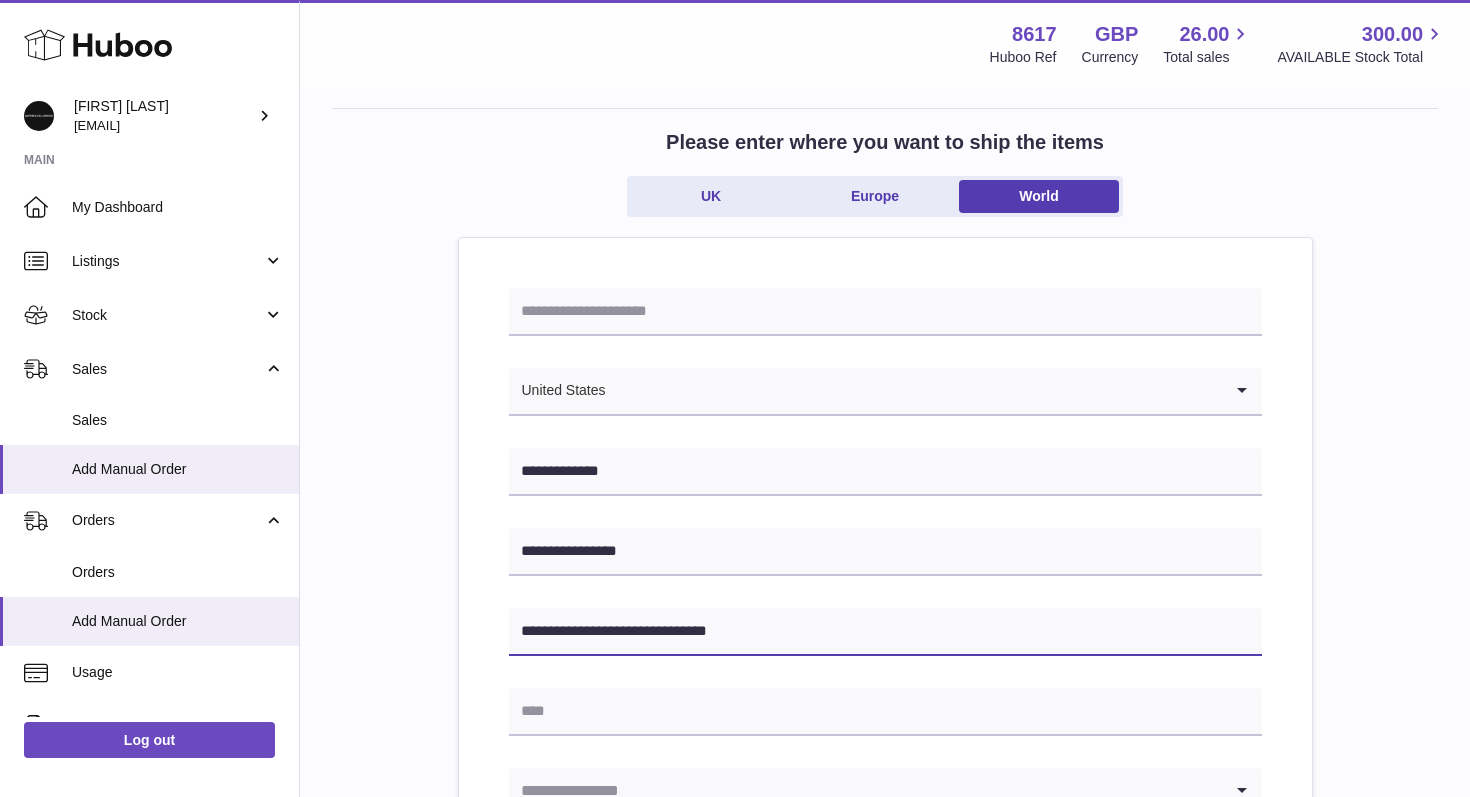 scroll, scrollTop: 180, scrollLeft: 0, axis: vertical 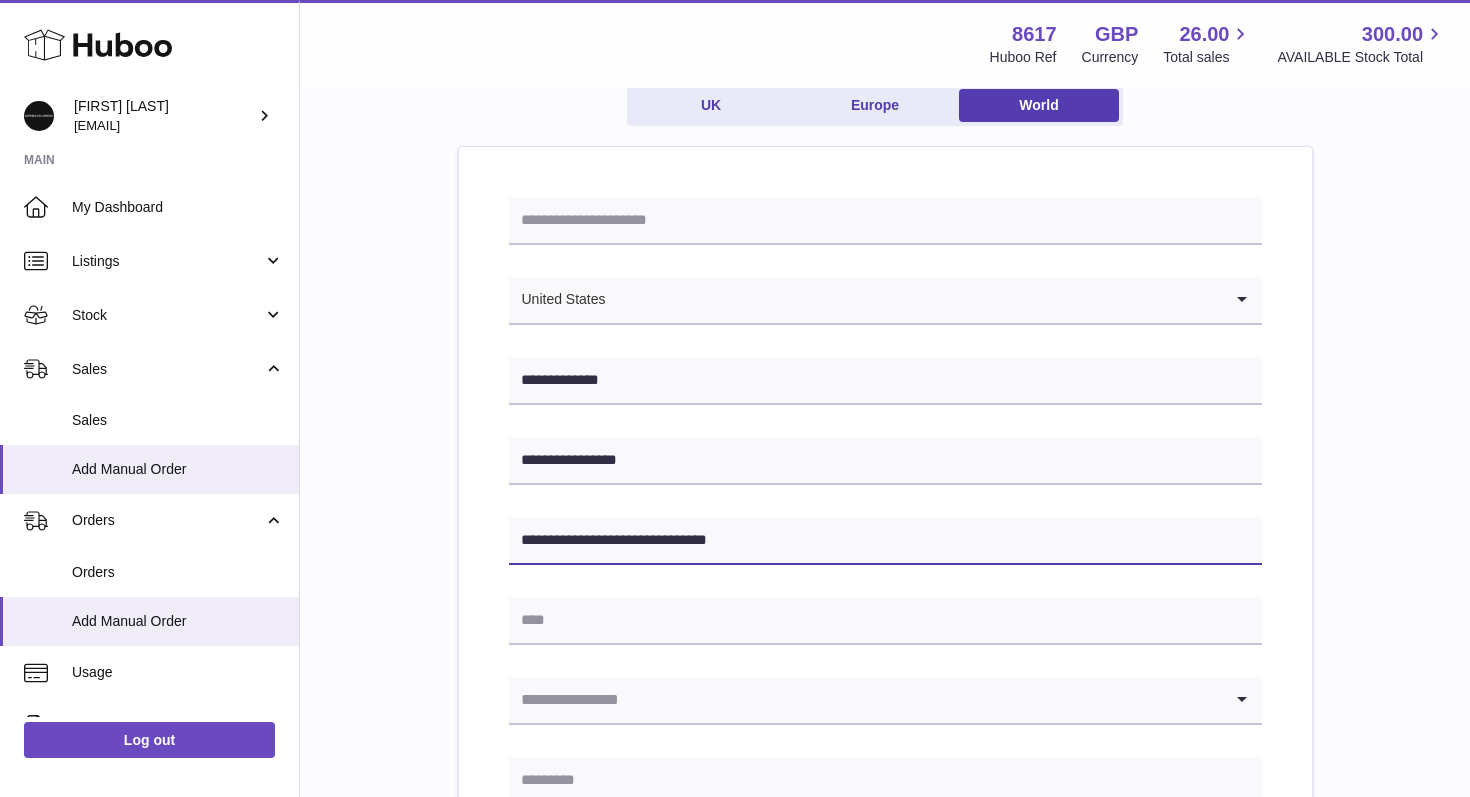 drag, startPoint x: 601, startPoint y: 540, endPoint x: 777, endPoint y: 571, distance: 178.70926 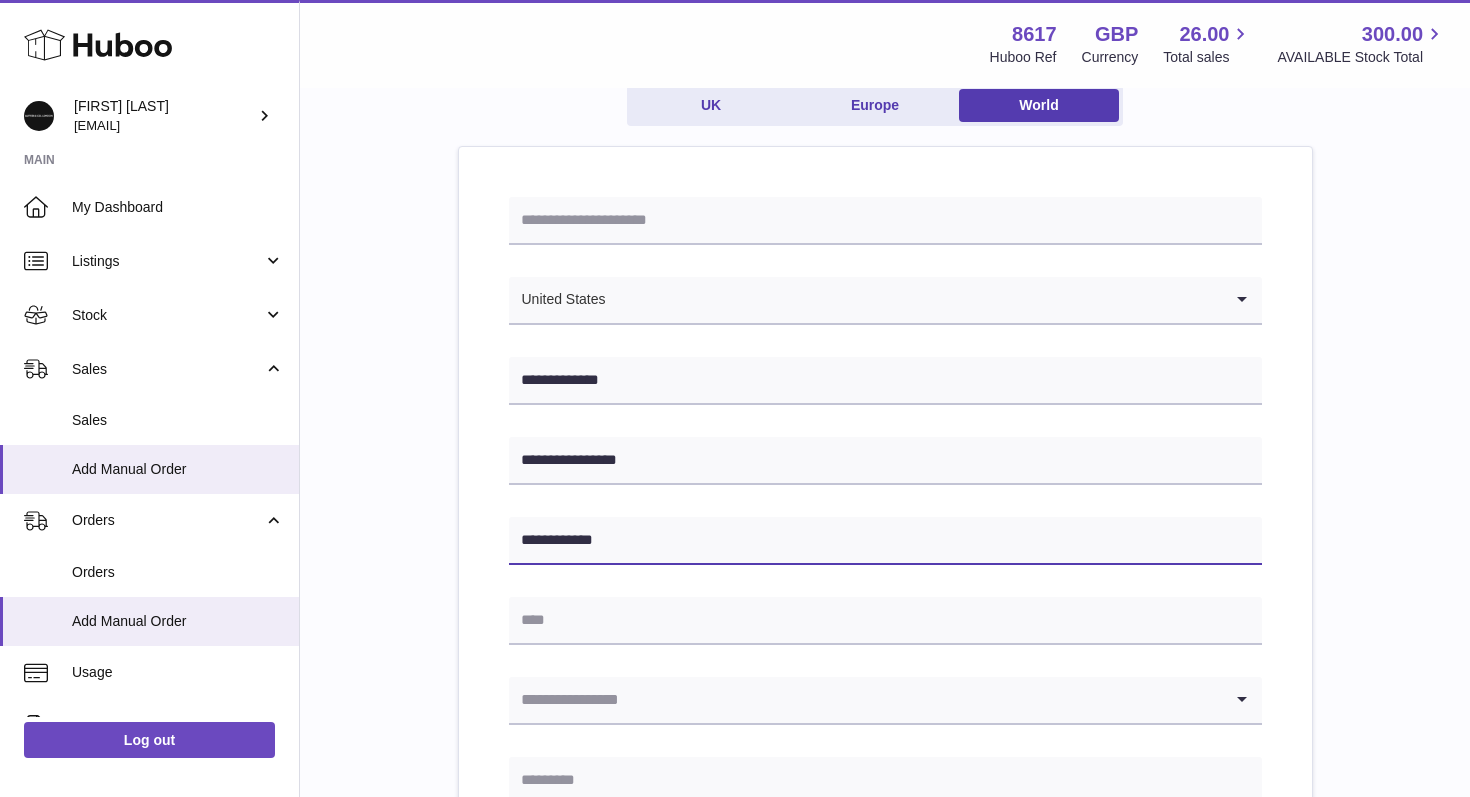 type on "**********" 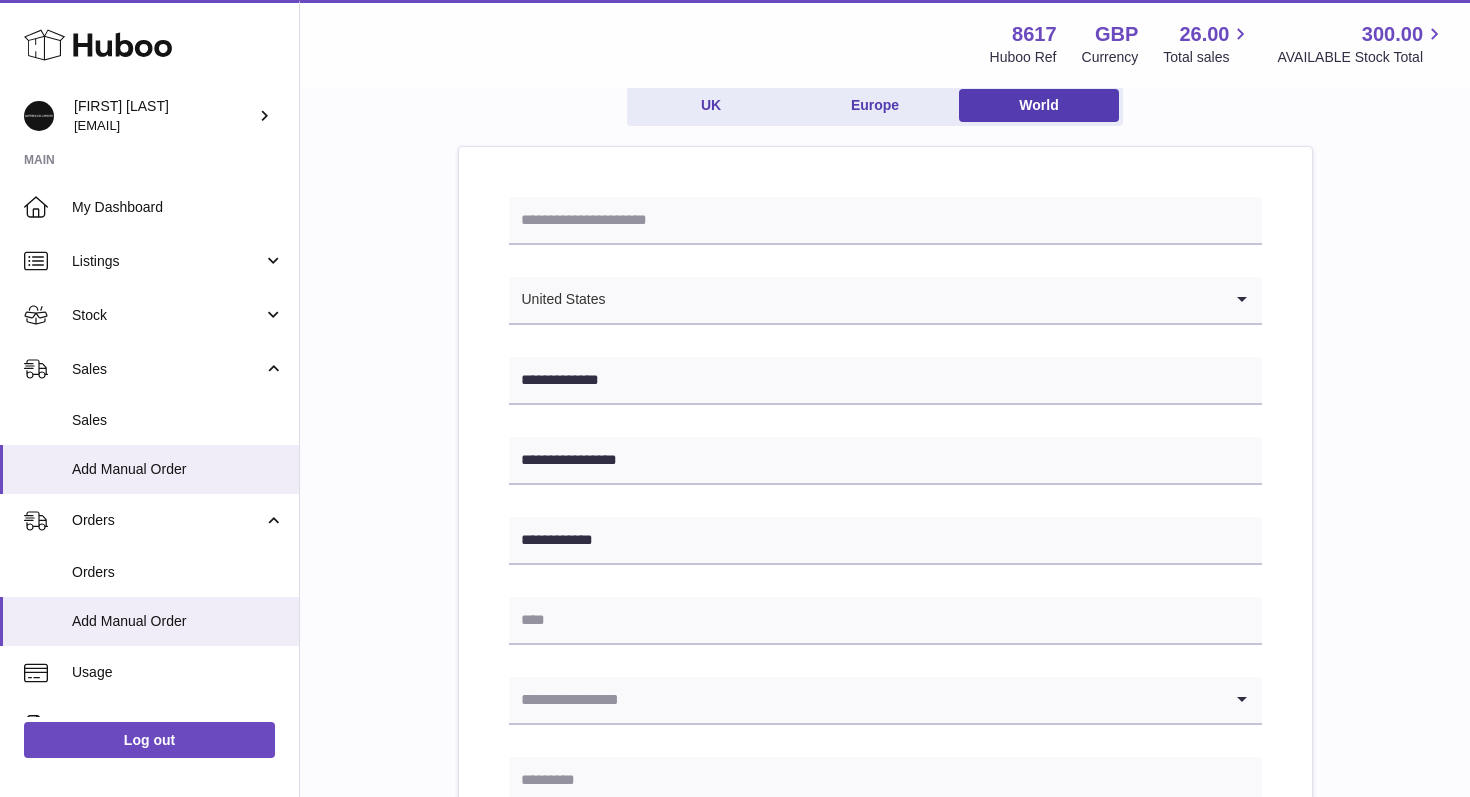 scroll, scrollTop: 187, scrollLeft: 0, axis: vertical 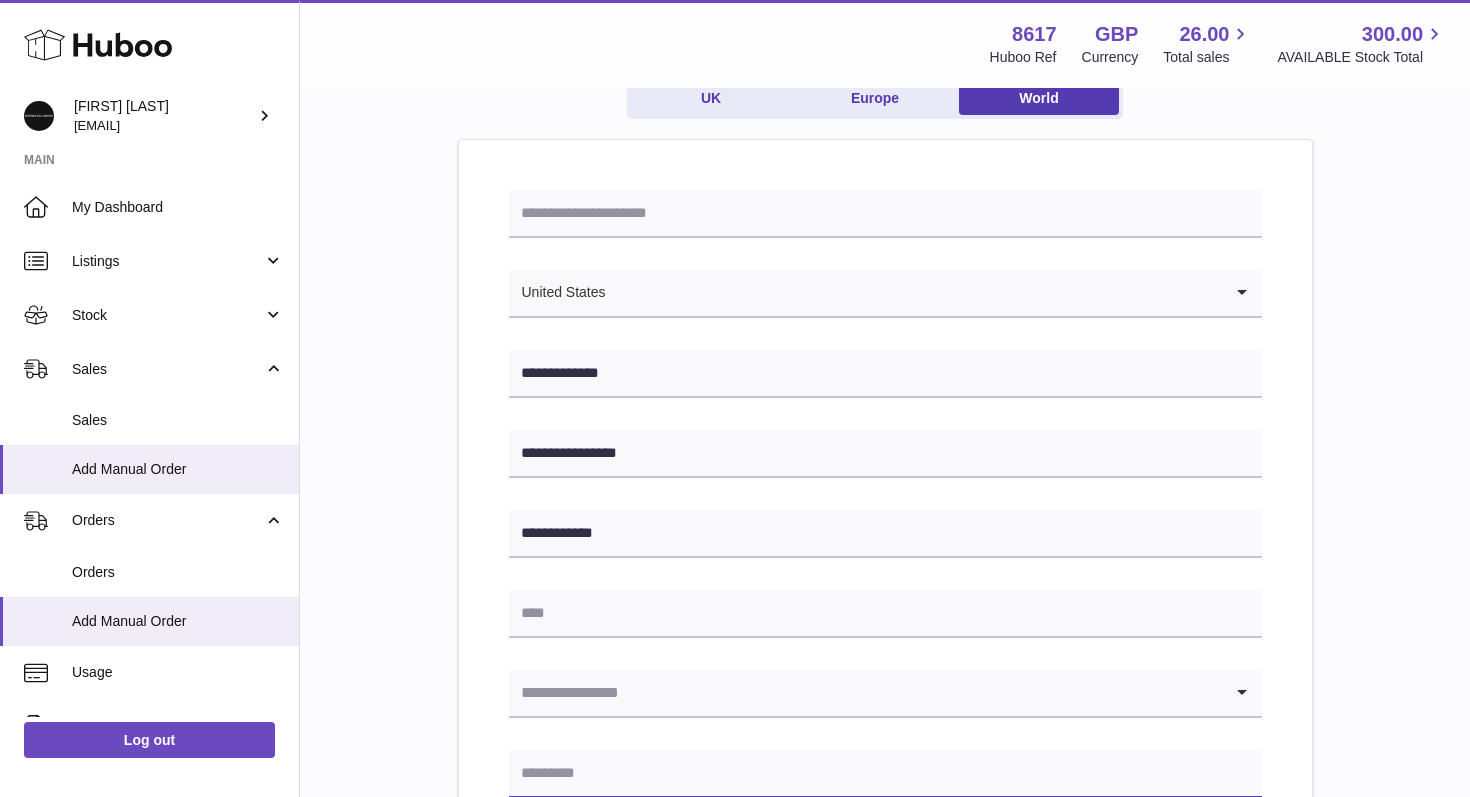 paste on "**********" 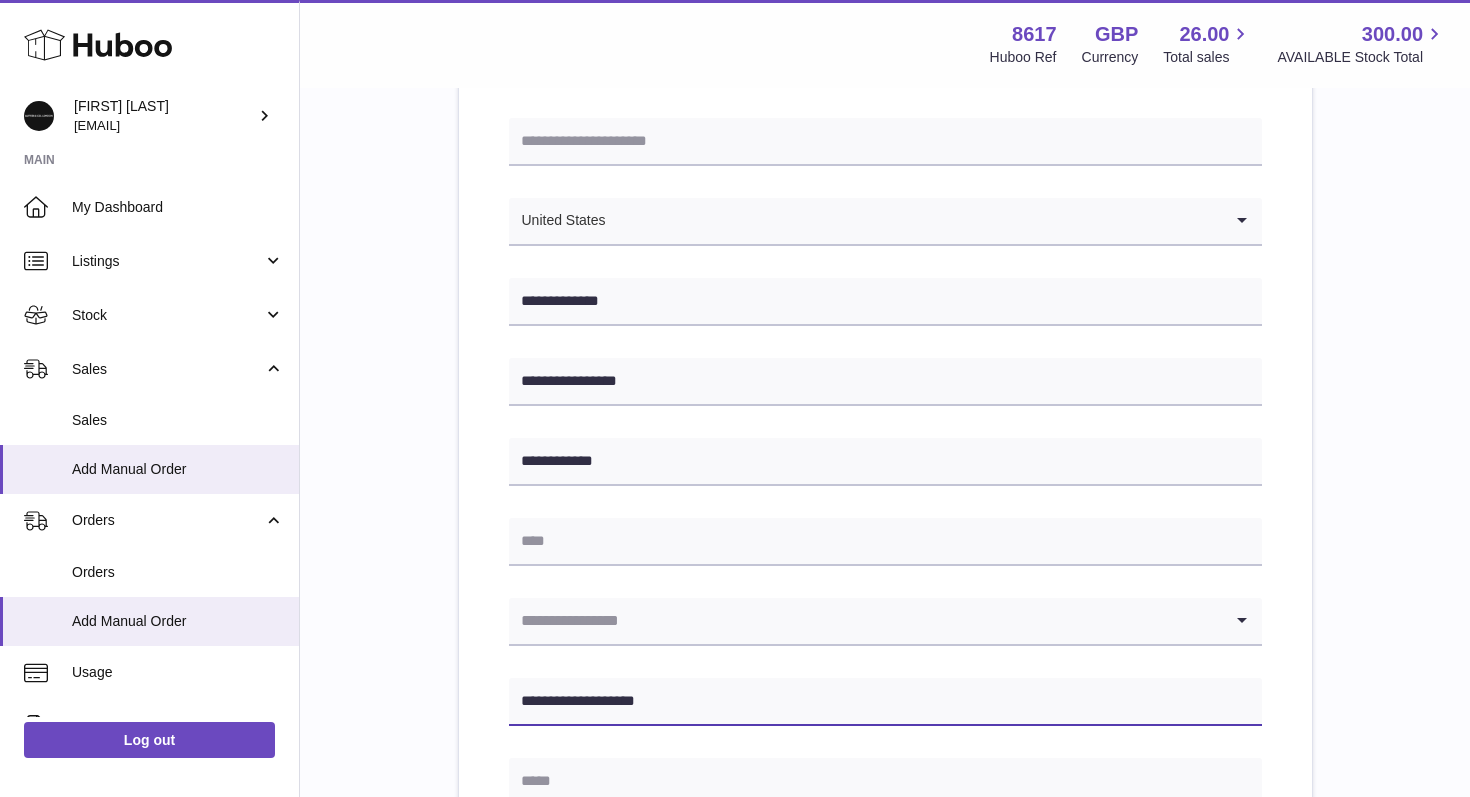 scroll, scrollTop: 336, scrollLeft: 0, axis: vertical 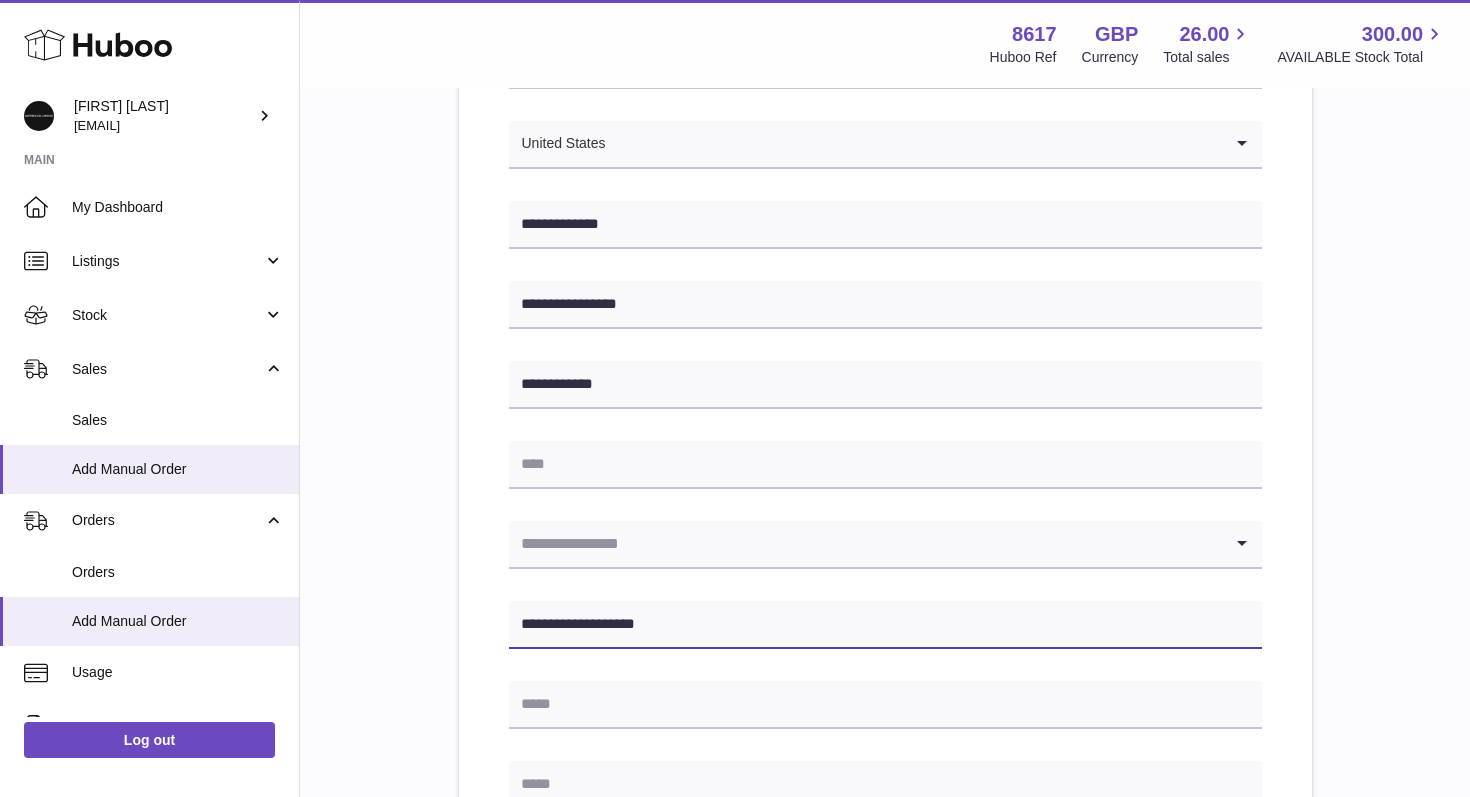 click on "**********" at bounding box center [885, 625] 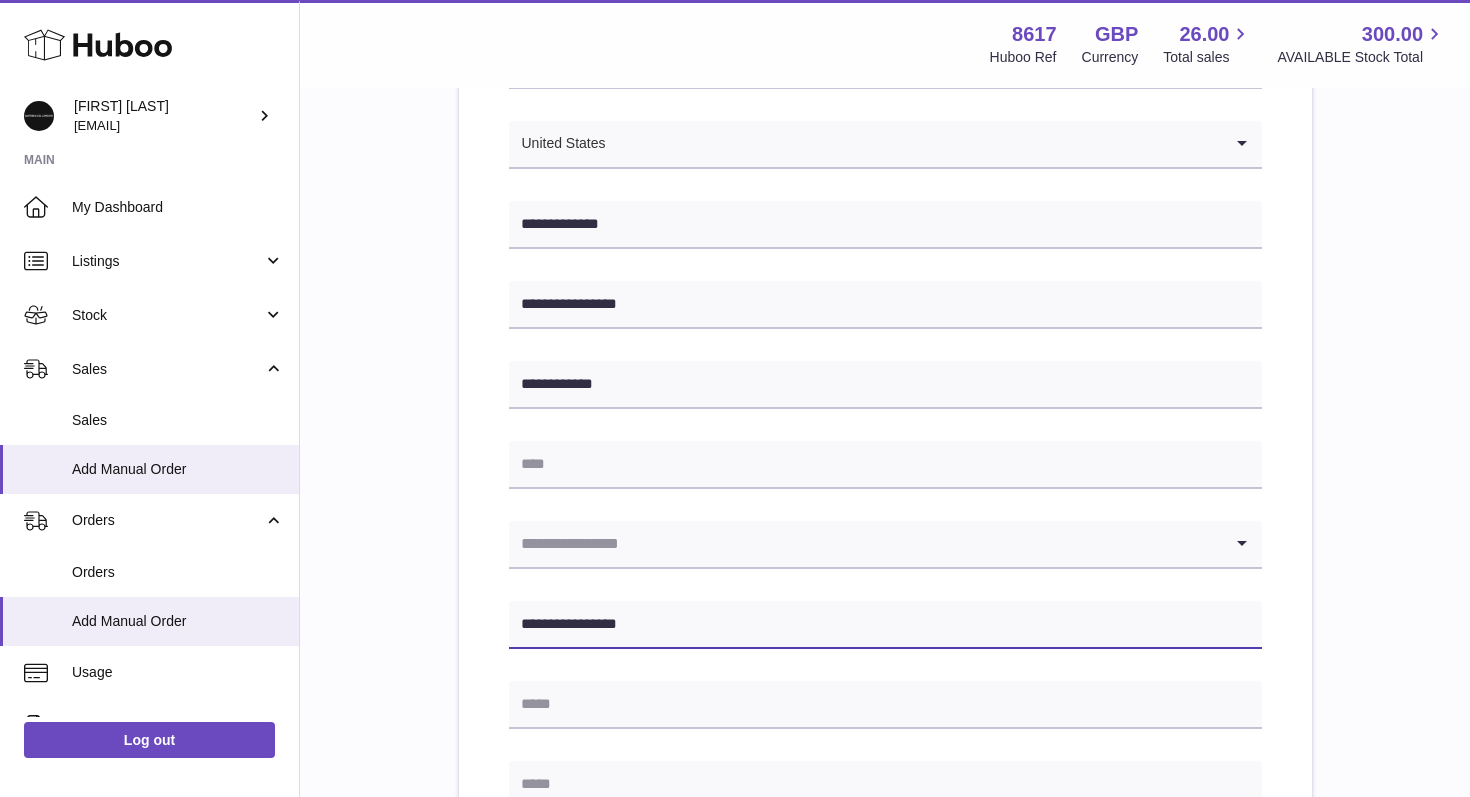 click on "**********" at bounding box center [885, 625] 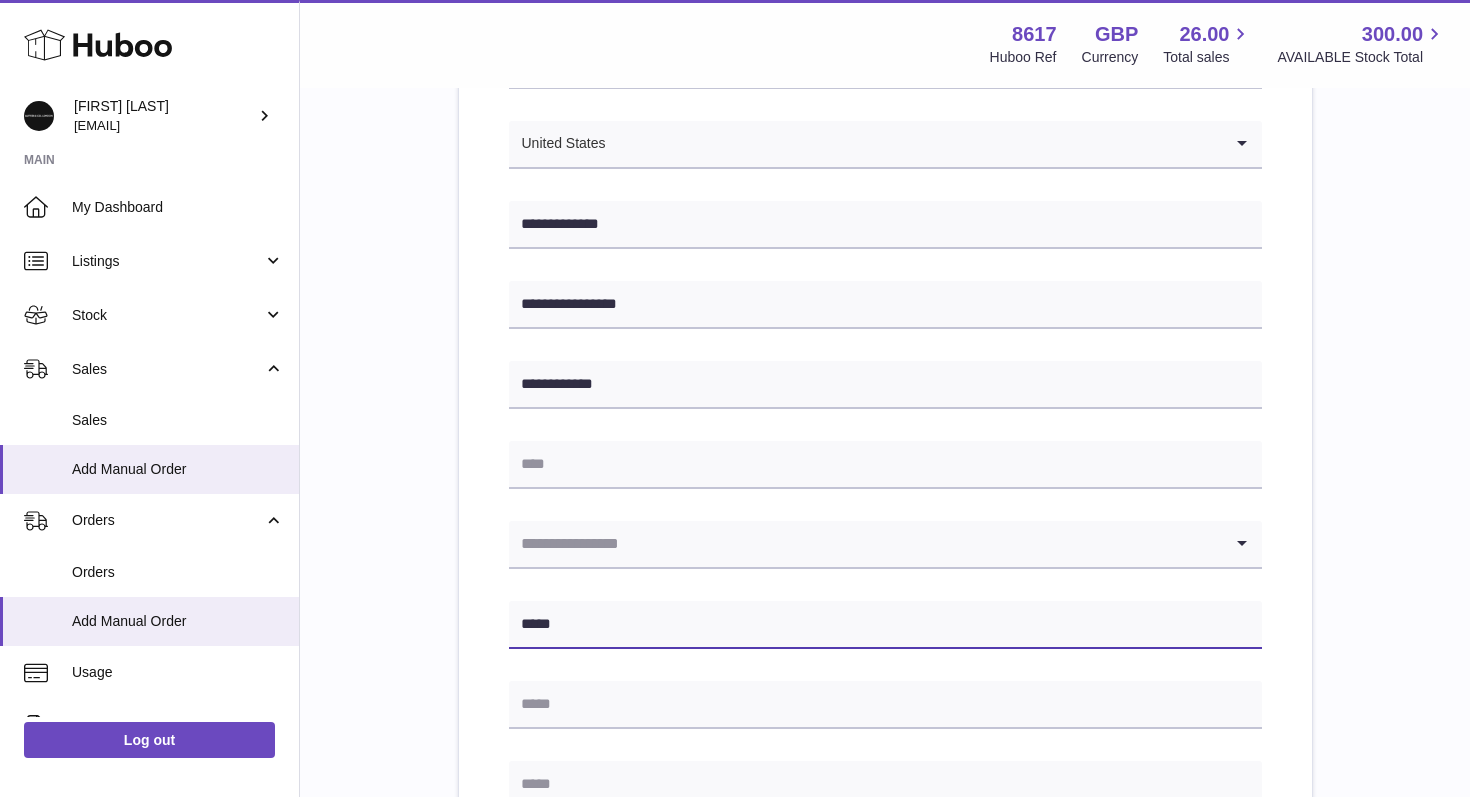 type on "*****" 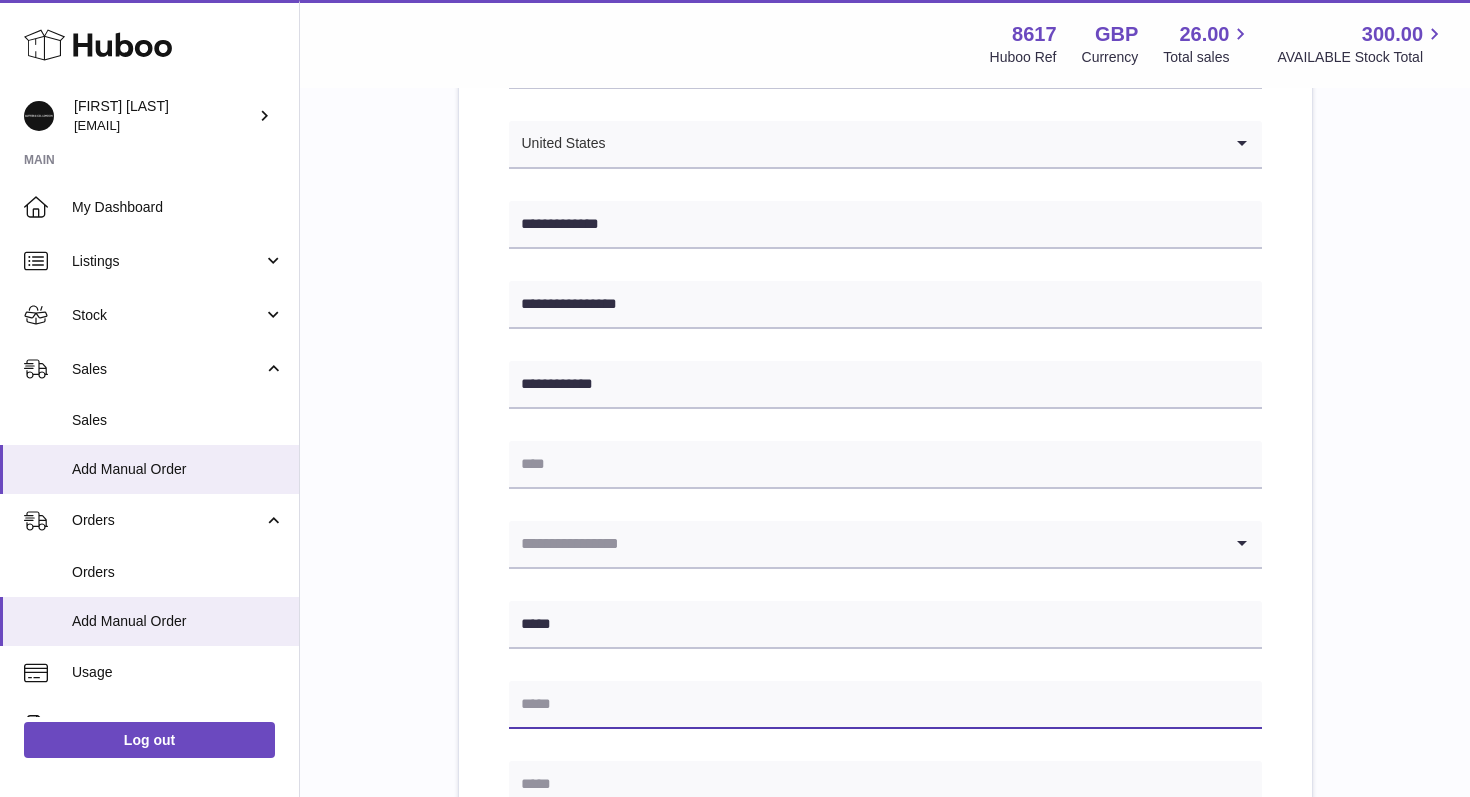 paste on "**********" 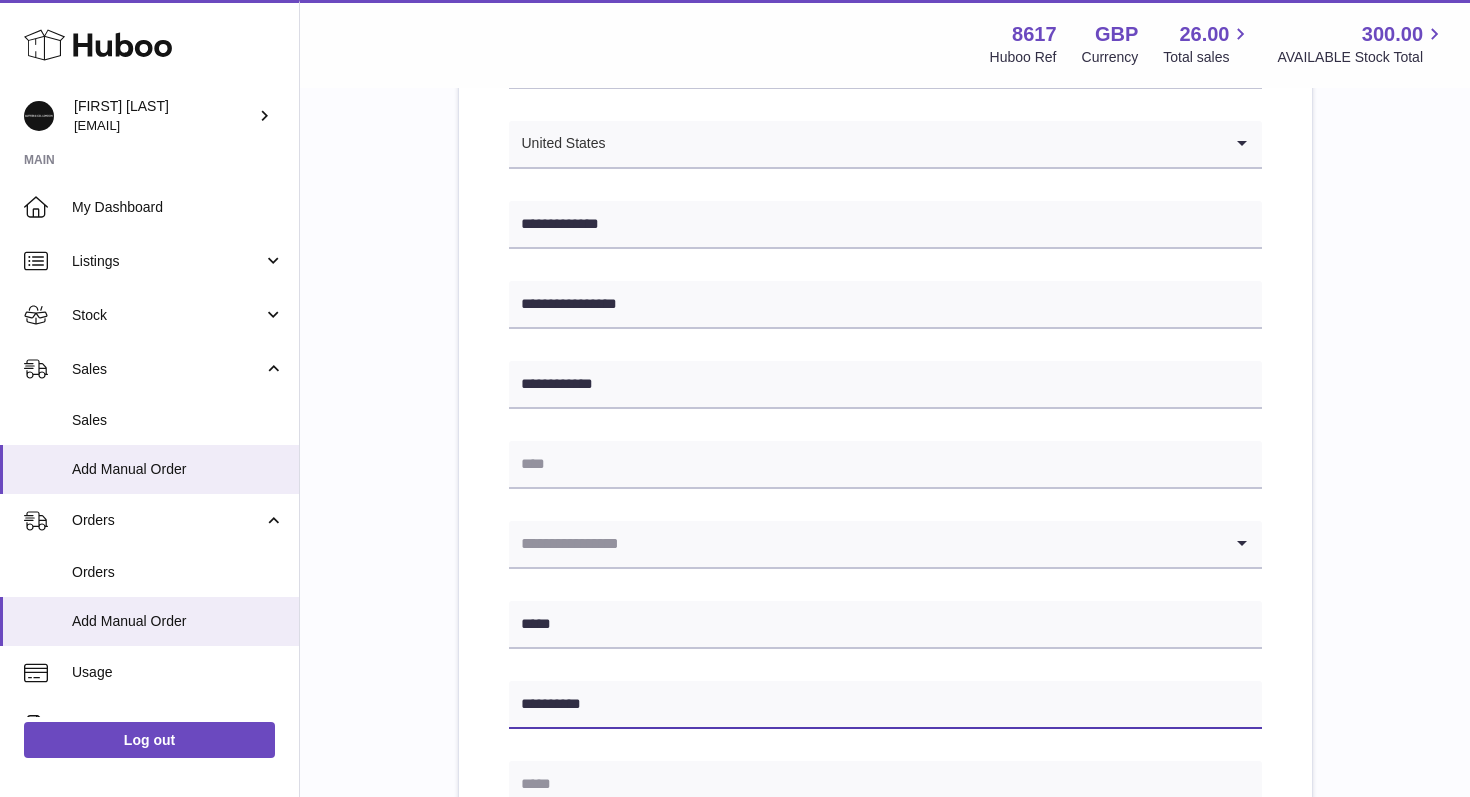 type on "**********" 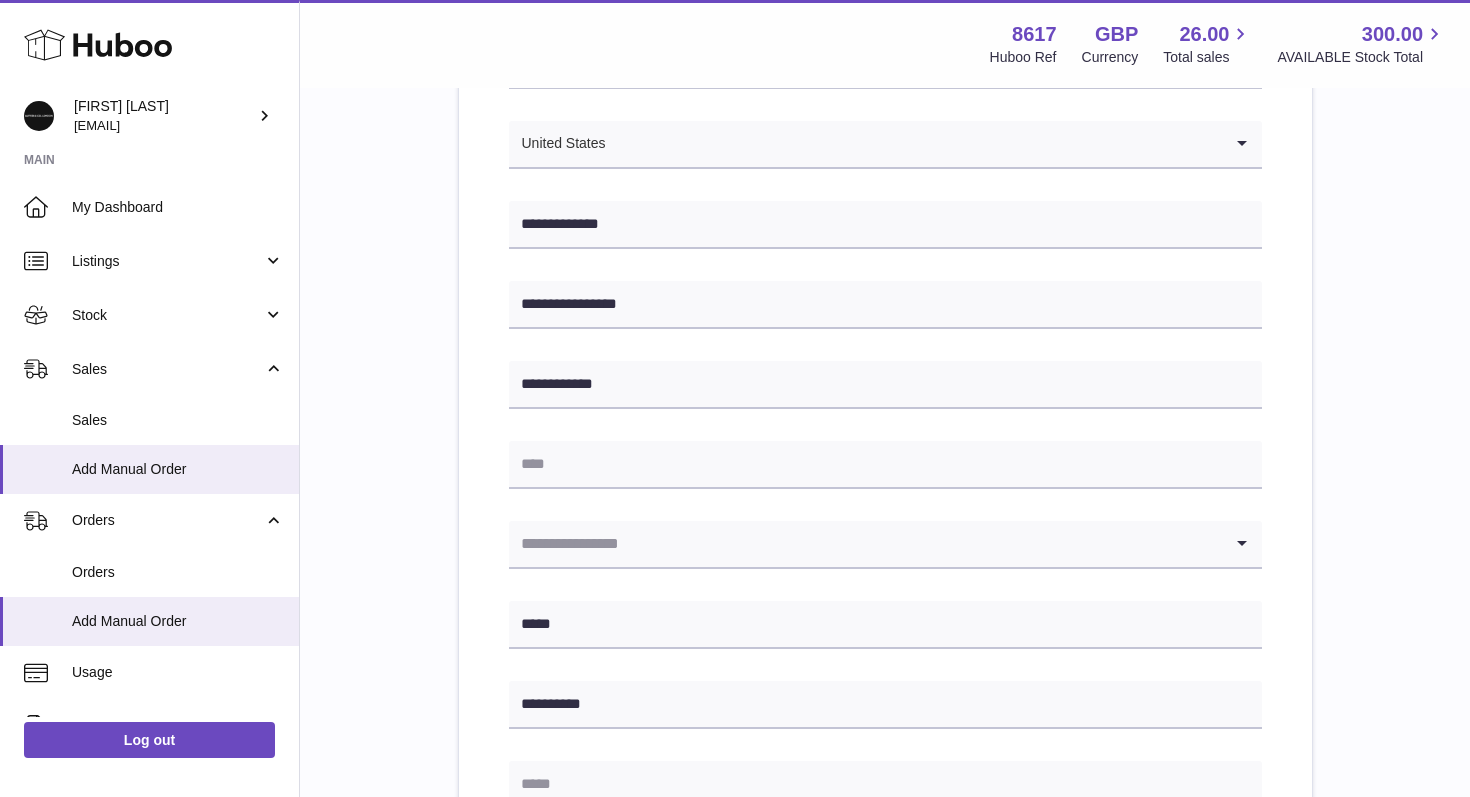 click at bounding box center (865, 544) 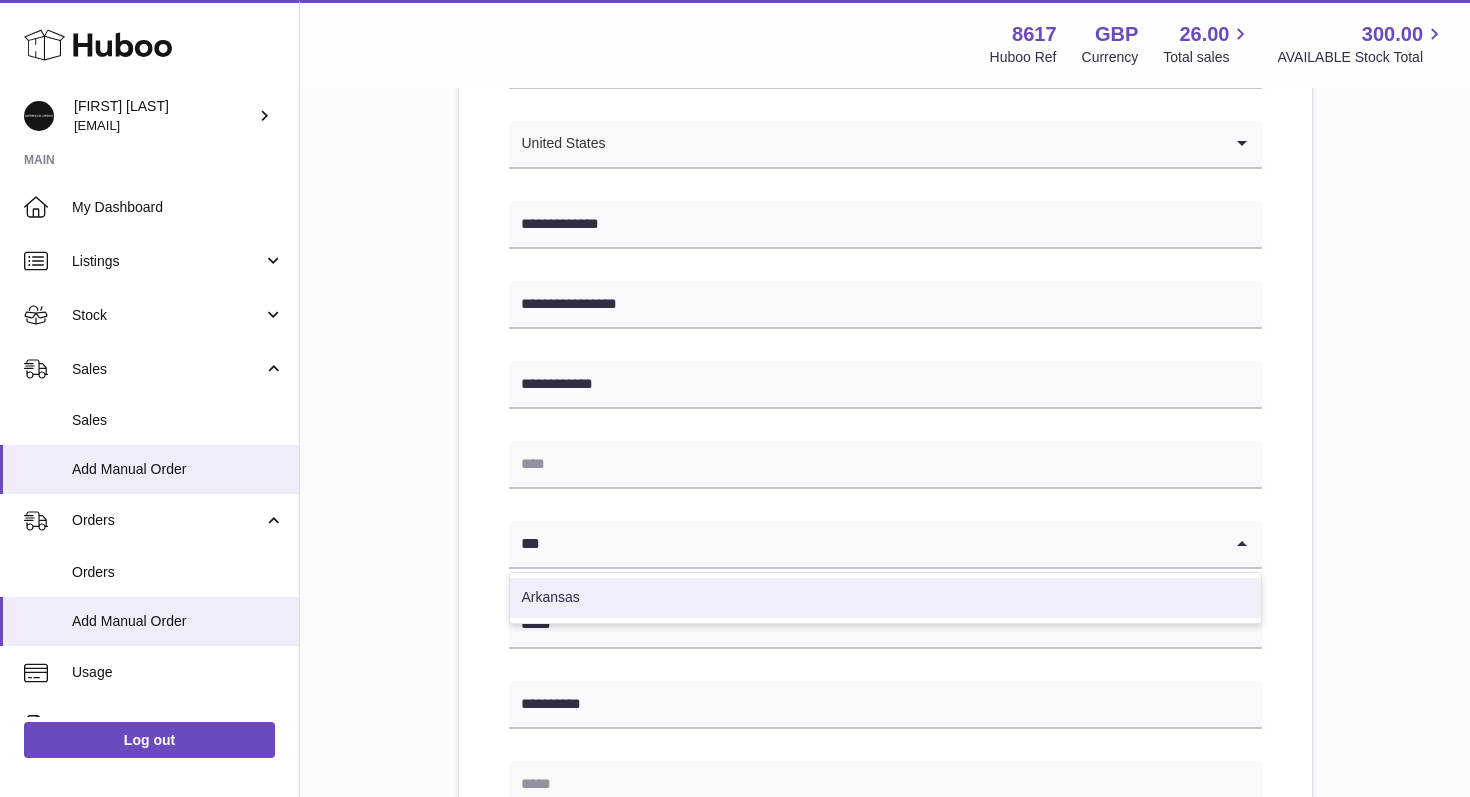 click on "Arkansas" at bounding box center (885, 598) 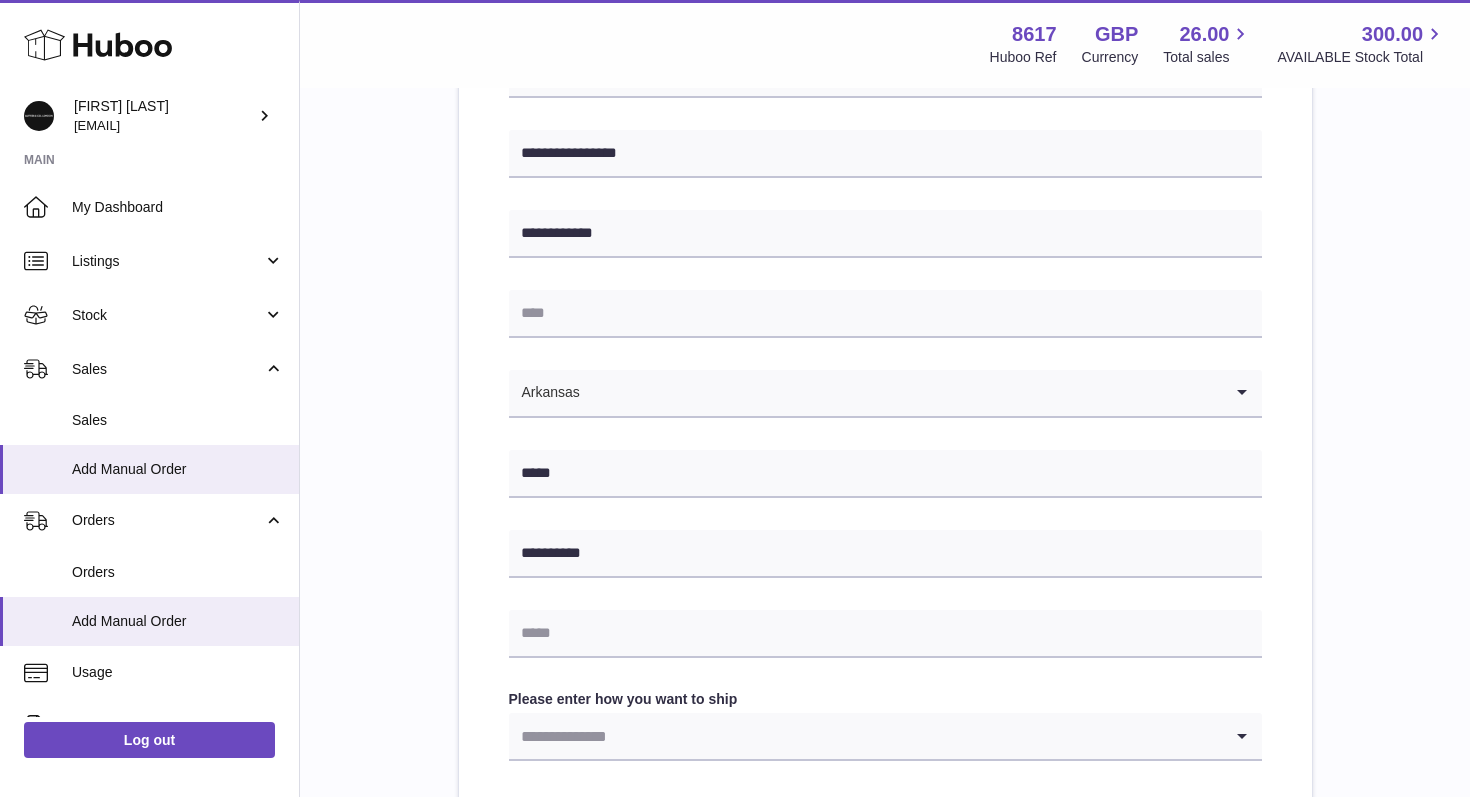 scroll, scrollTop: 517, scrollLeft: 0, axis: vertical 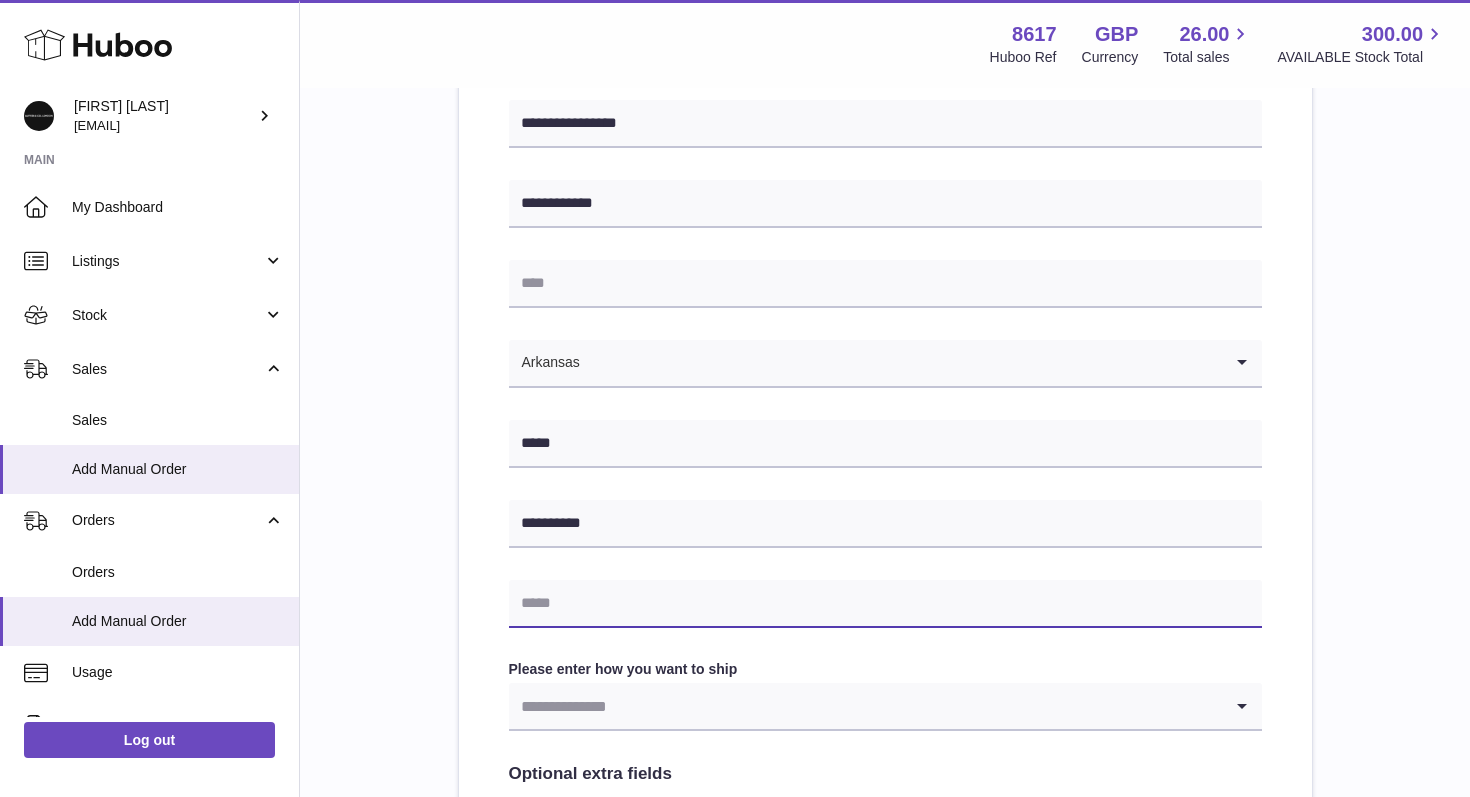 click at bounding box center (885, 604) 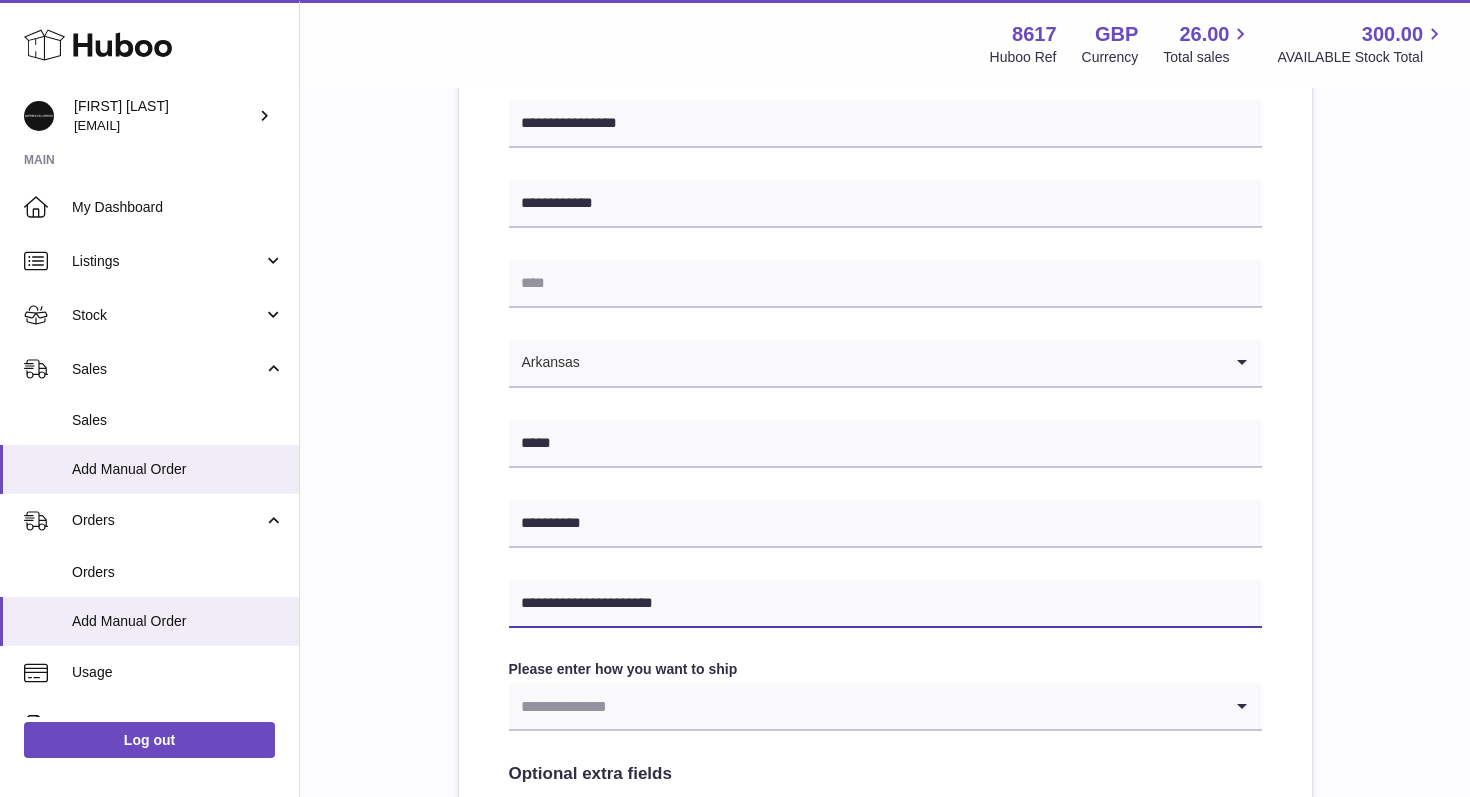 type on "**********" 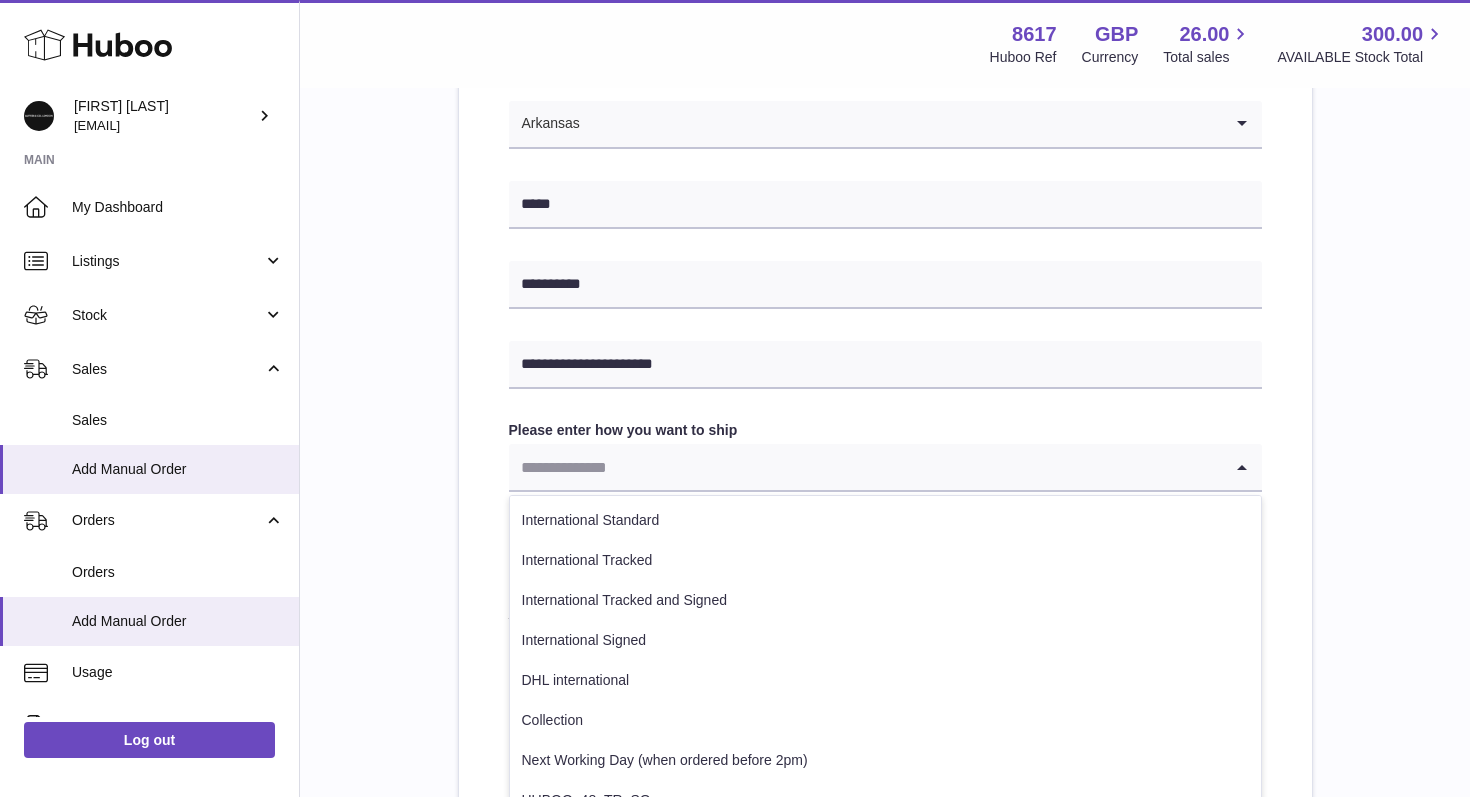 scroll, scrollTop: 792, scrollLeft: 0, axis: vertical 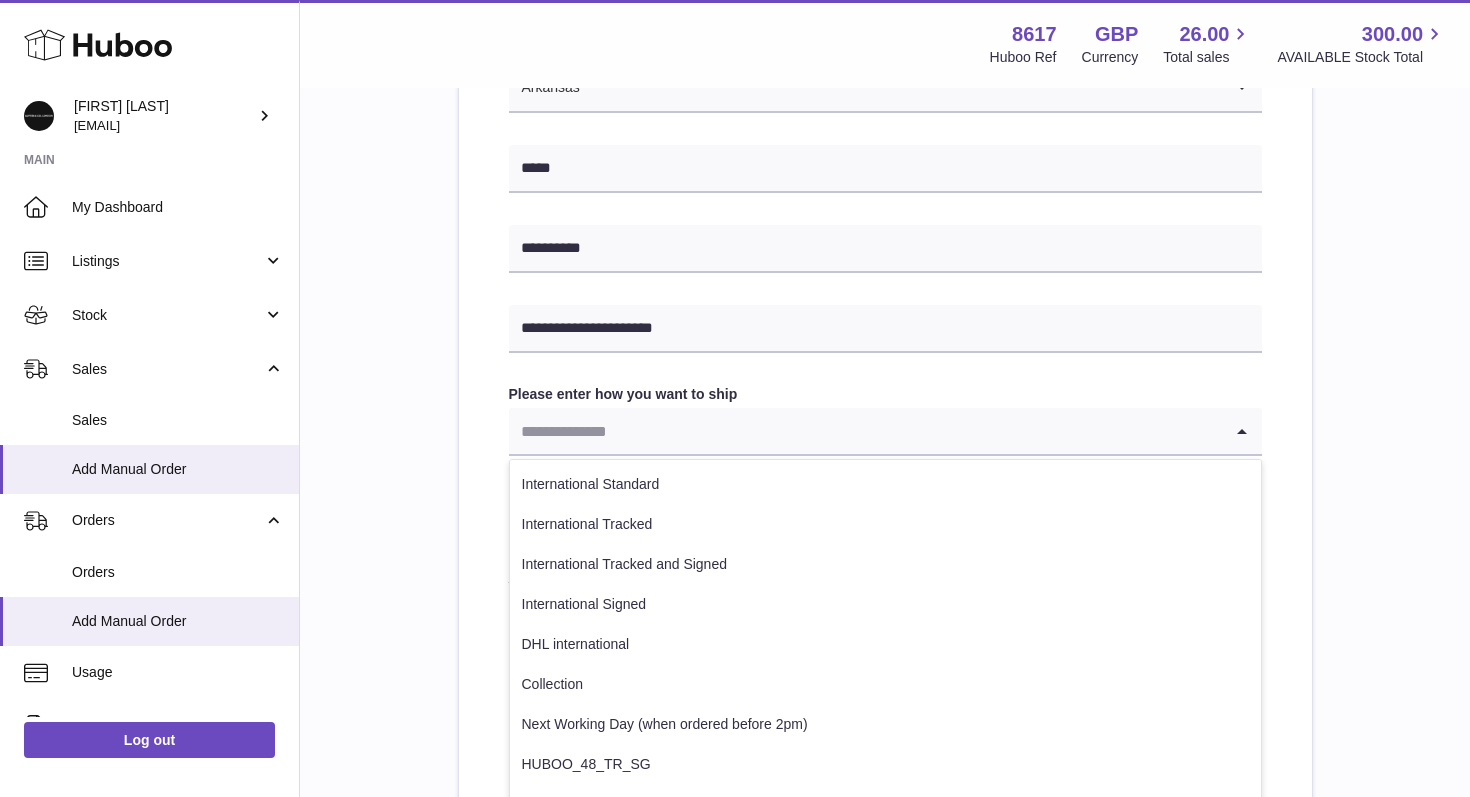click at bounding box center (865, 431) 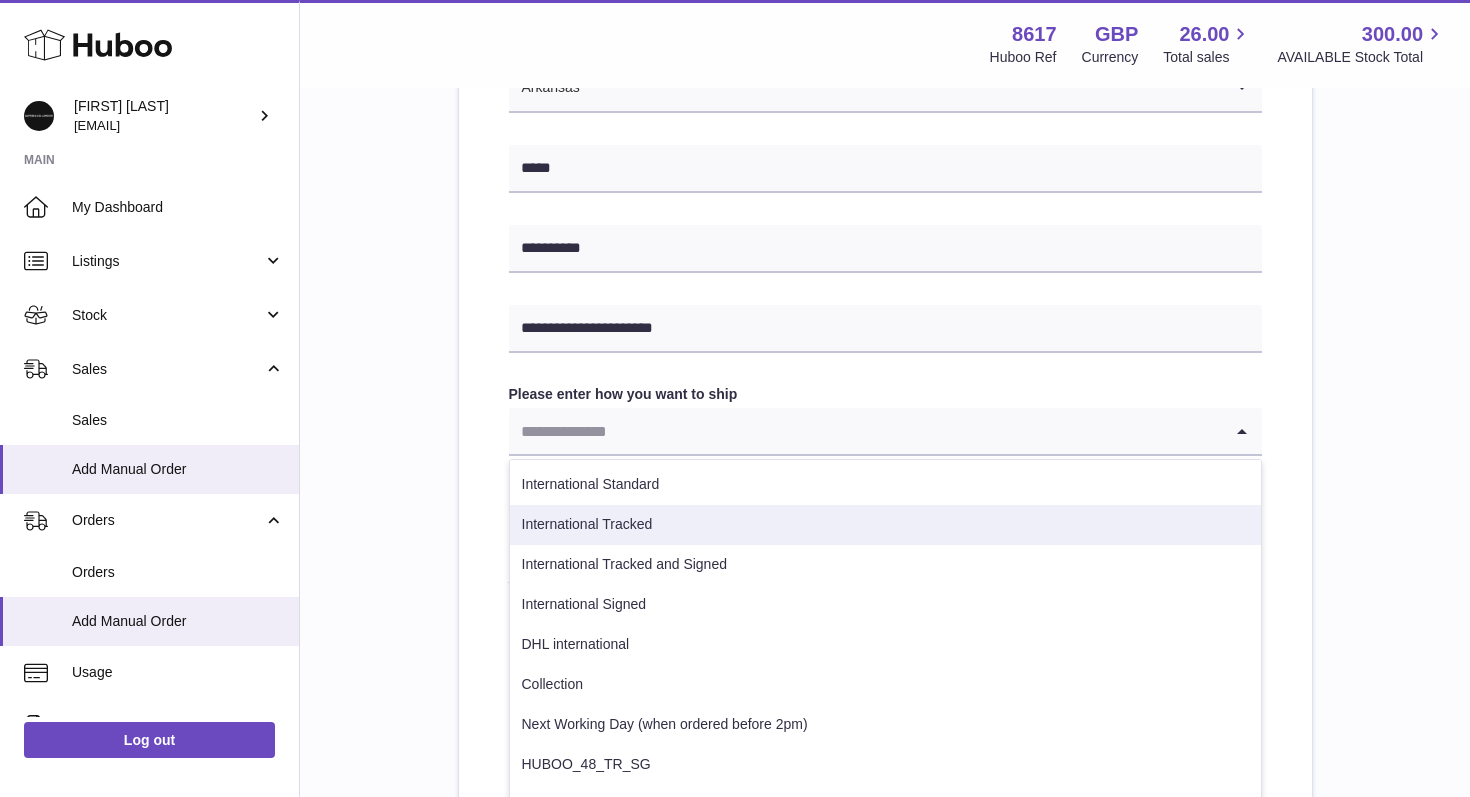 click on "International Tracked" at bounding box center [885, 525] 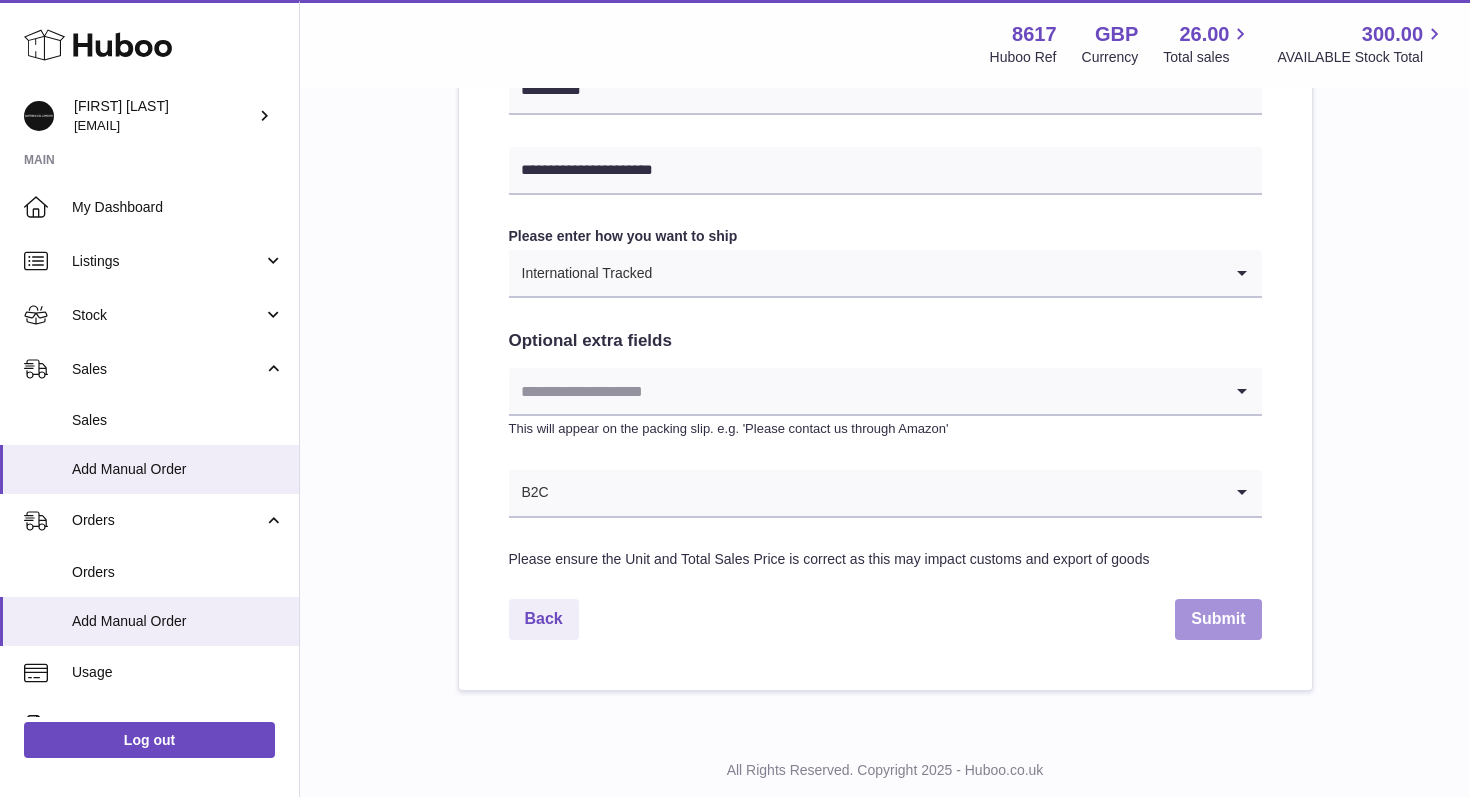 click on "Submit" at bounding box center [1218, 619] 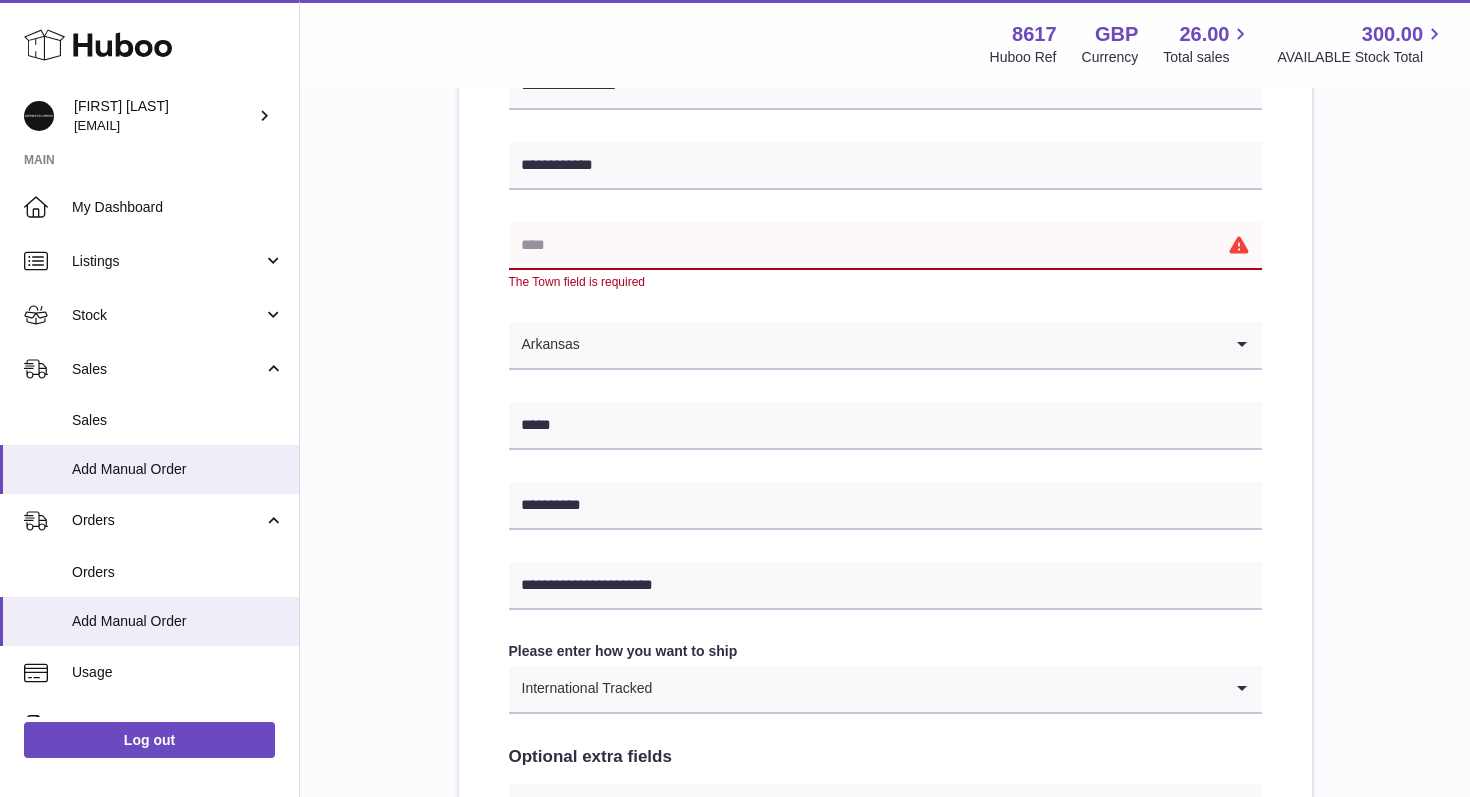 scroll, scrollTop: 362, scrollLeft: 0, axis: vertical 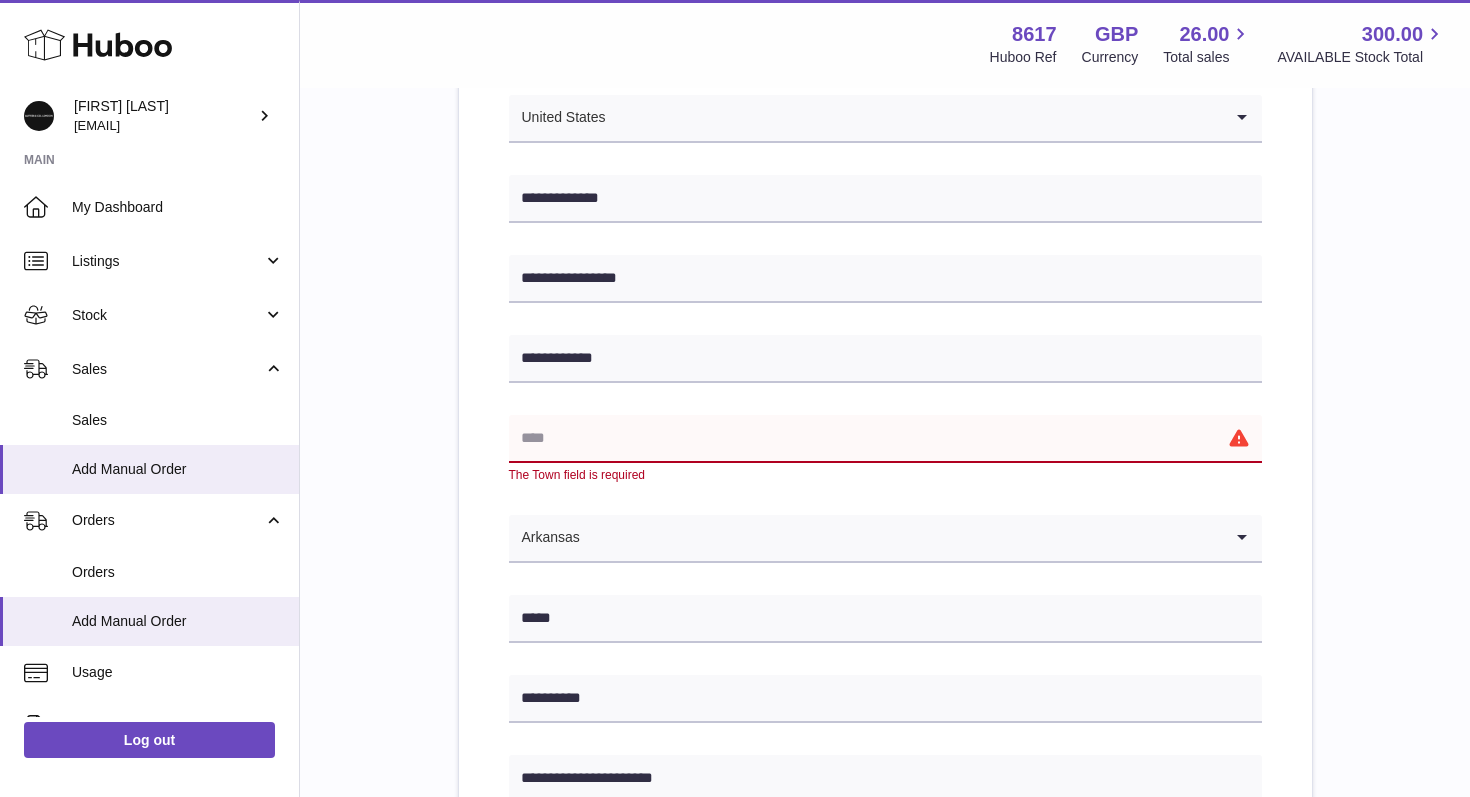 click at bounding box center (885, 439) 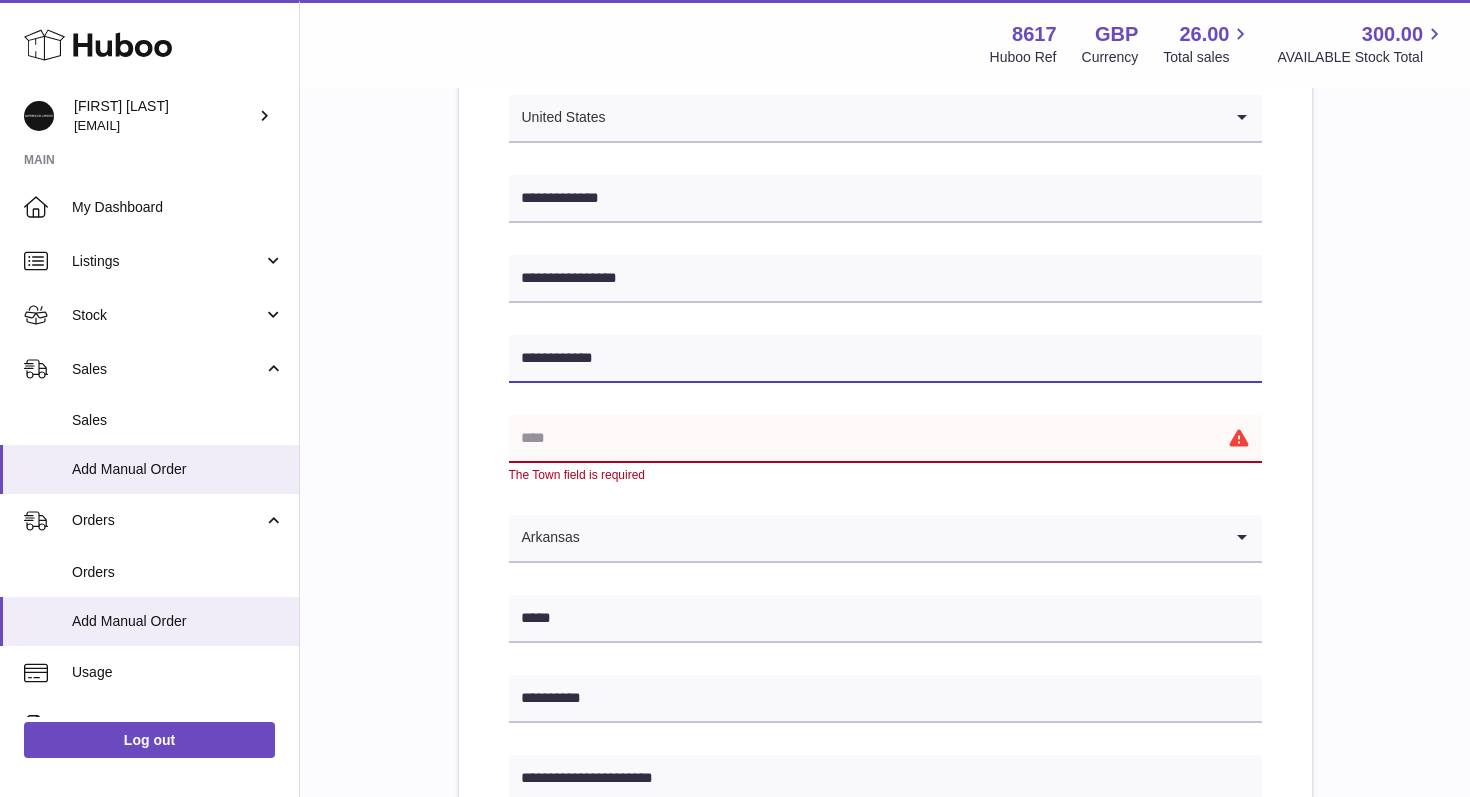 click on "**********" at bounding box center [885, 359] 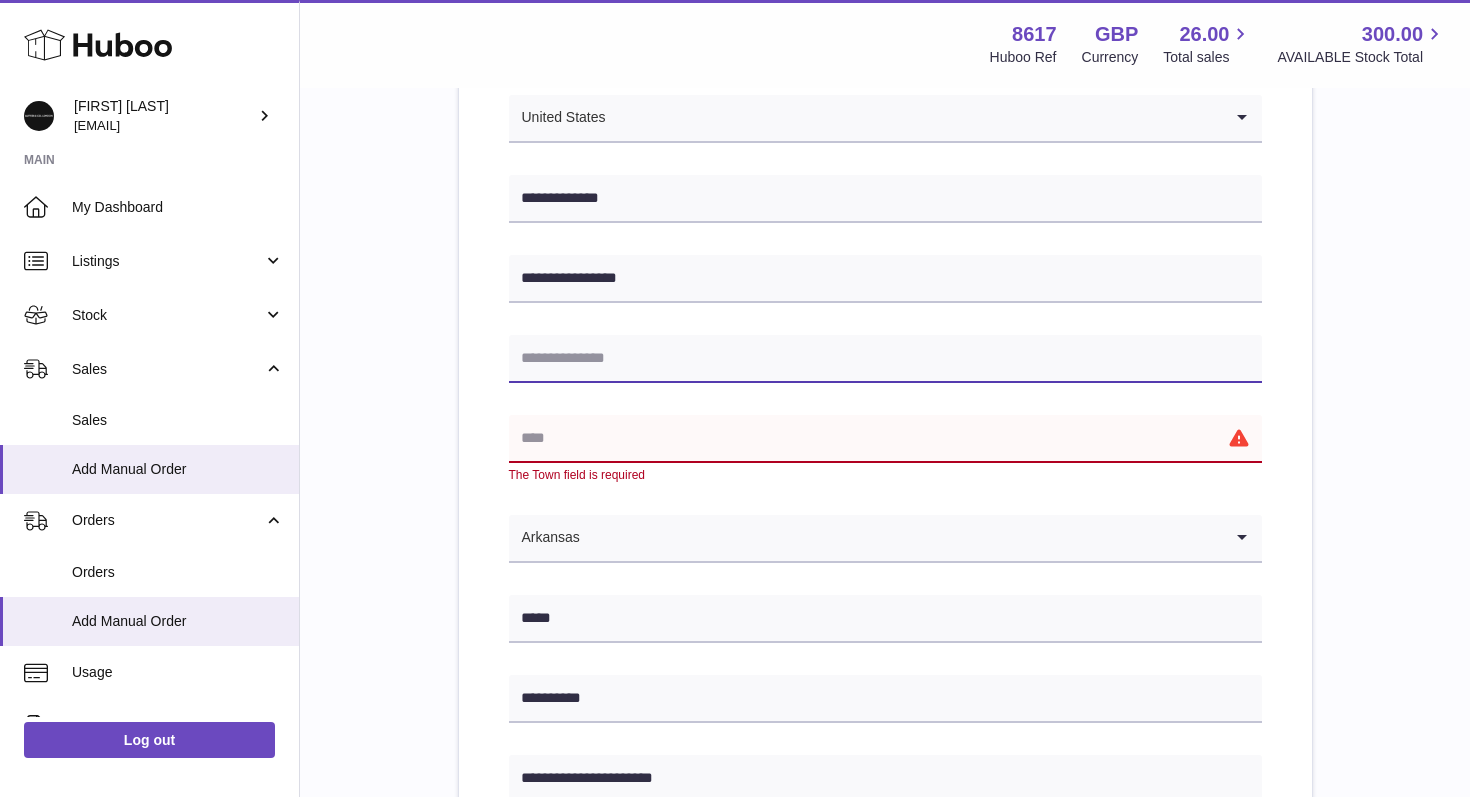 type 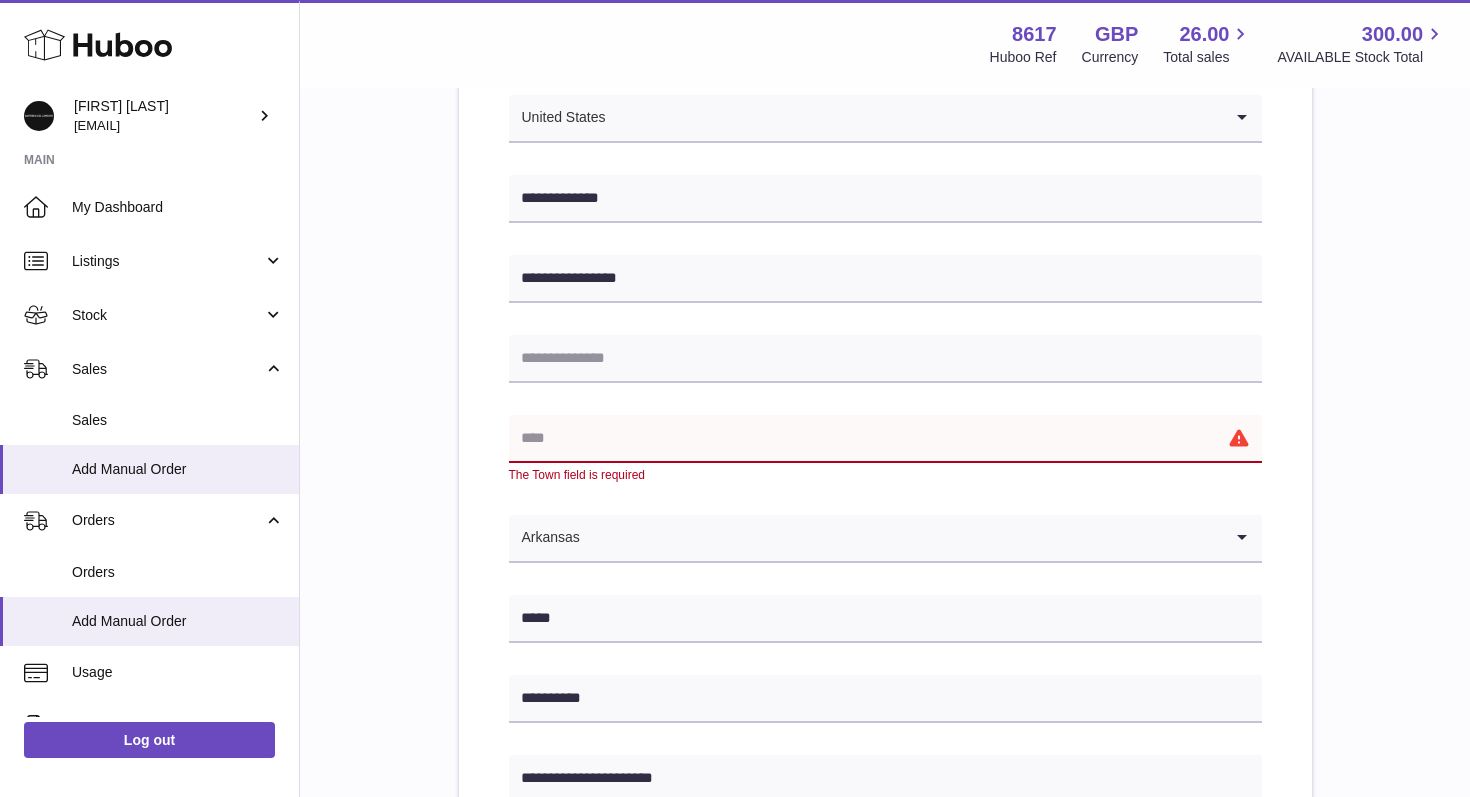paste on "******" 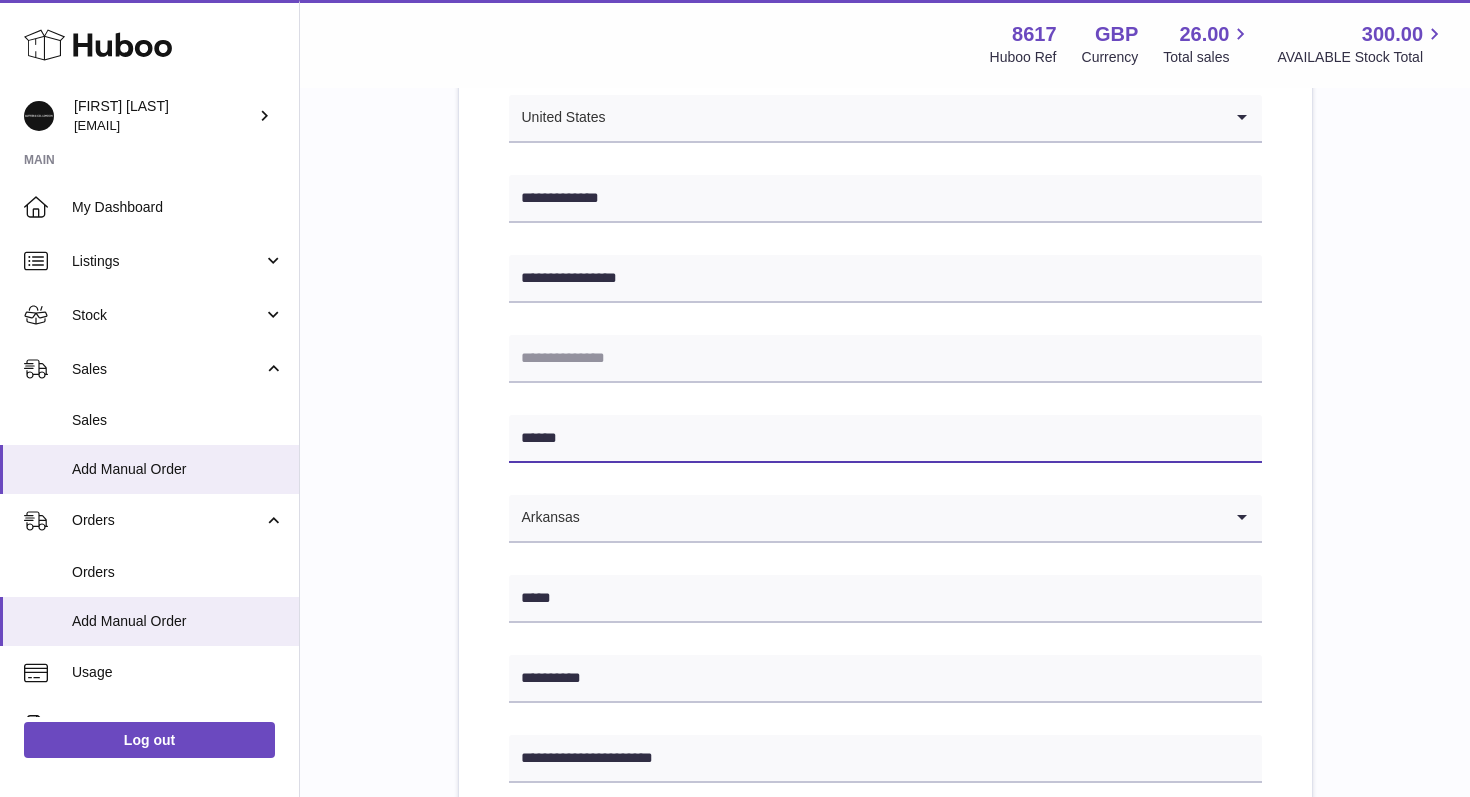 type on "******" 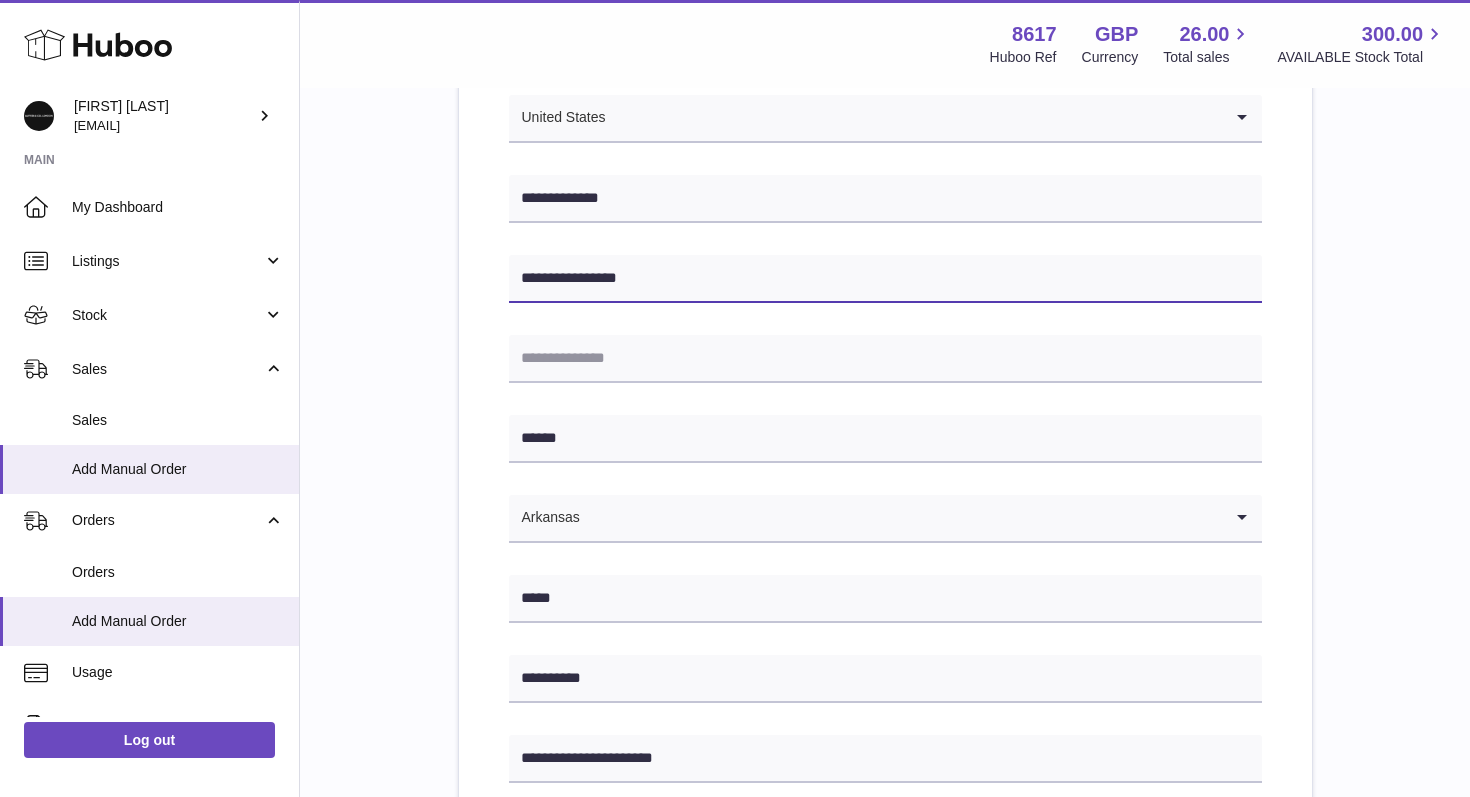 click on "**********" at bounding box center (885, 279) 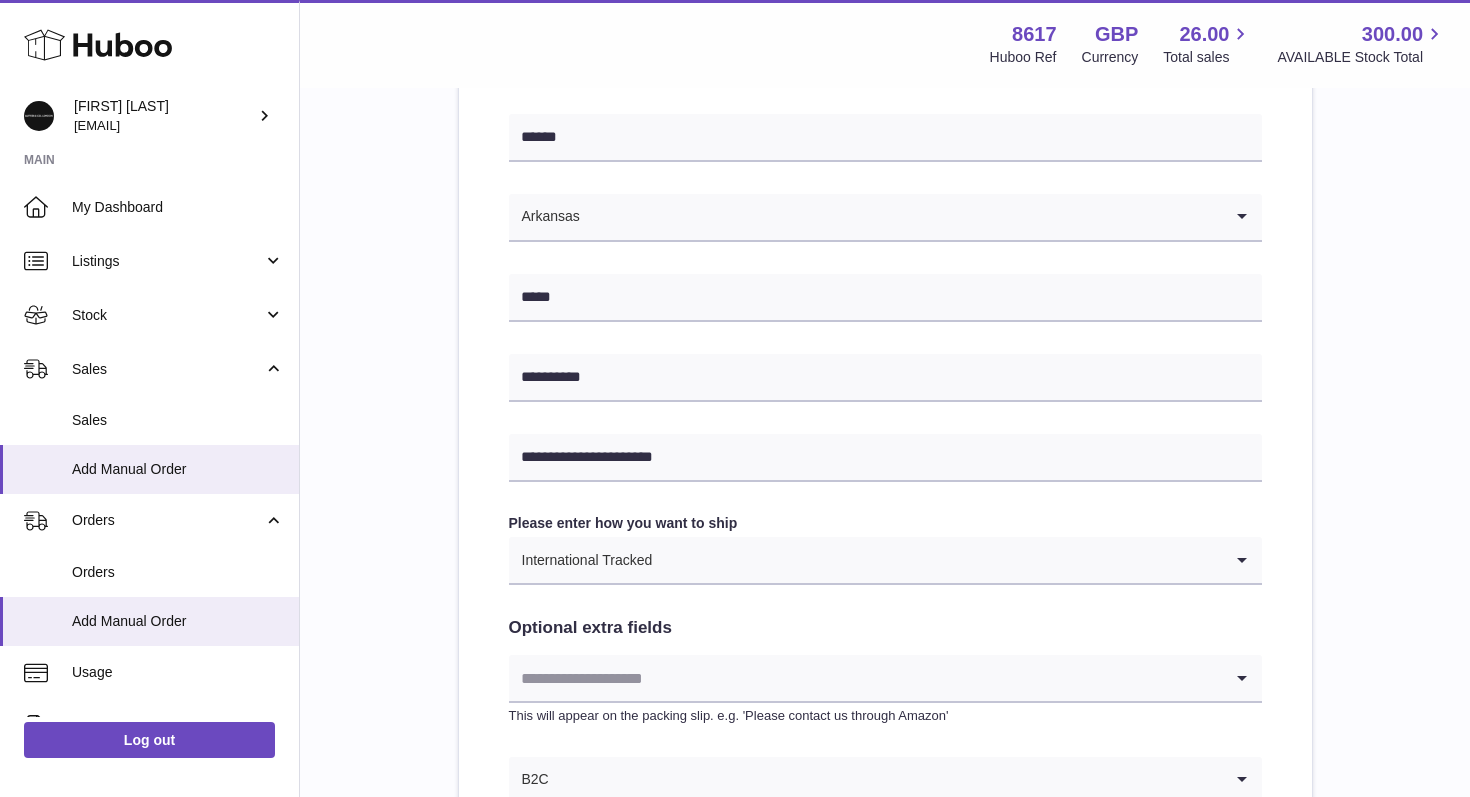 scroll, scrollTop: 907, scrollLeft: 0, axis: vertical 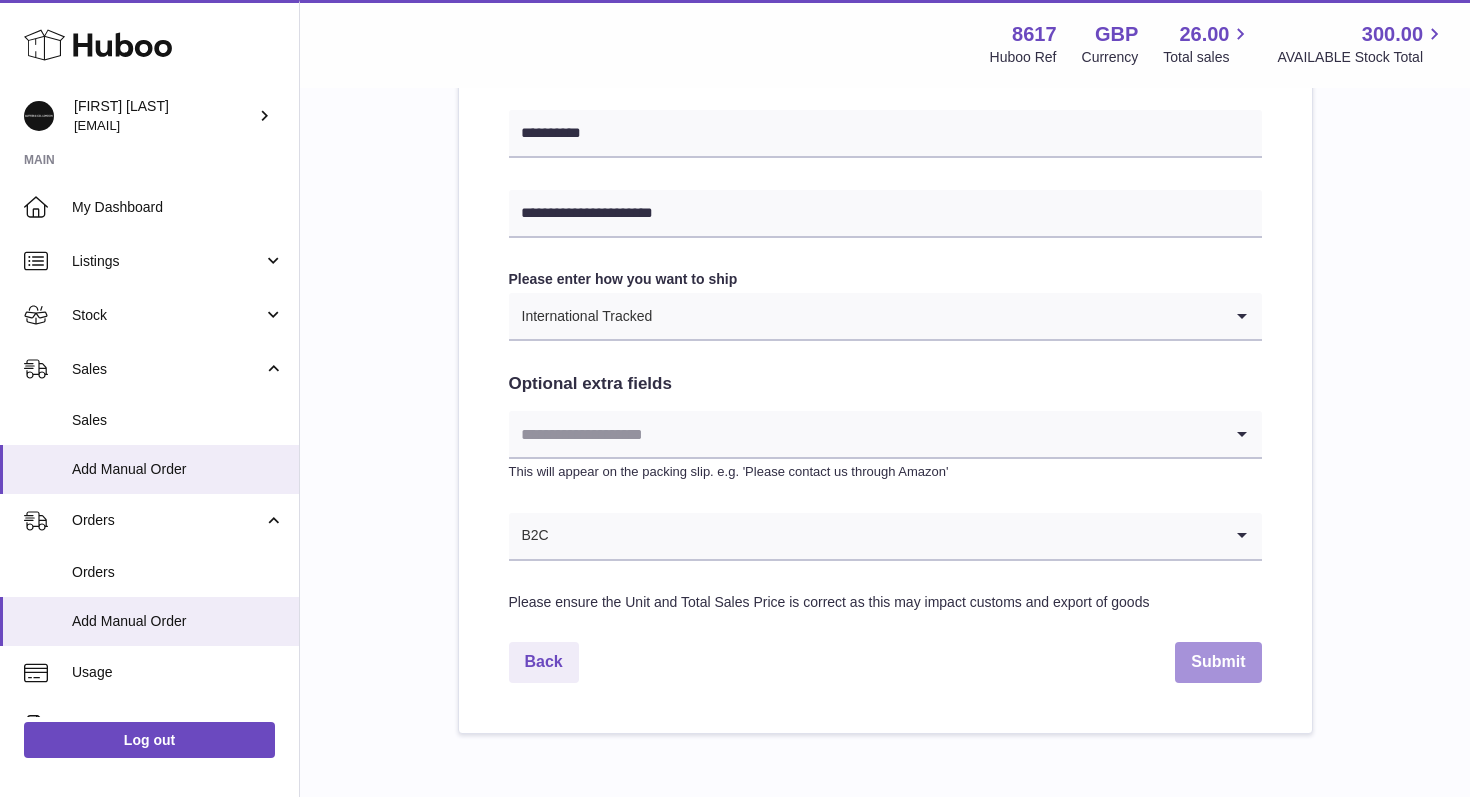type on "**********" 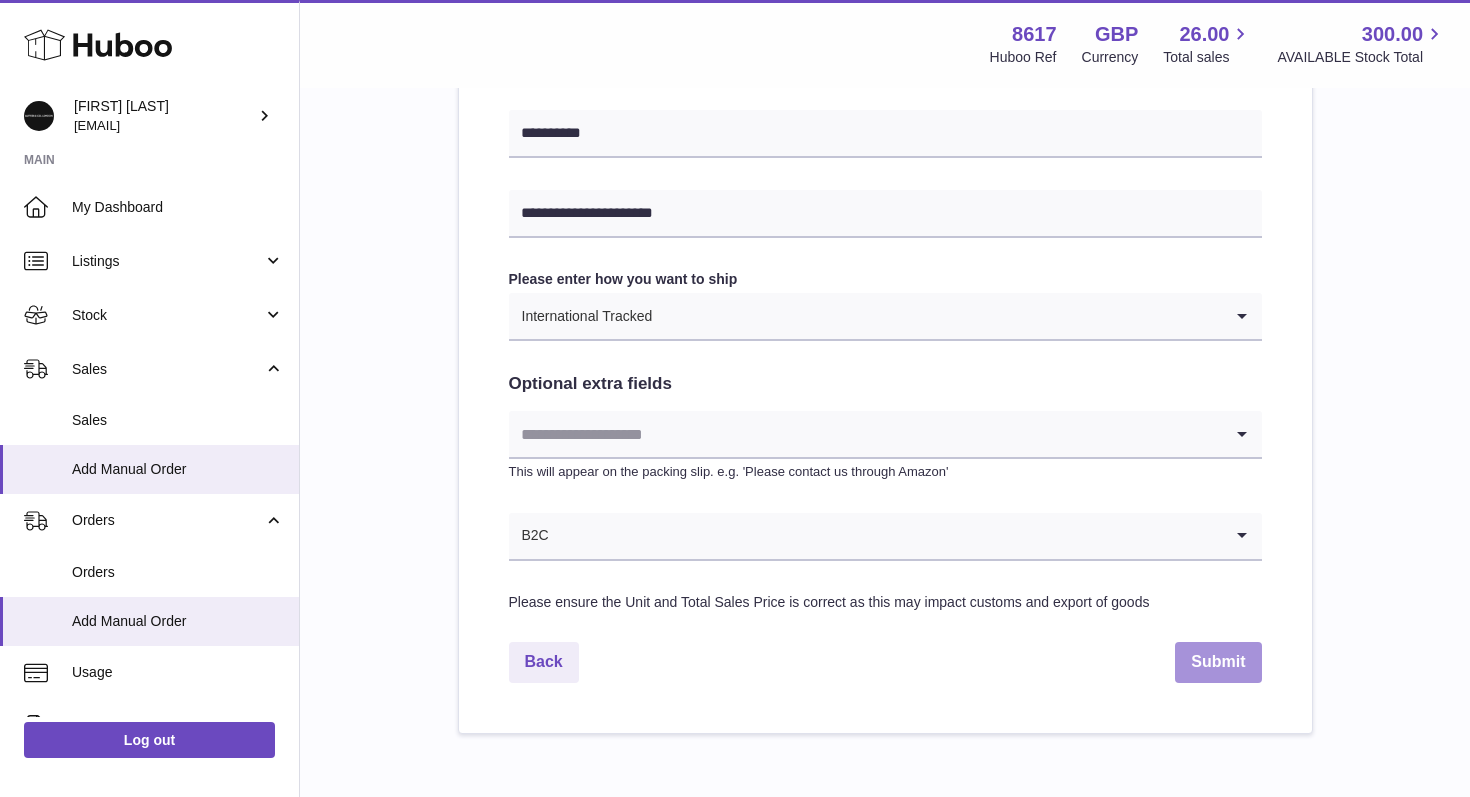 click on "Submit" at bounding box center (1218, 662) 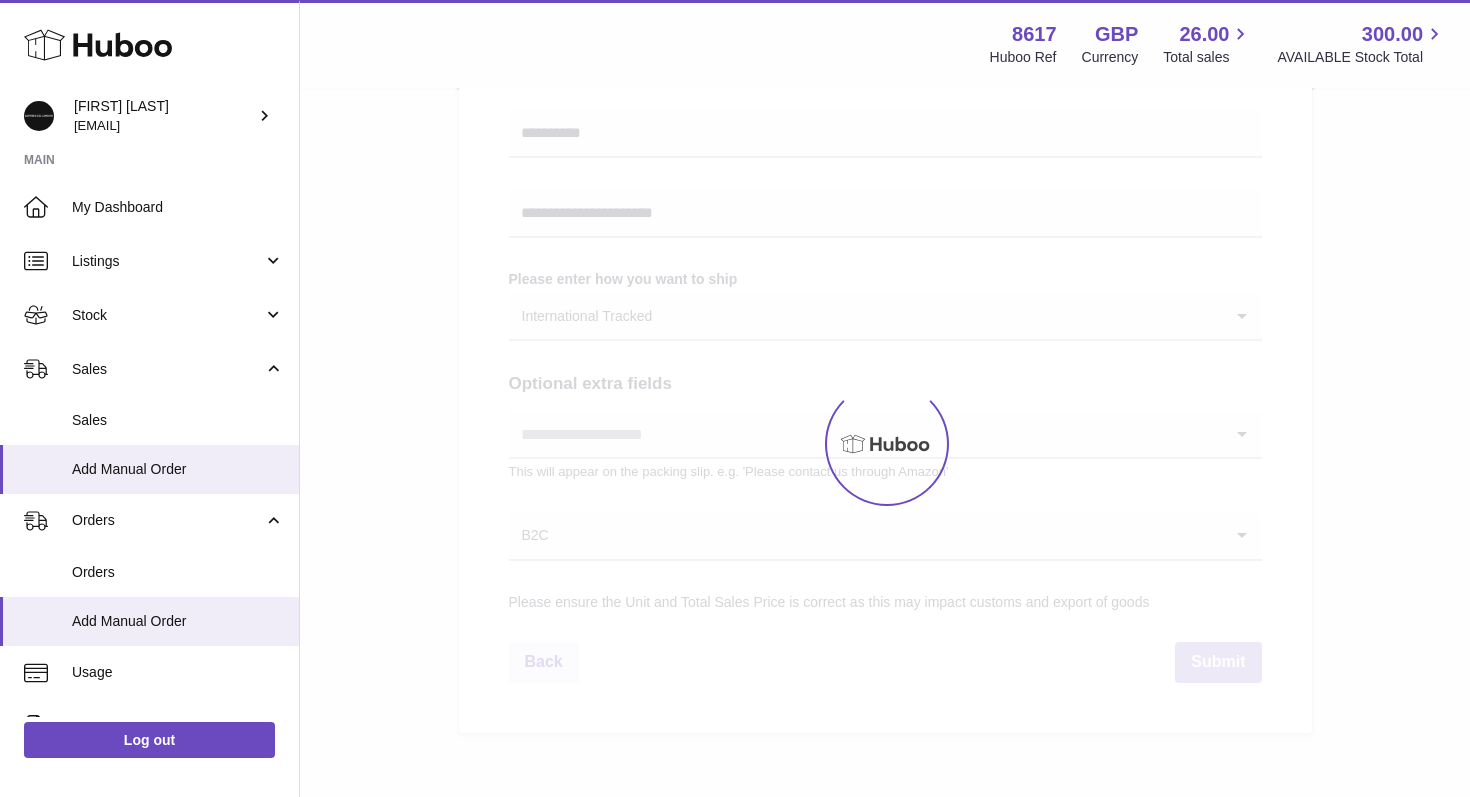 type 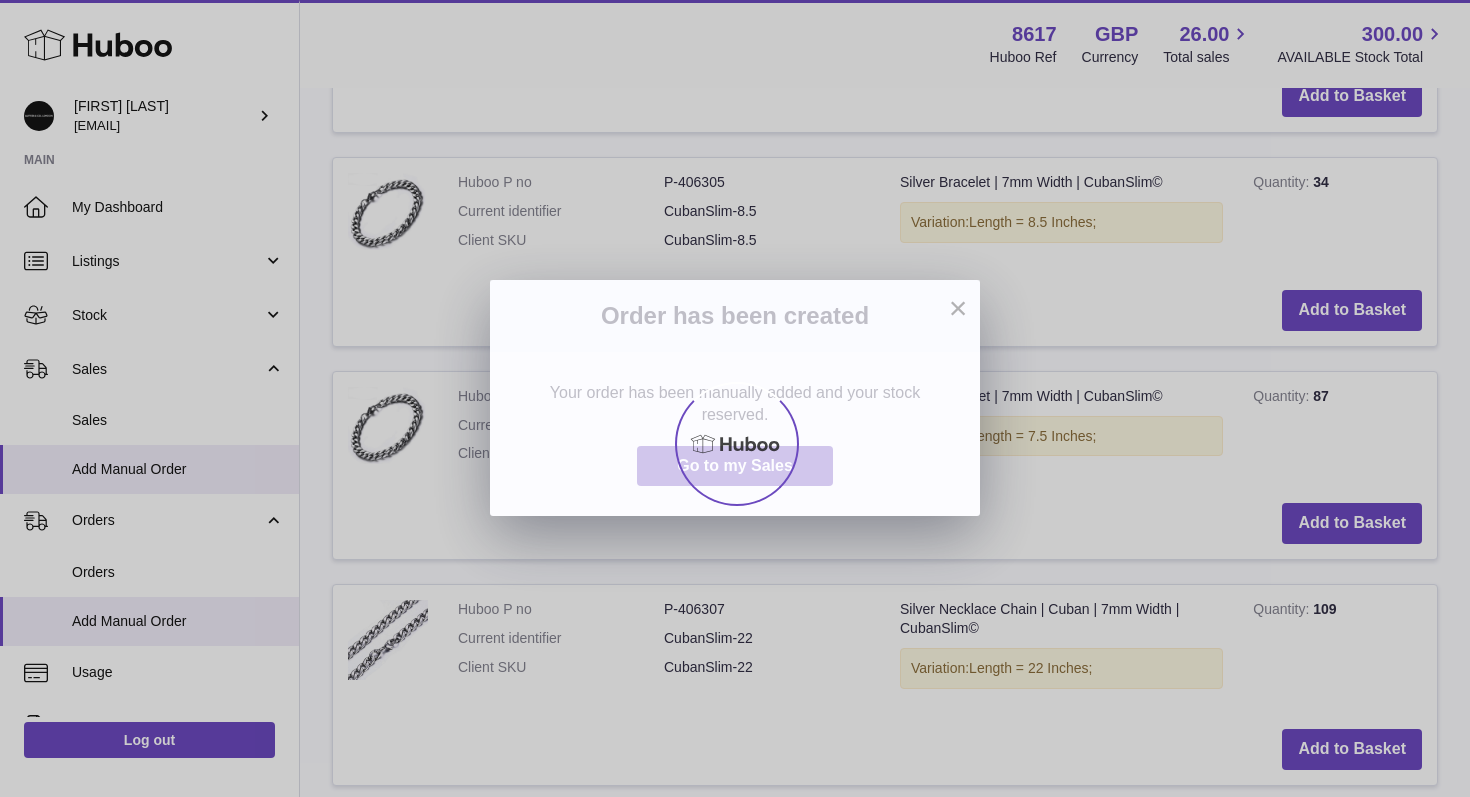 scroll, scrollTop: 0, scrollLeft: 0, axis: both 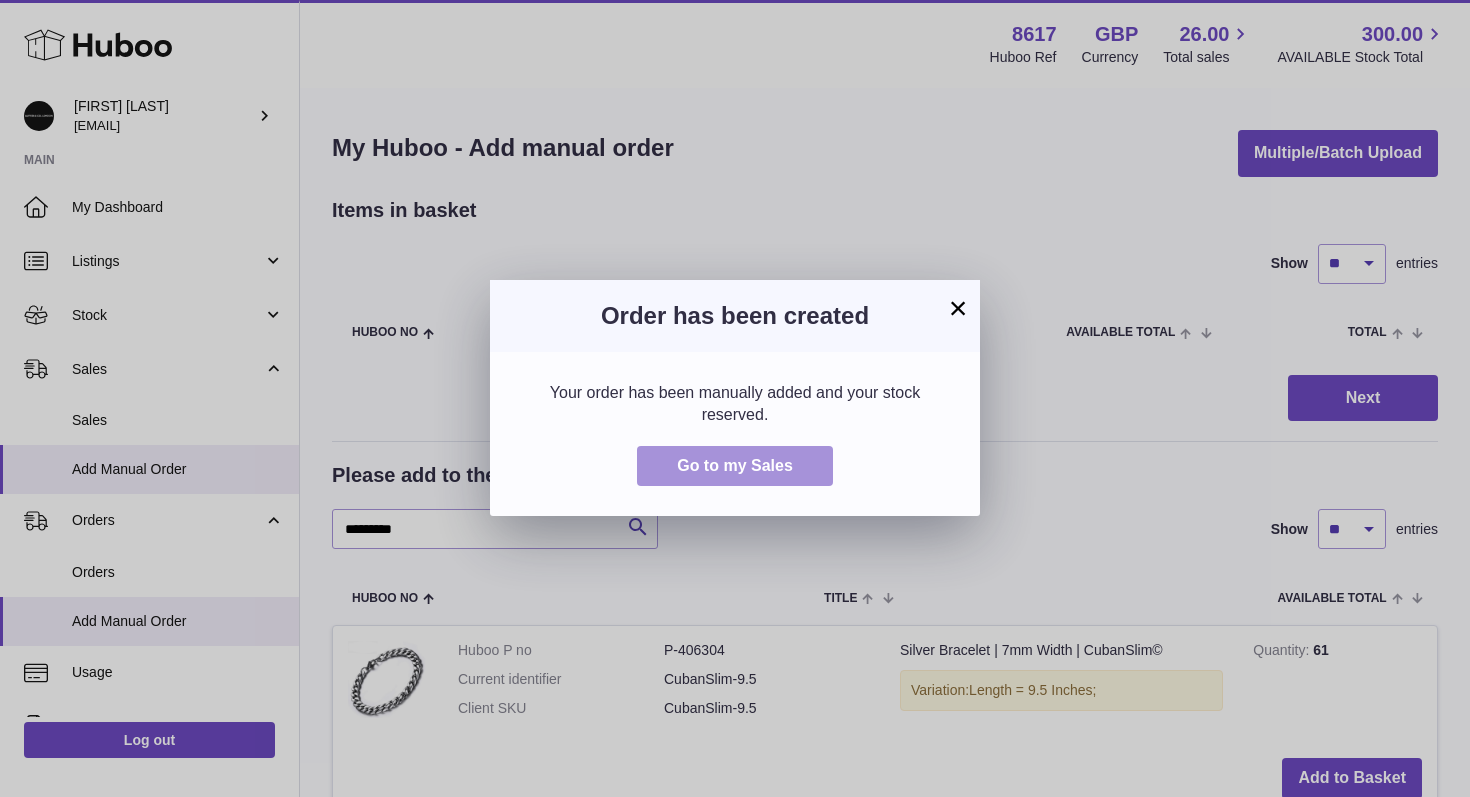 click on "Go to my Sales" at bounding box center (735, 465) 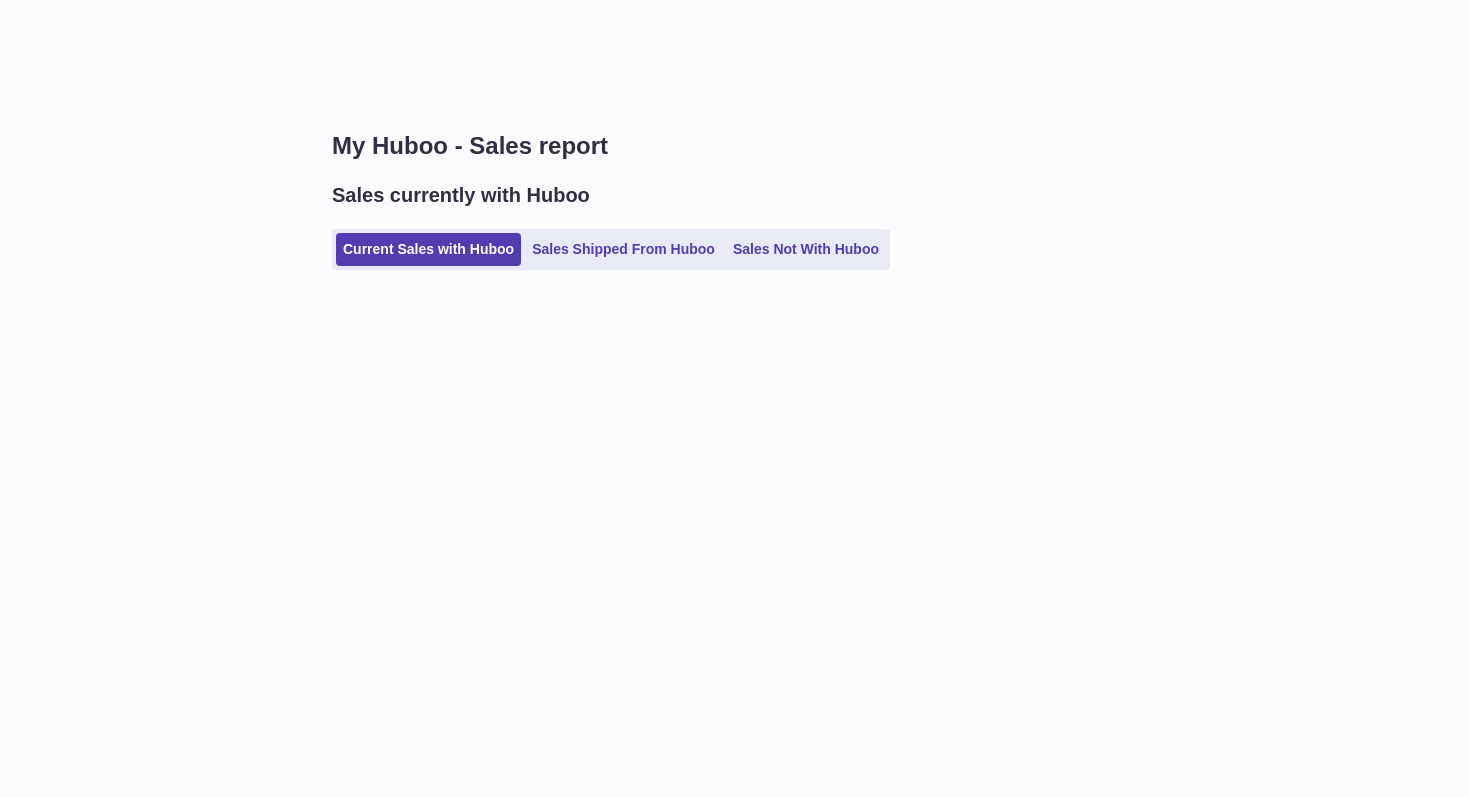 scroll, scrollTop: 0, scrollLeft: 0, axis: both 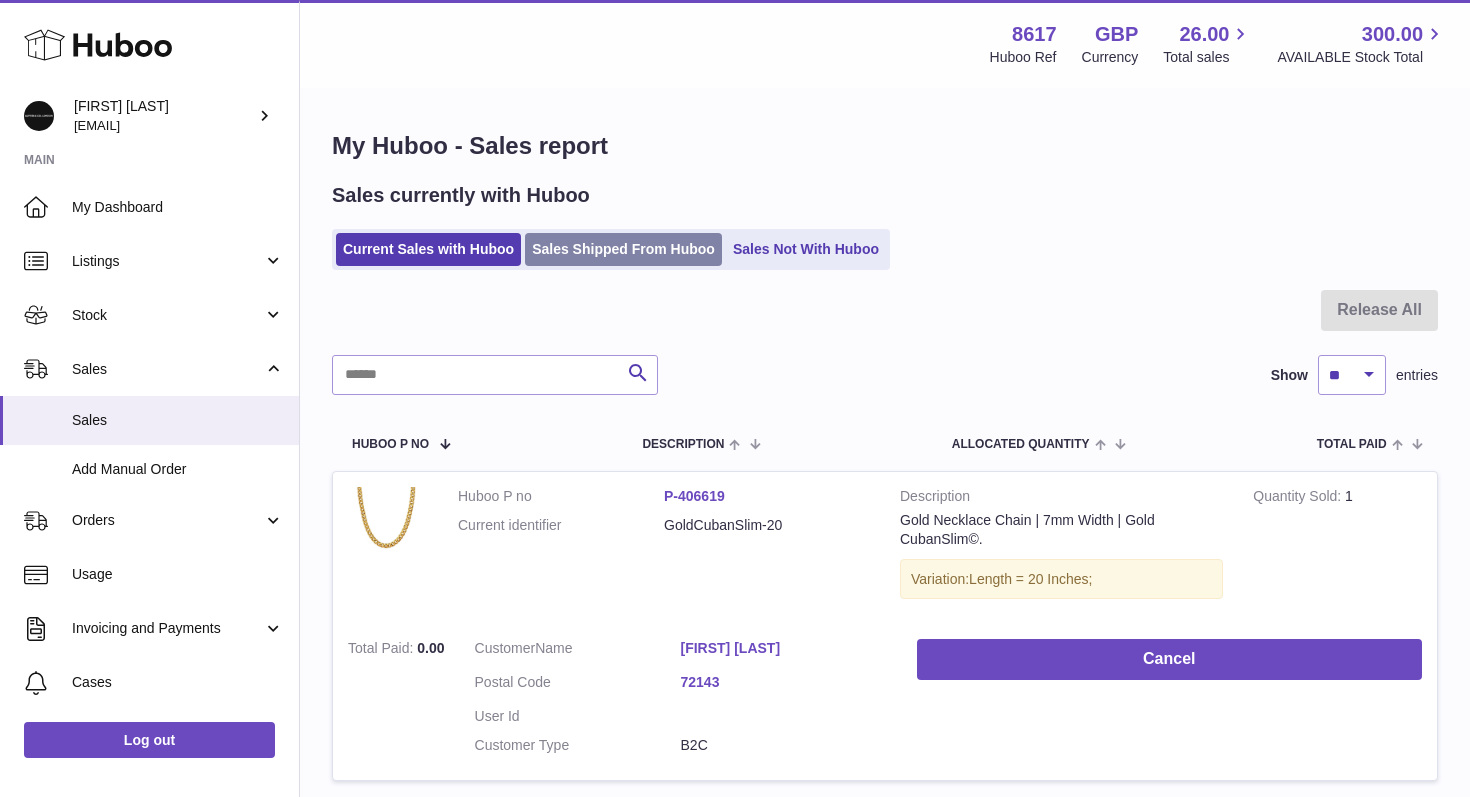 click on "Sales Shipped From Huboo" at bounding box center (623, 249) 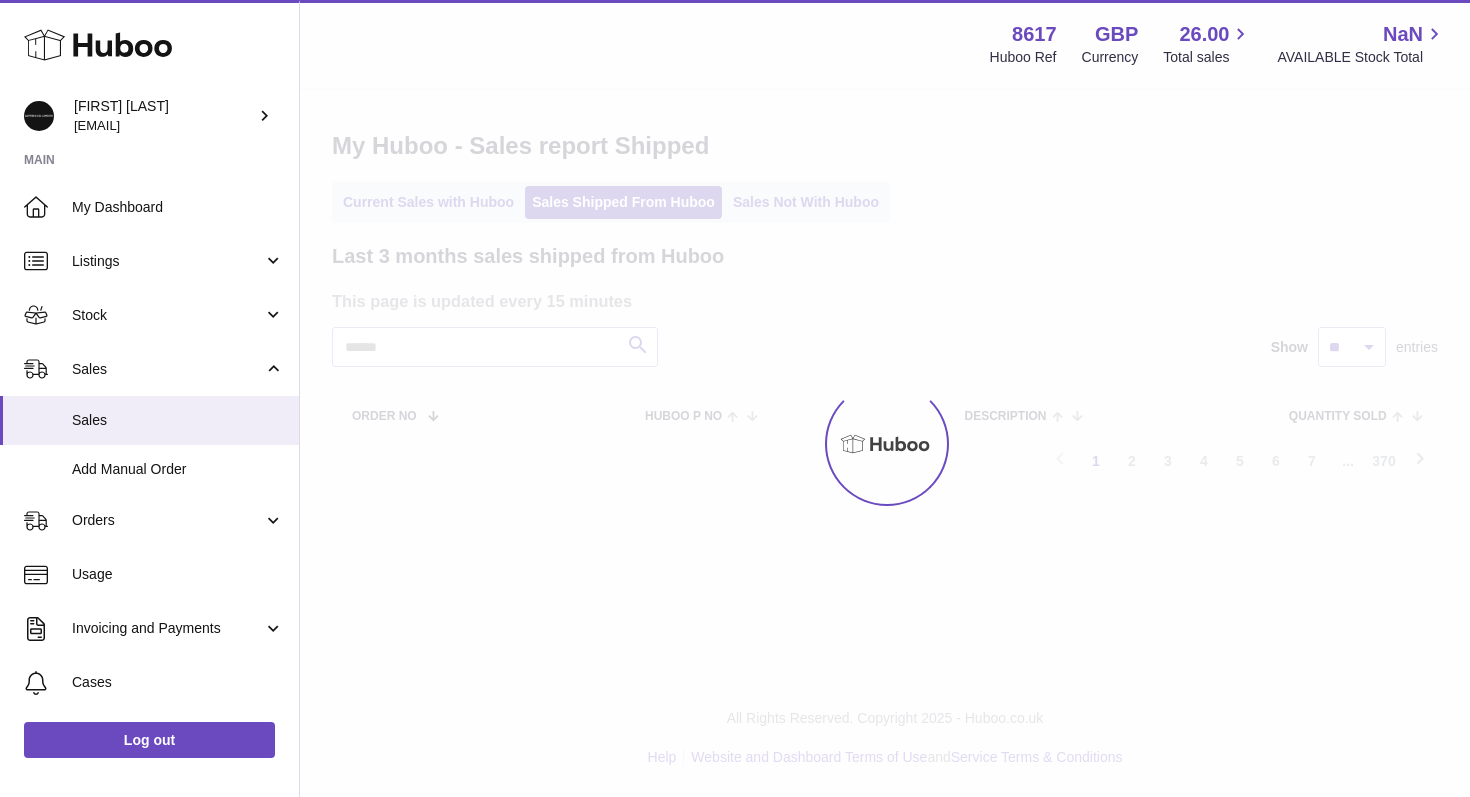 scroll, scrollTop: 0, scrollLeft: 0, axis: both 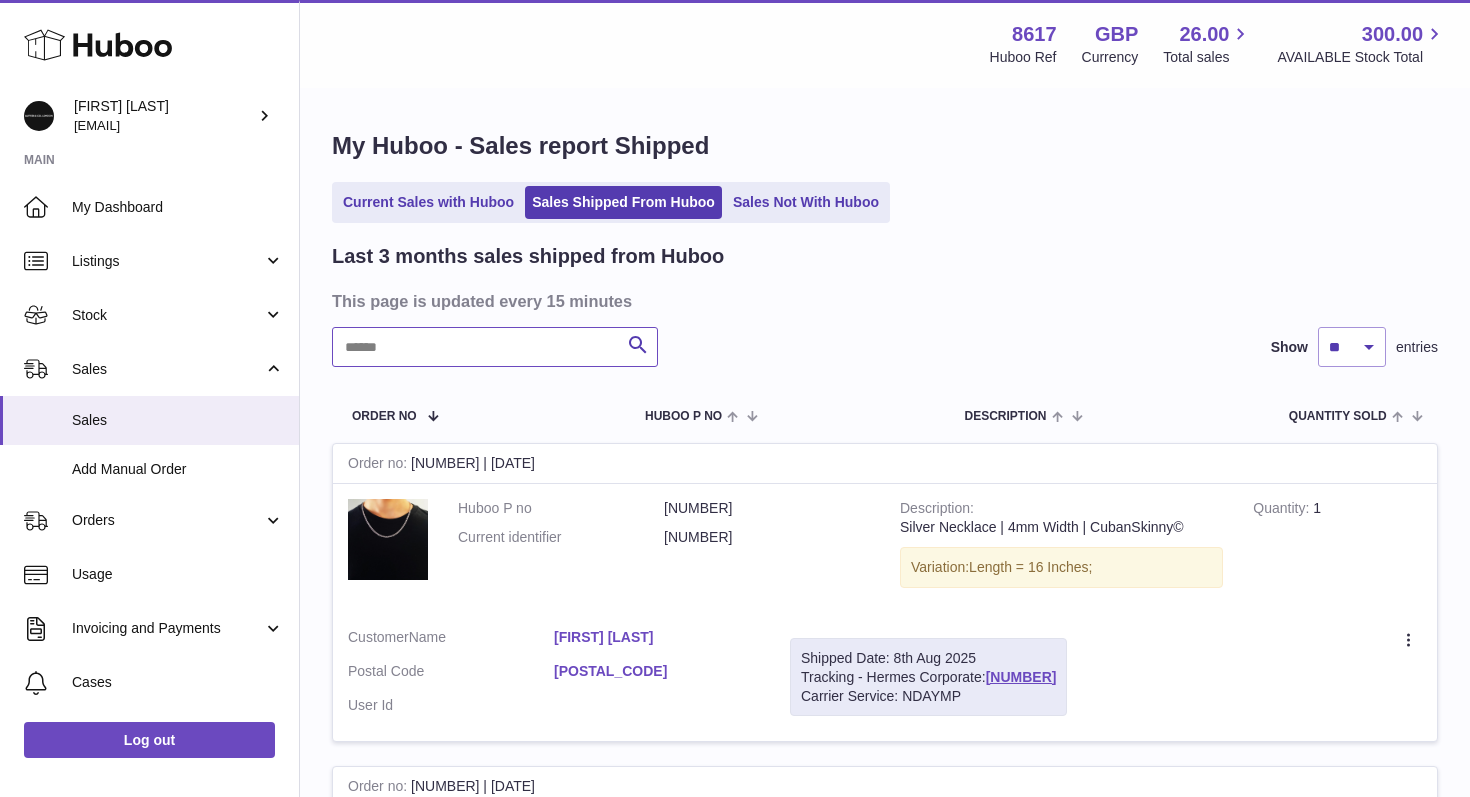 click at bounding box center (495, 347) 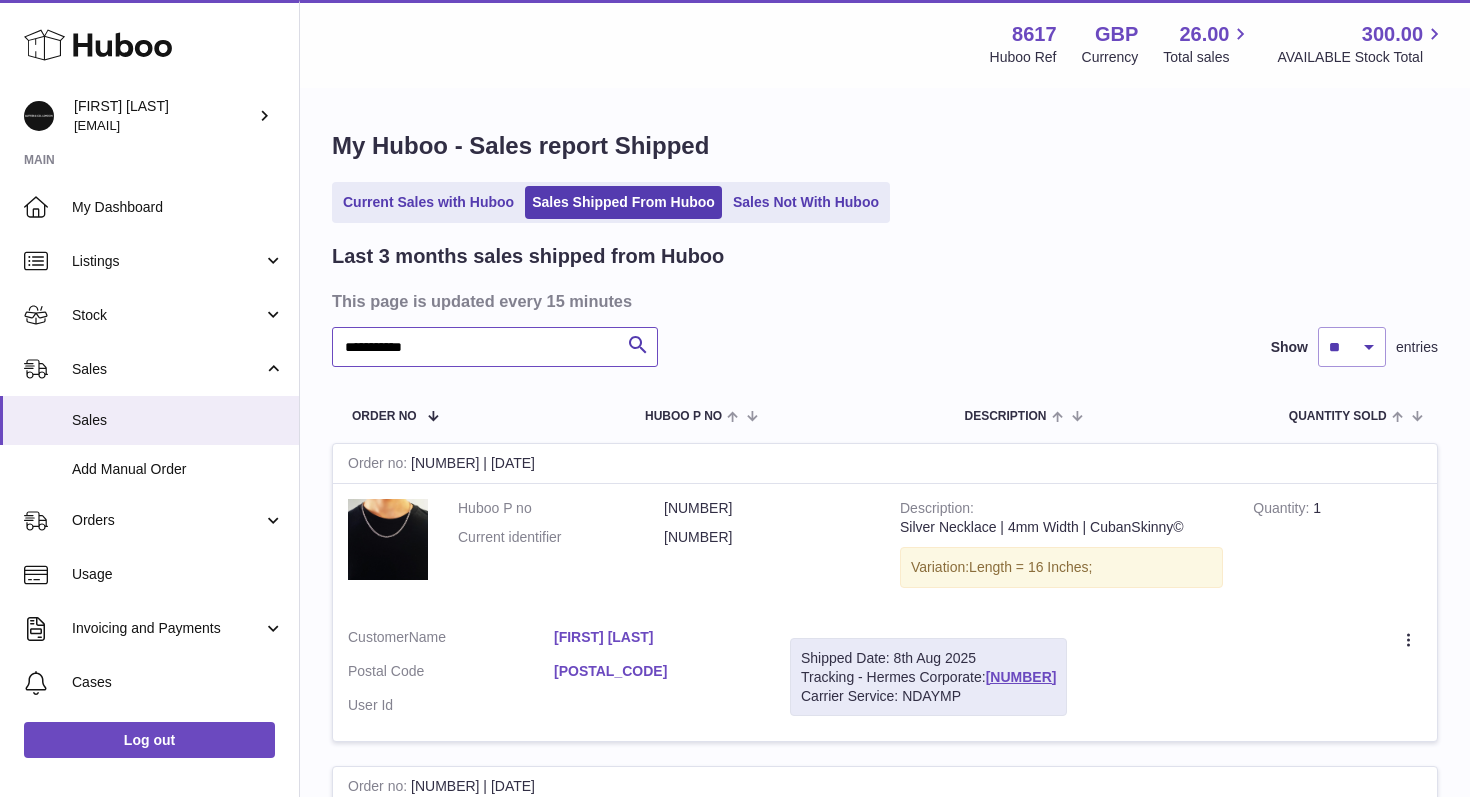 type on "**********" 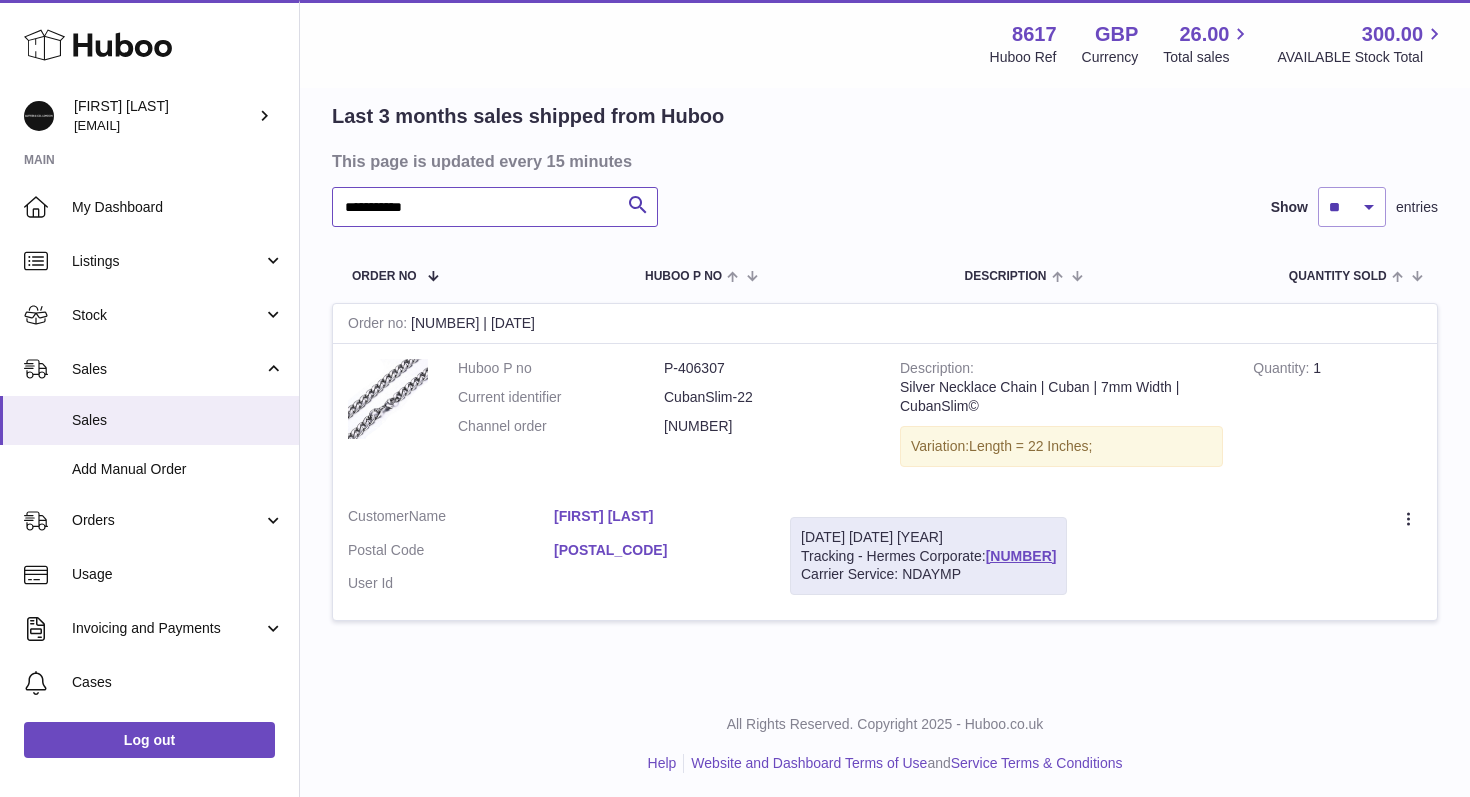 scroll, scrollTop: 146, scrollLeft: 0, axis: vertical 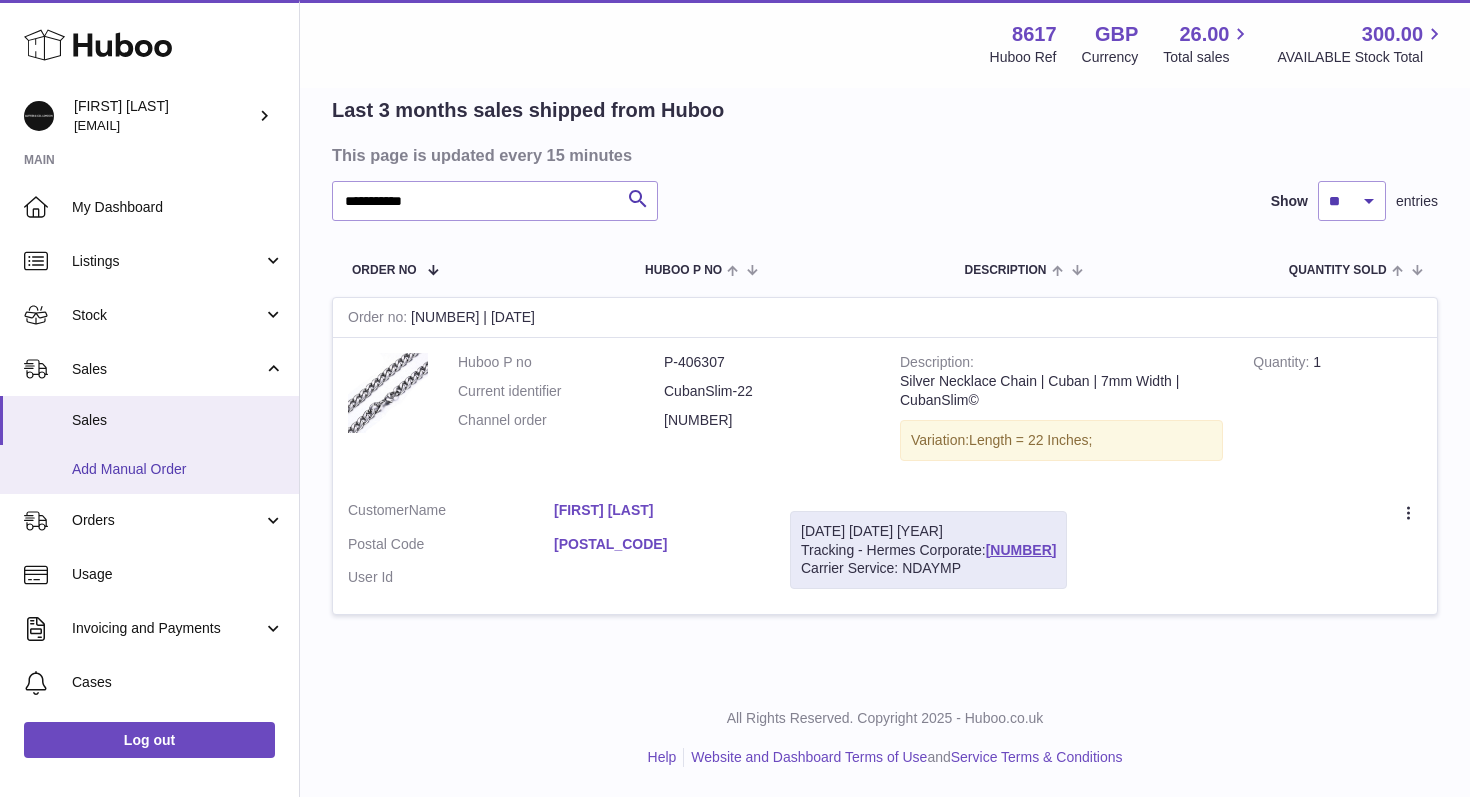 click on "Add Manual Order" at bounding box center (178, 469) 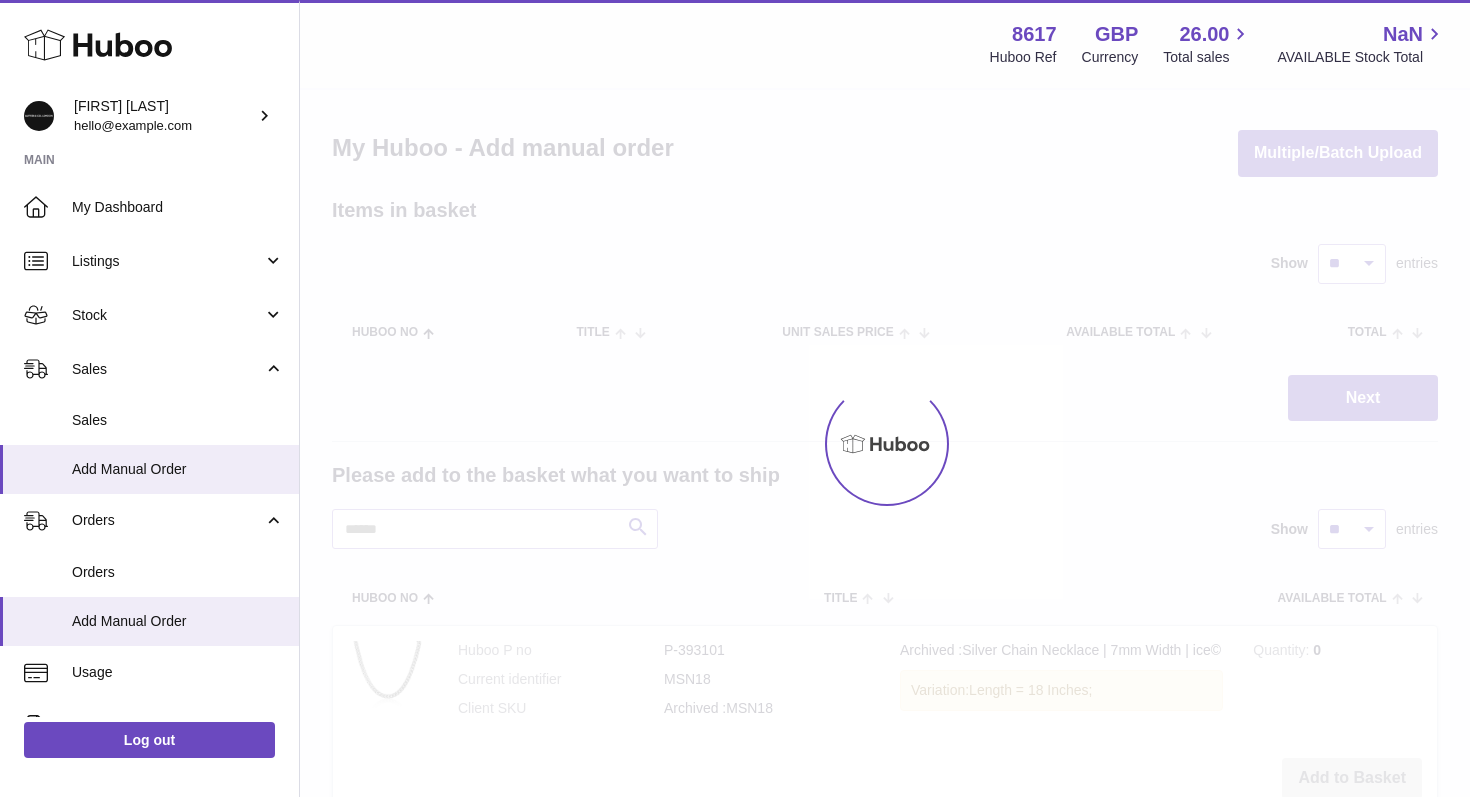 scroll, scrollTop: 0, scrollLeft: 0, axis: both 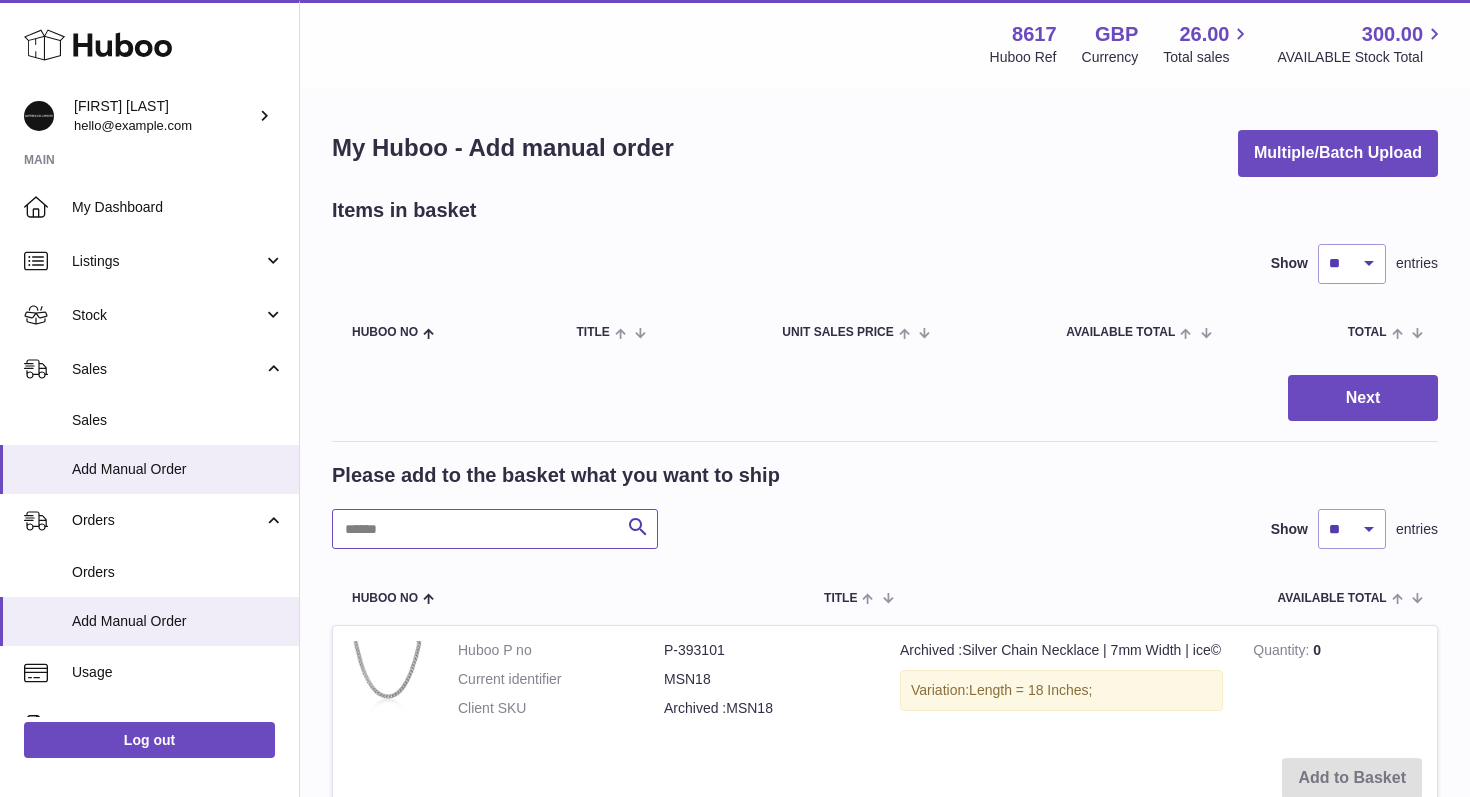 click at bounding box center [495, 529] 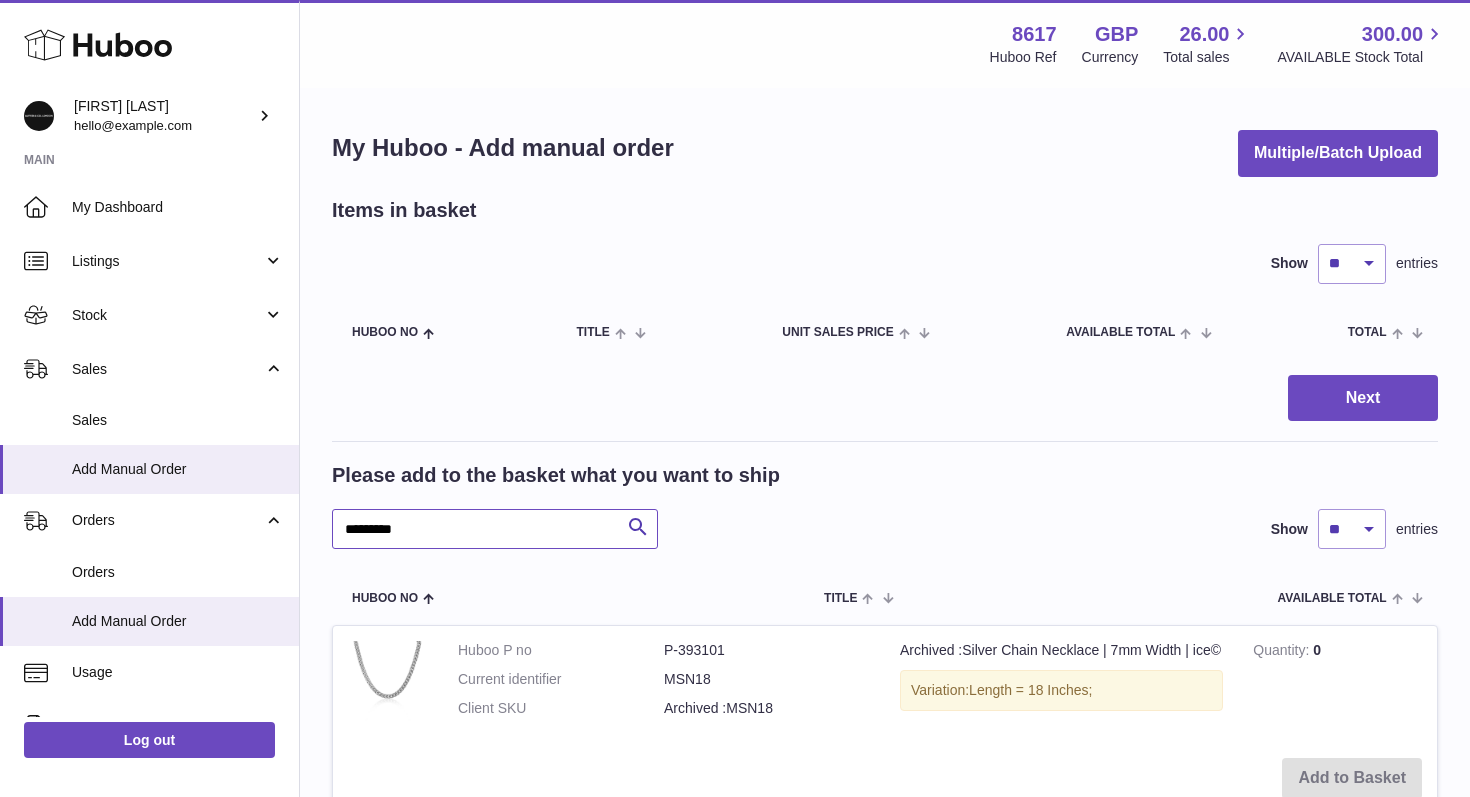 type on "*********" 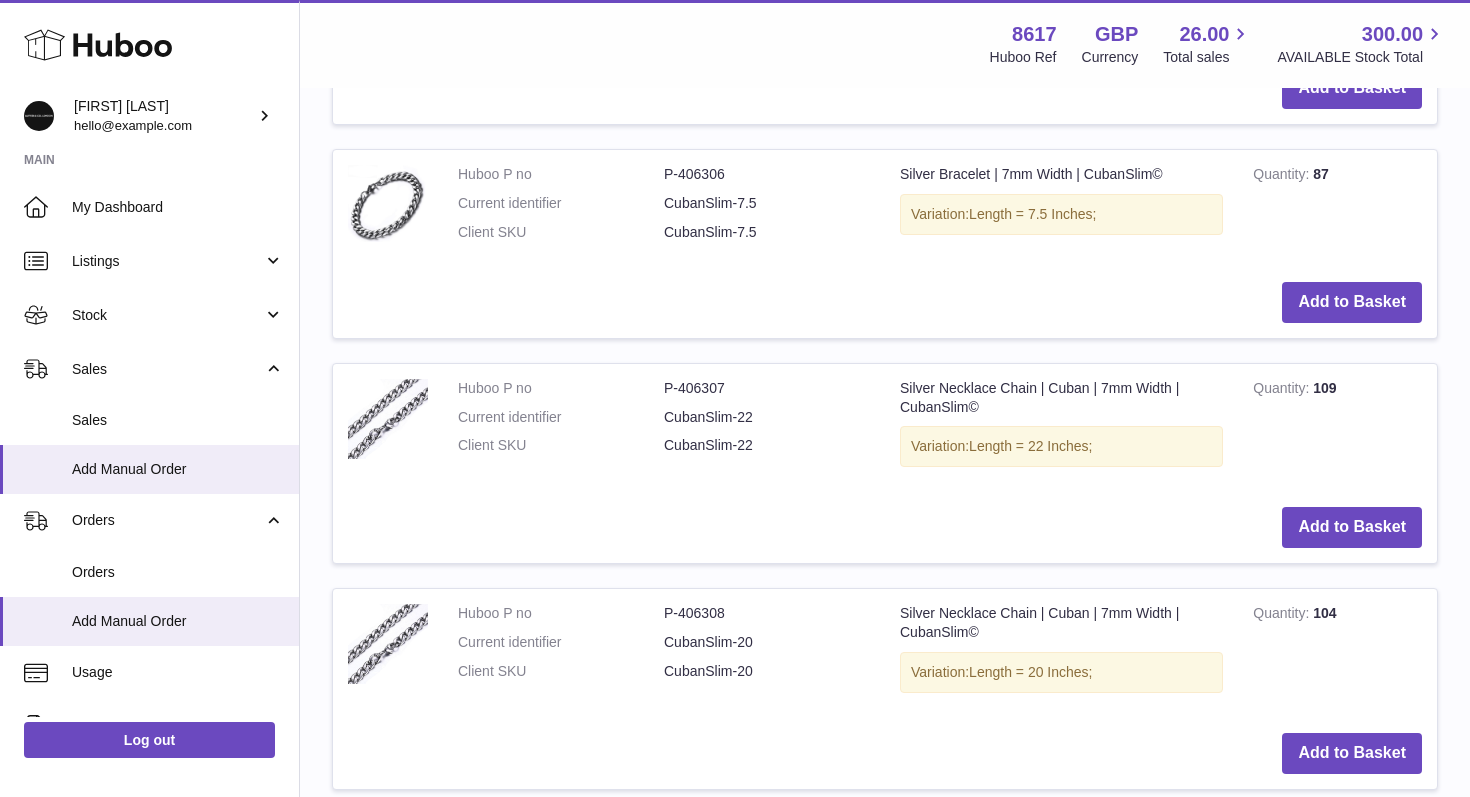 scroll, scrollTop: 897, scrollLeft: 0, axis: vertical 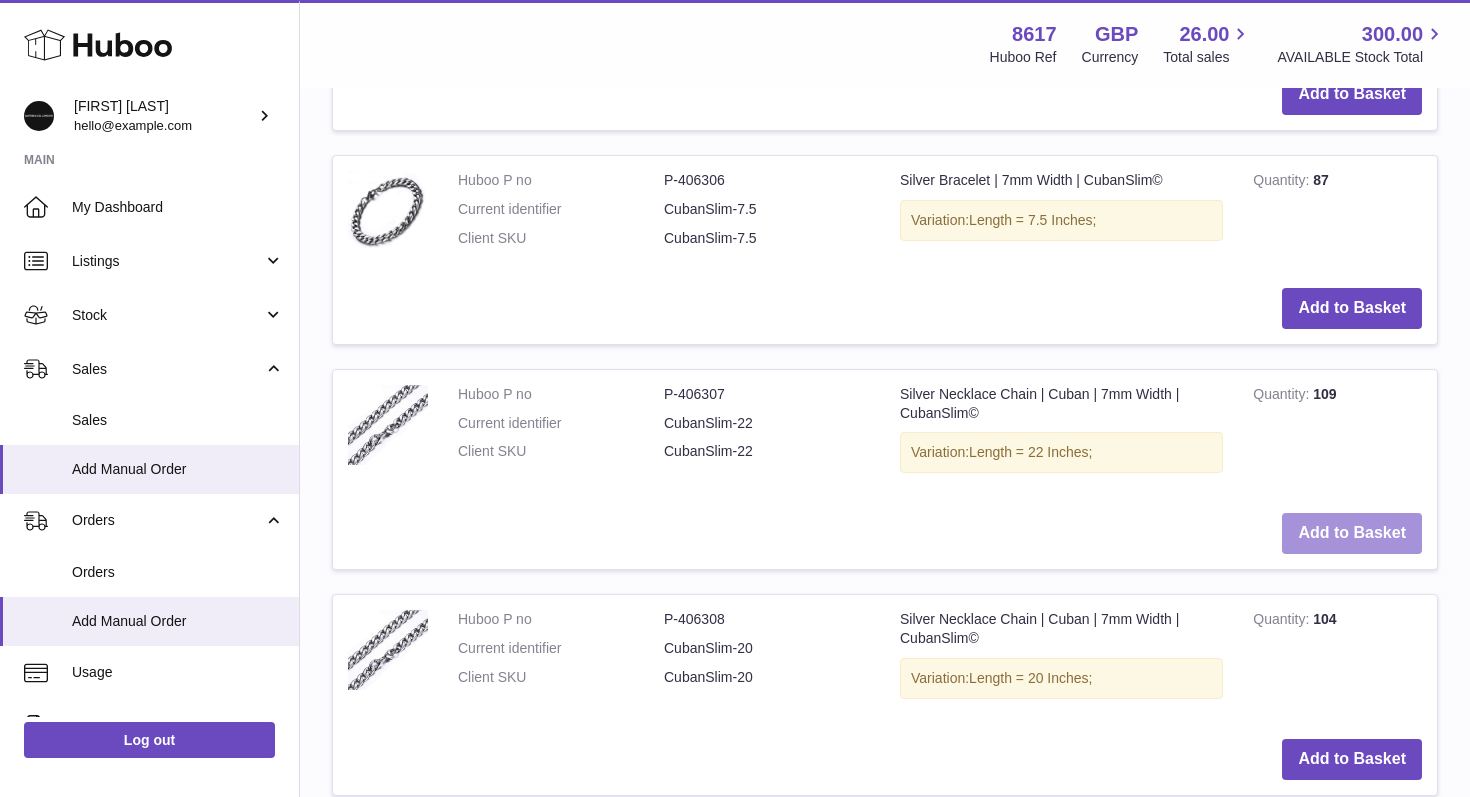 click on "Add to Basket" at bounding box center (1352, 533) 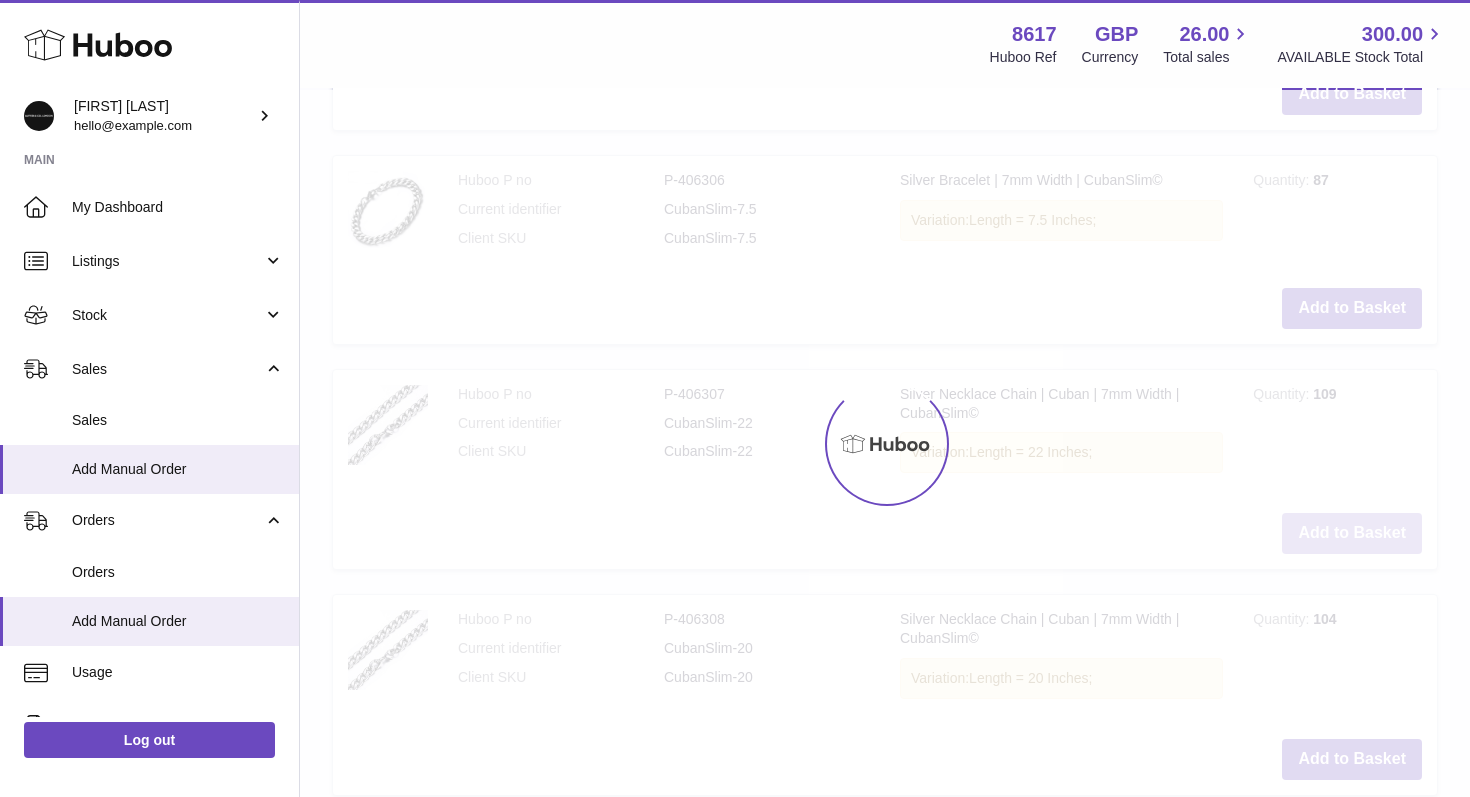 scroll, scrollTop: 1122, scrollLeft: 0, axis: vertical 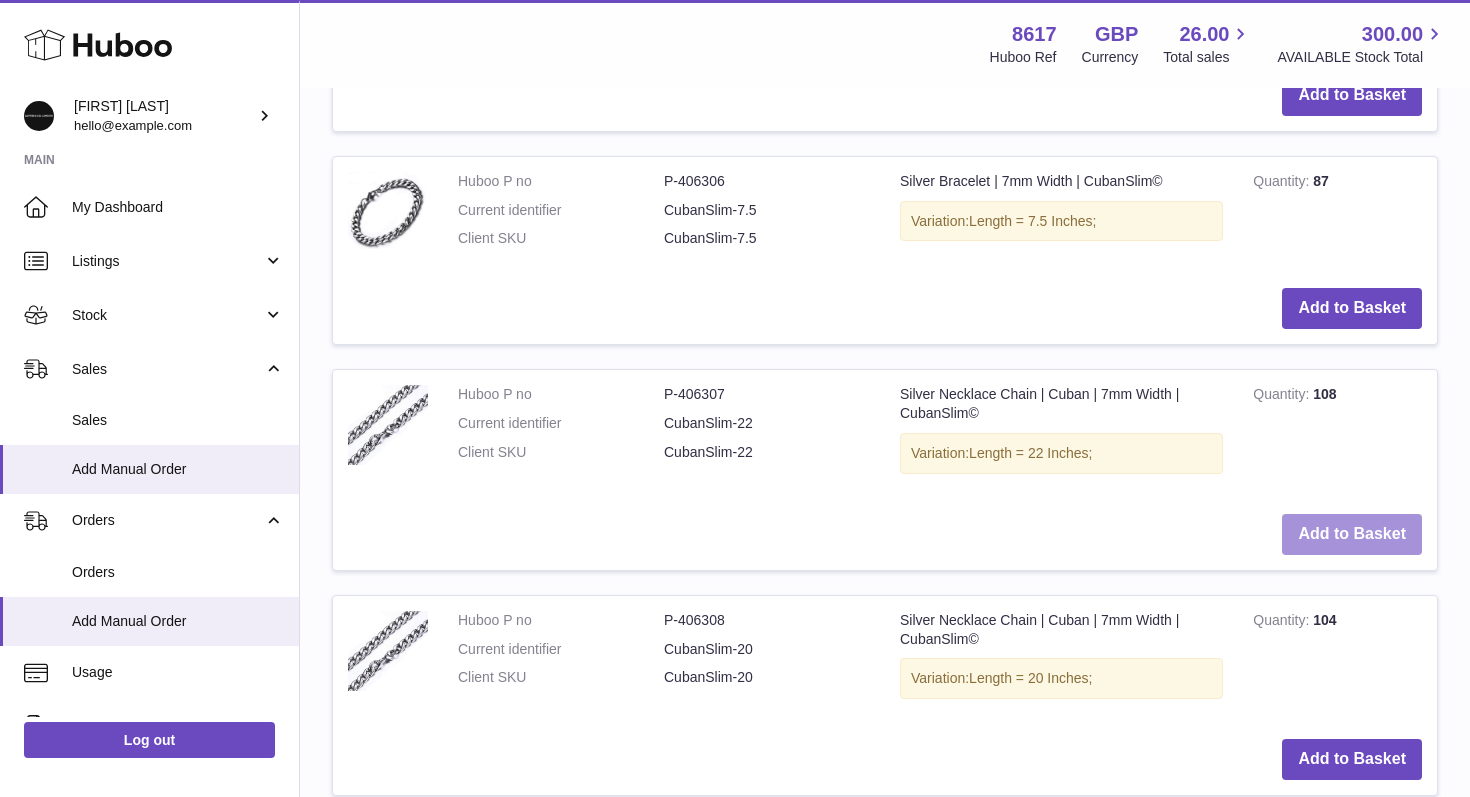 click on "Add to Basket" at bounding box center (1352, 534) 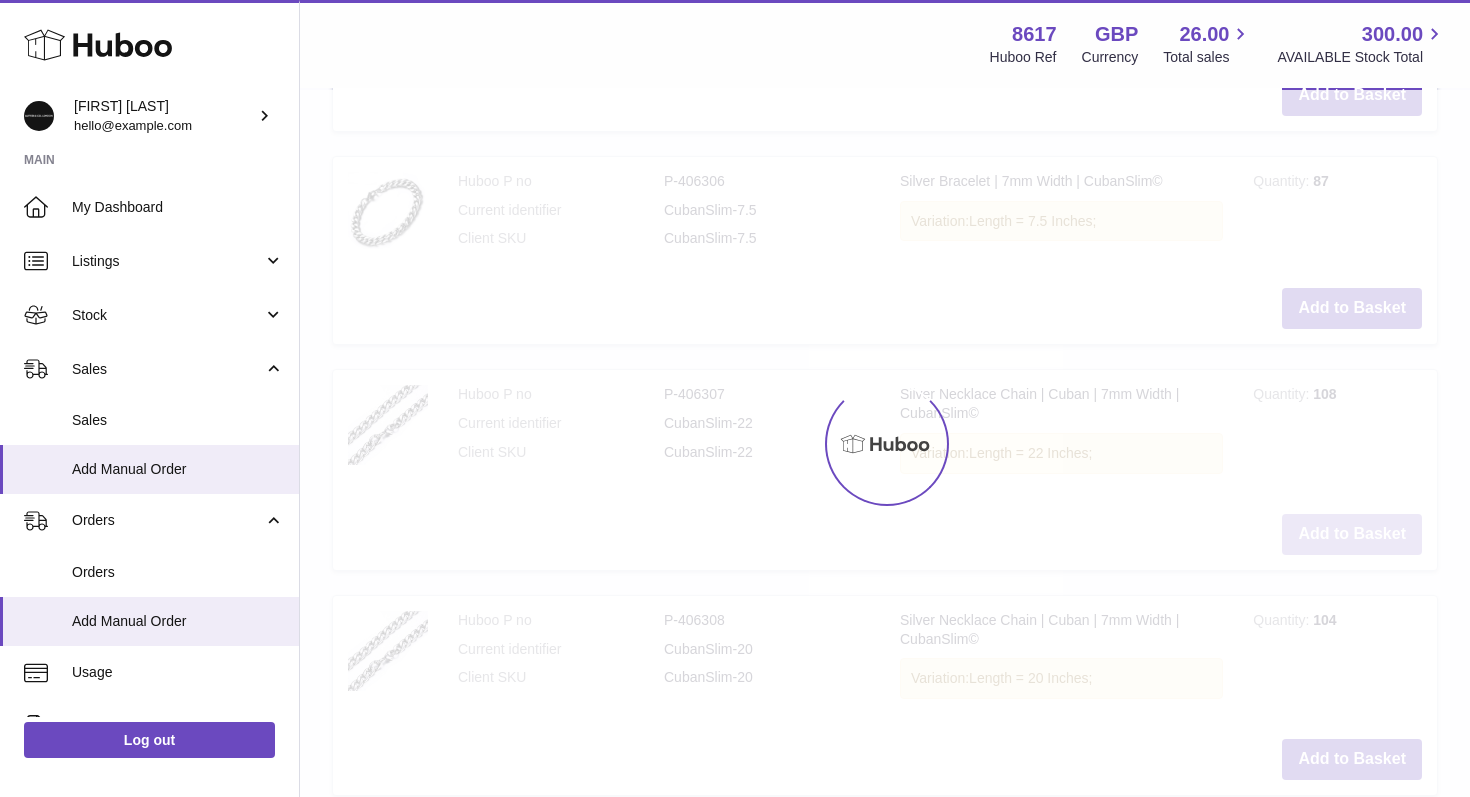 type on "*" 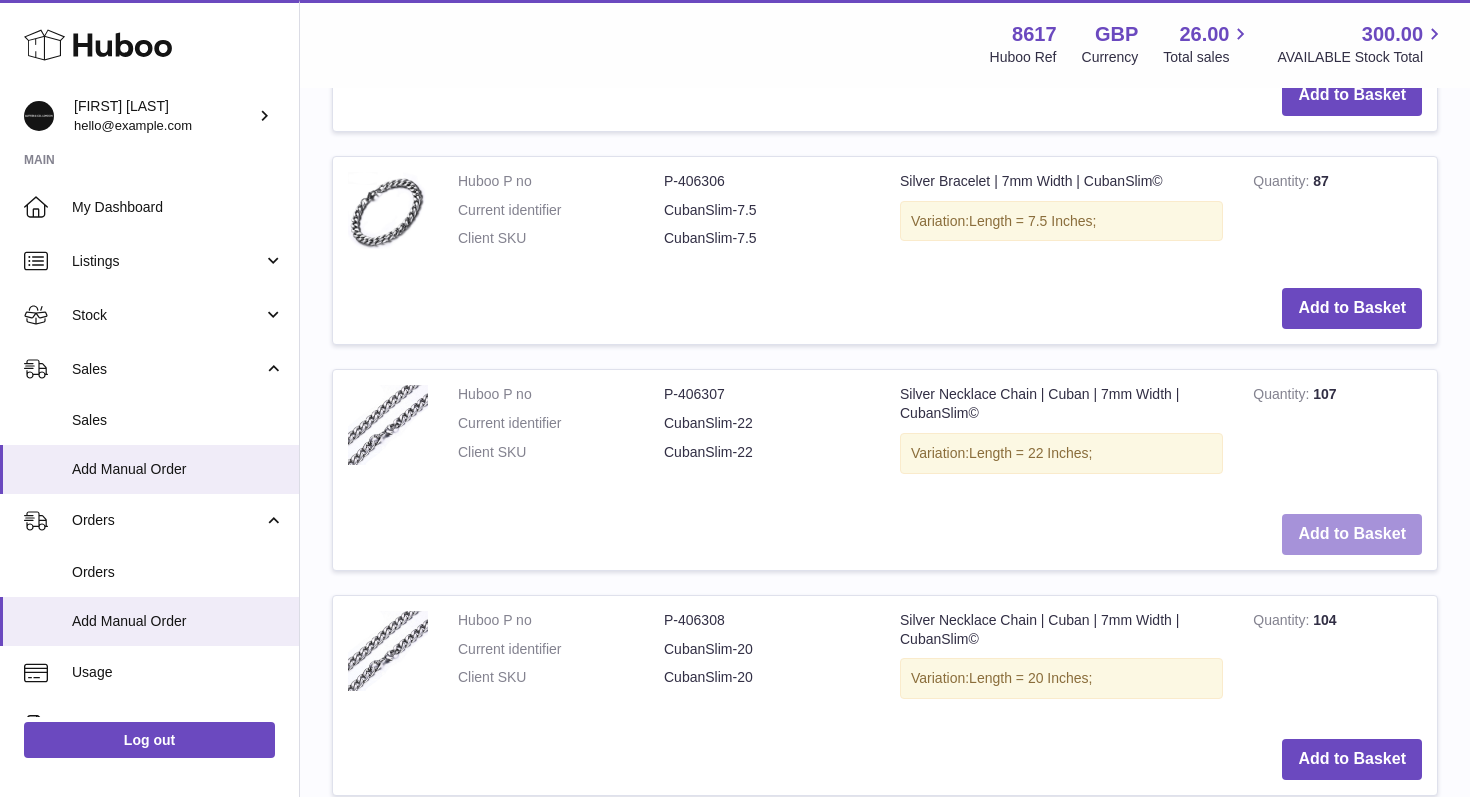 type 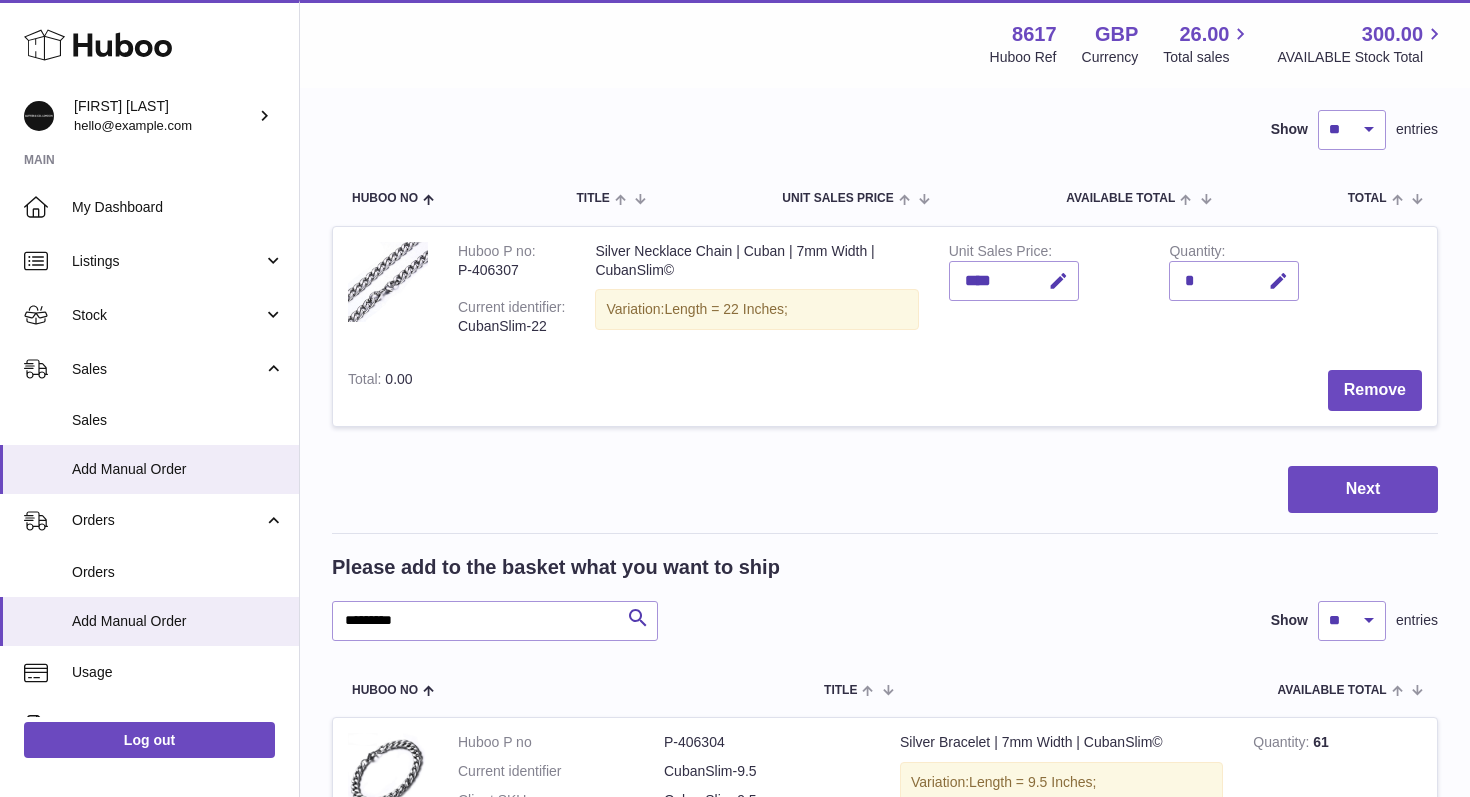 scroll, scrollTop: 62, scrollLeft: 0, axis: vertical 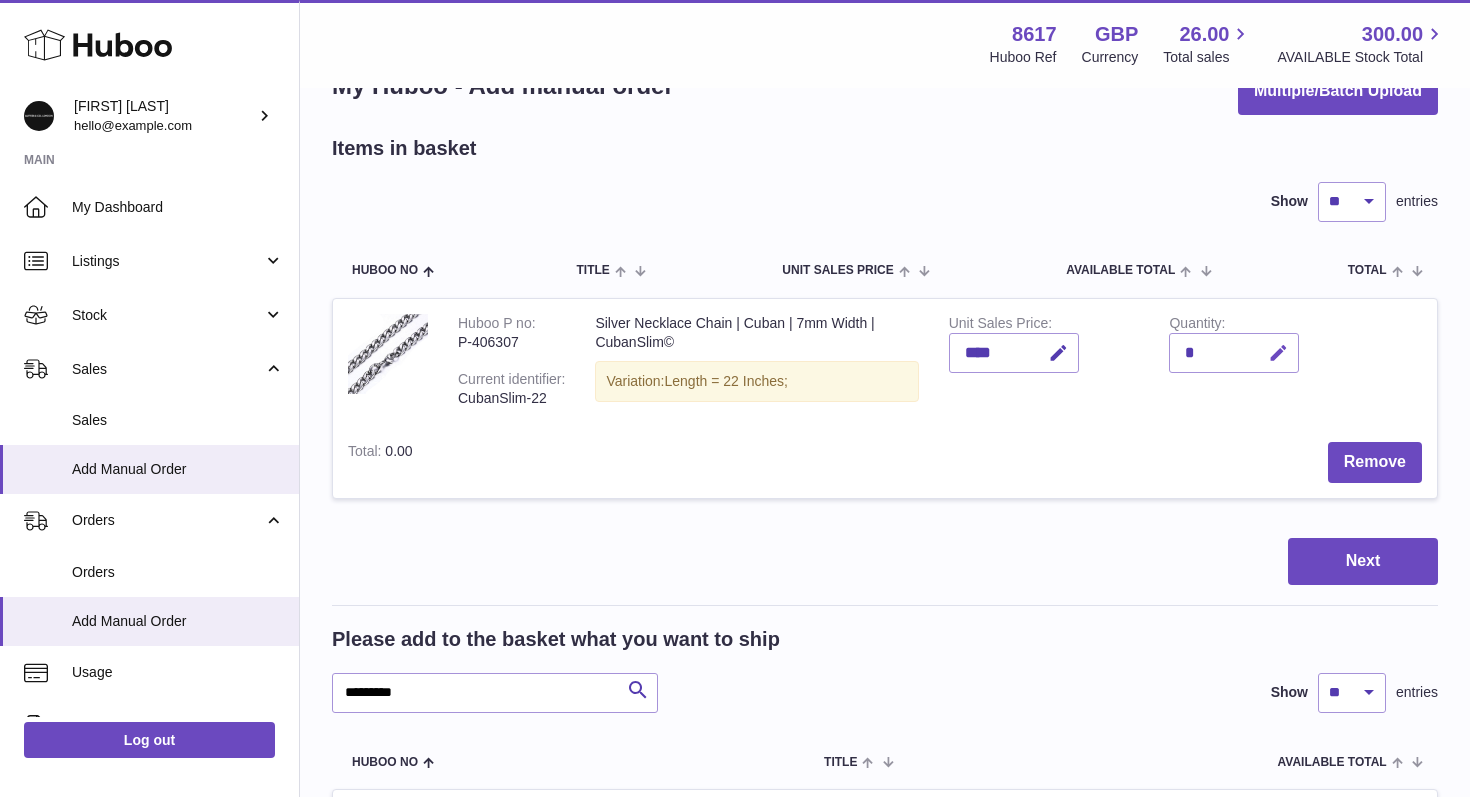 click at bounding box center [1278, 353] 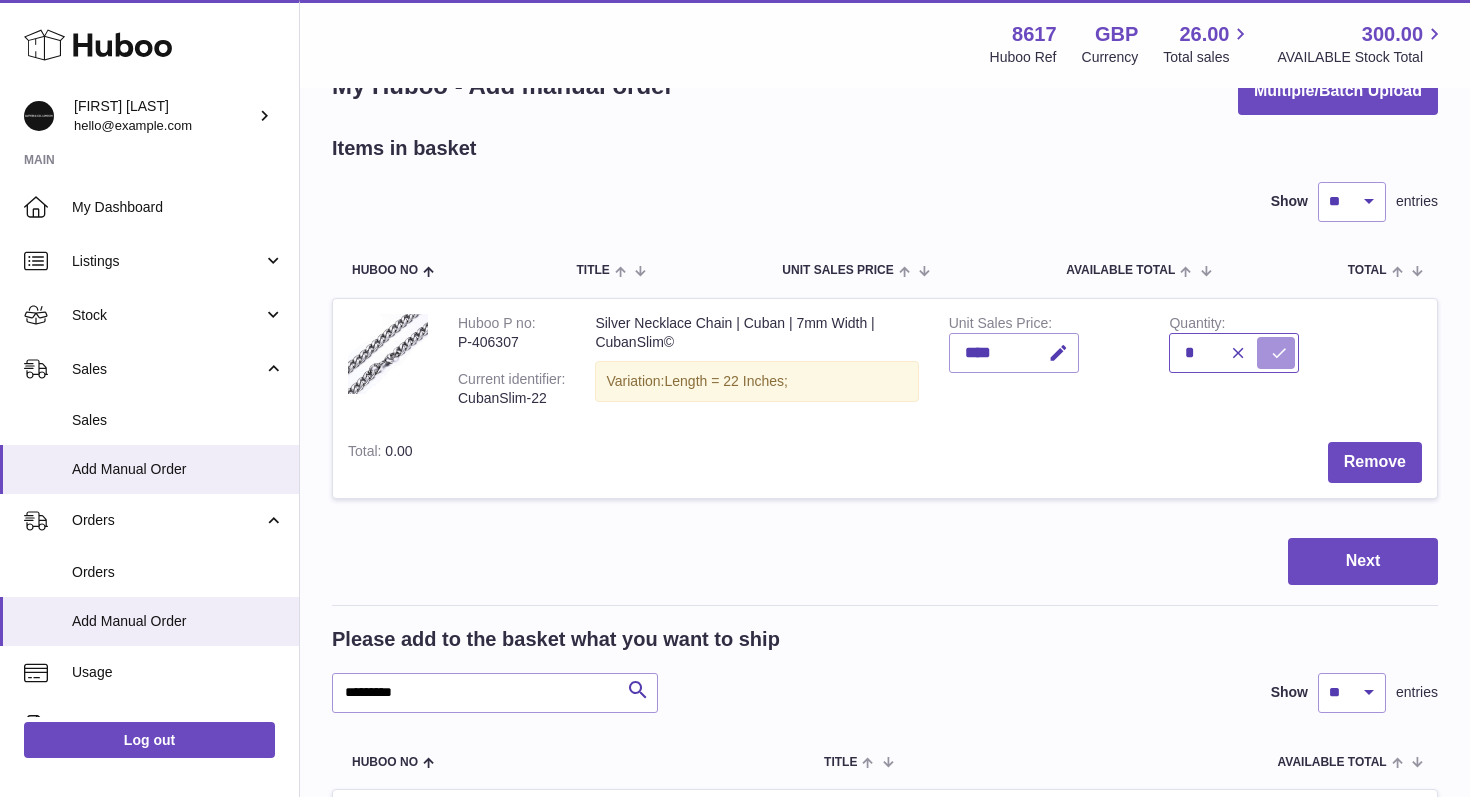 type on "*" 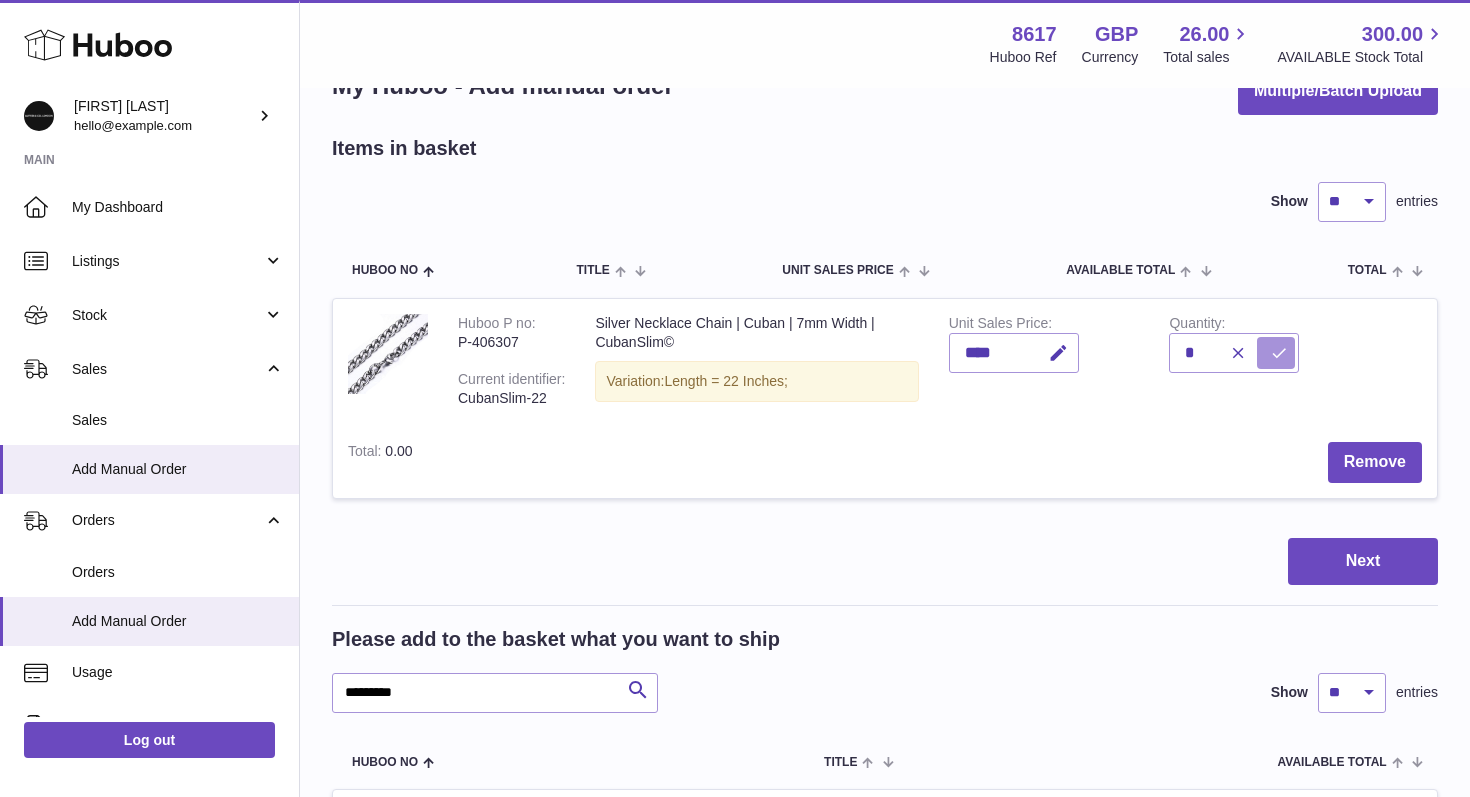 click at bounding box center (1279, 353) 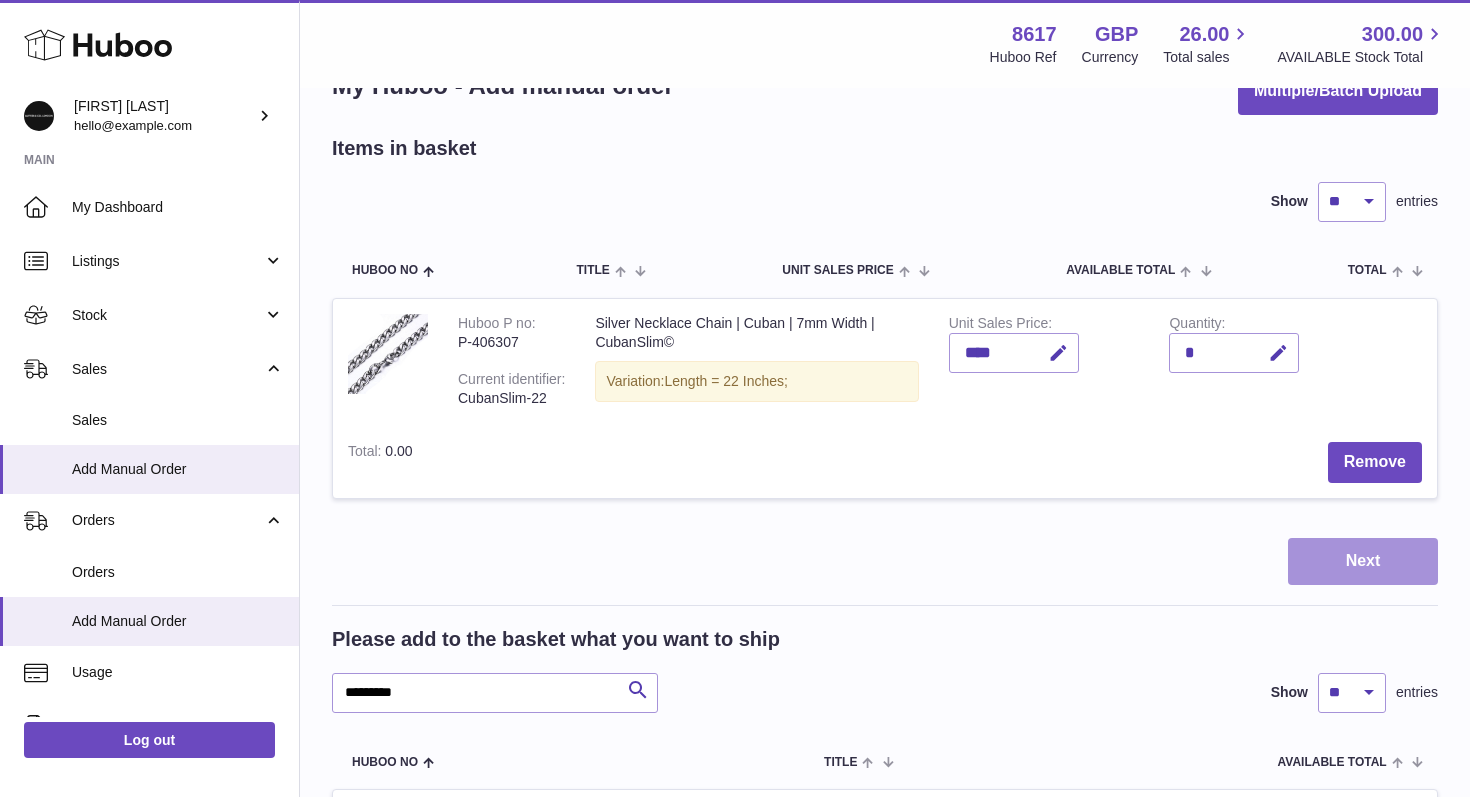 click on "Next" at bounding box center (1363, 561) 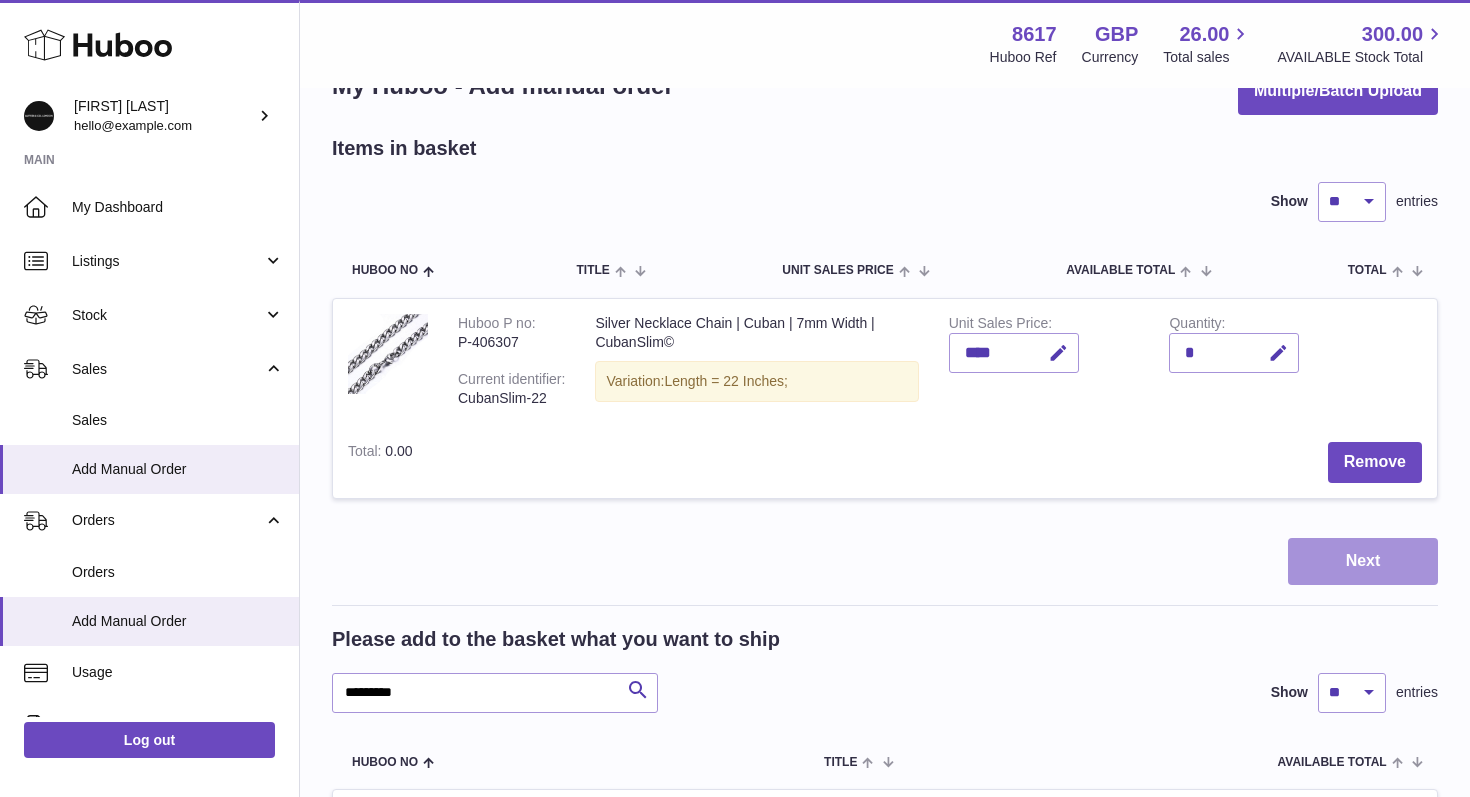 scroll, scrollTop: 0, scrollLeft: 0, axis: both 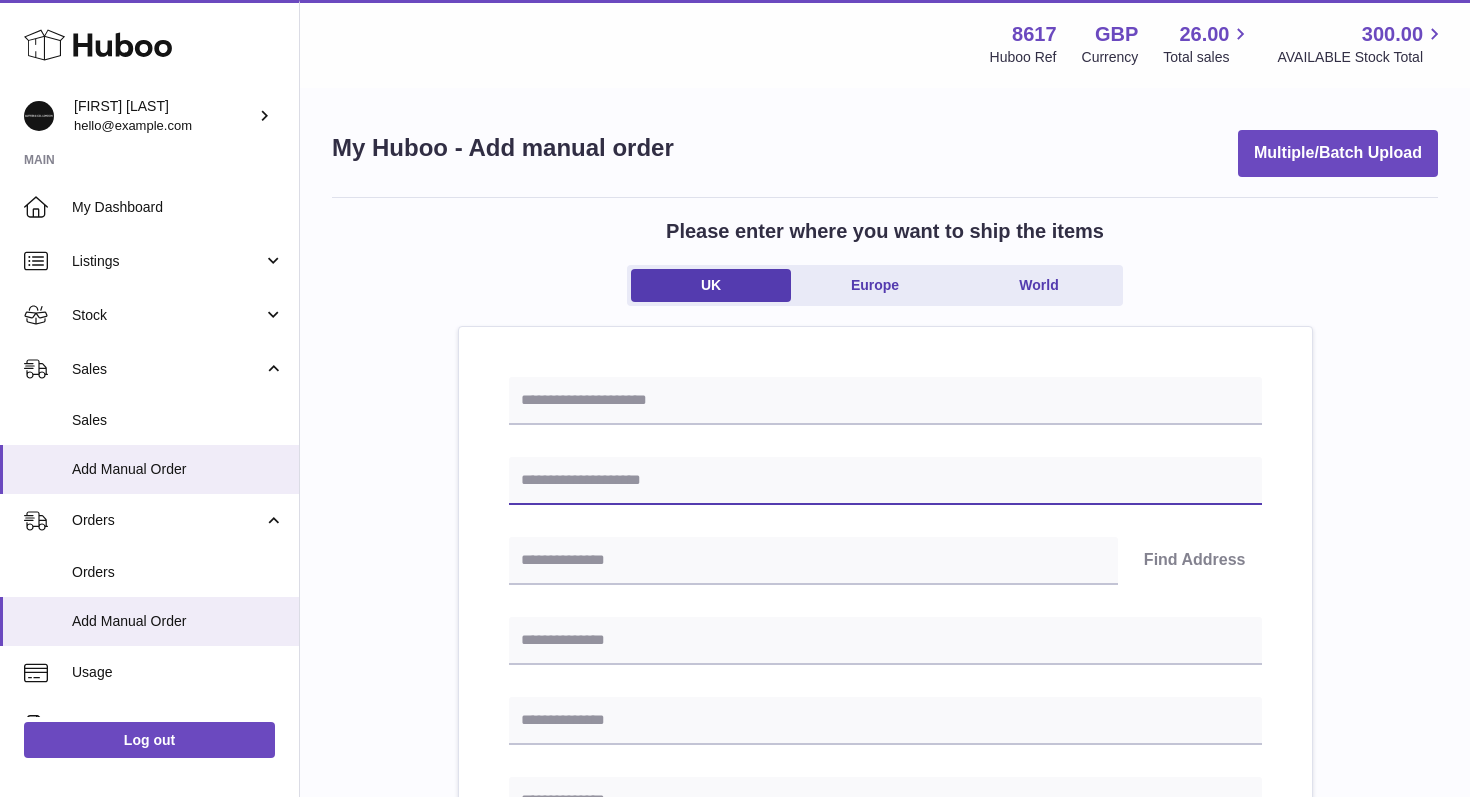 click at bounding box center (885, 481) 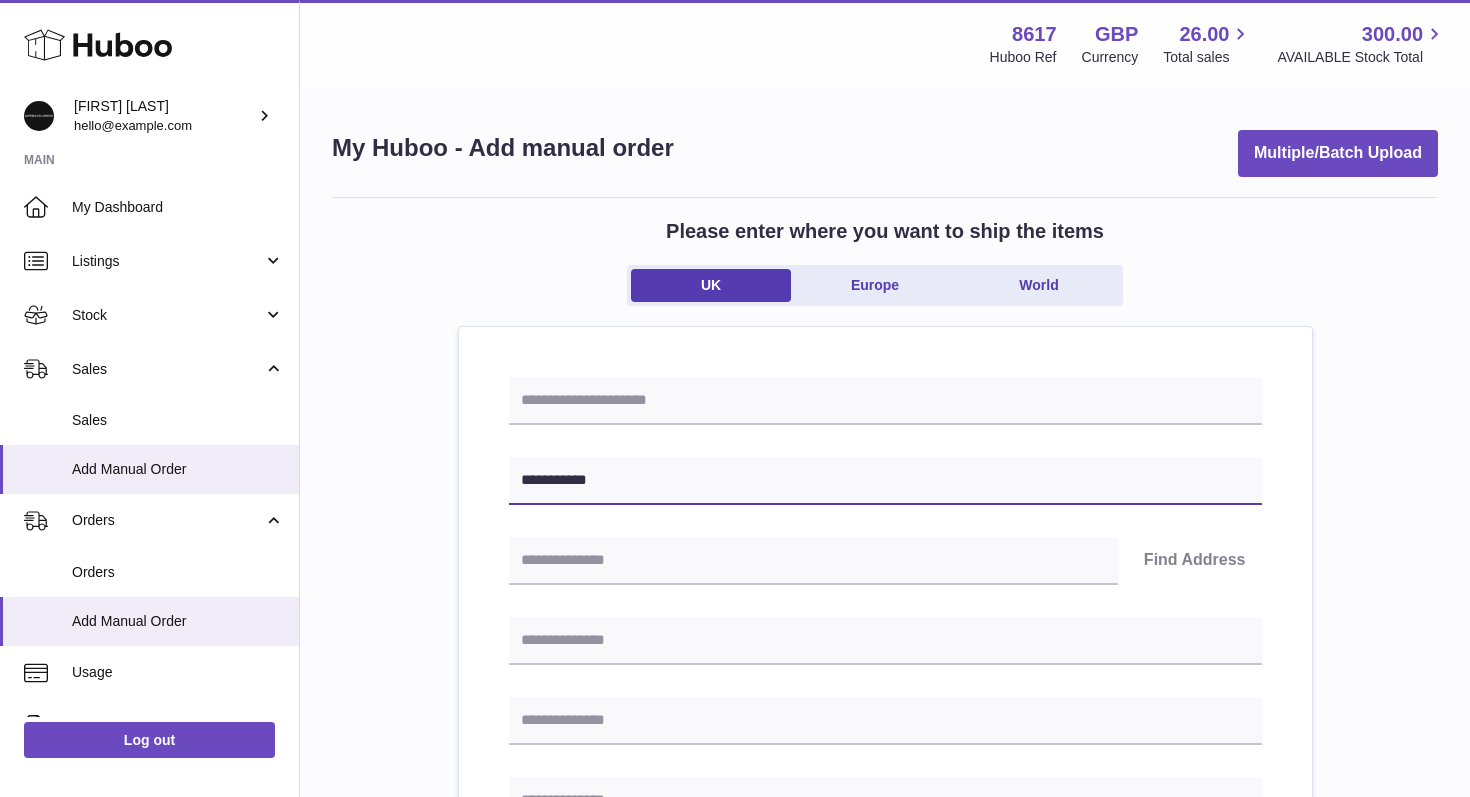 type on "**********" 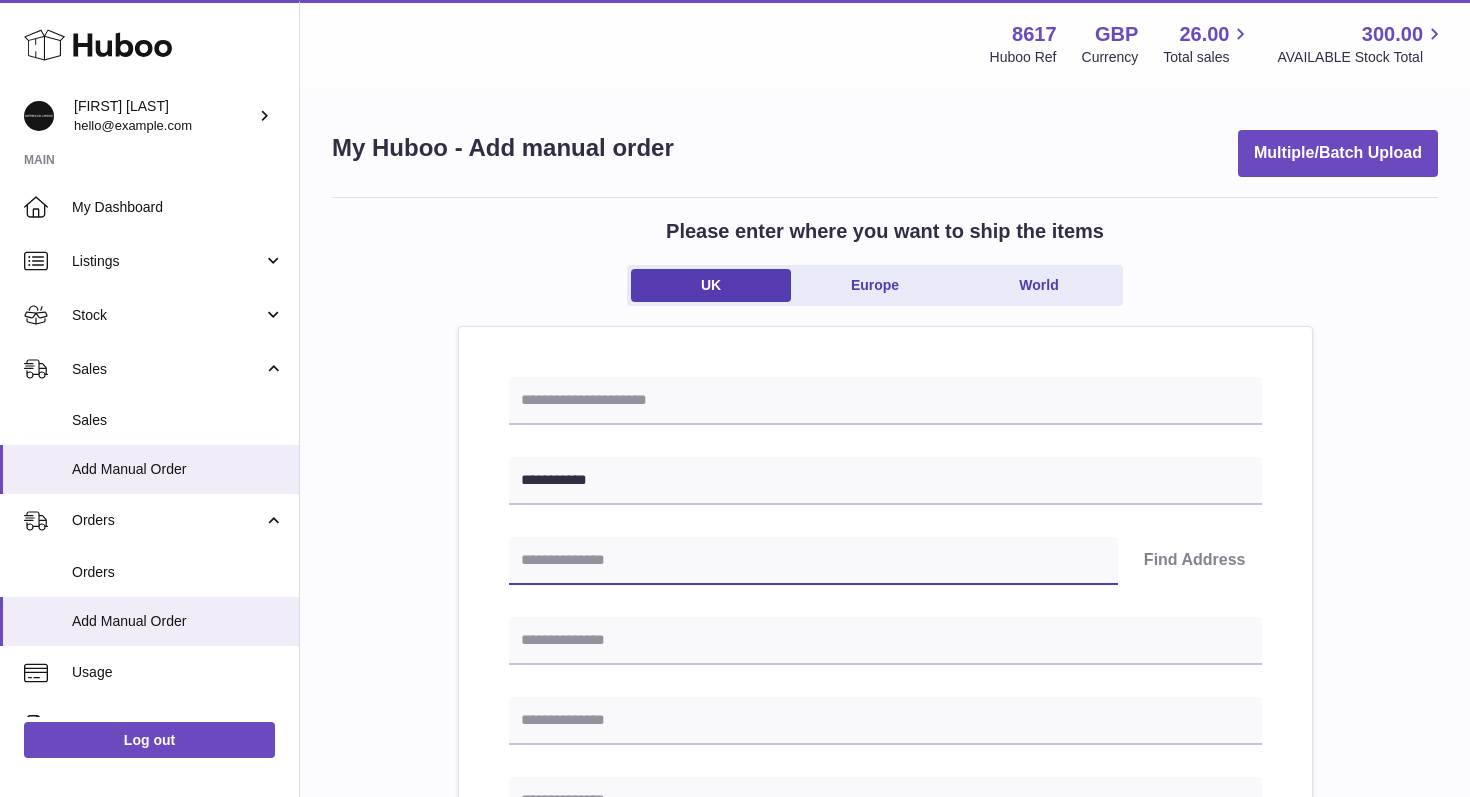 paste on "********" 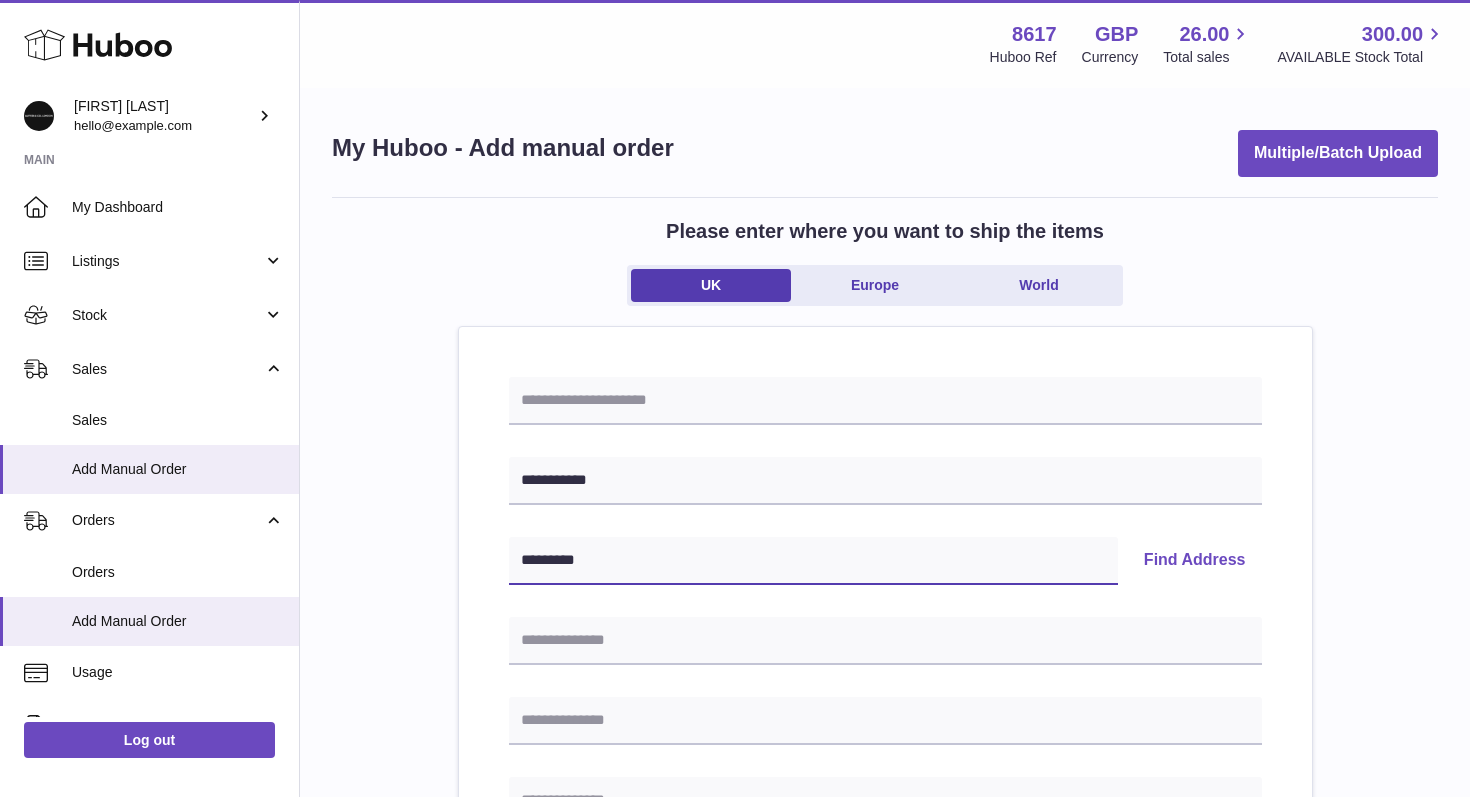 type on "********" 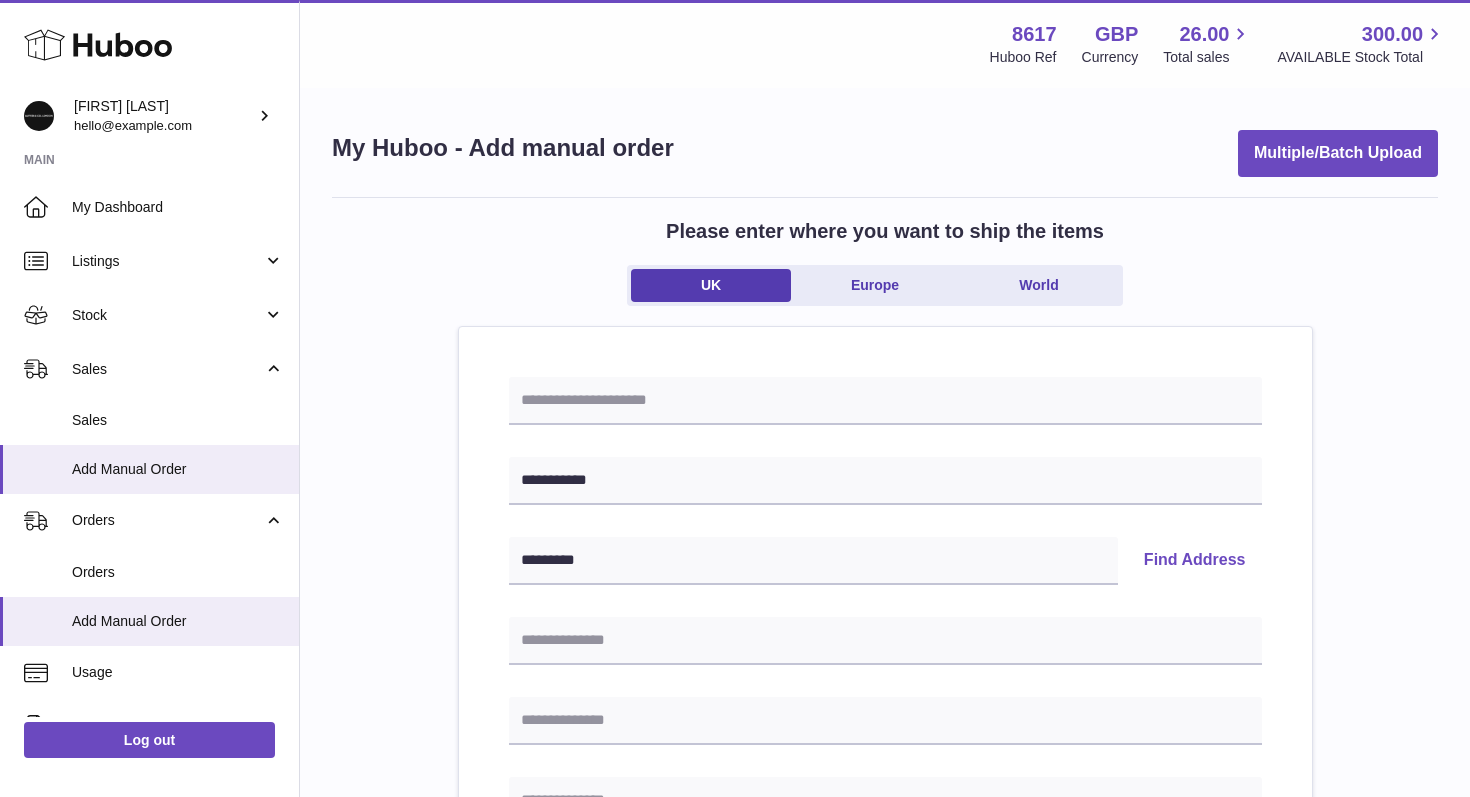 click on "Find Address" at bounding box center [1195, 561] 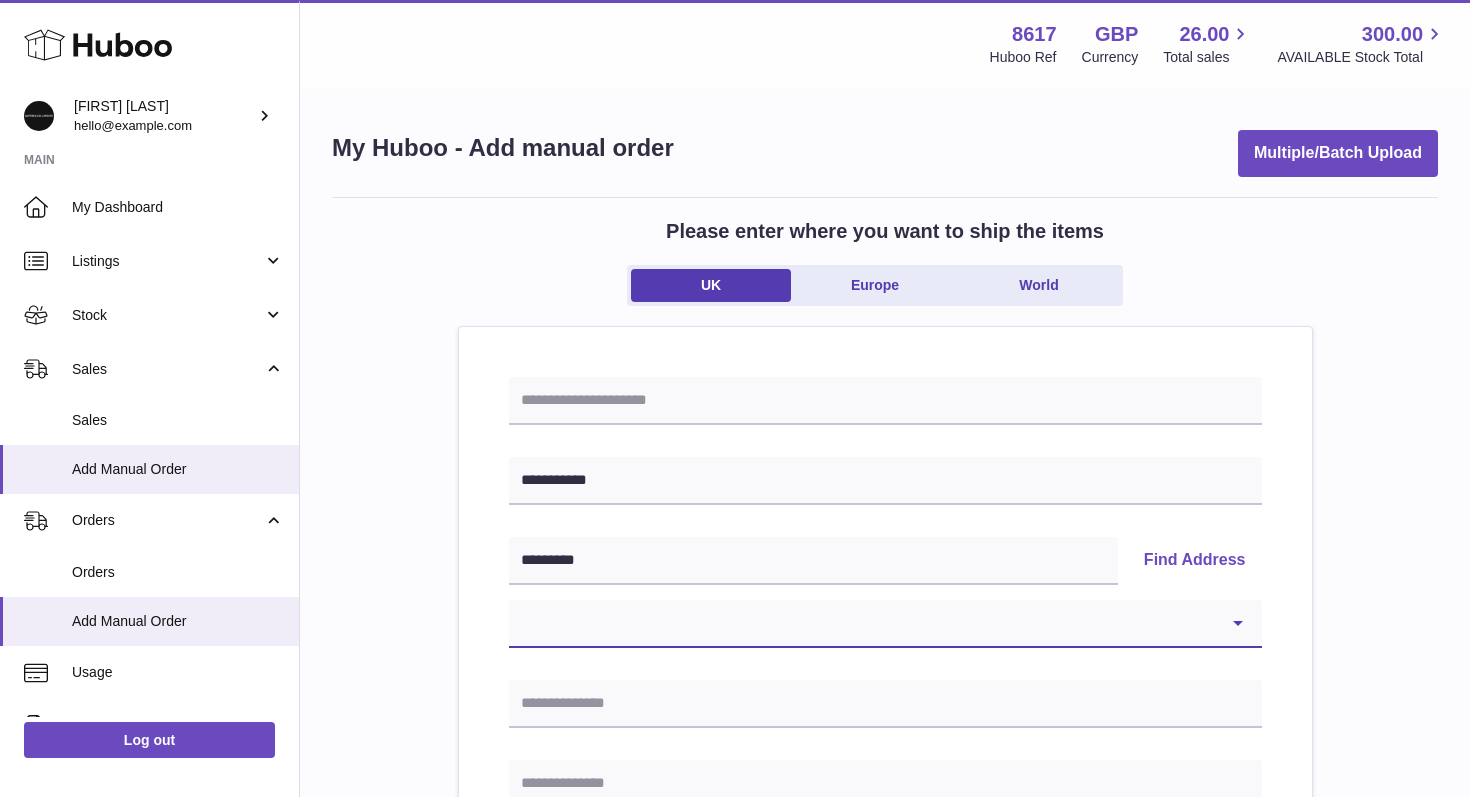 click on "**********" at bounding box center (885, 624) 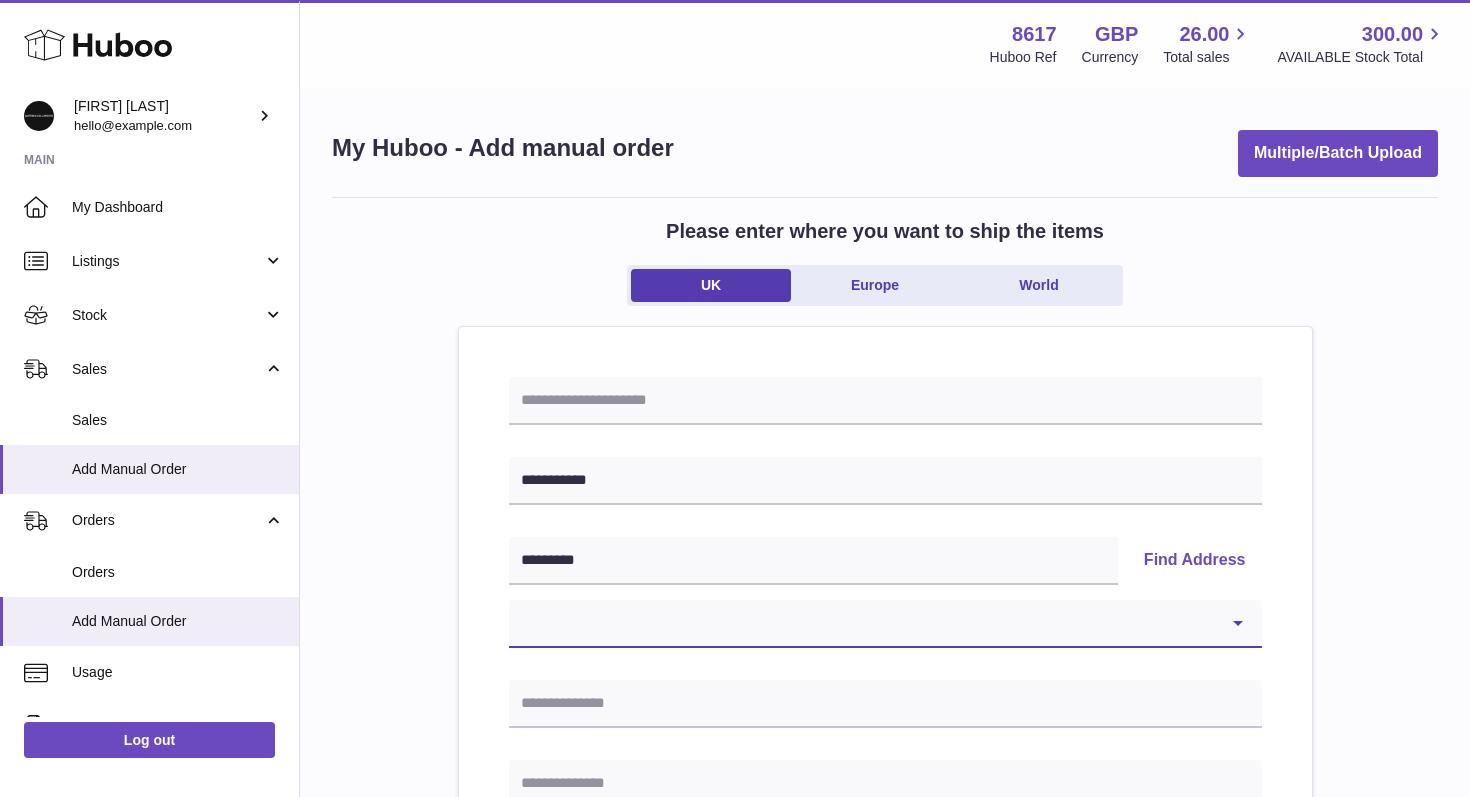 select on "*" 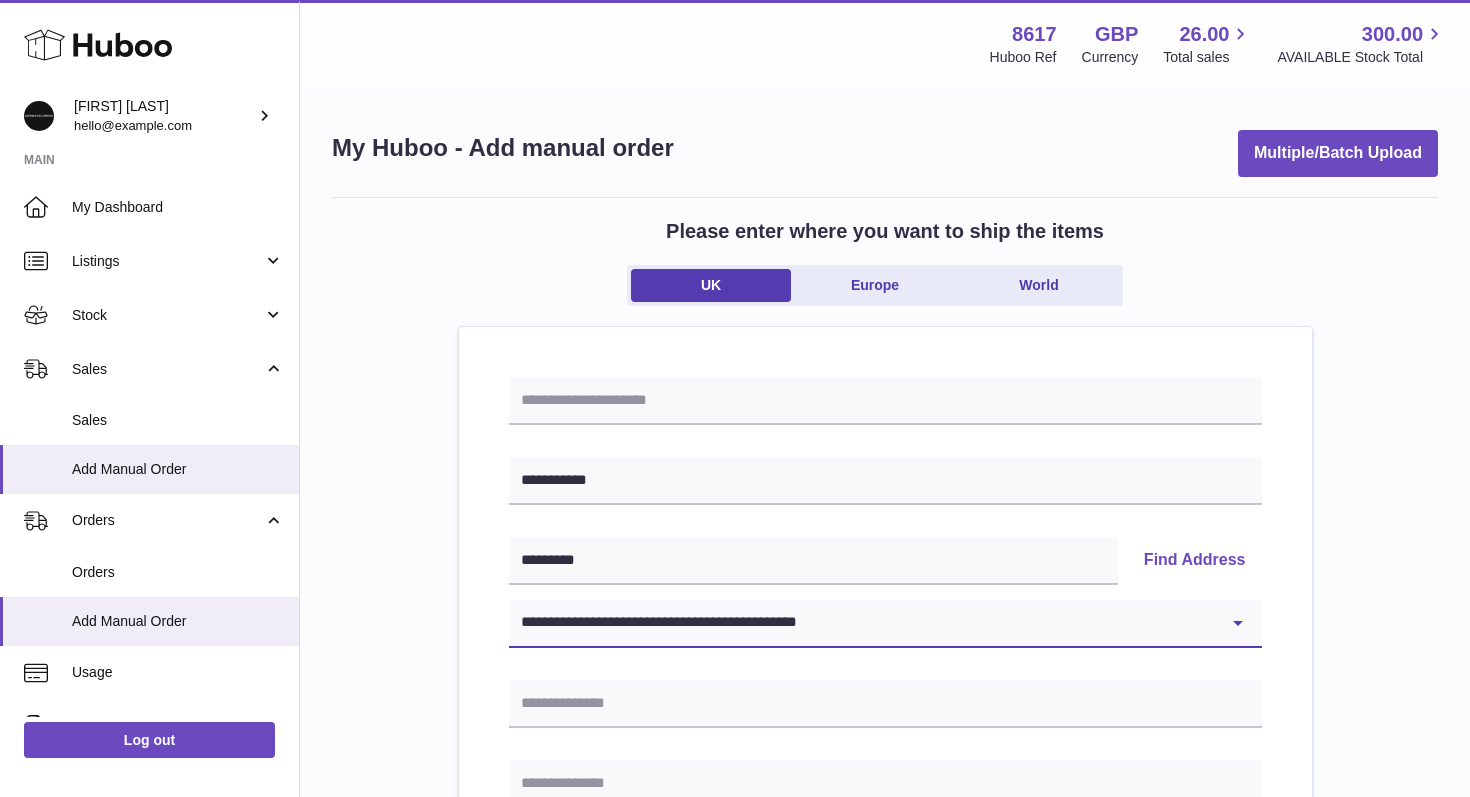 type on "**********" 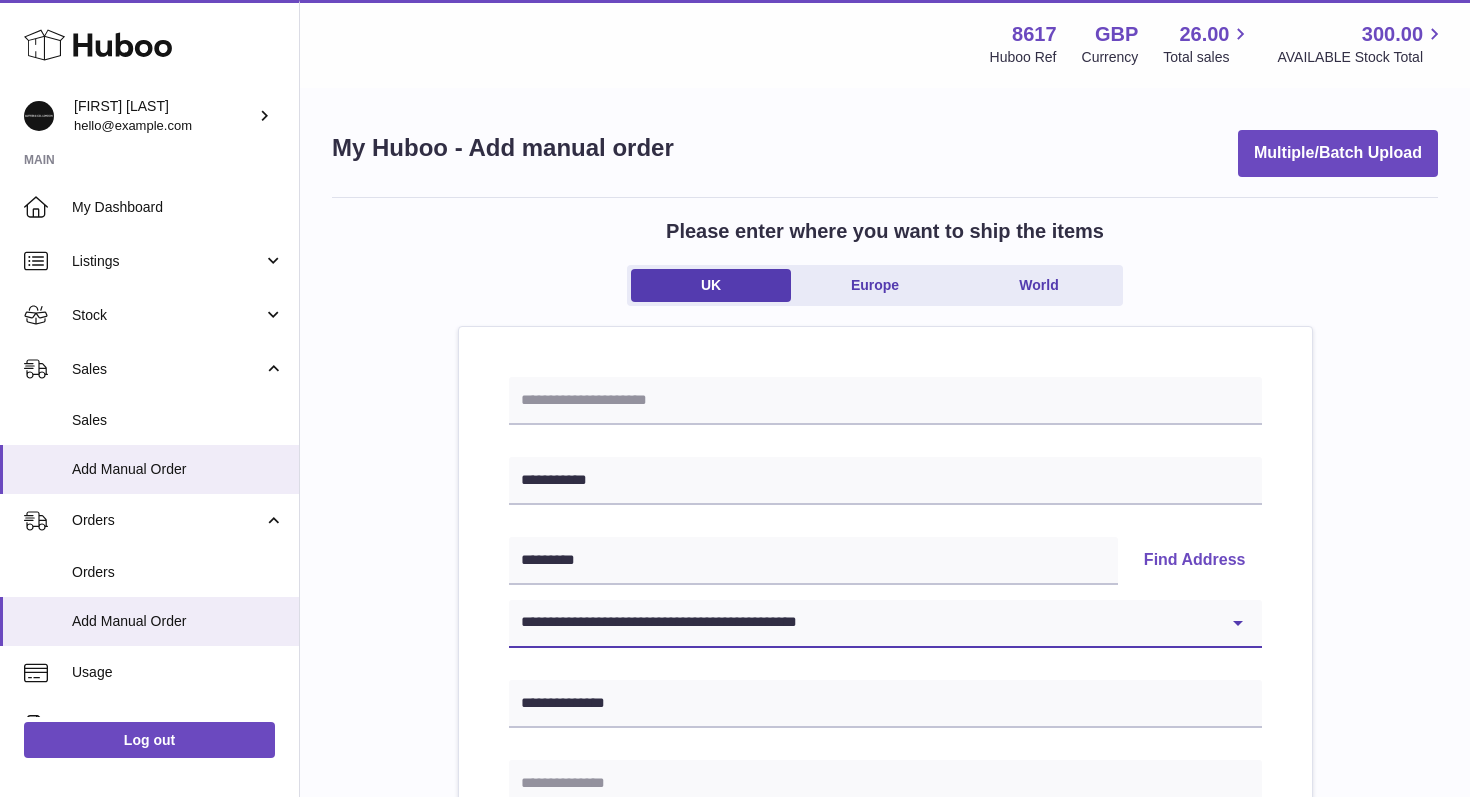 type on "*******" 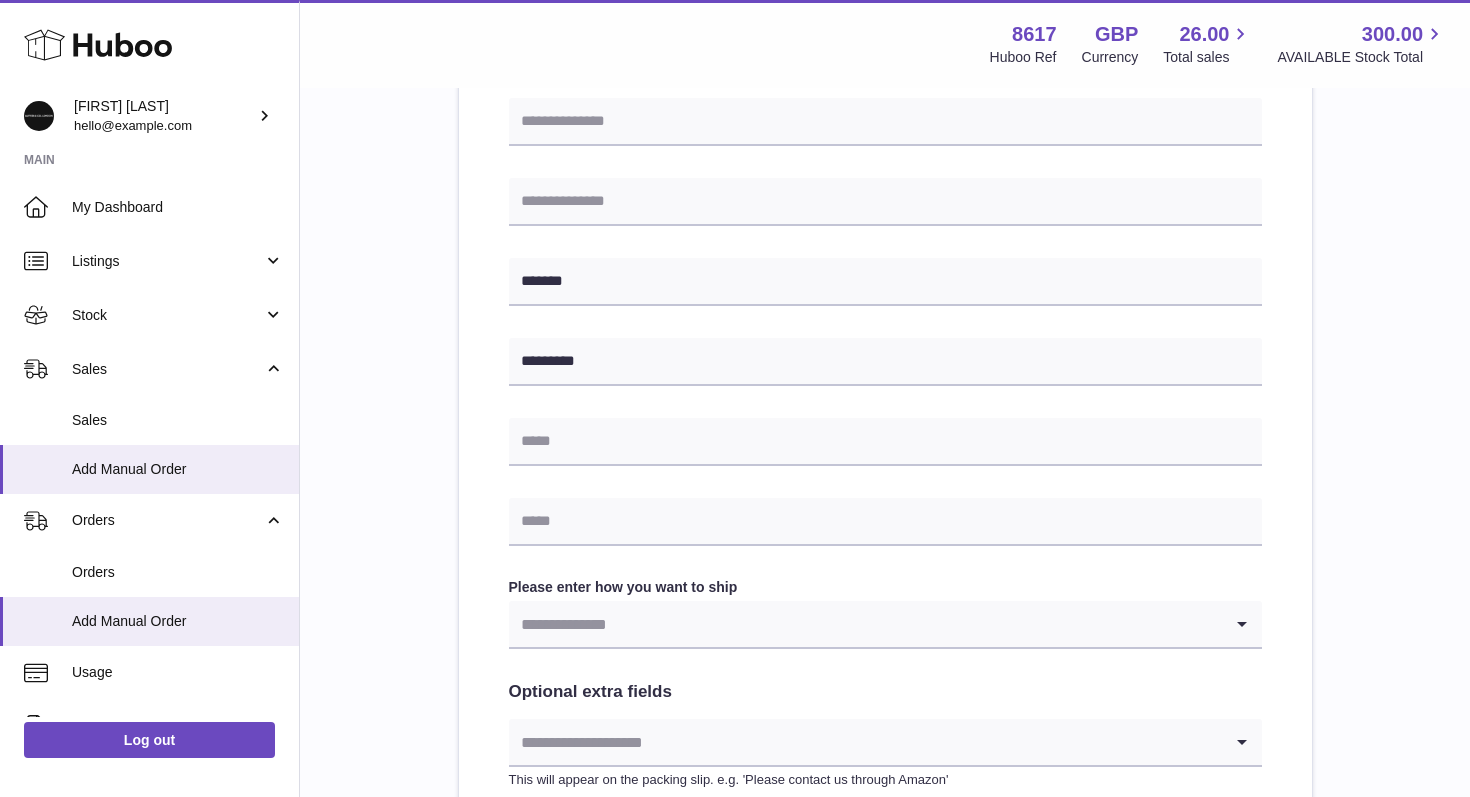 scroll, scrollTop: 674, scrollLeft: 0, axis: vertical 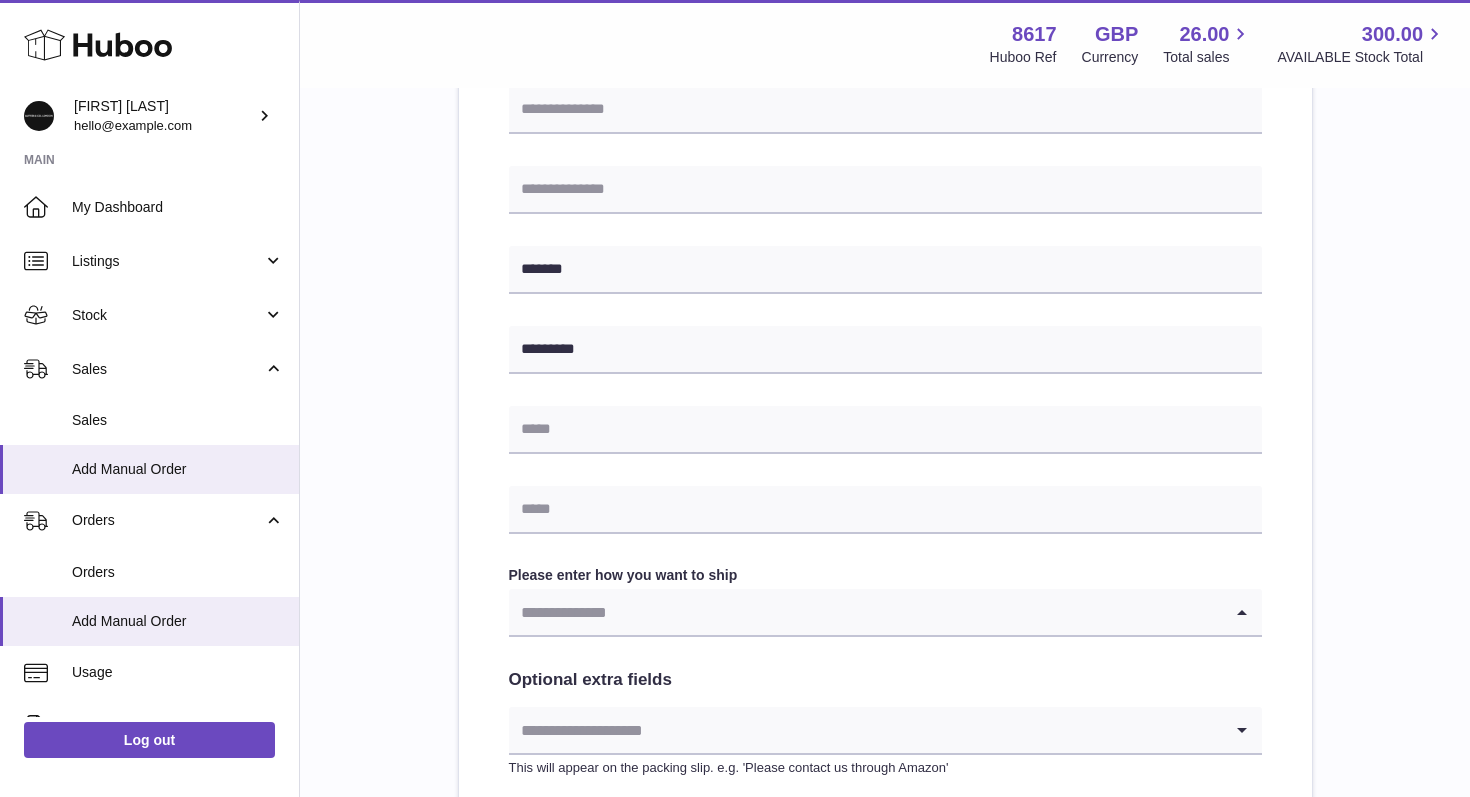 click at bounding box center [865, 612] 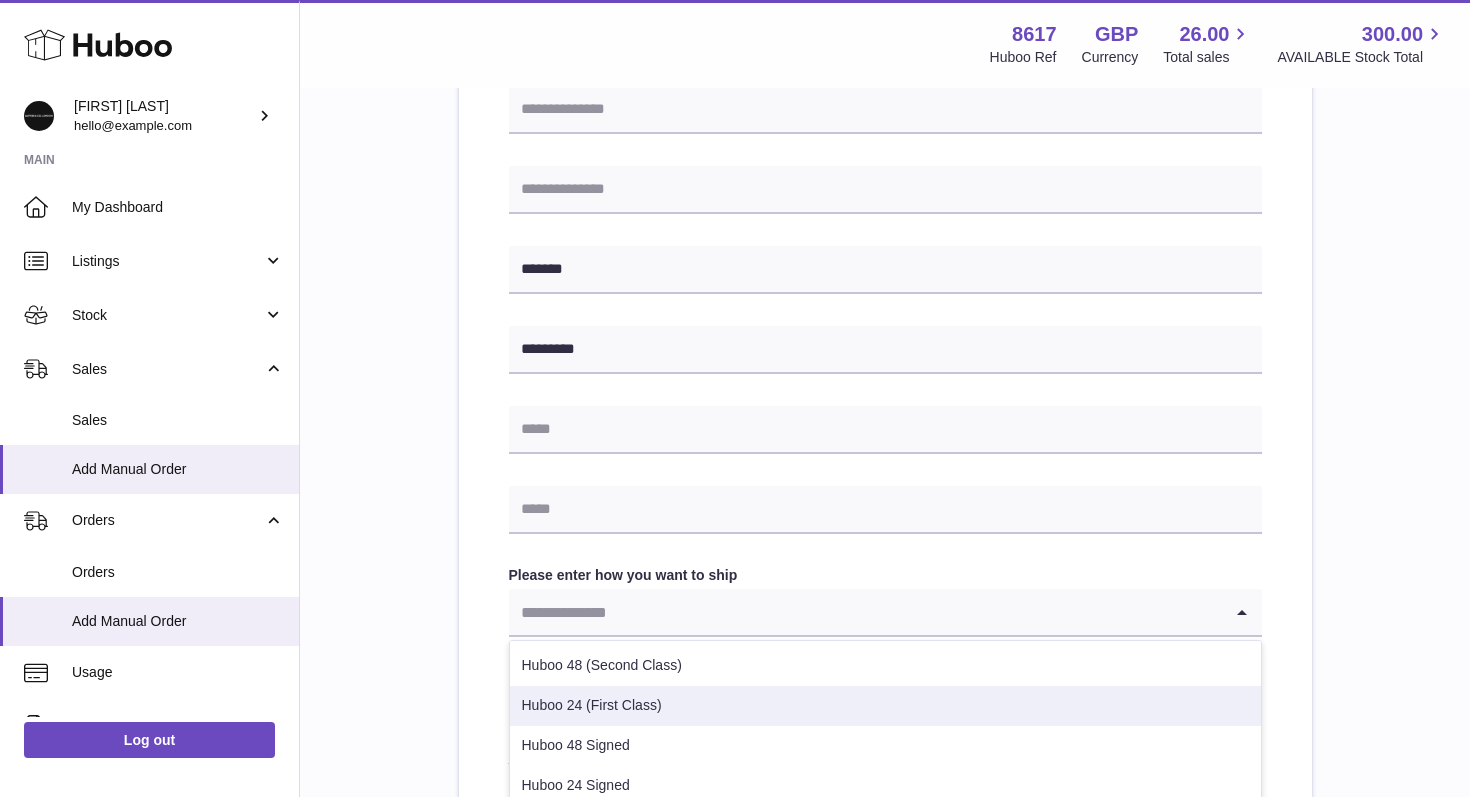 click on "Huboo 24 (First Class)" at bounding box center [885, 706] 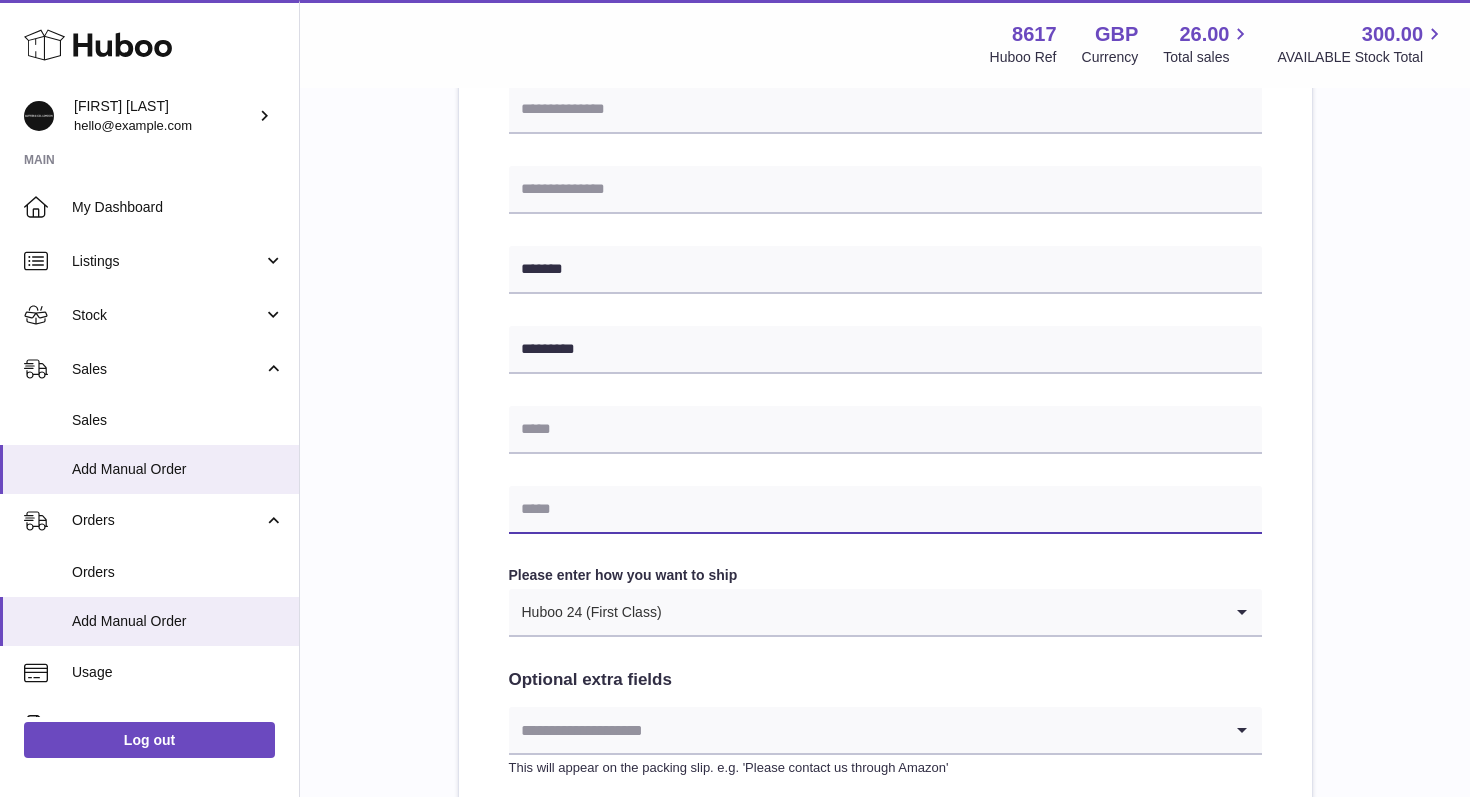 click at bounding box center (885, 510) 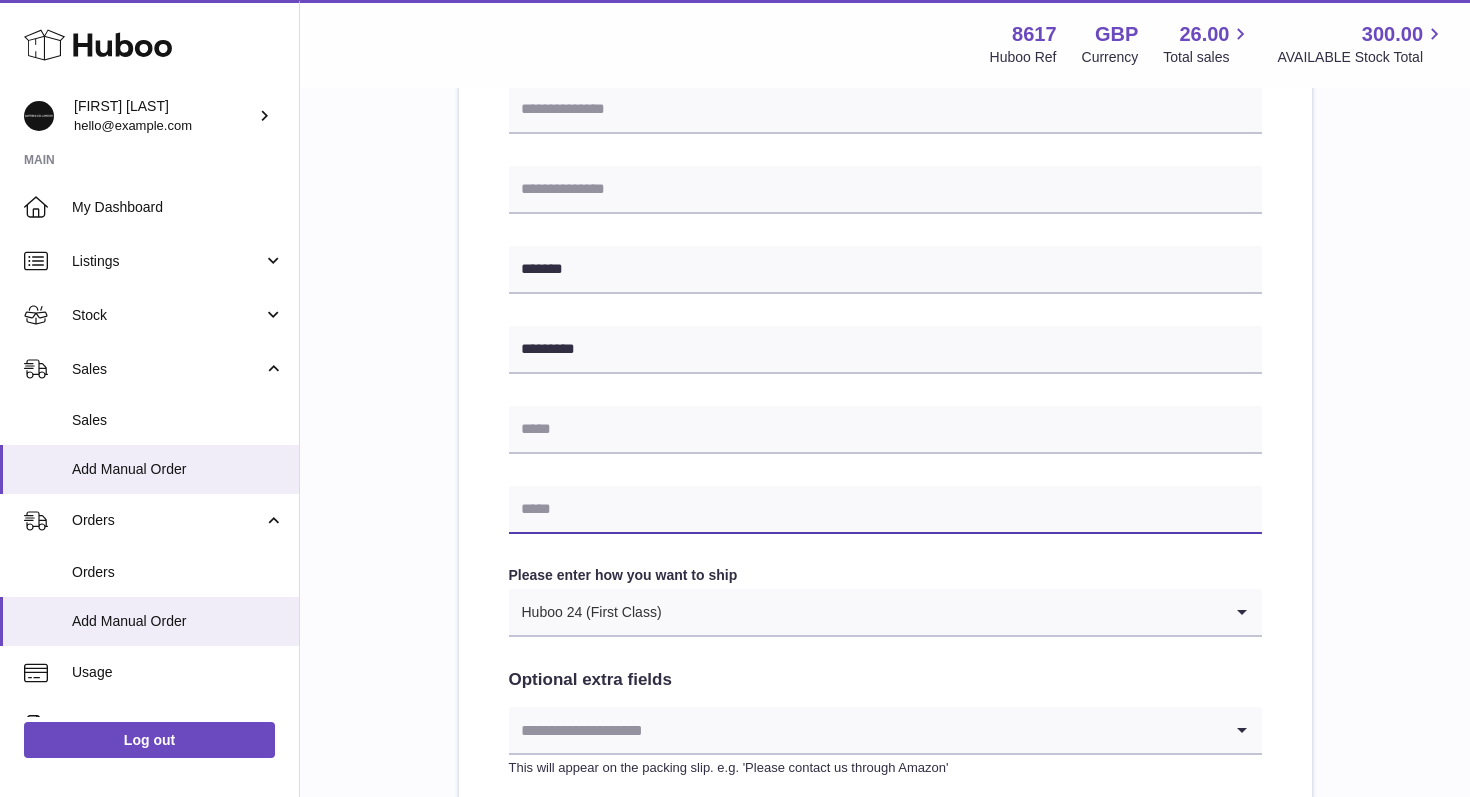 paste on "**********" 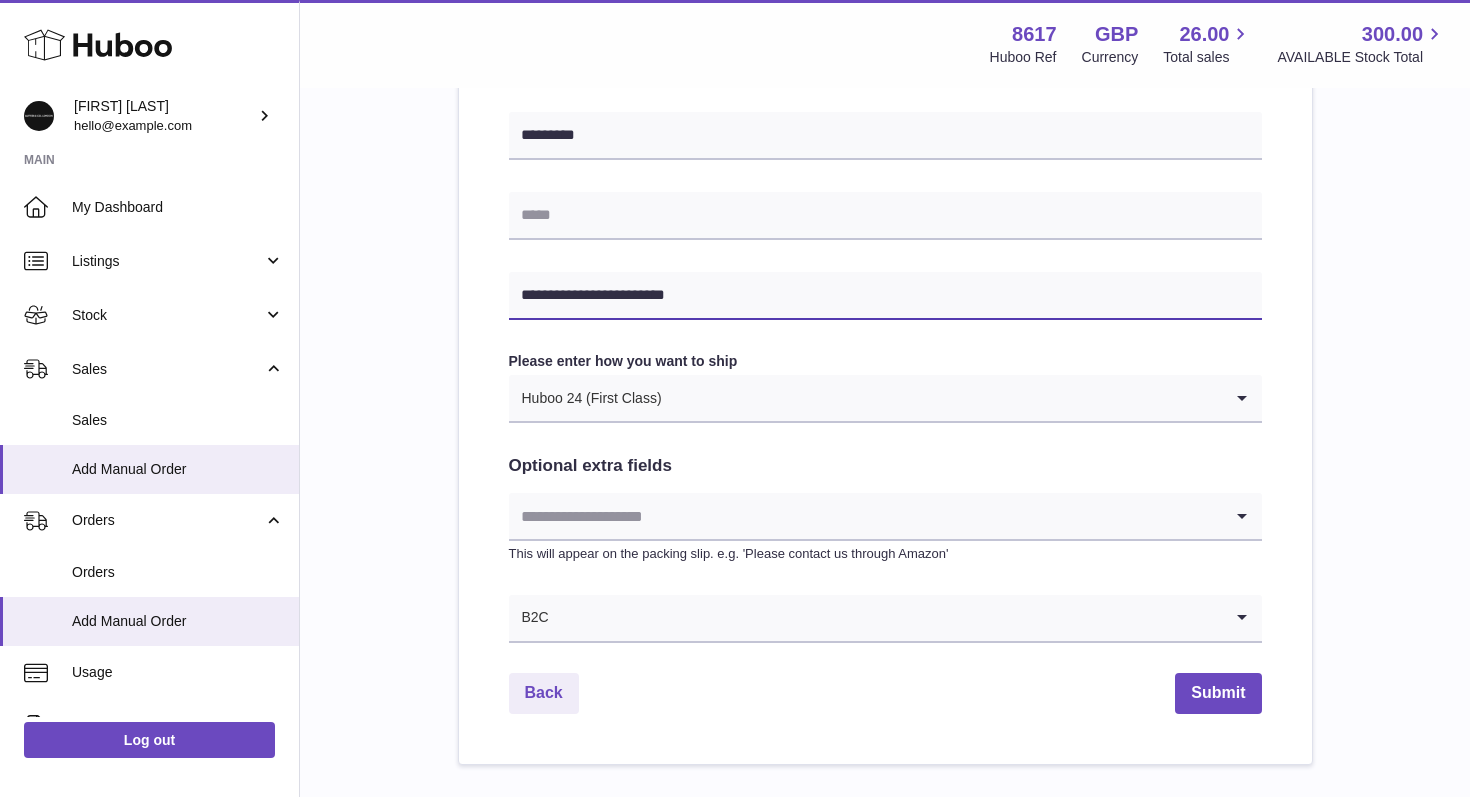 scroll, scrollTop: 1013, scrollLeft: 0, axis: vertical 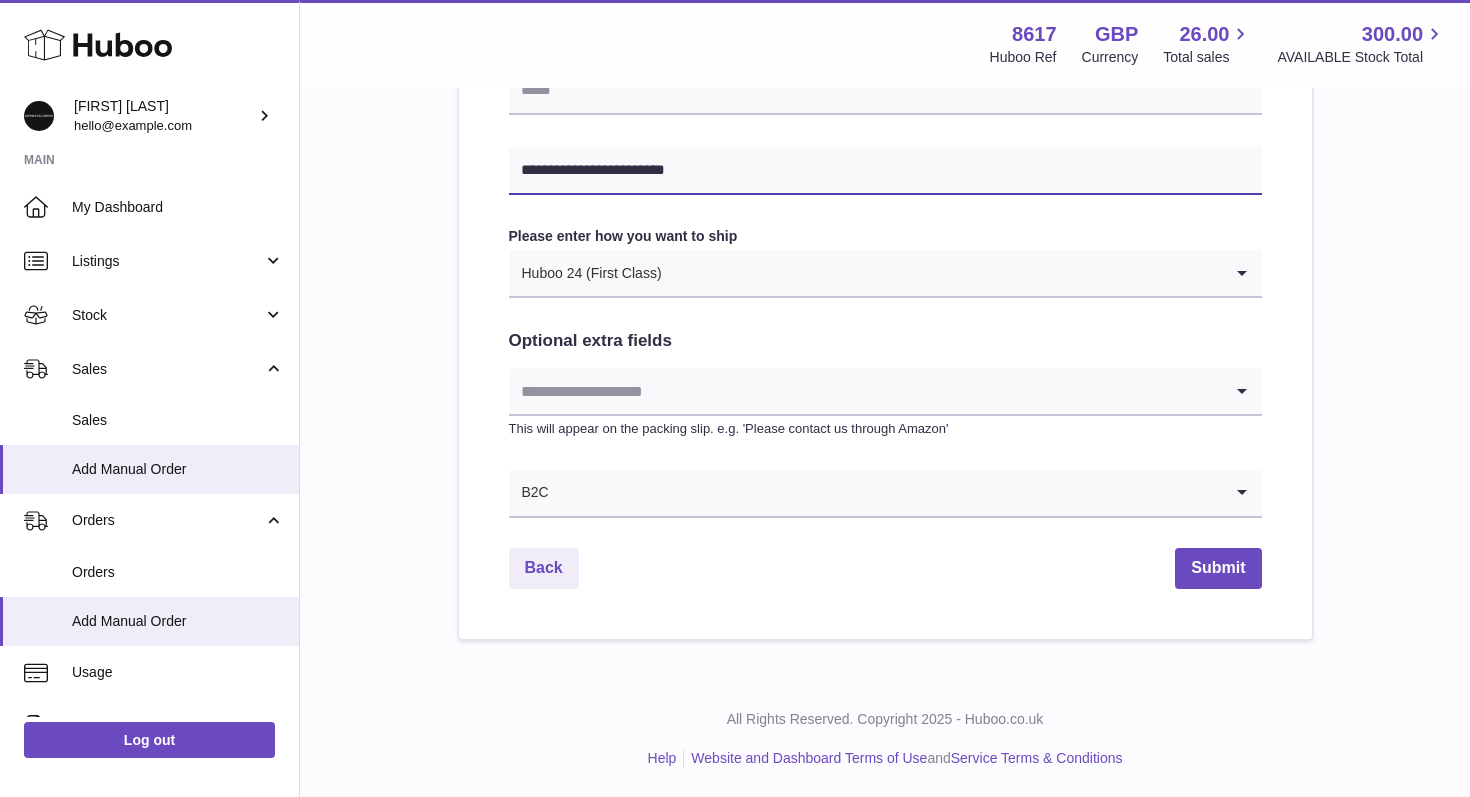 type on "**********" 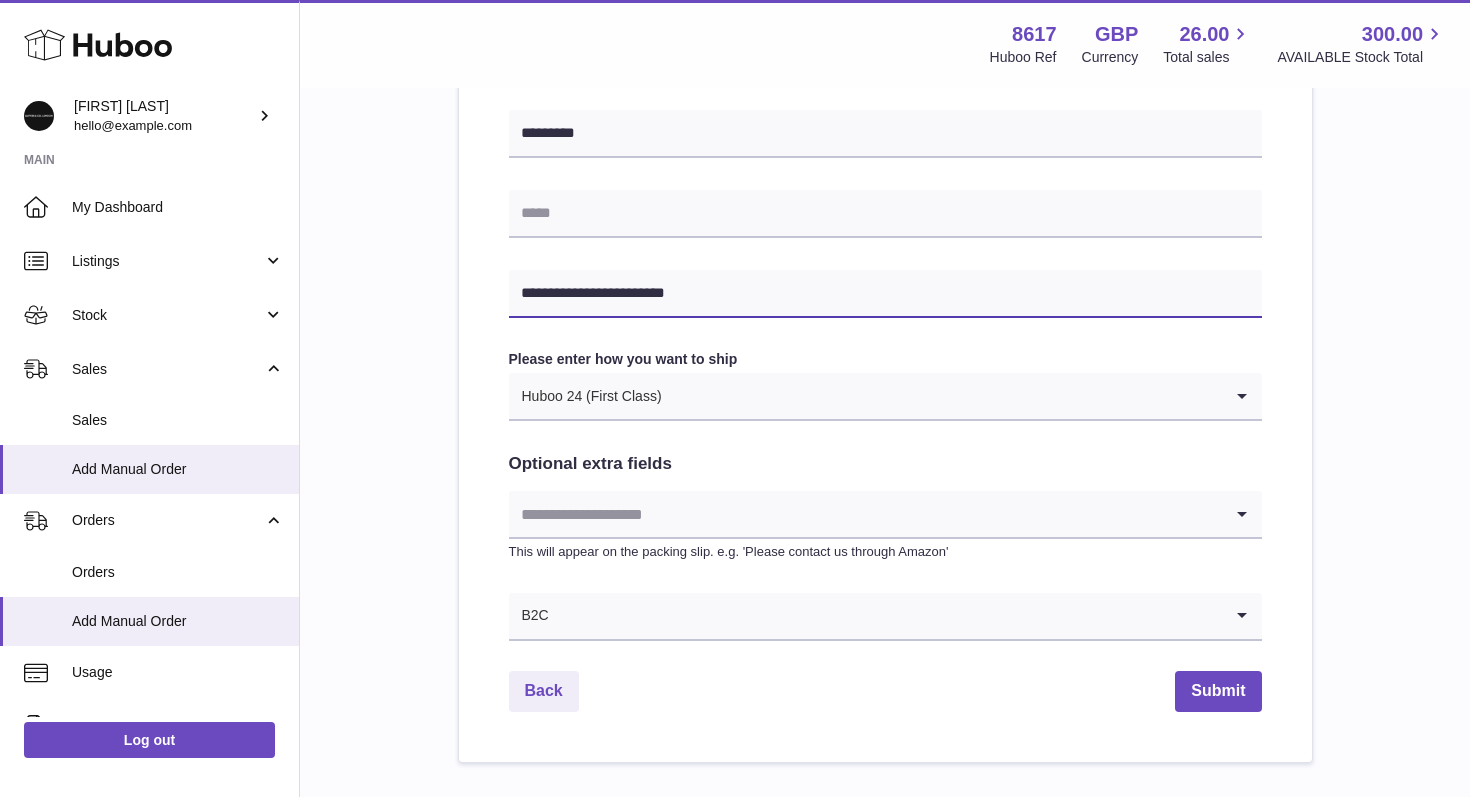 scroll, scrollTop: 831, scrollLeft: 0, axis: vertical 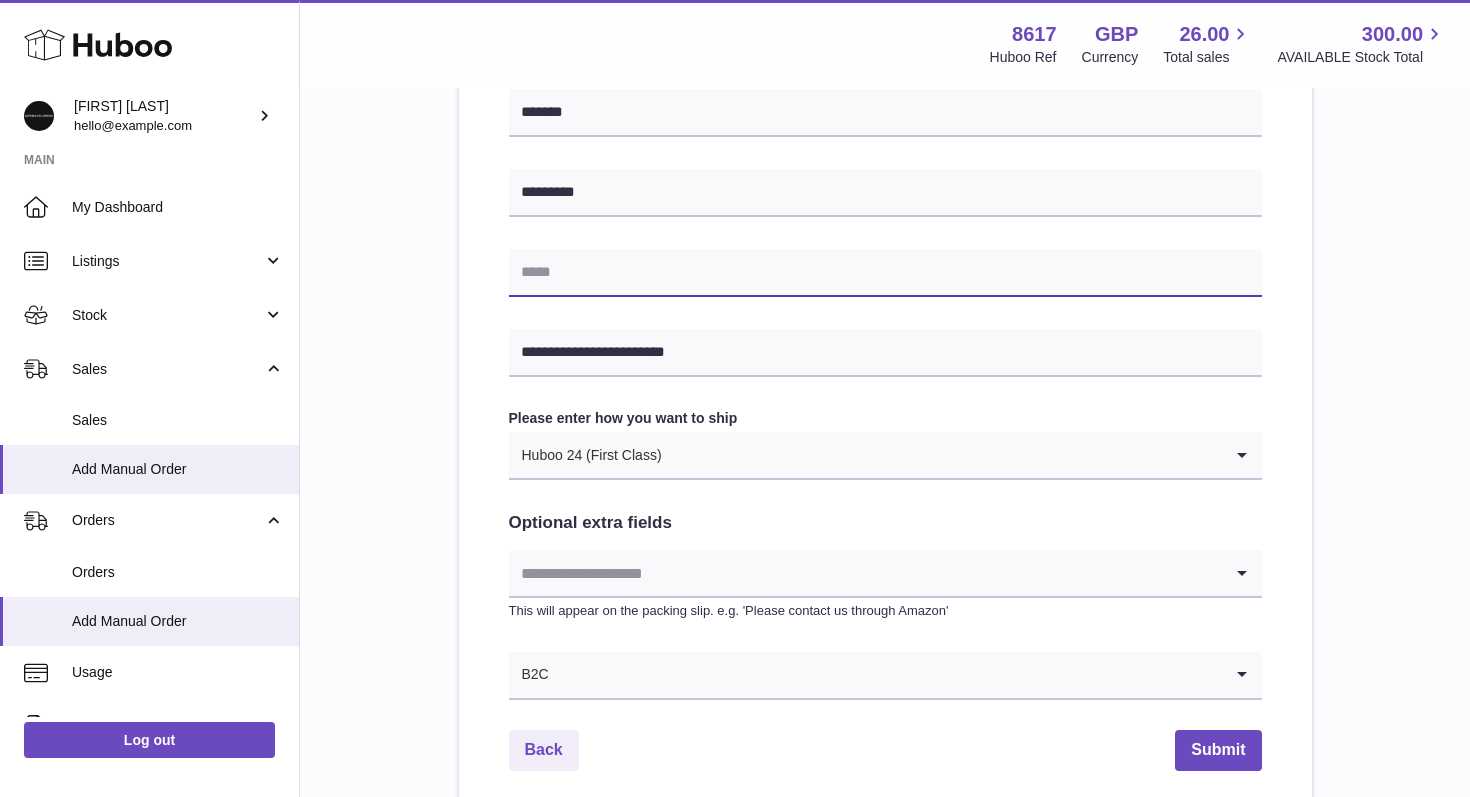 click at bounding box center (885, 273) 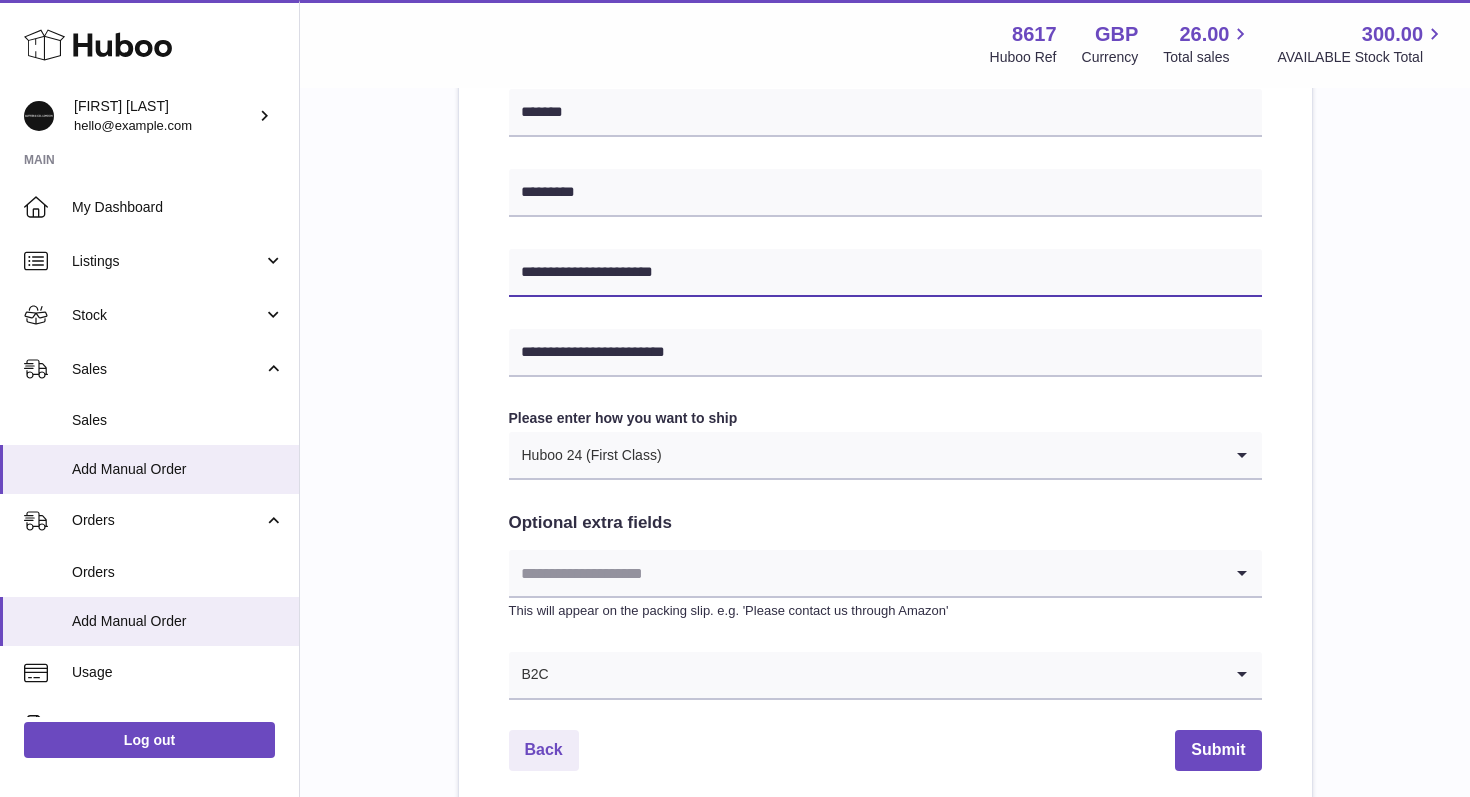 click on "**********" at bounding box center (885, 273) 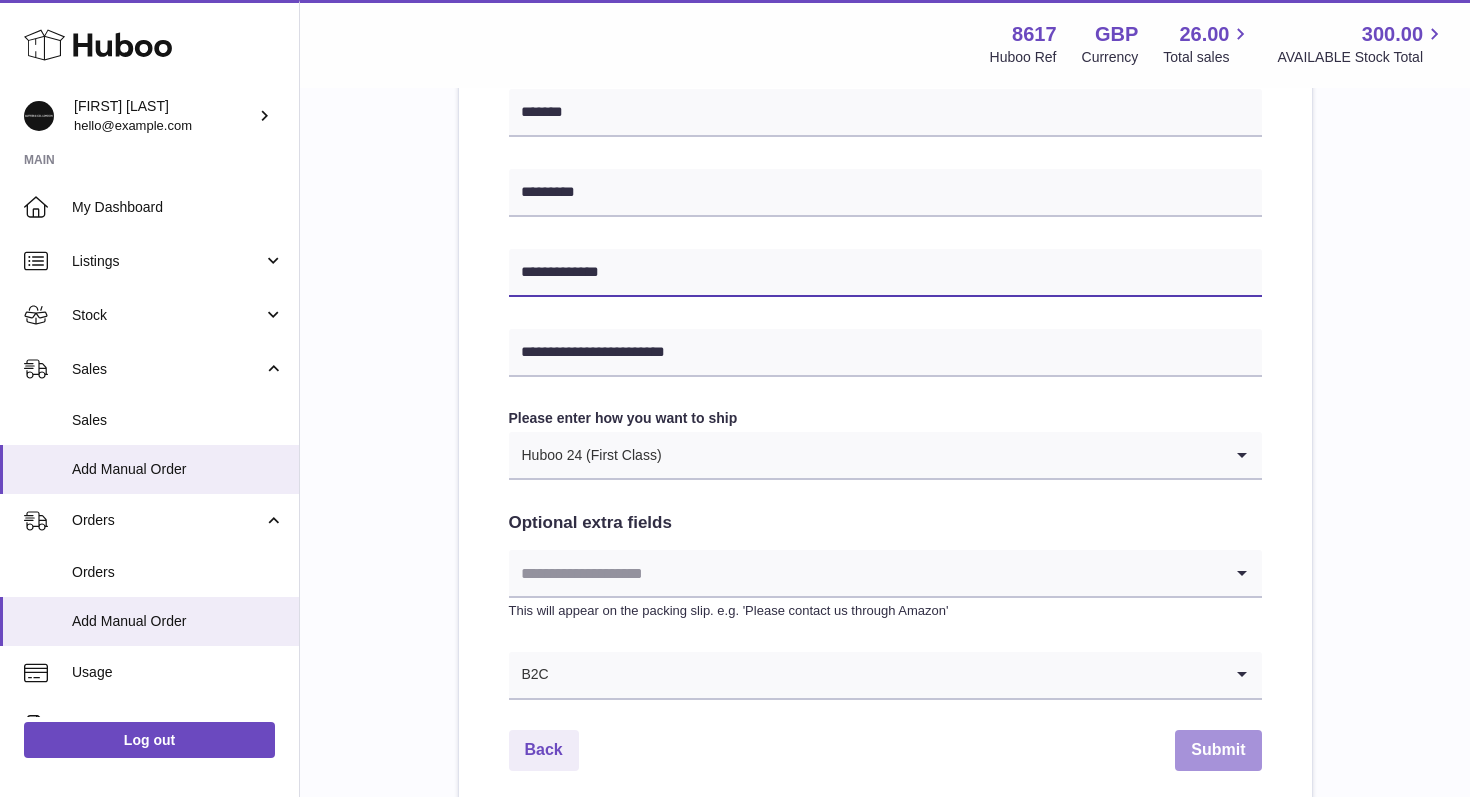 type on "**********" 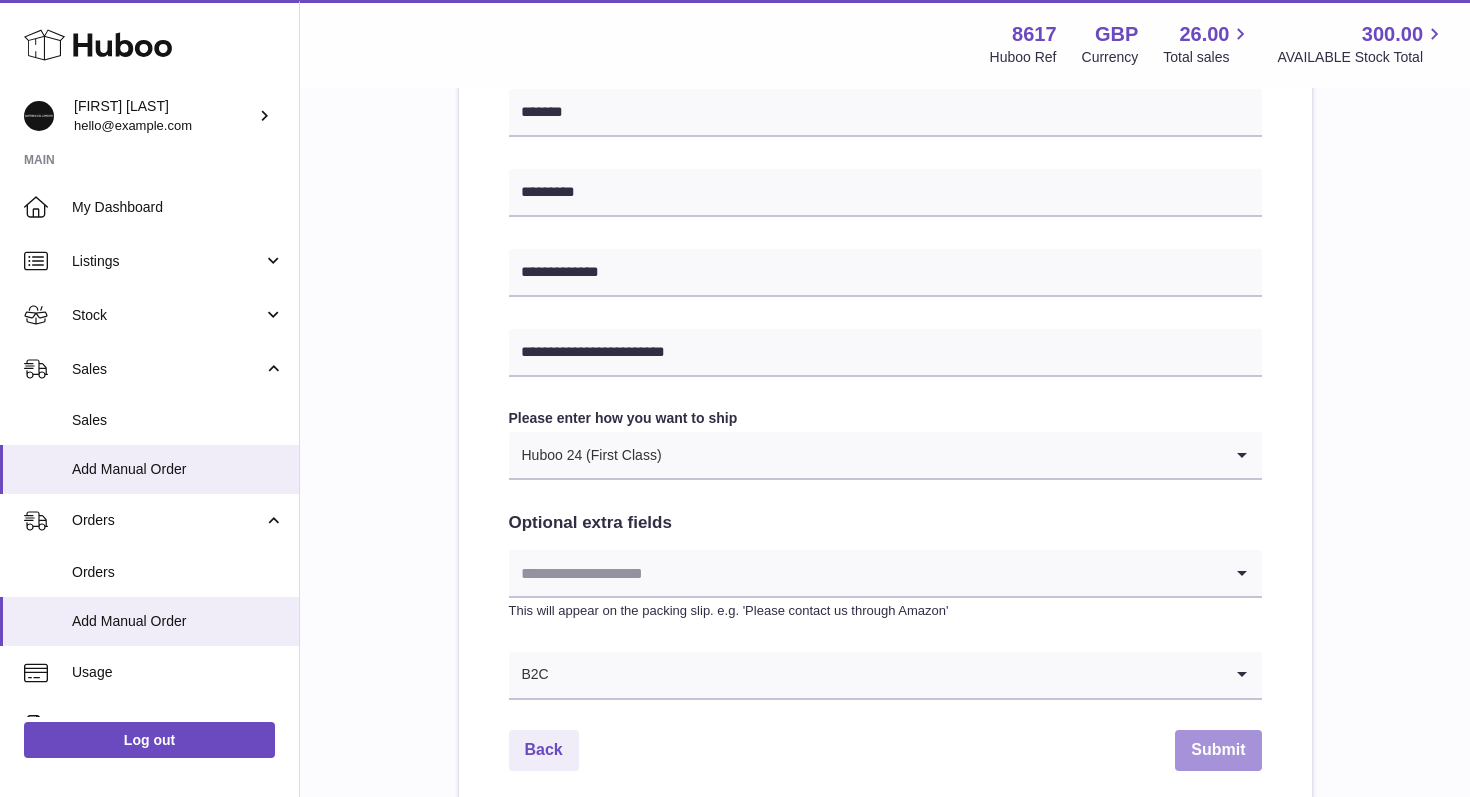 click on "Submit" at bounding box center [1218, 750] 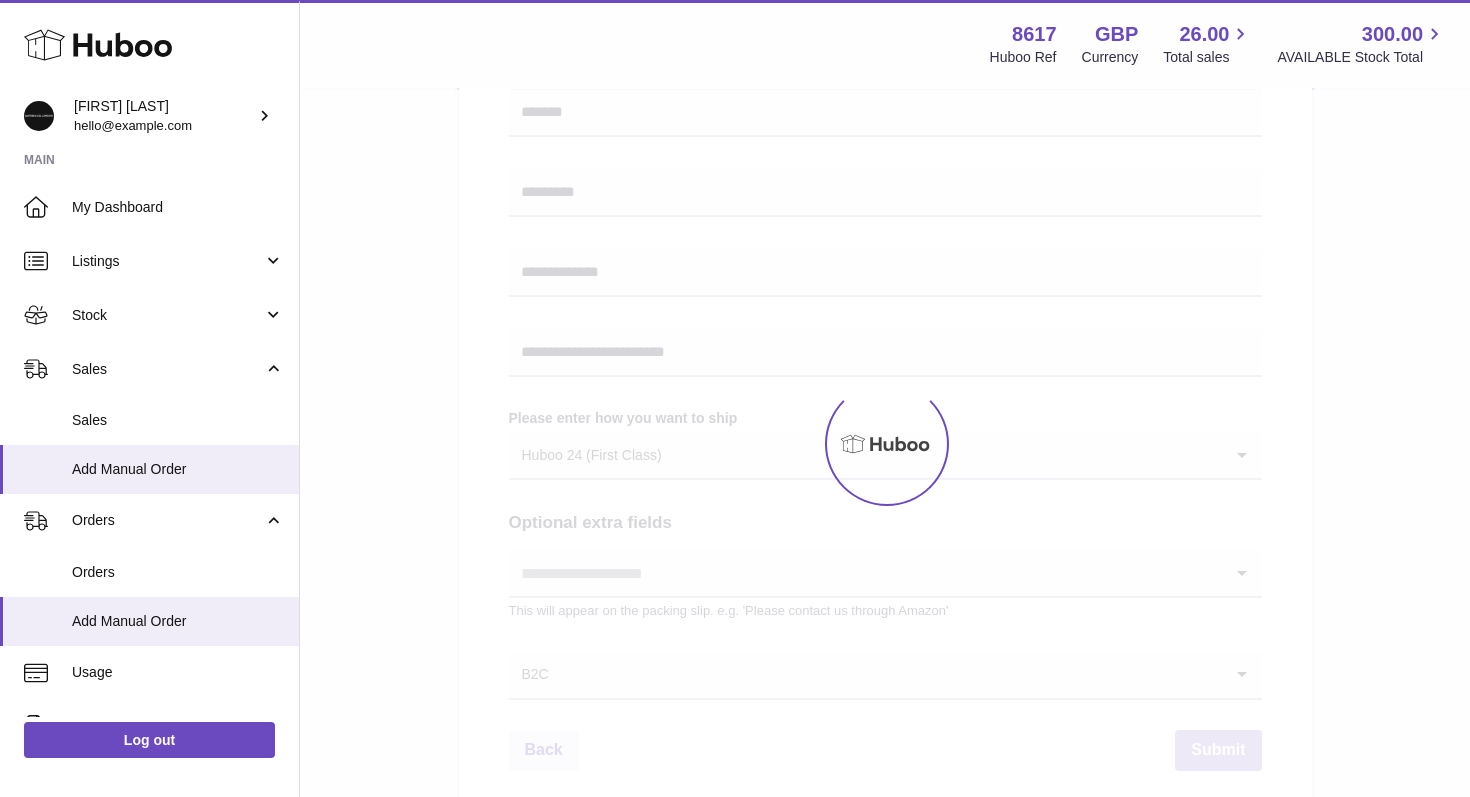 type 